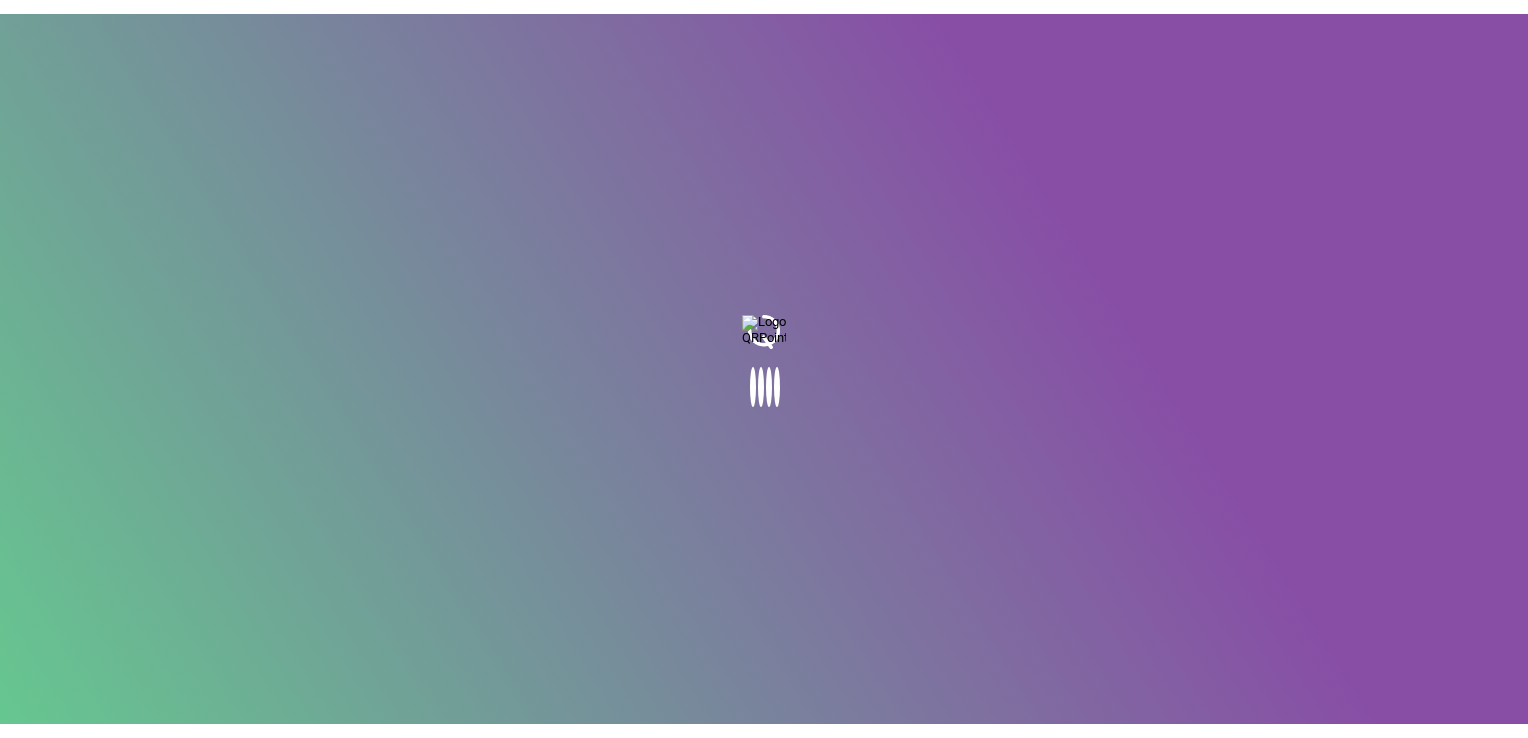 scroll, scrollTop: 0, scrollLeft: 0, axis: both 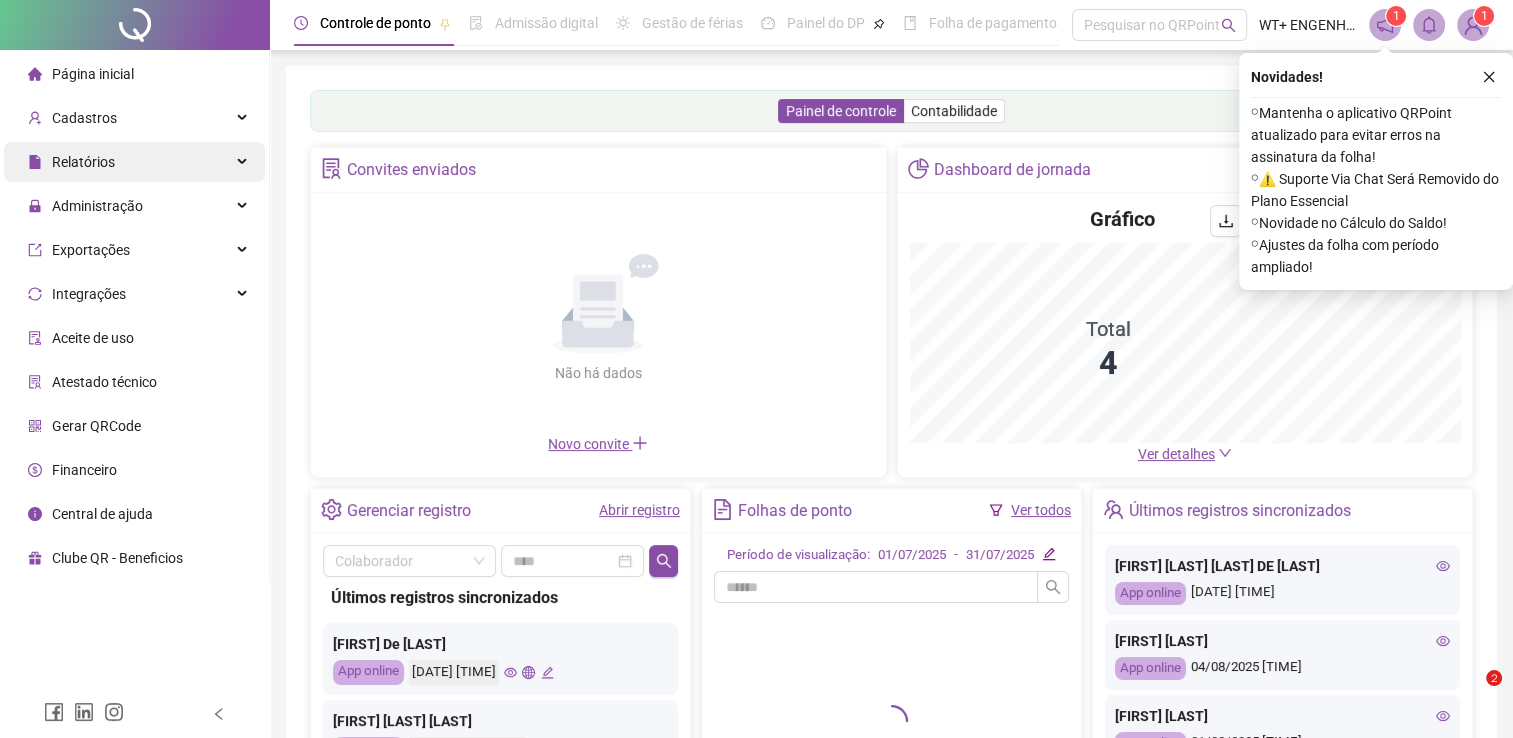 click on "Relatórios" at bounding box center (134, 162) 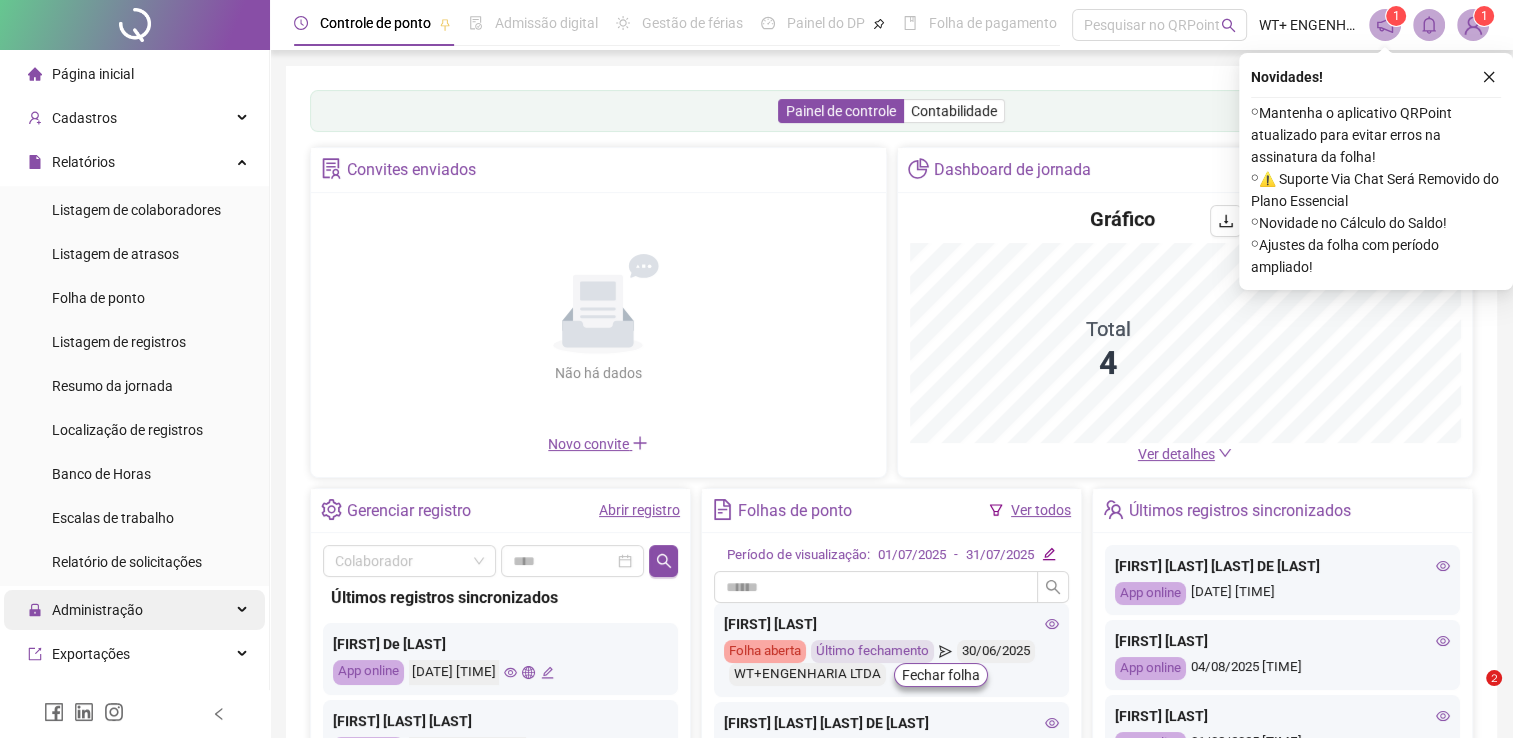 click on "Administração" at bounding box center (134, 610) 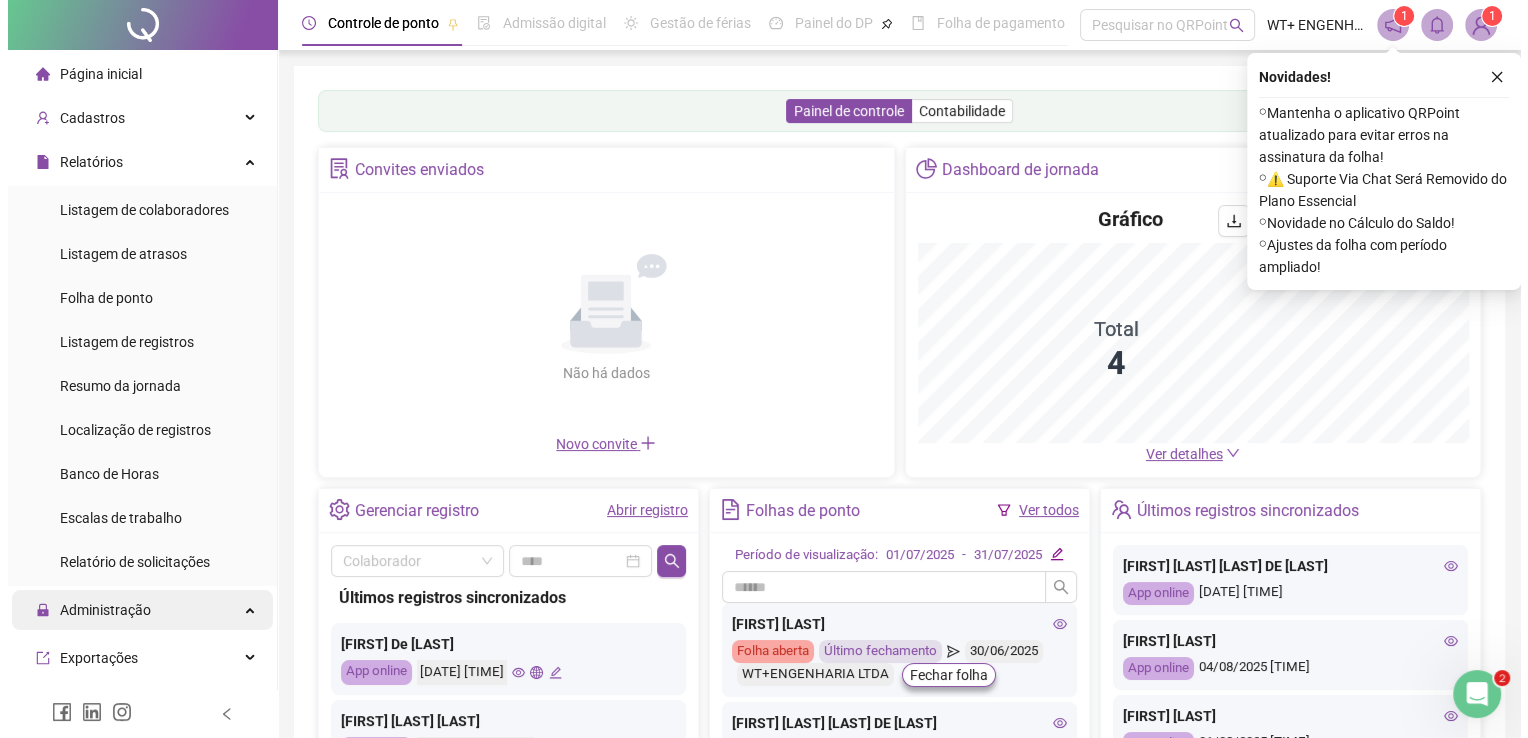 scroll, scrollTop: 0, scrollLeft: 0, axis: both 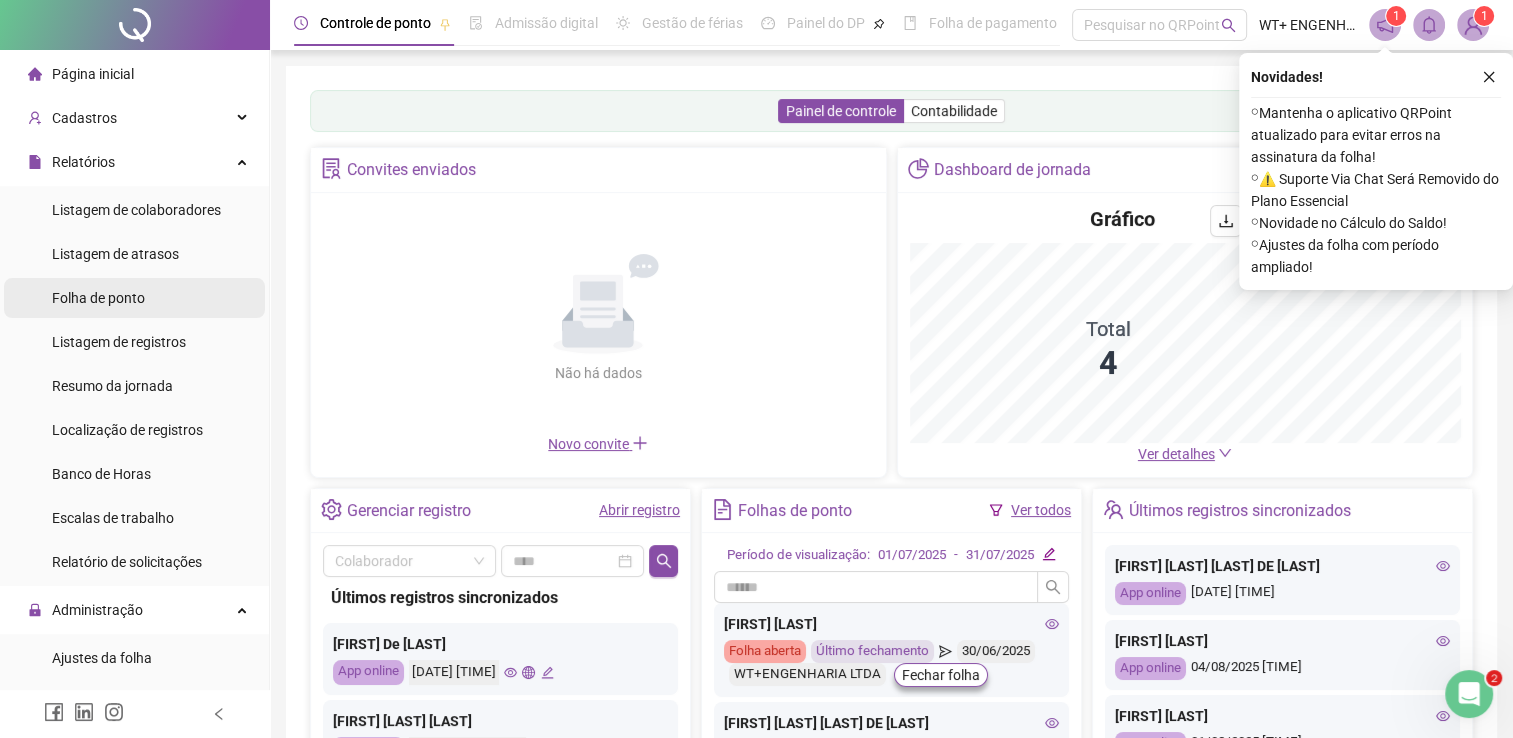 click on "Folha de ponto" at bounding box center [98, 298] 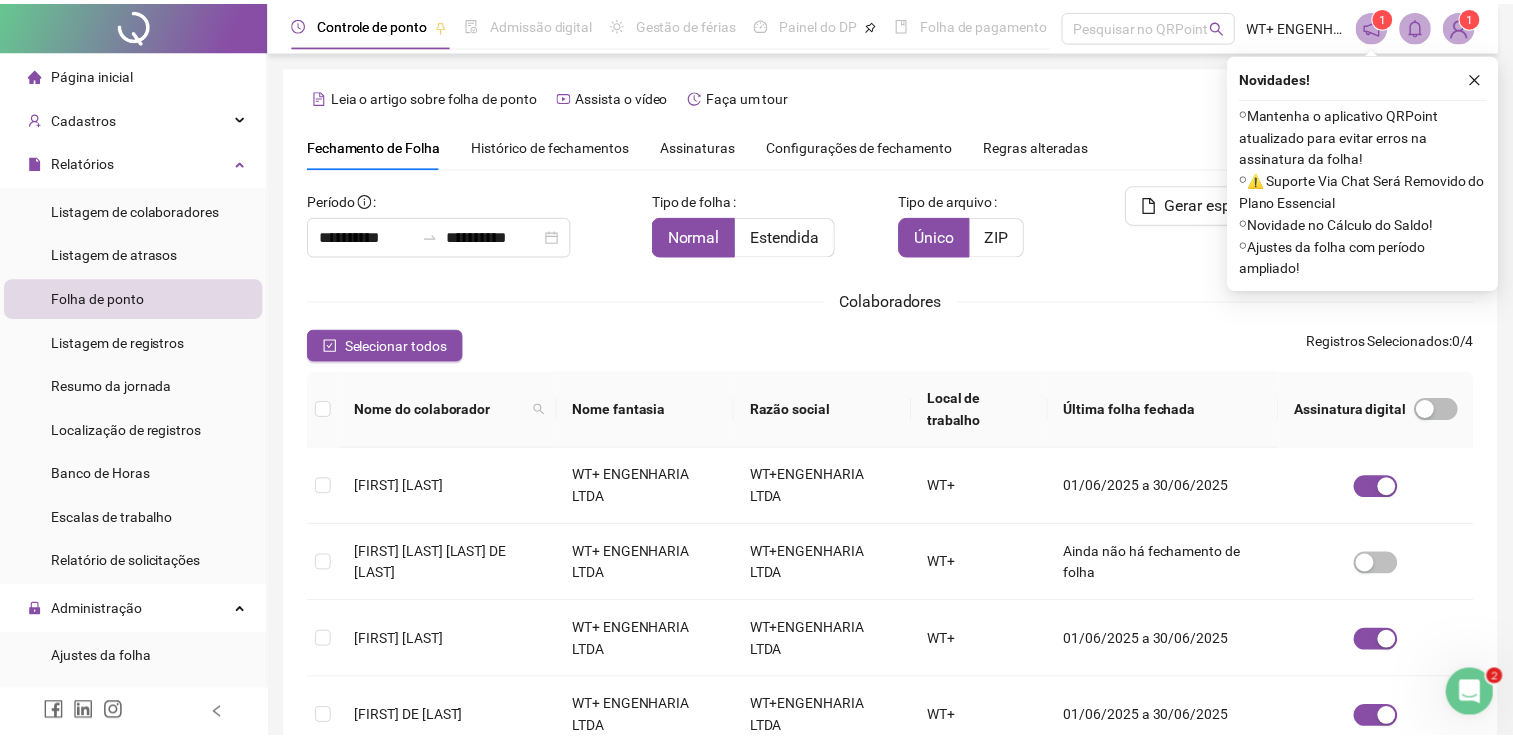 scroll, scrollTop: 40, scrollLeft: 0, axis: vertical 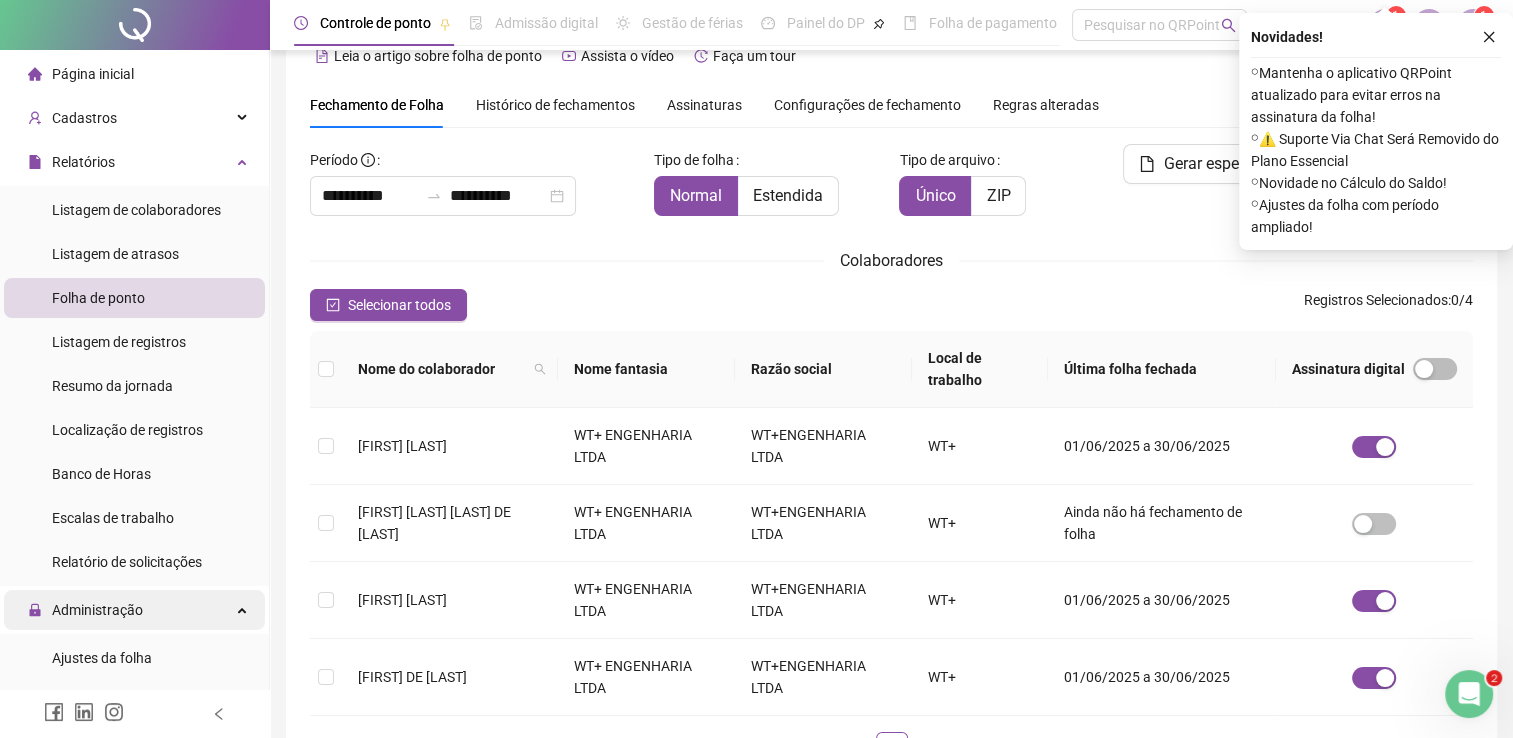 click on "Administração" at bounding box center [97, 610] 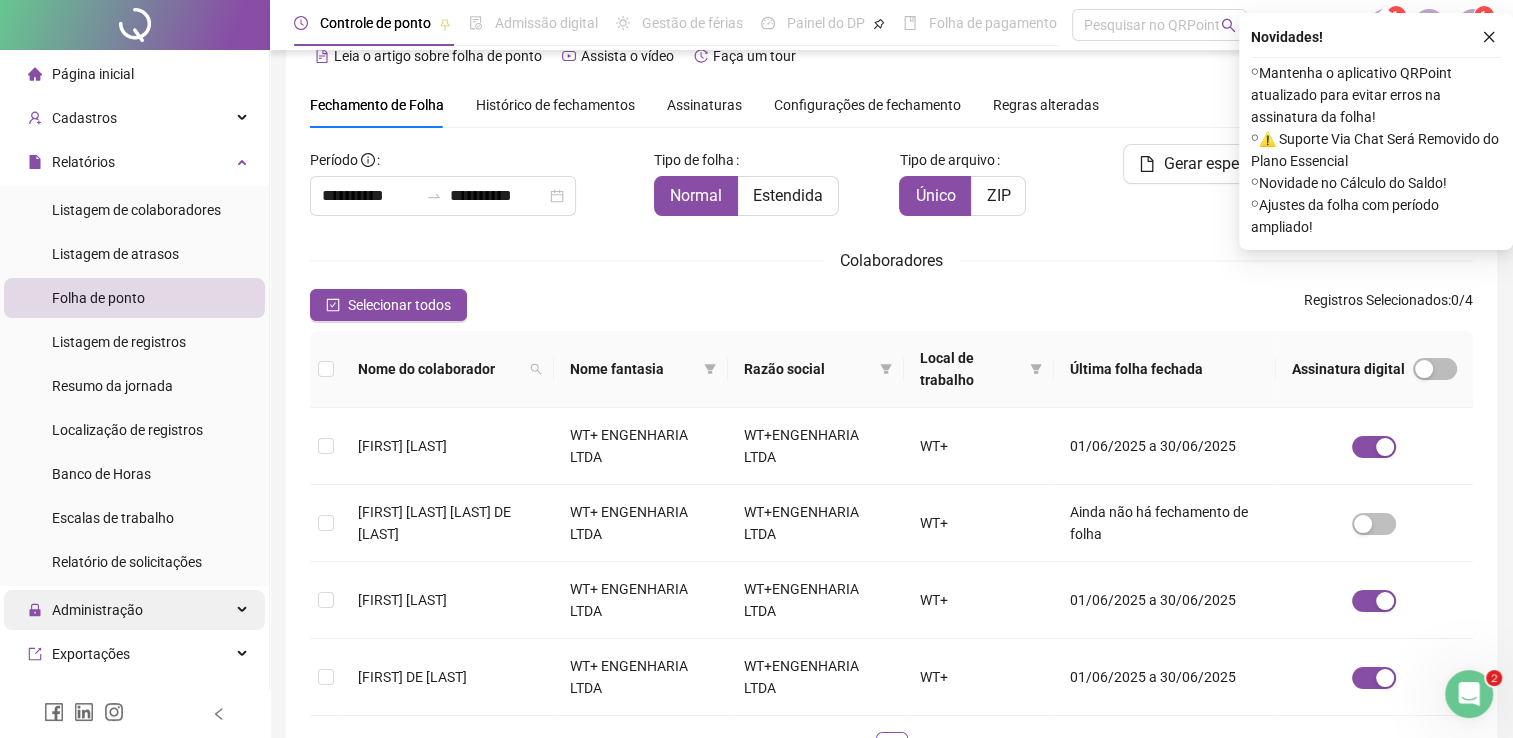 click on "Administração" at bounding box center (97, 610) 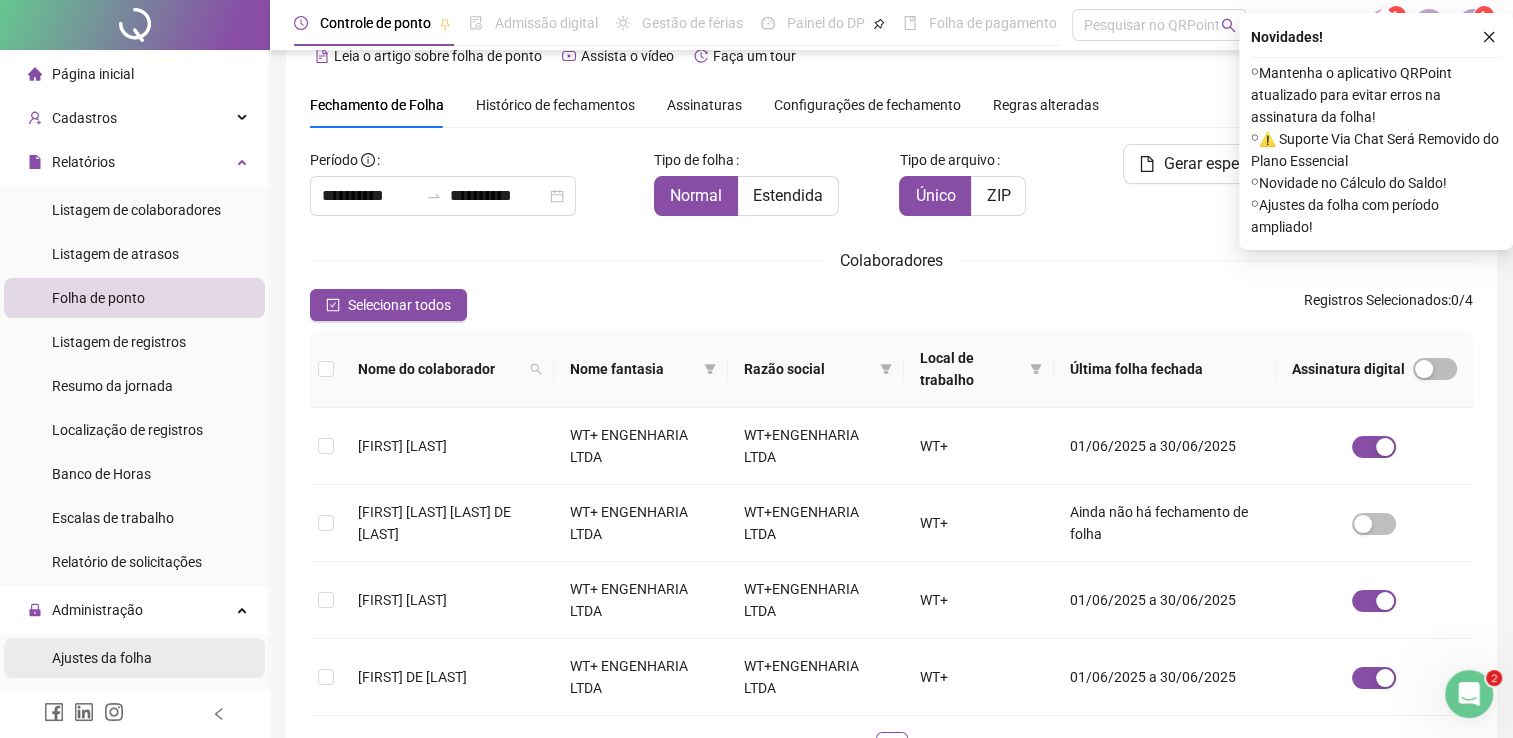 click on "Ajustes da folha" at bounding box center (102, 658) 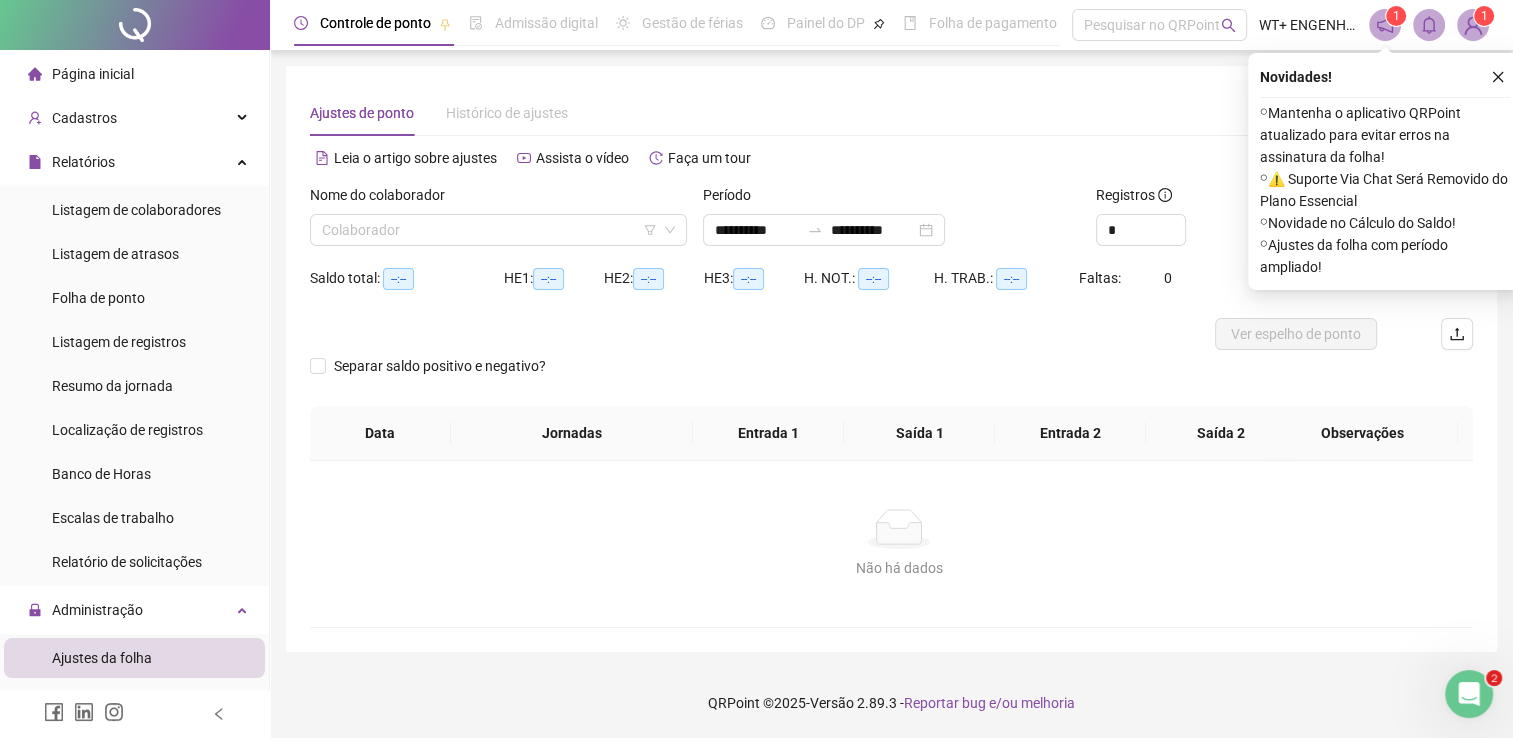 scroll, scrollTop: 0, scrollLeft: 0, axis: both 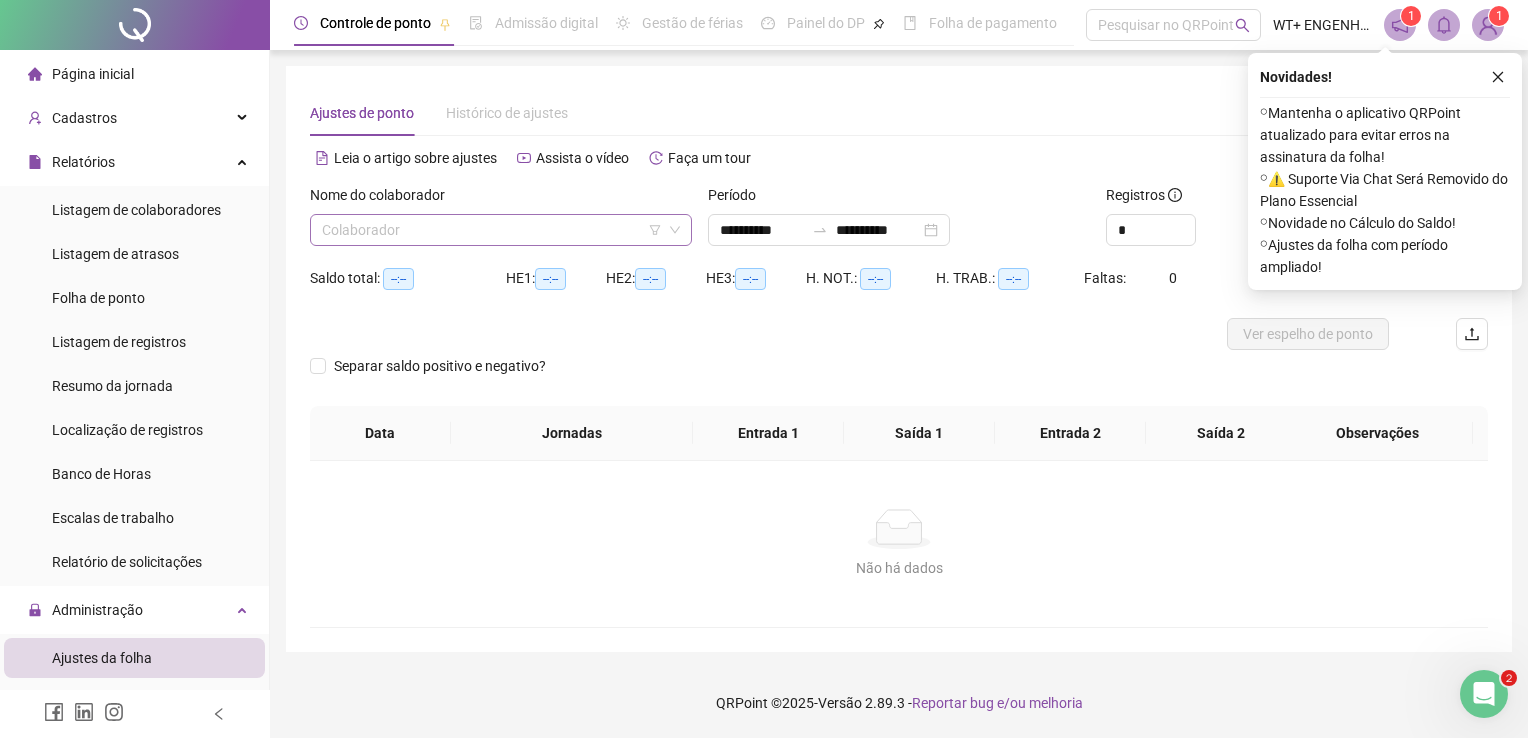 click at bounding box center [492, 230] 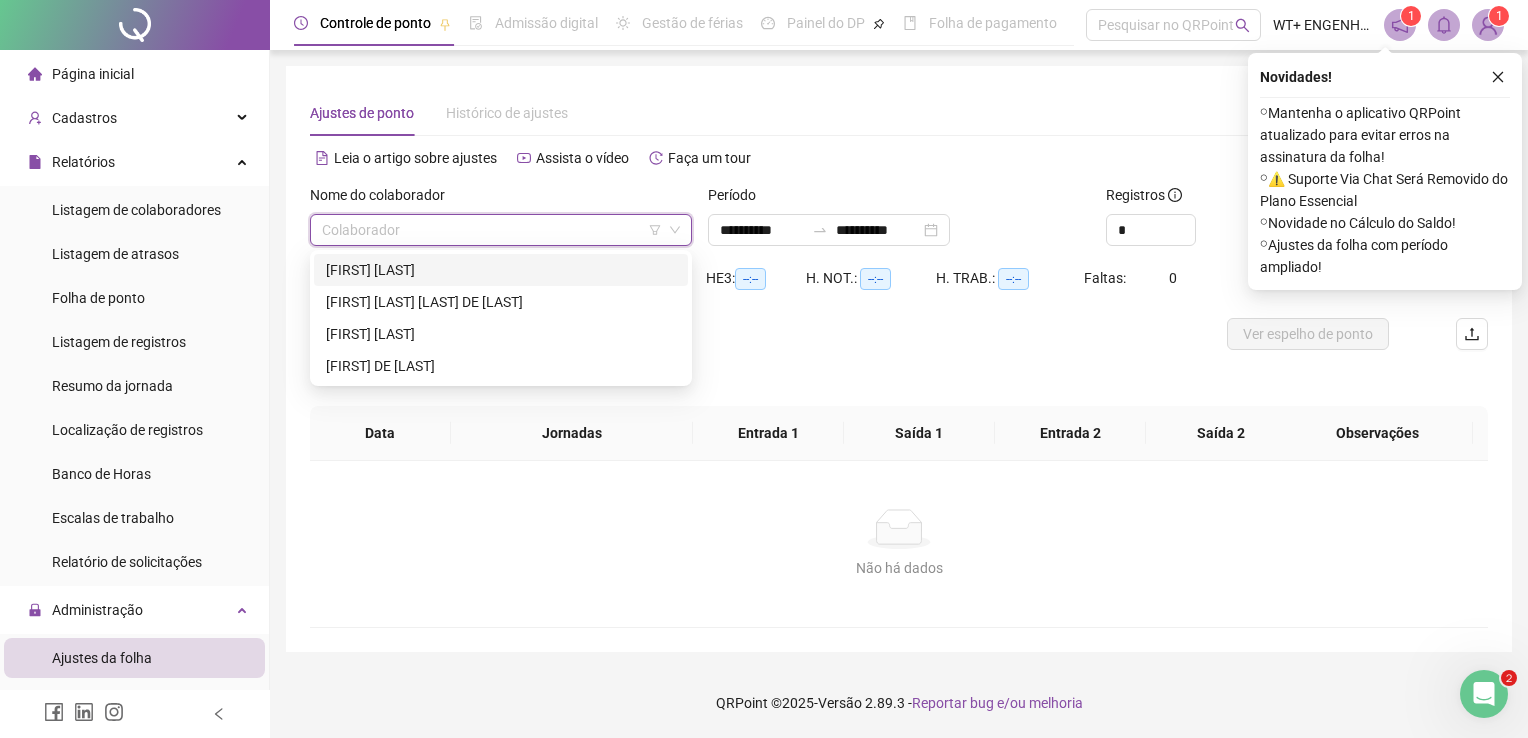 click on "[FIRST] [LAST]" at bounding box center [501, 270] 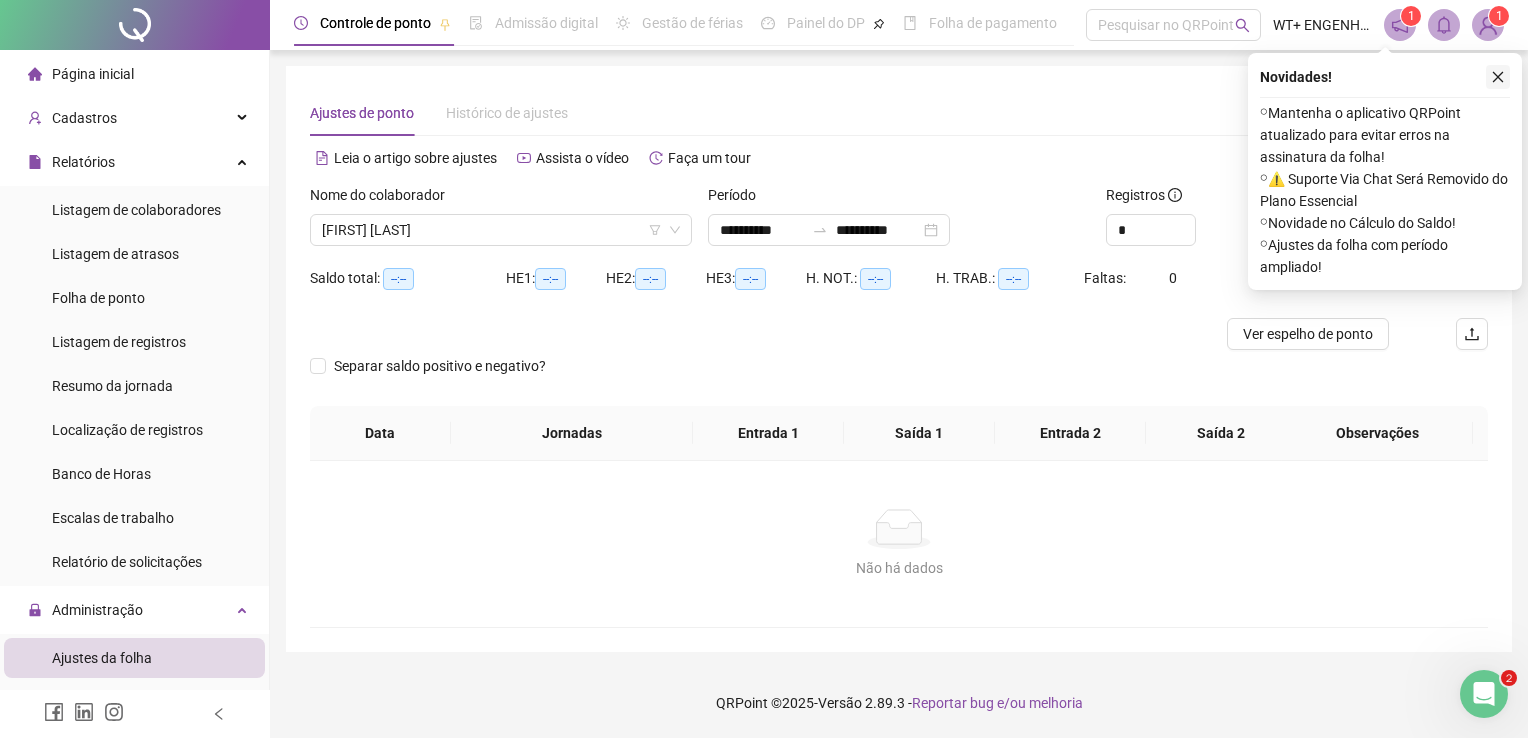click at bounding box center (1498, 77) 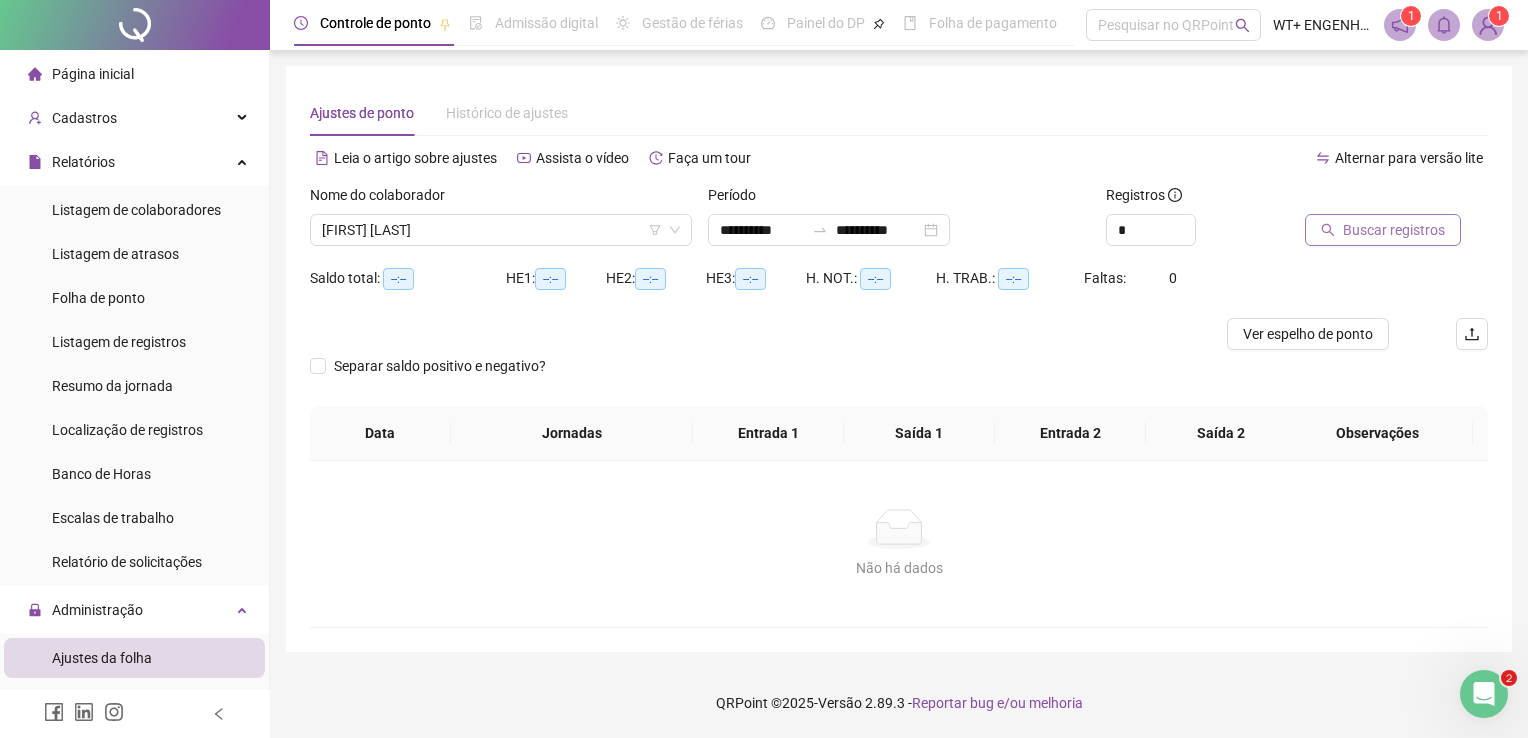 click on "Buscar registros" at bounding box center (1394, 230) 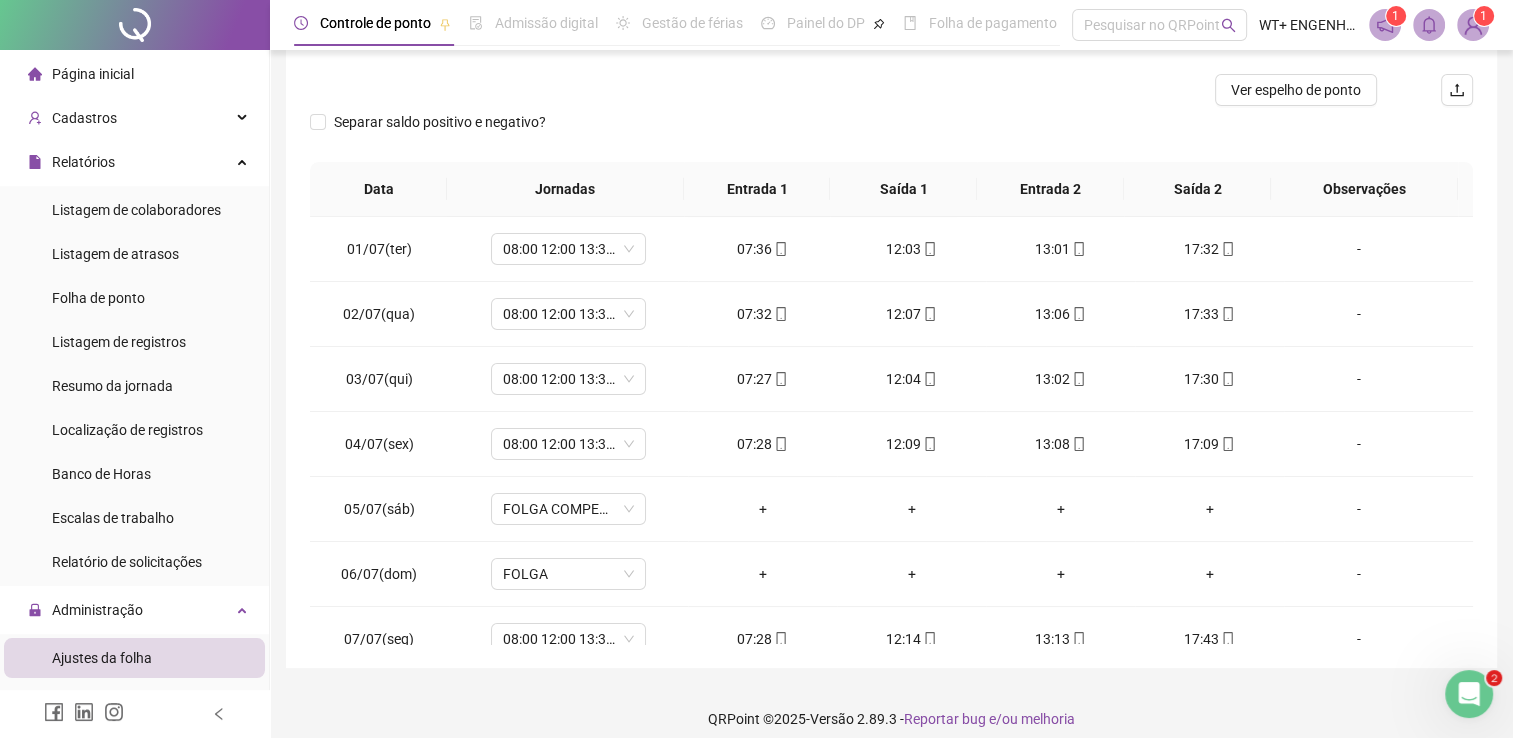 scroll, scrollTop: 249, scrollLeft: 0, axis: vertical 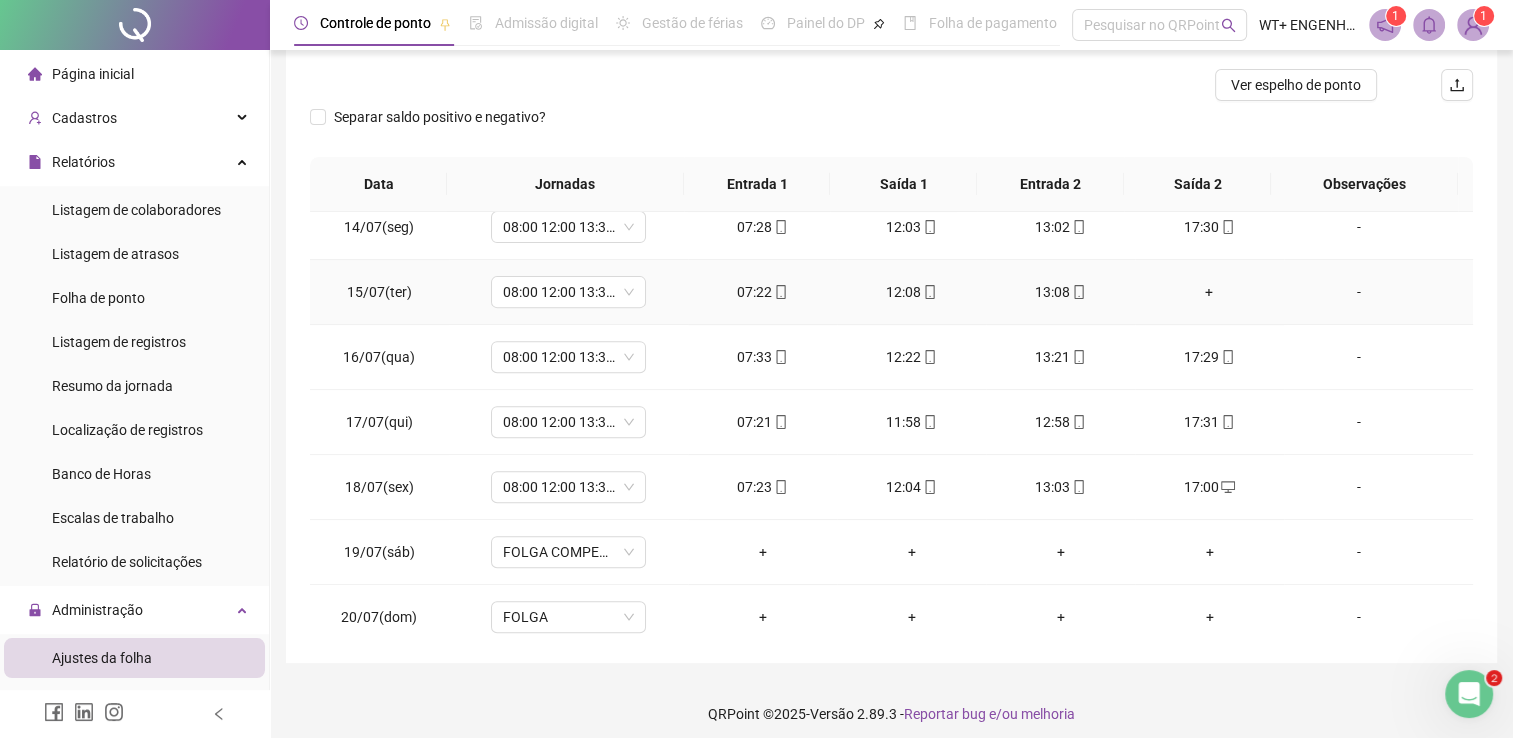 click on "+" at bounding box center (1209, 292) 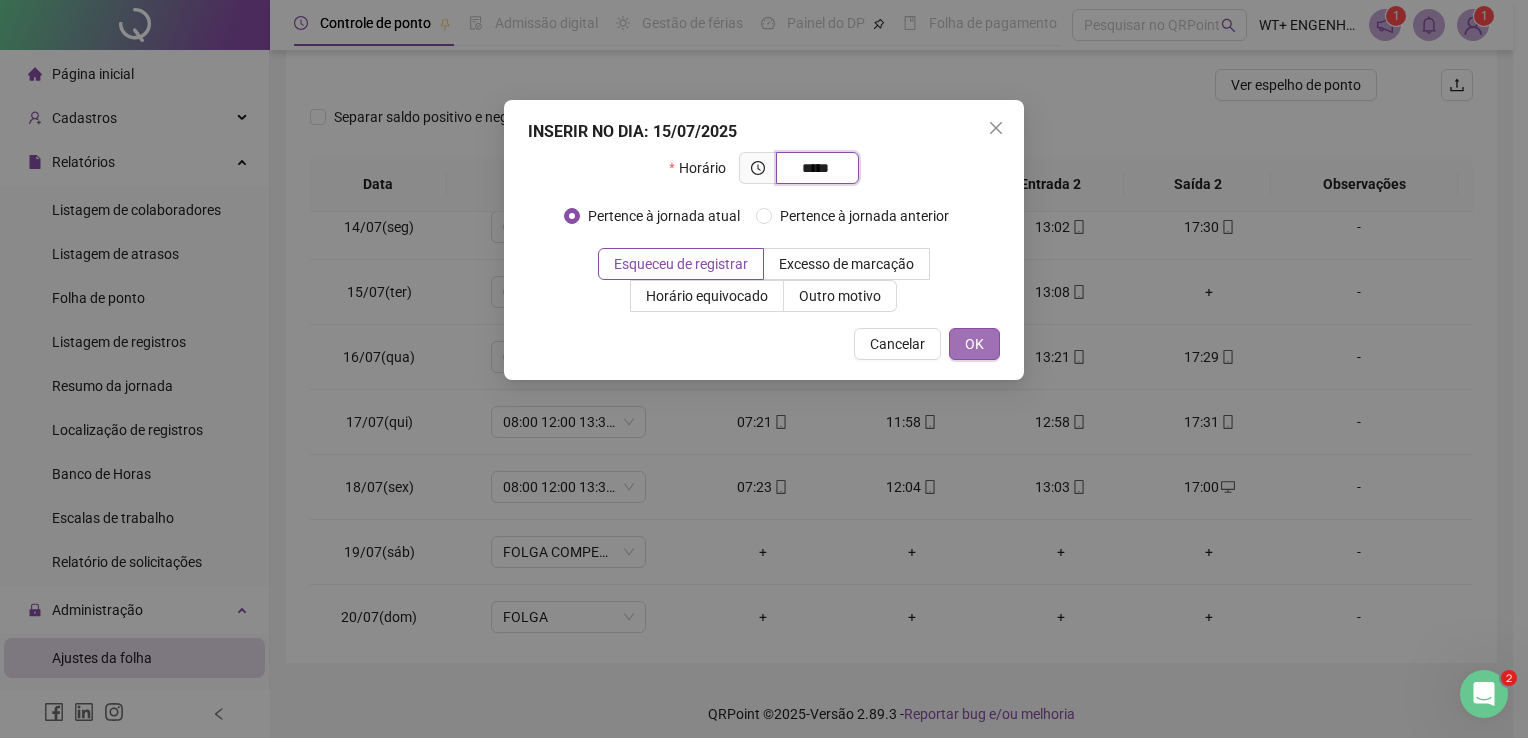 type on "*****" 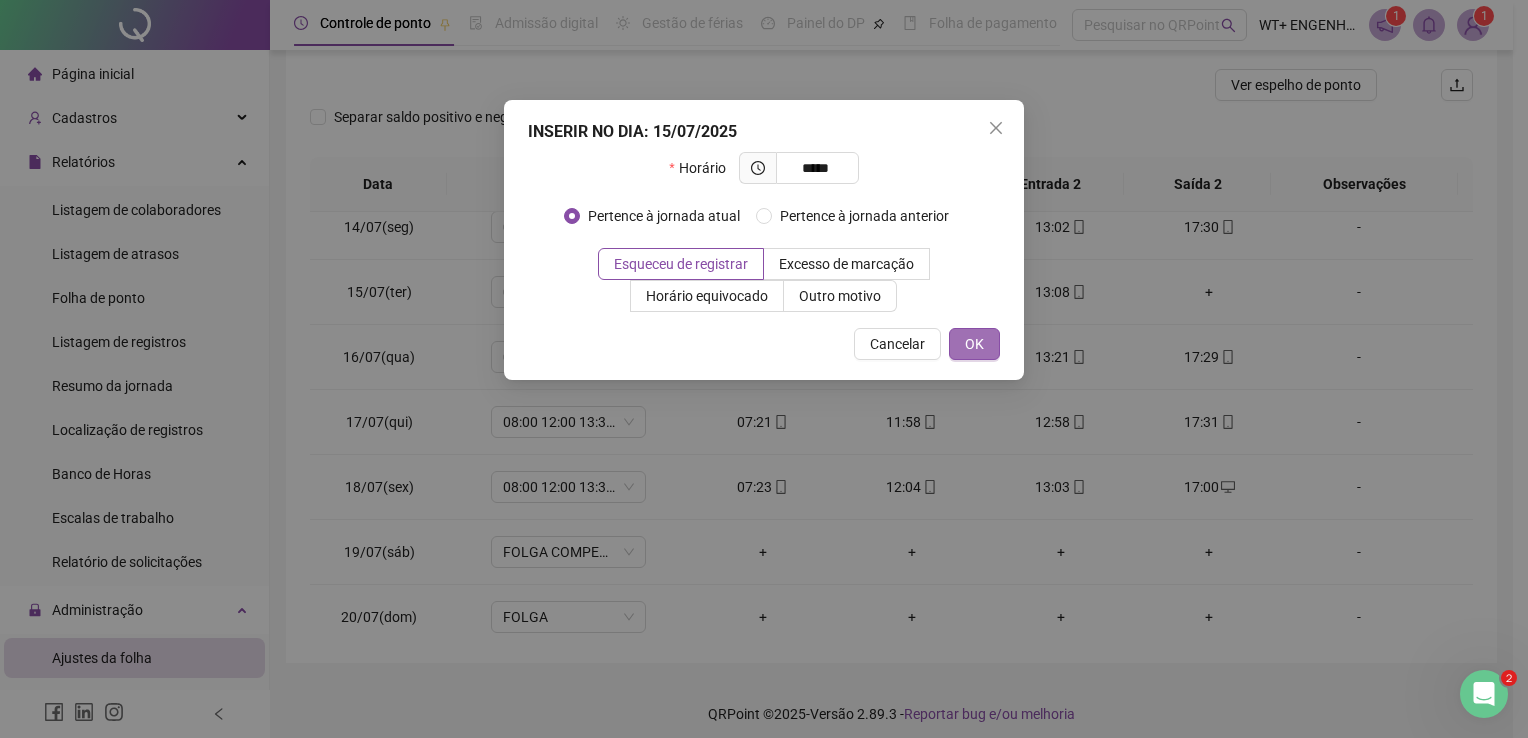 click on "OK" at bounding box center (974, 344) 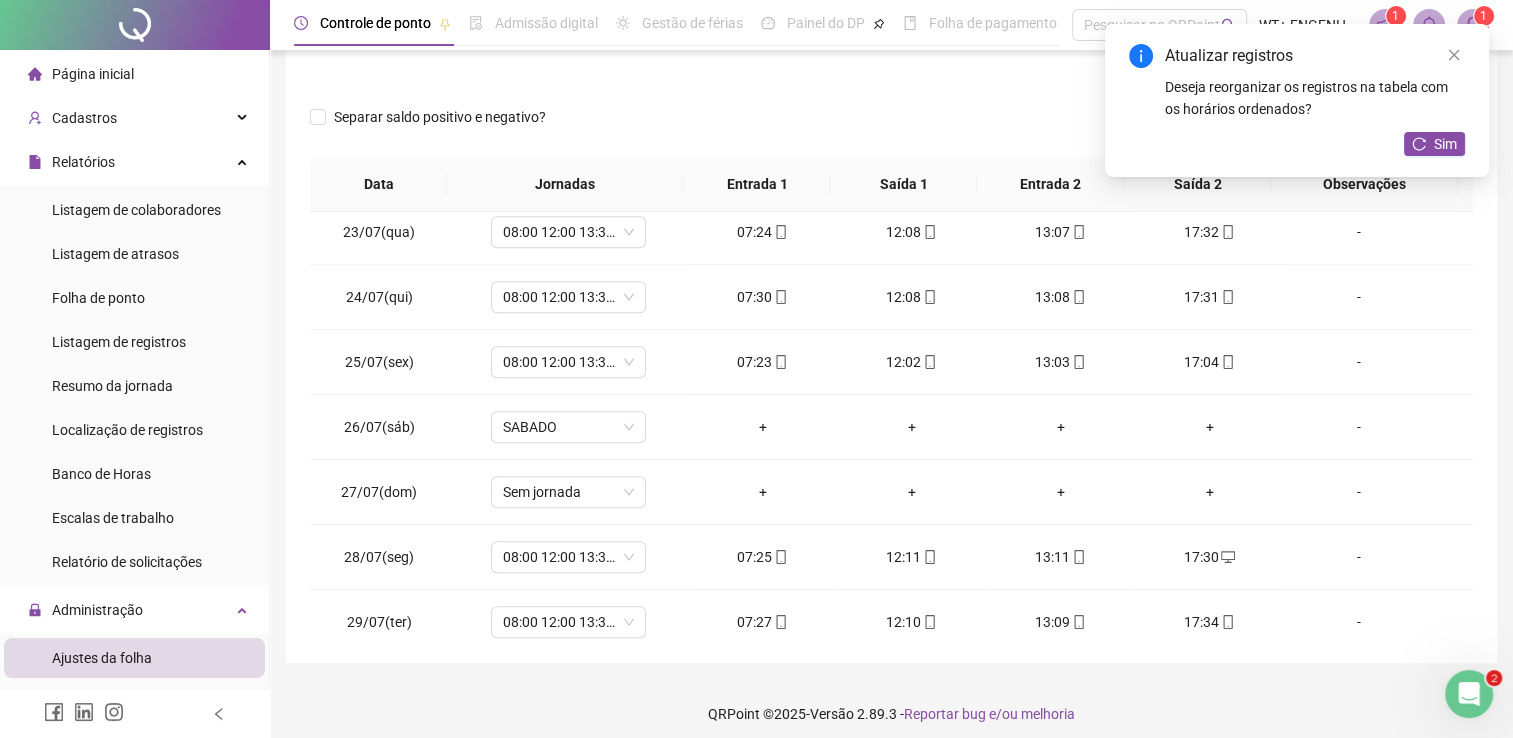 scroll, scrollTop: 1438, scrollLeft: 0, axis: vertical 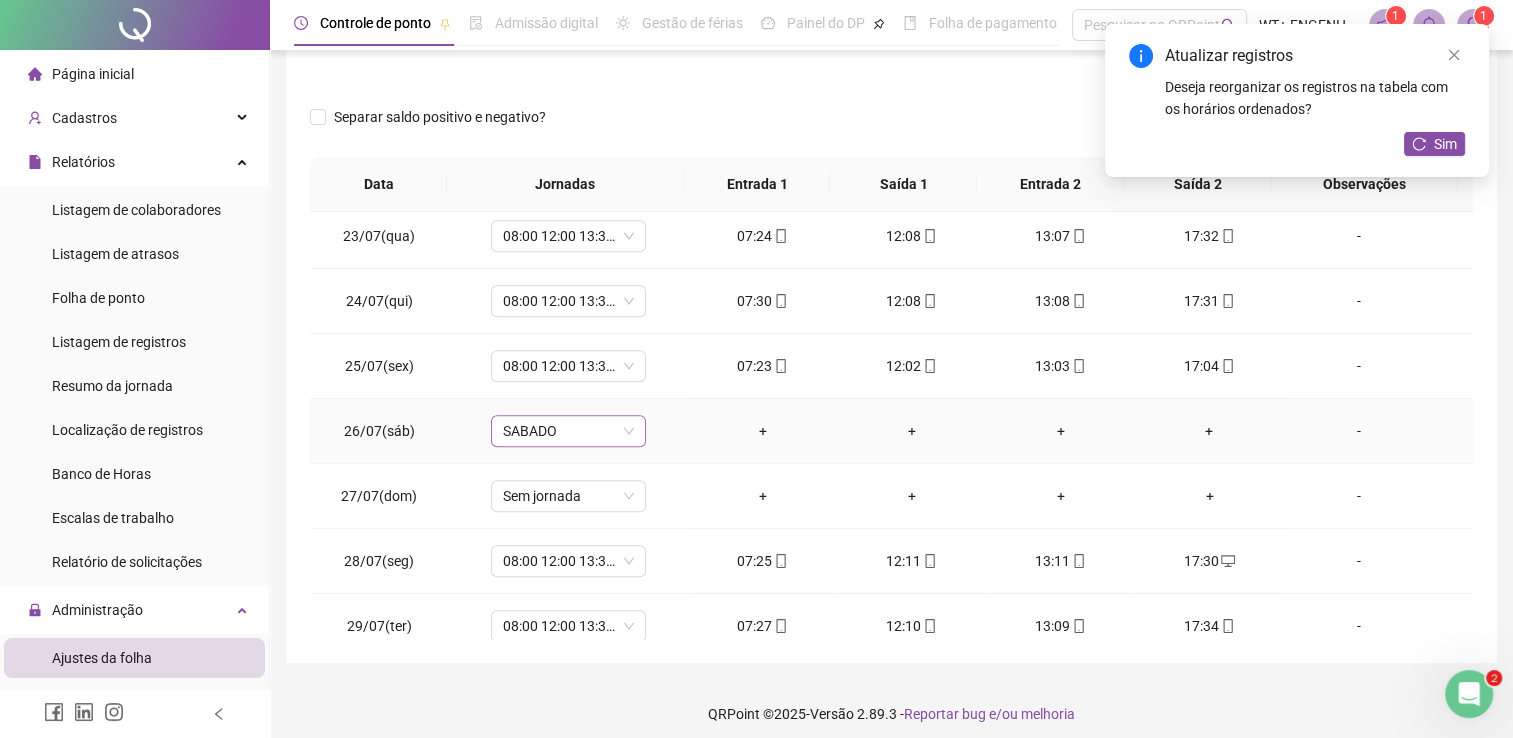 click on "SABADO" at bounding box center (568, 431) 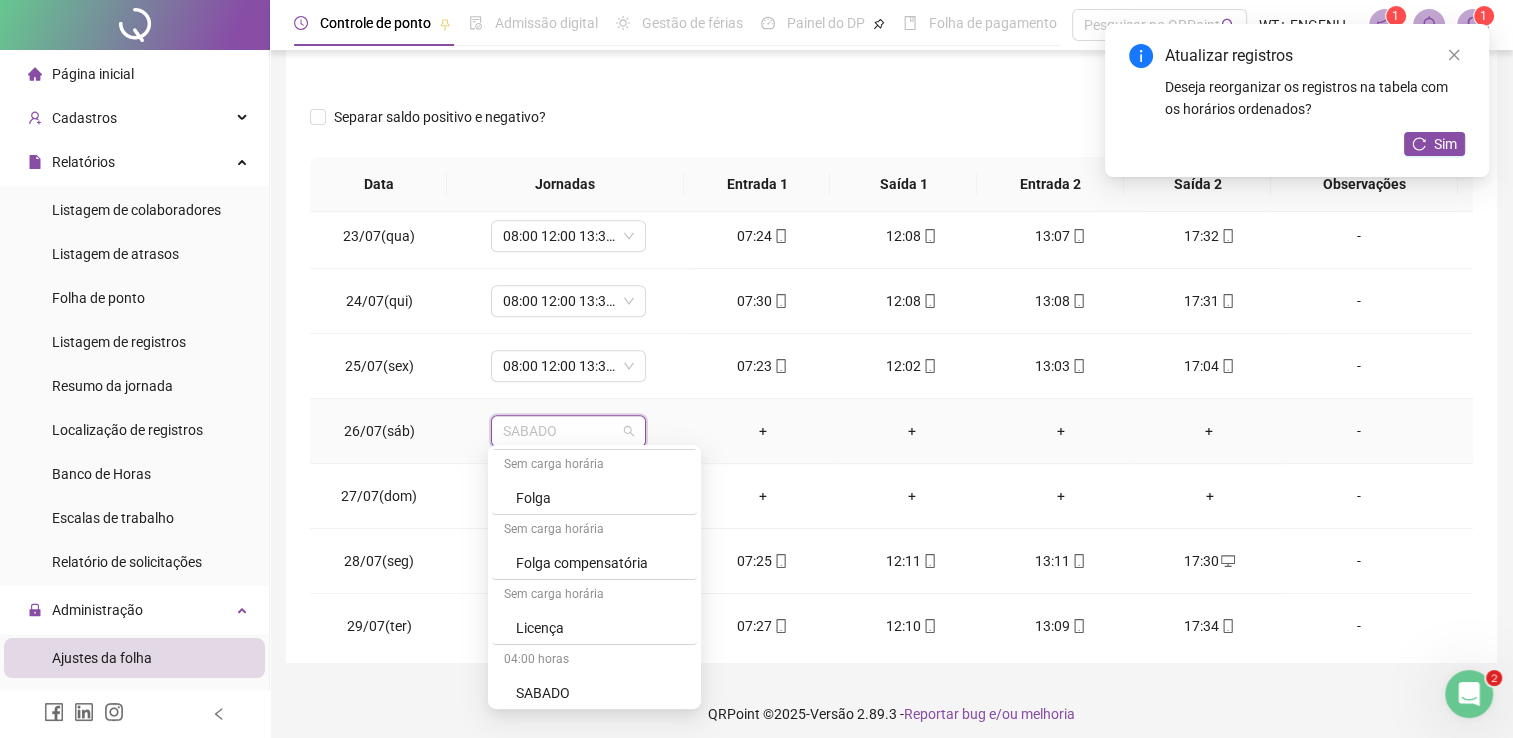 scroll, scrollTop: 572, scrollLeft: 0, axis: vertical 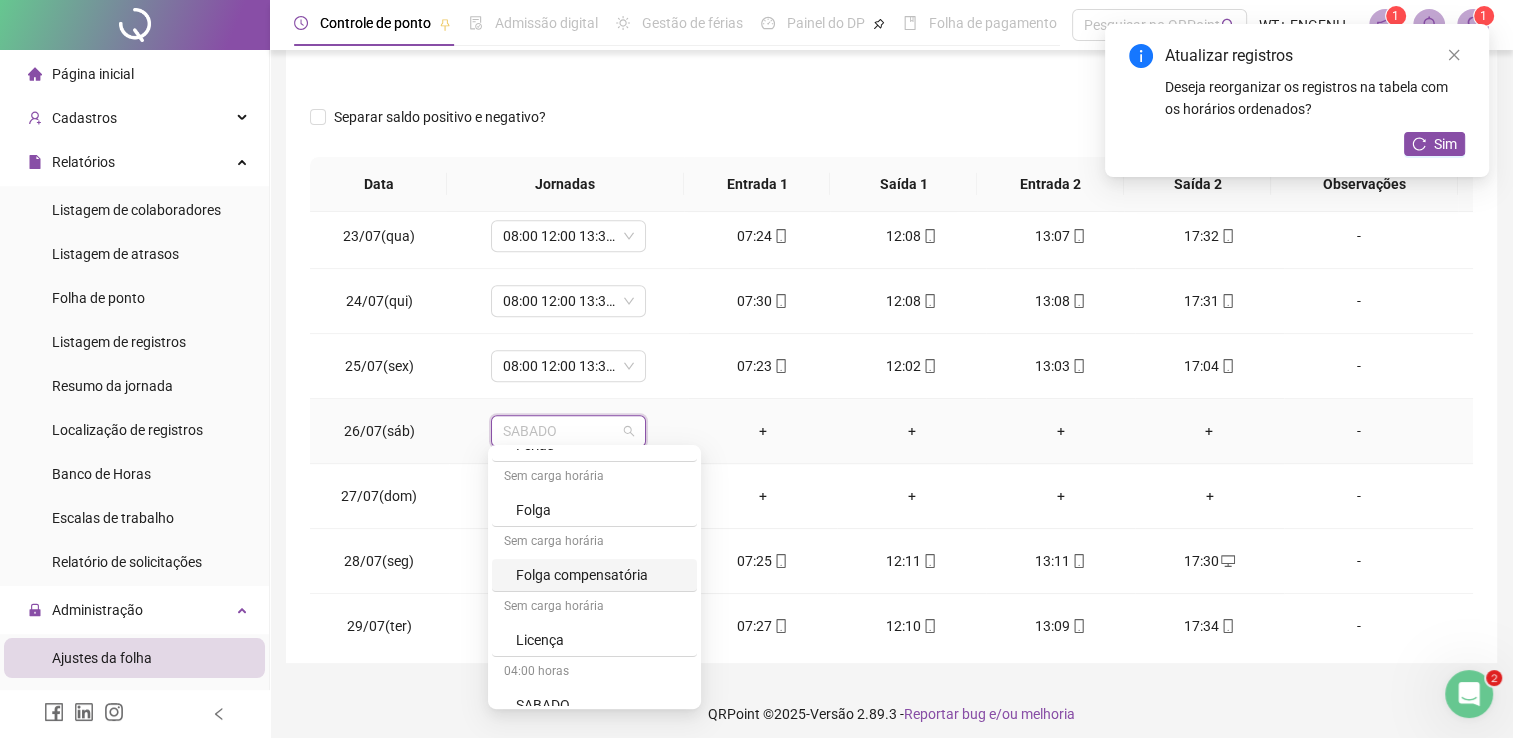 click on "Sem carga horária" at bounding box center (594, 543) 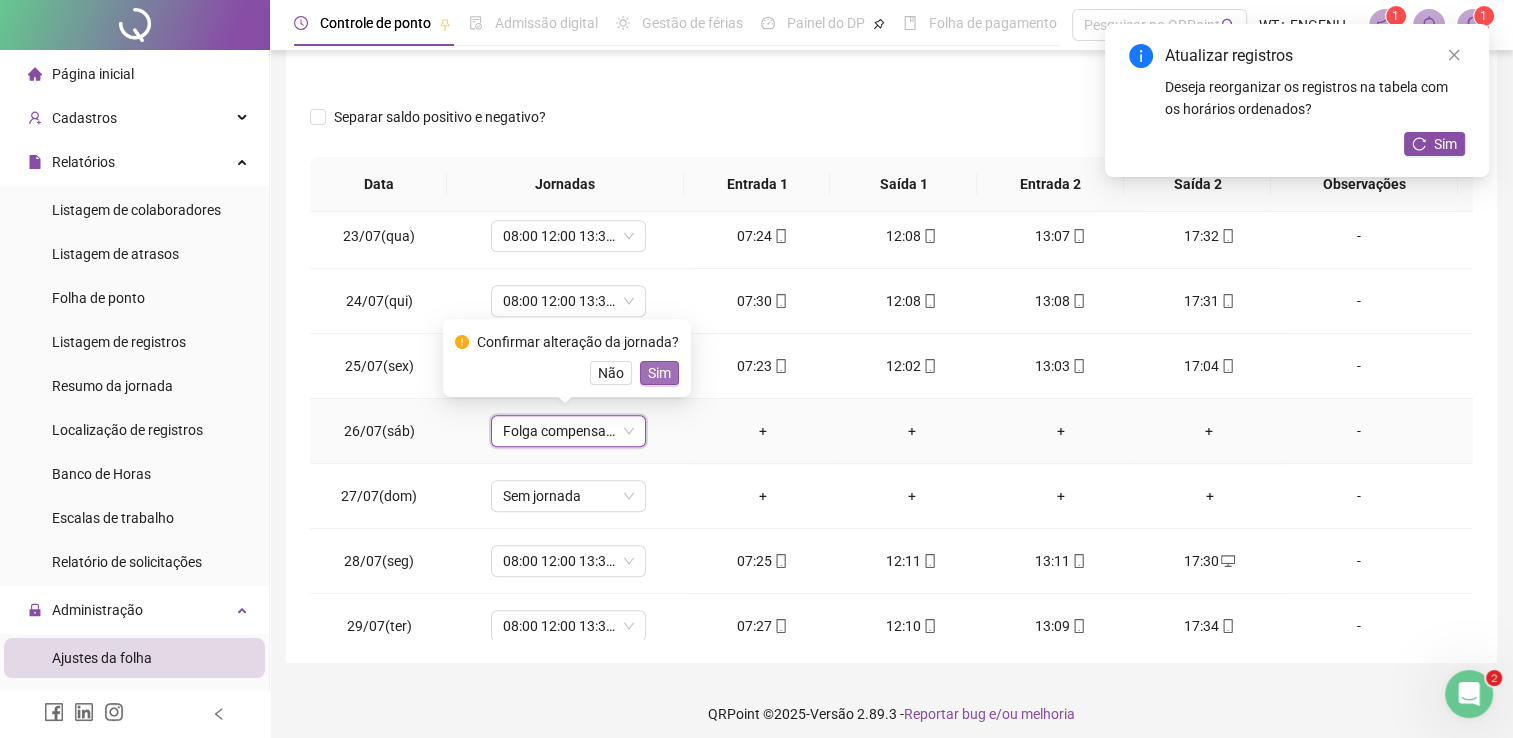 click on "Sim" at bounding box center (659, 373) 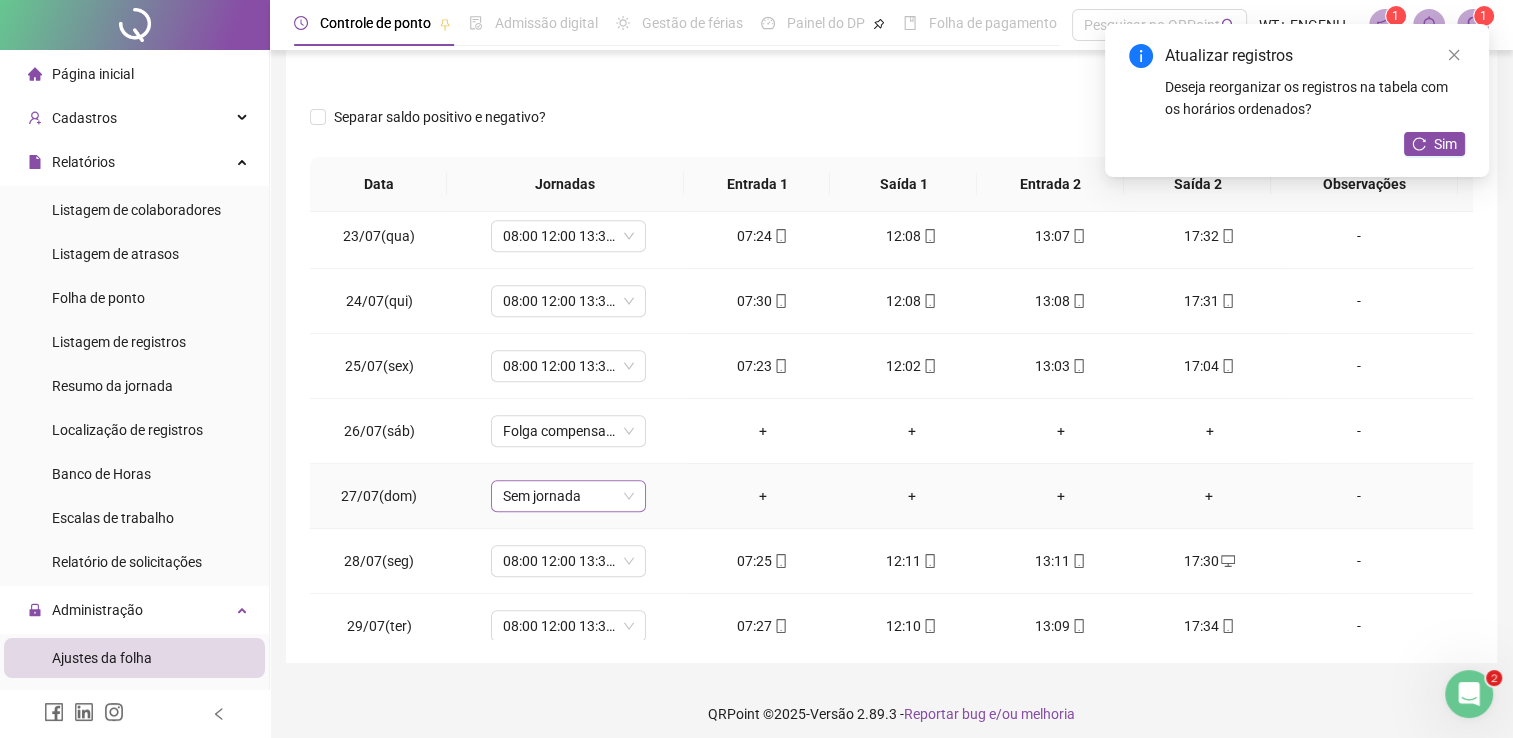 click on "Sem jornada" at bounding box center (568, 496) 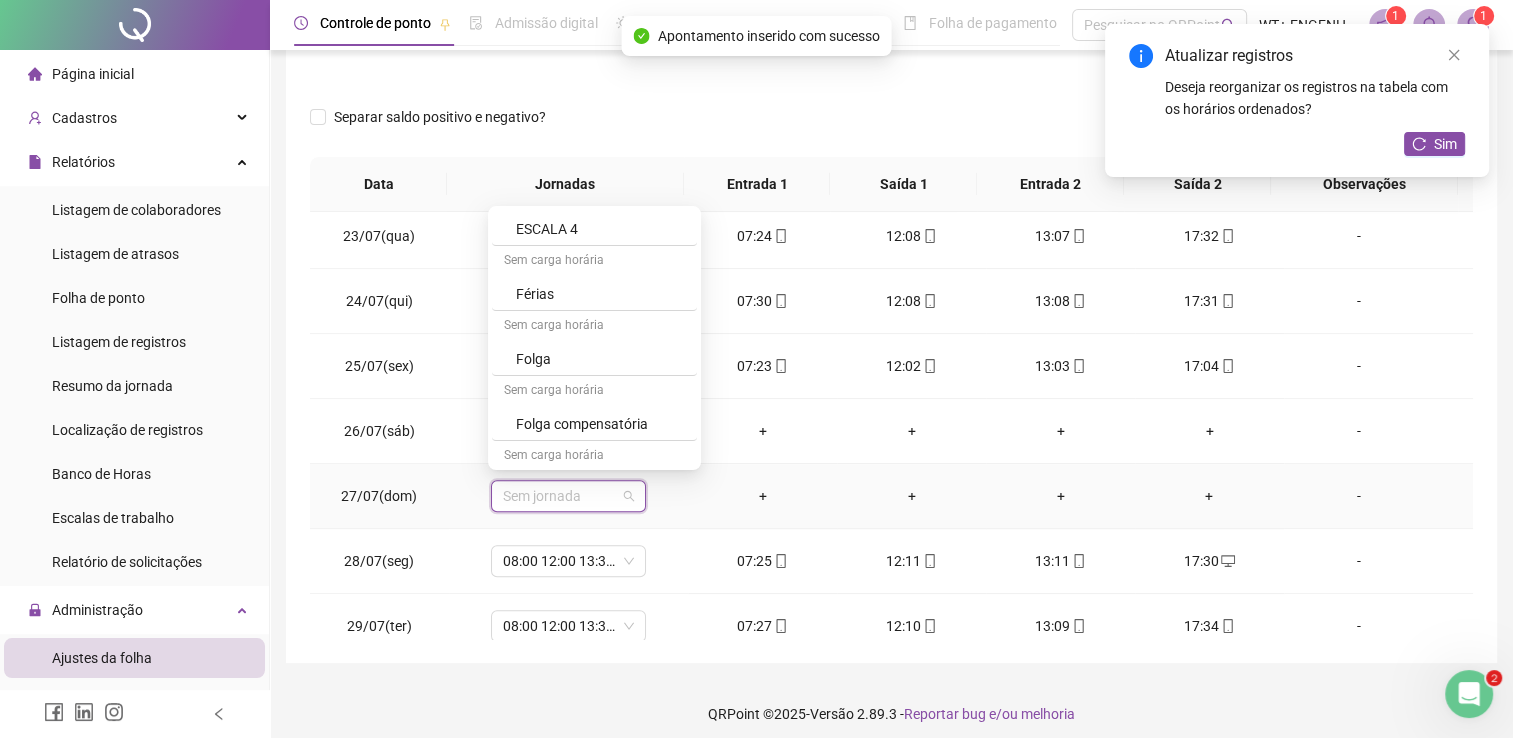 scroll, scrollTop: 494, scrollLeft: 0, axis: vertical 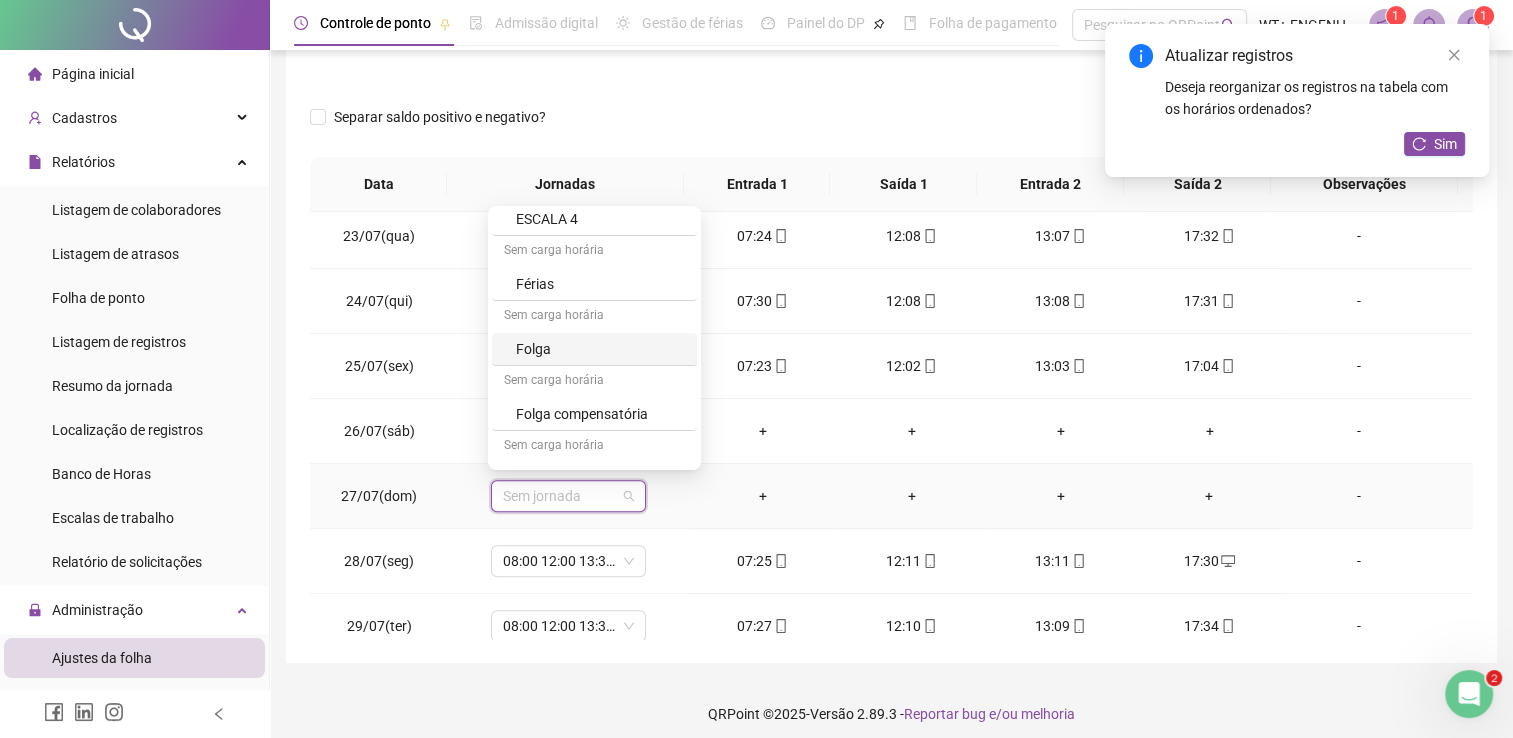 click on "Folga" at bounding box center (600, 349) 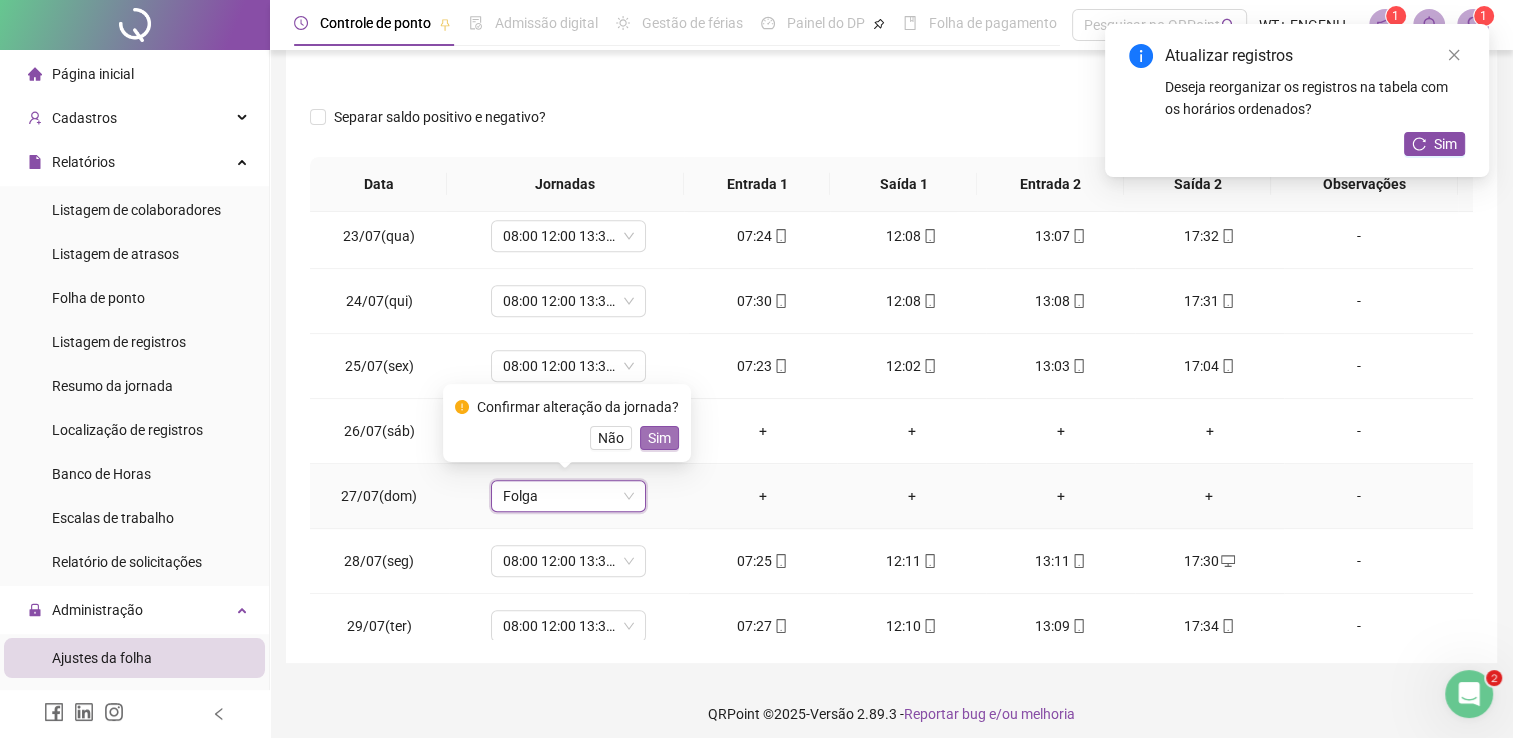 click on "Sim" at bounding box center (659, 438) 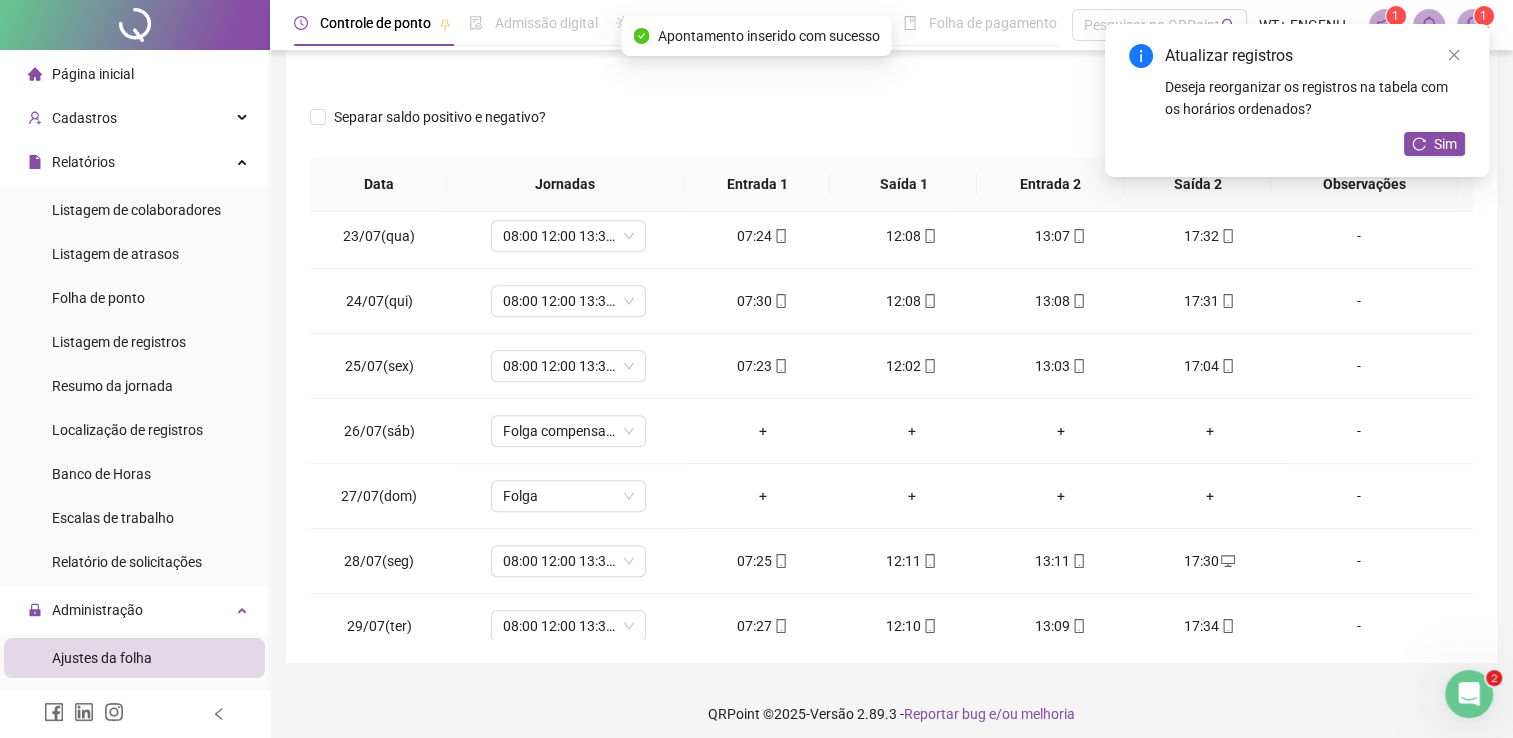 scroll, scrollTop: 1581, scrollLeft: 0, axis: vertical 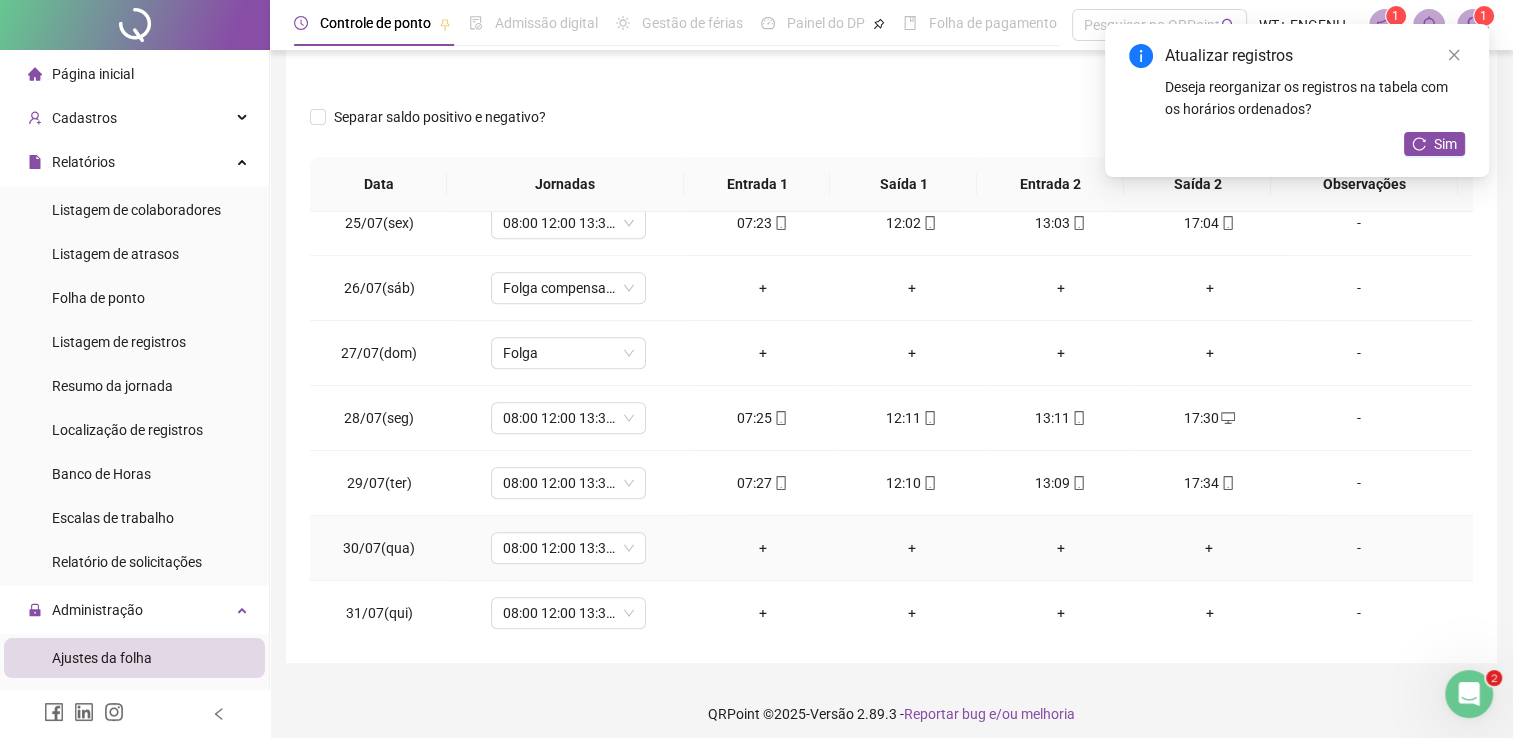 click on "+" at bounding box center [762, 548] 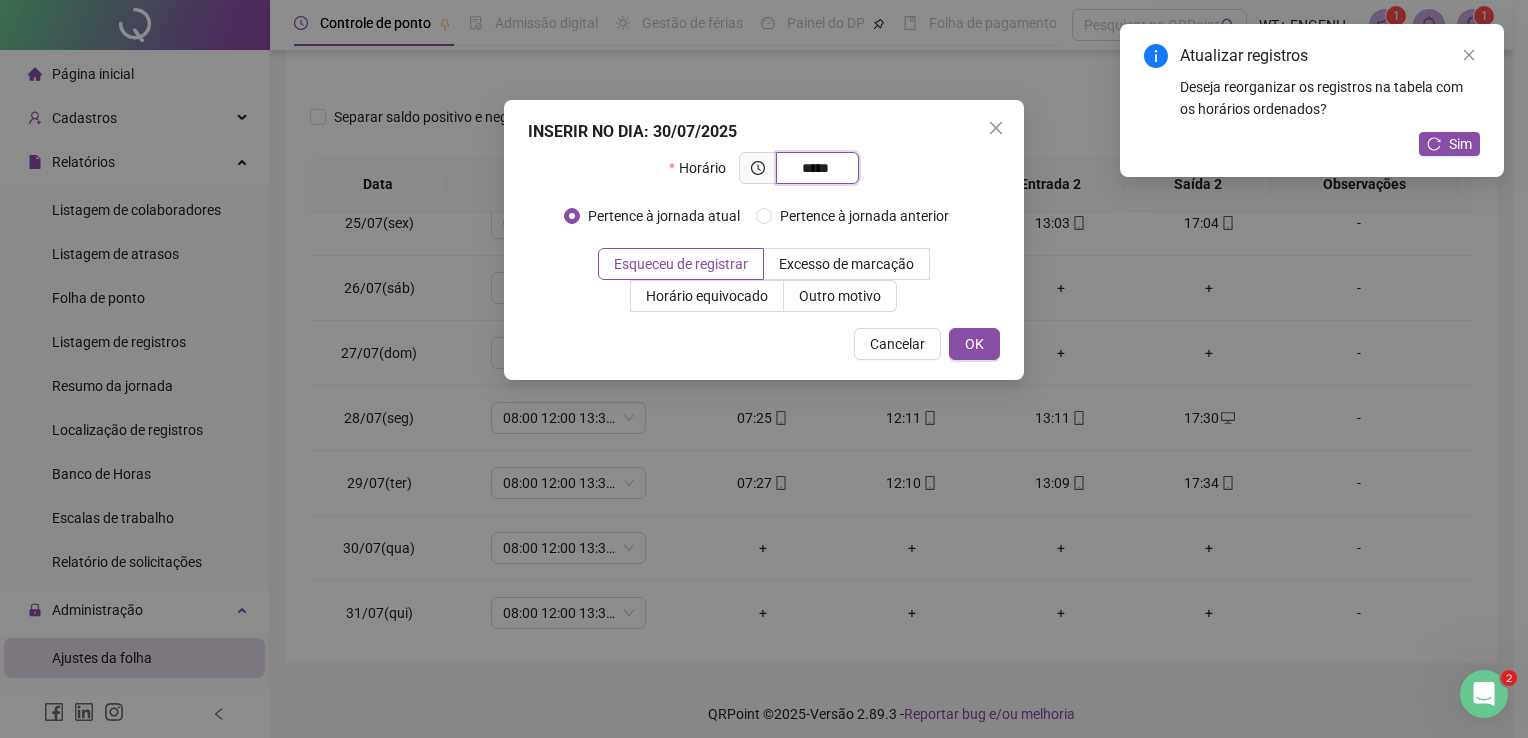 type on "*****" 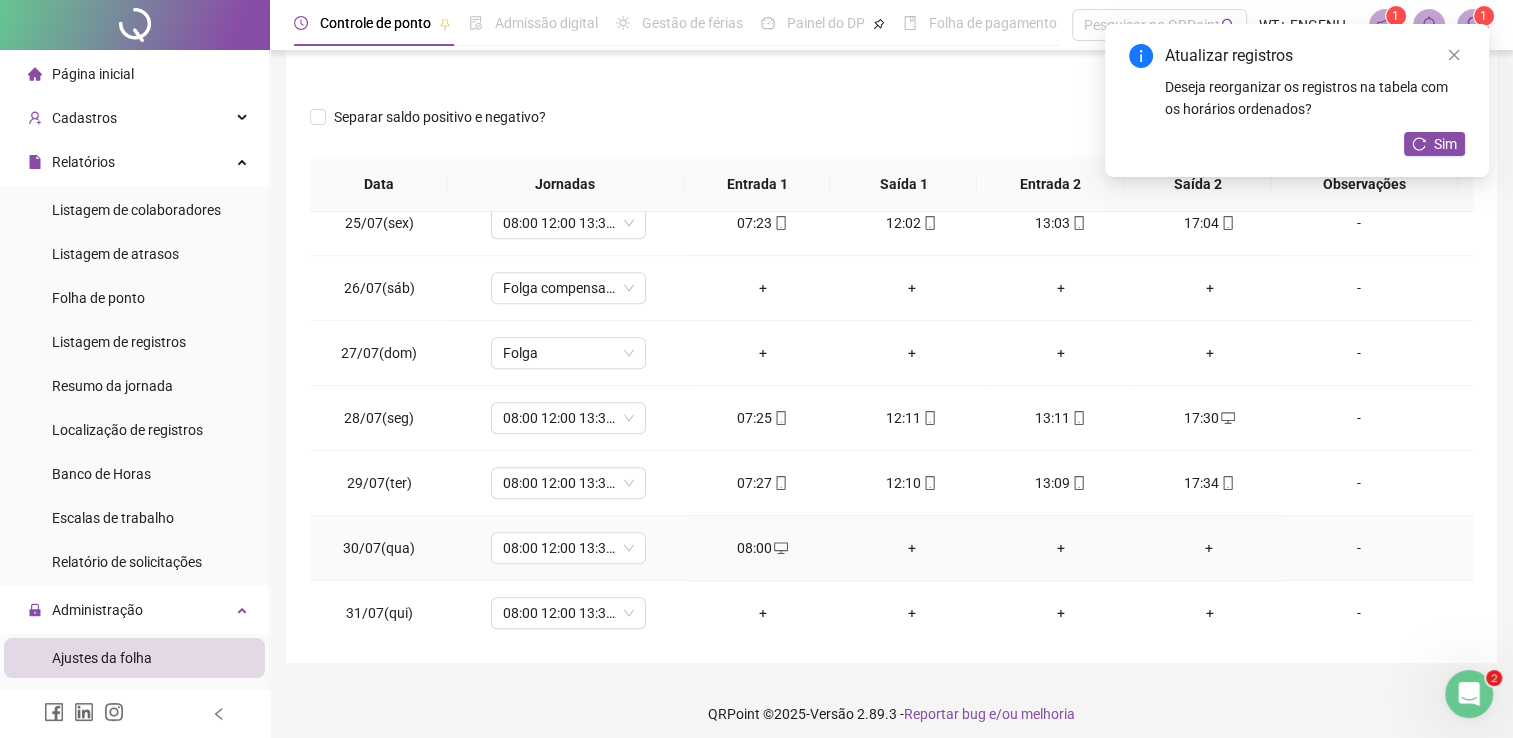 click on "+" at bounding box center (911, 548) 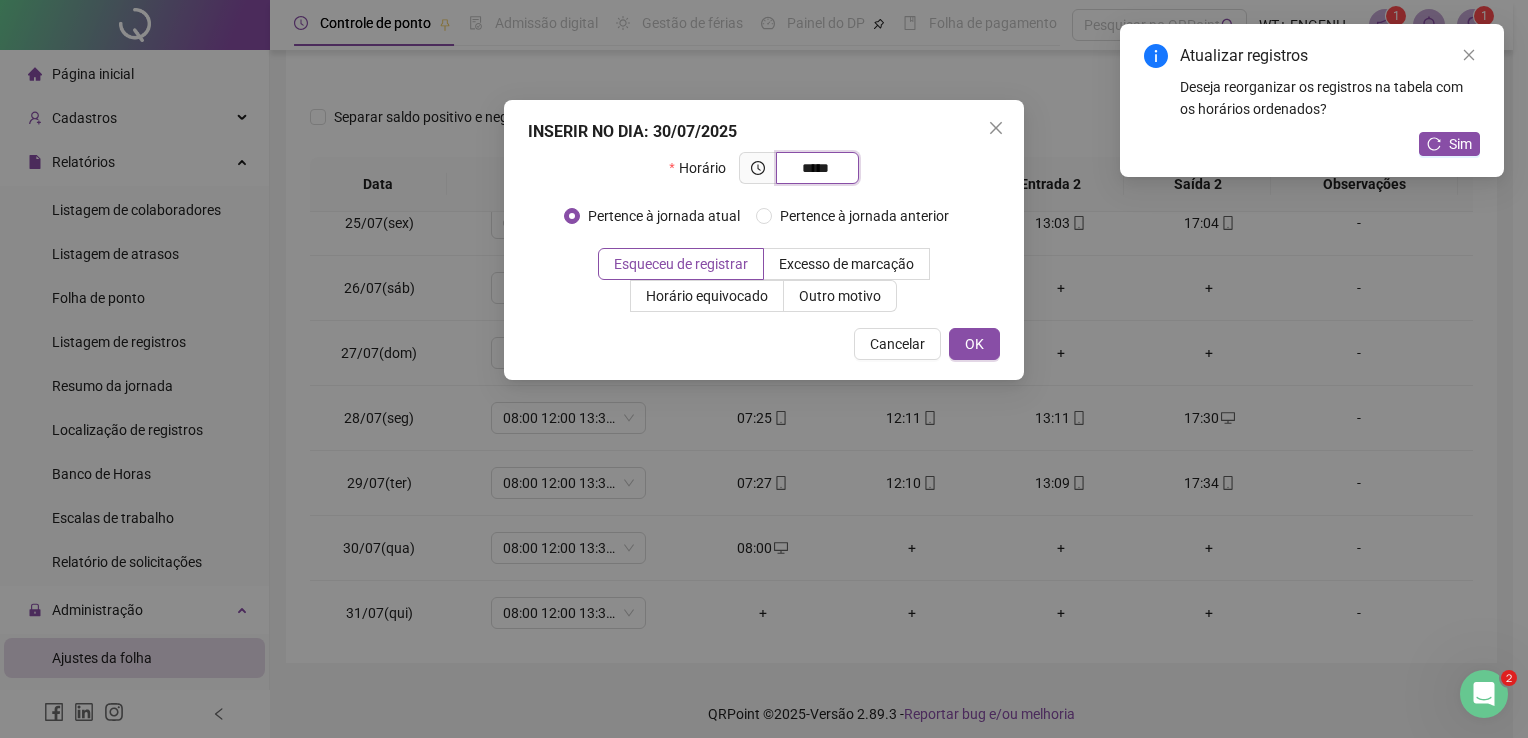 type on "*****" 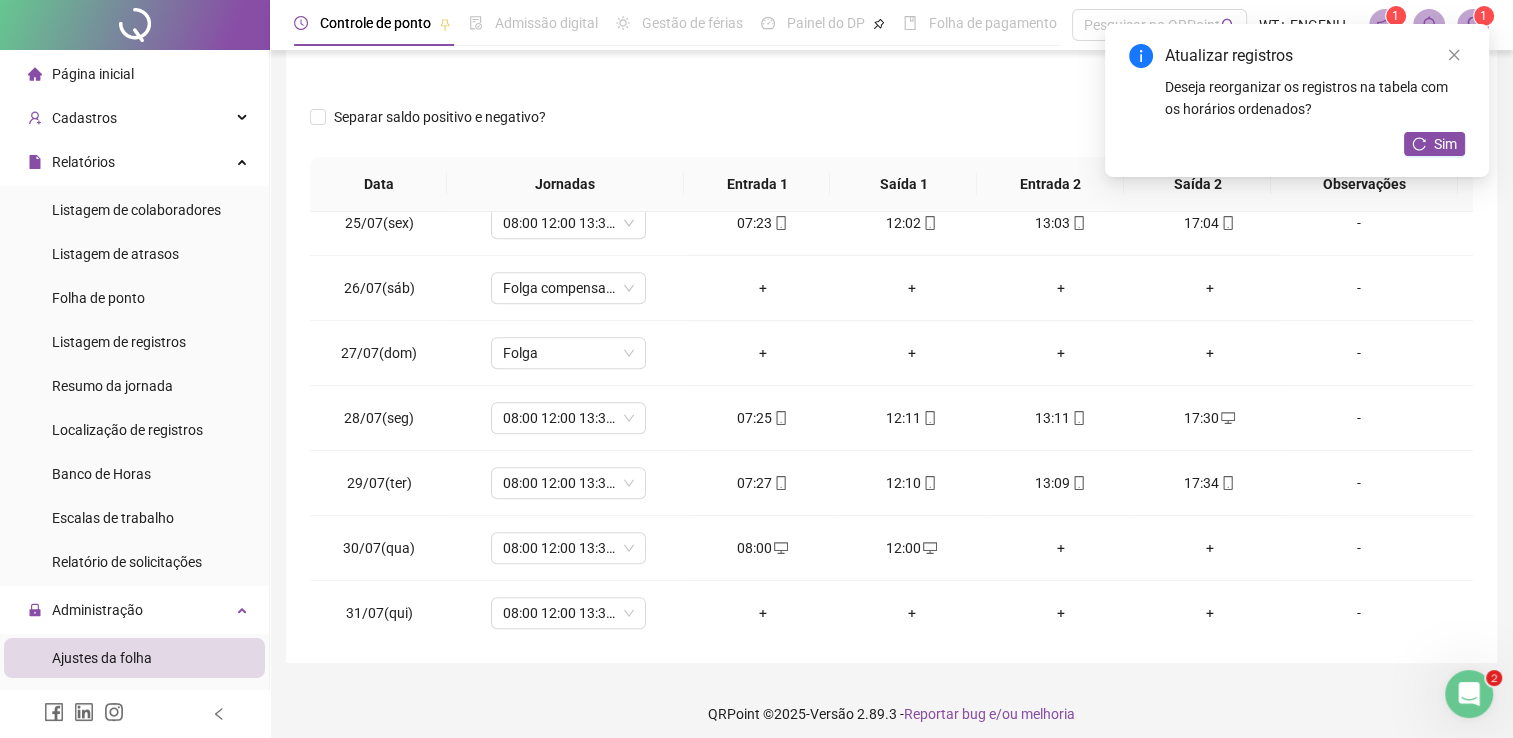 click on "+" at bounding box center (1060, 548) 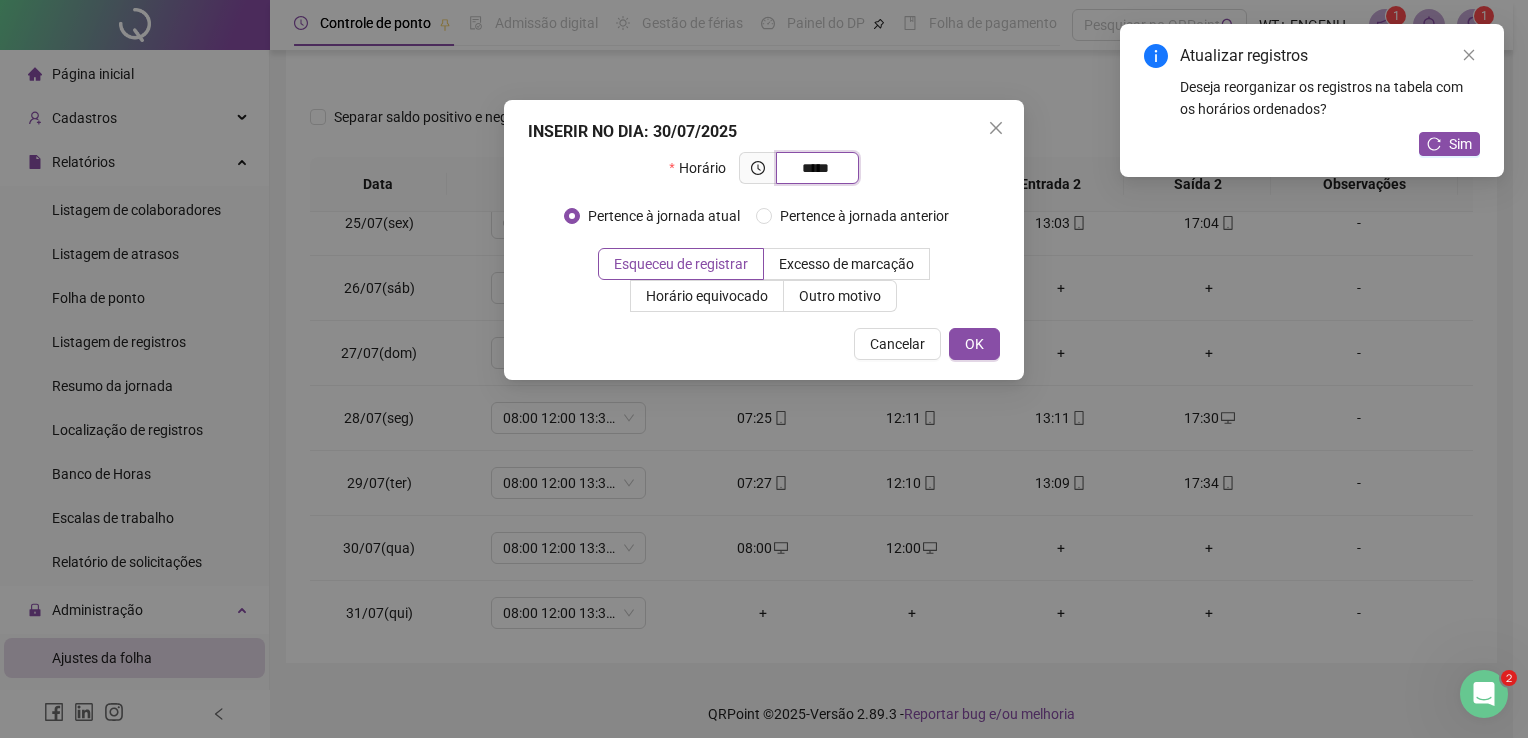 type on "*****" 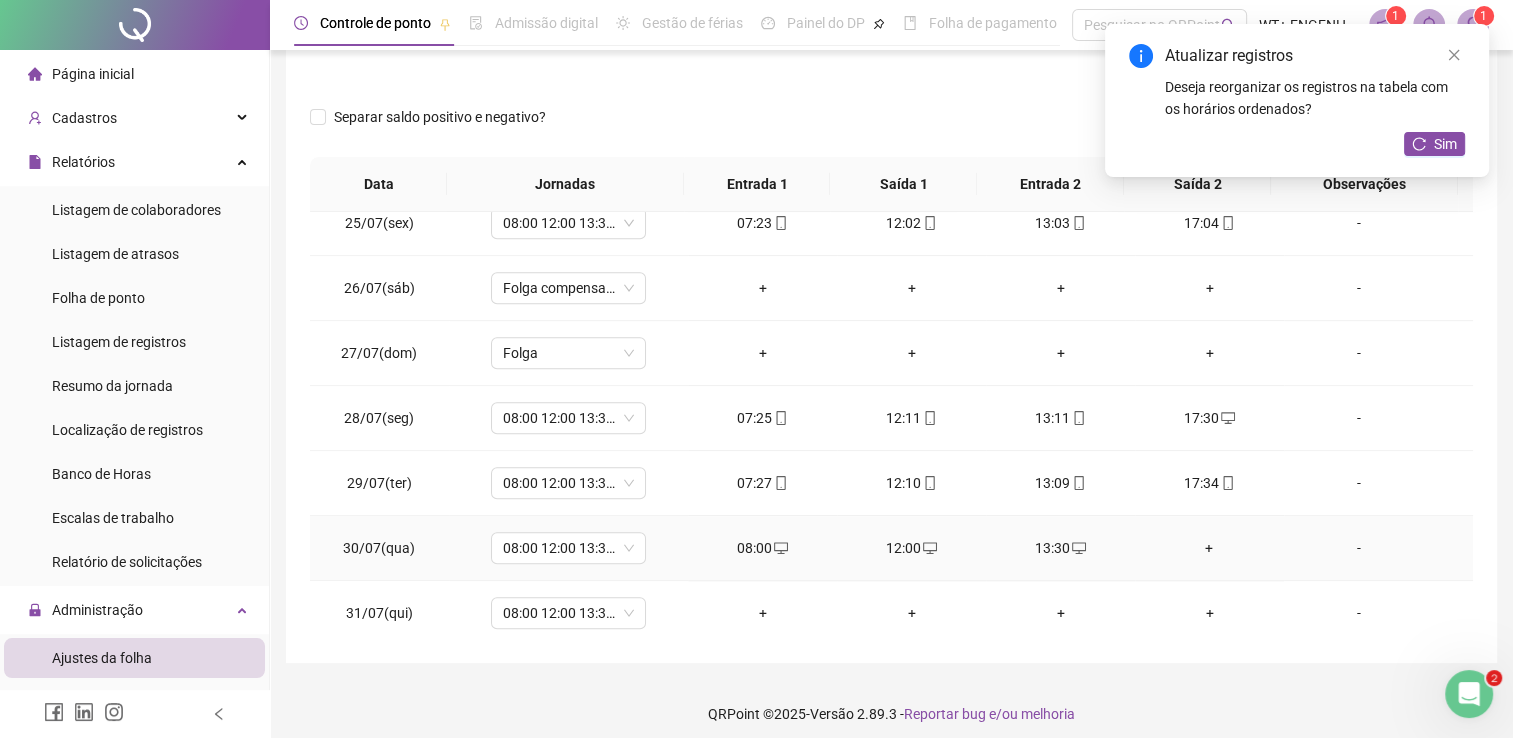 click on "+" at bounding box center [1209, 548] 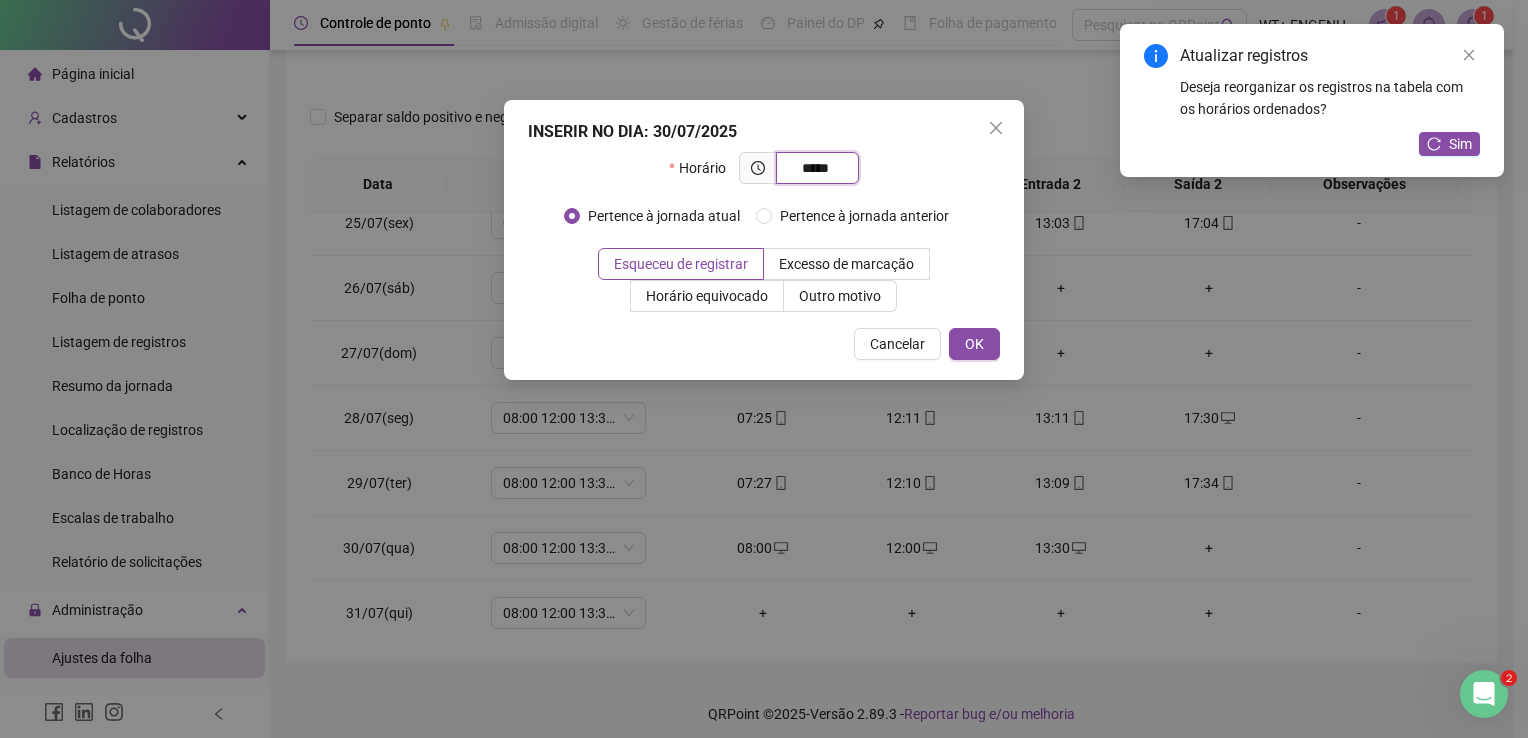 type on "*****" 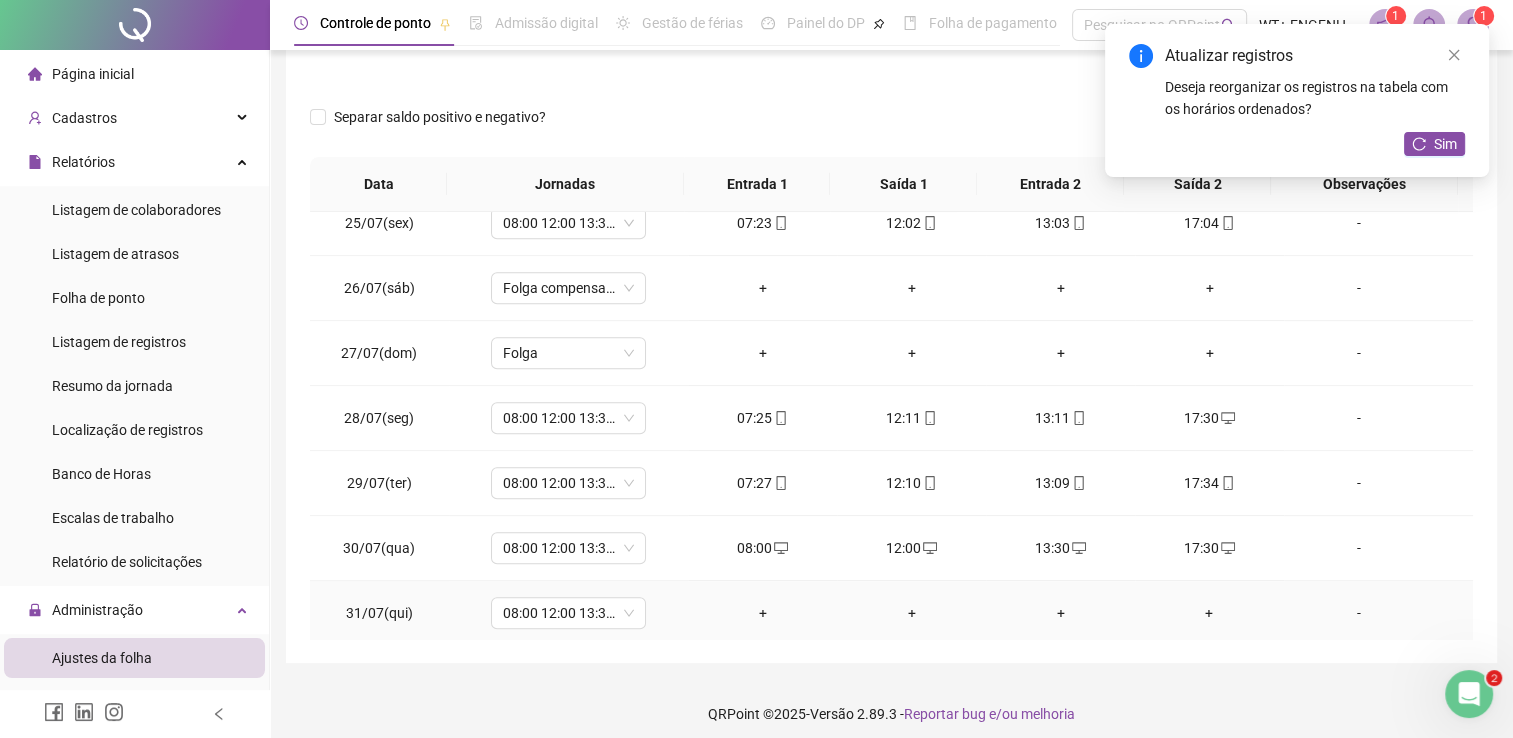 click on "+" at bounding box center [762, 613] 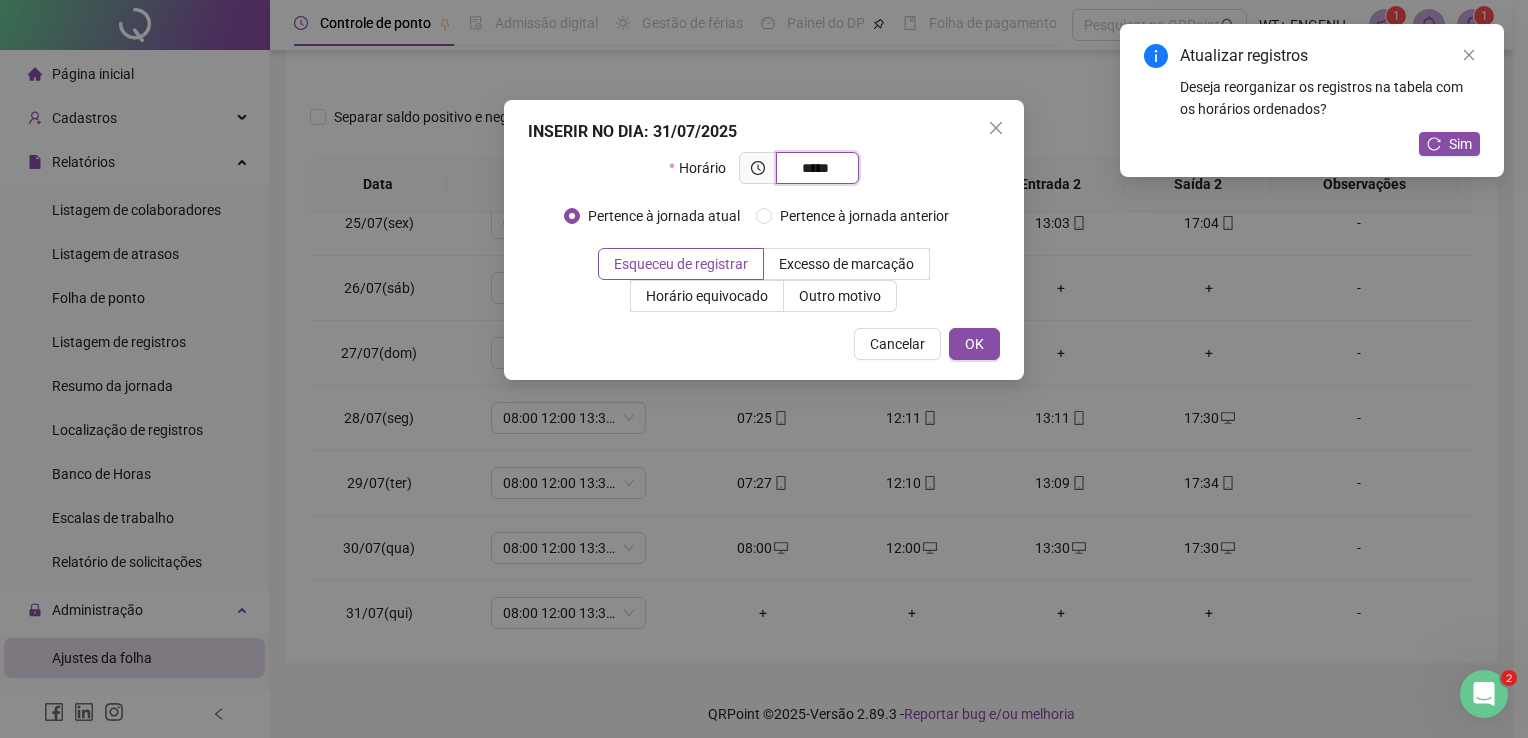 type on "*****" 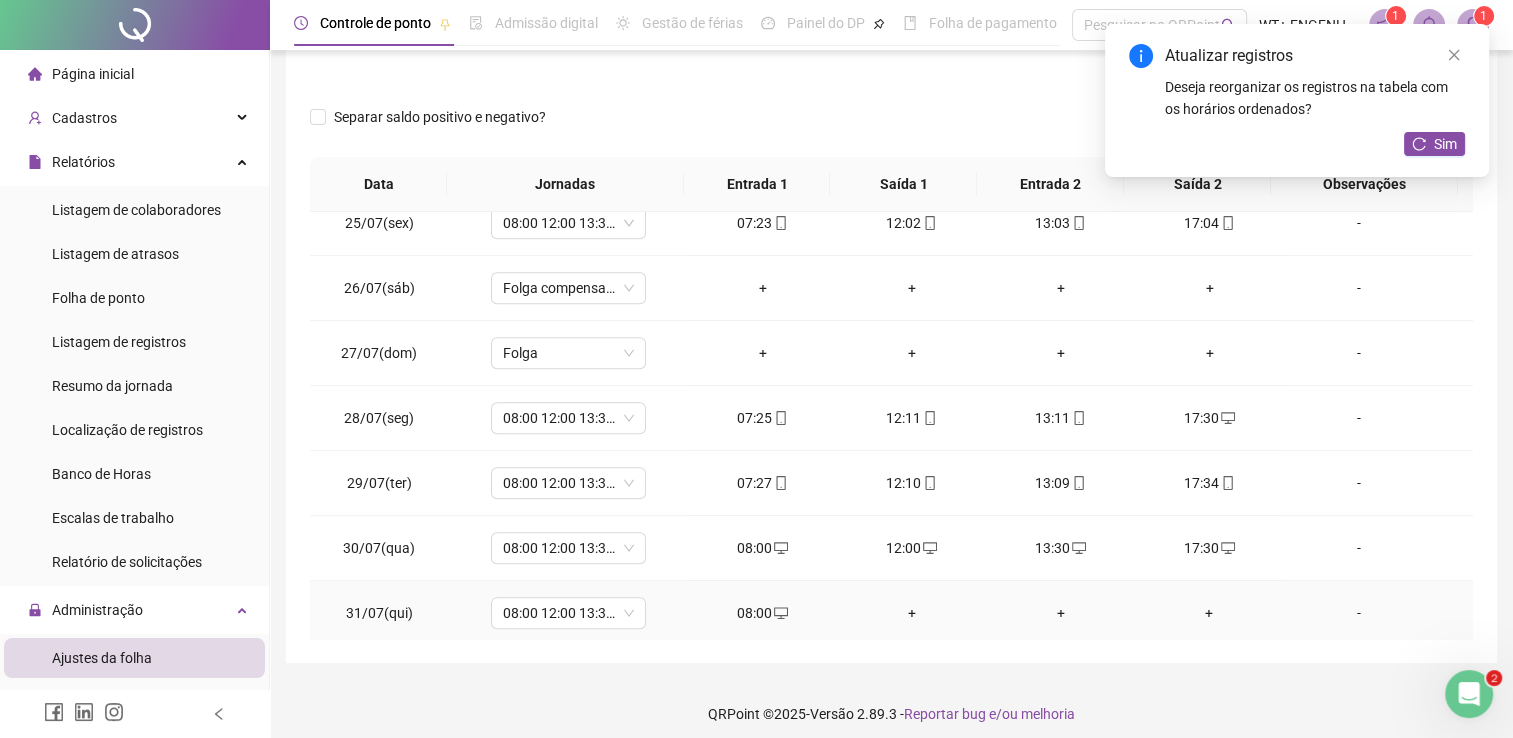 click on "+" at bounding box center [911, 613] 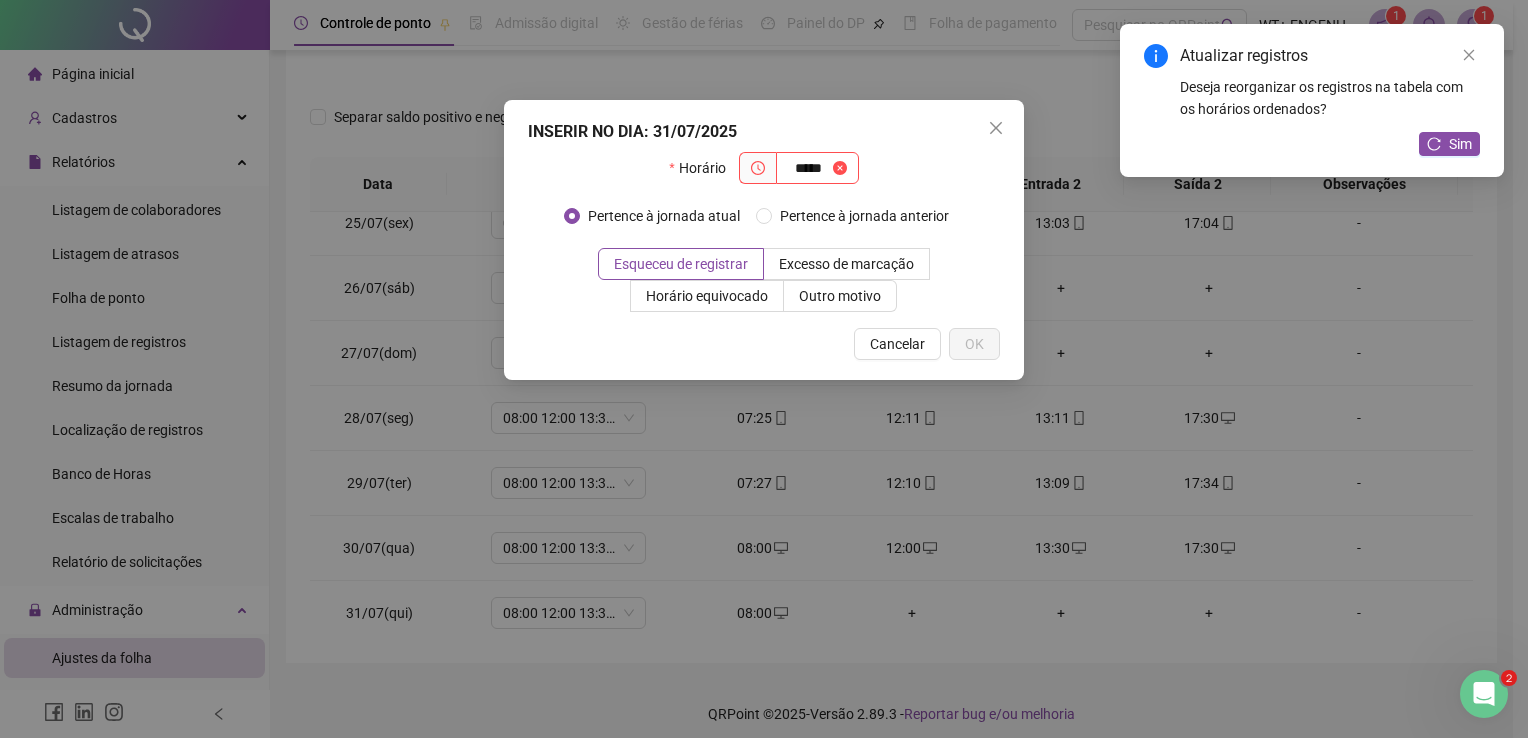 type on "*****" 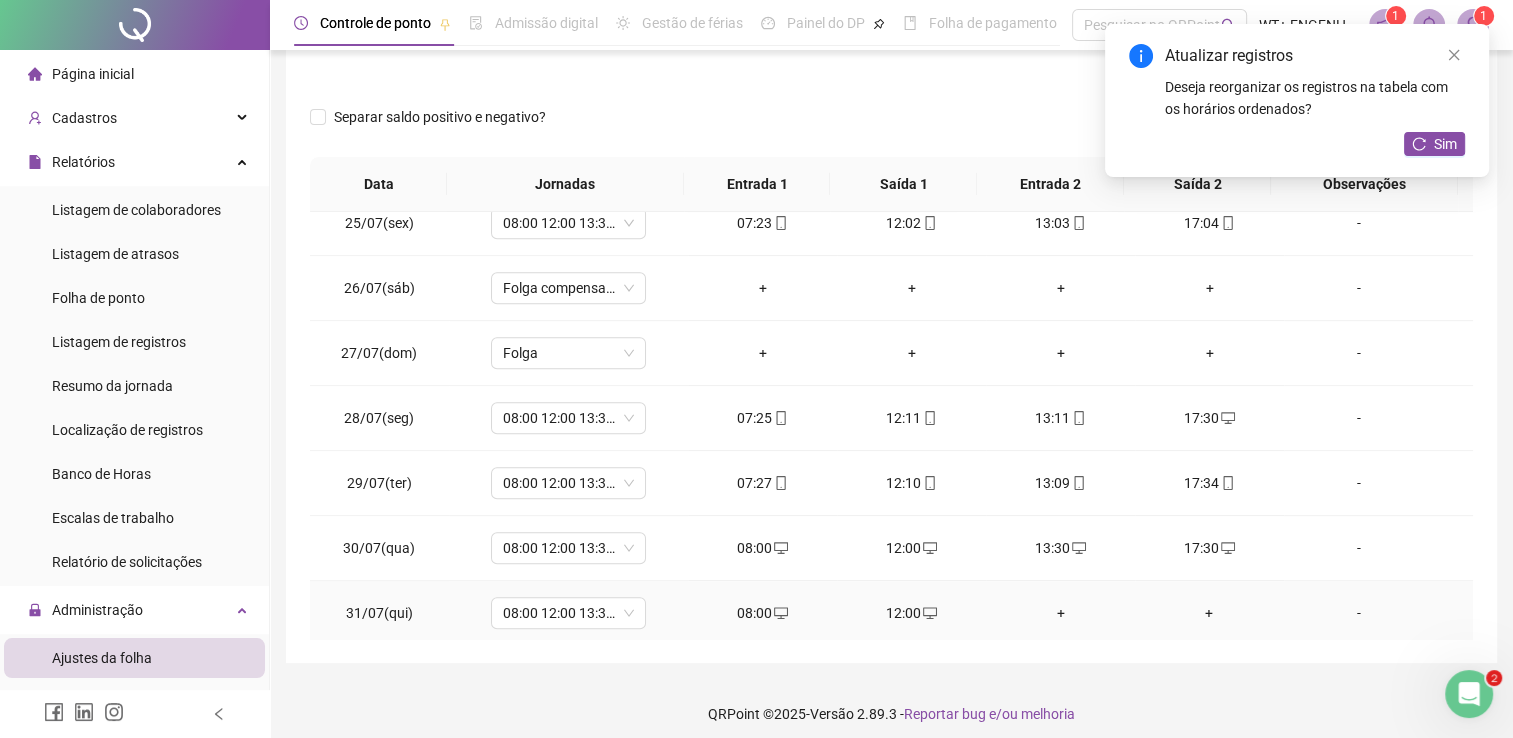 click on "+" at bounding box center [1060, 613] 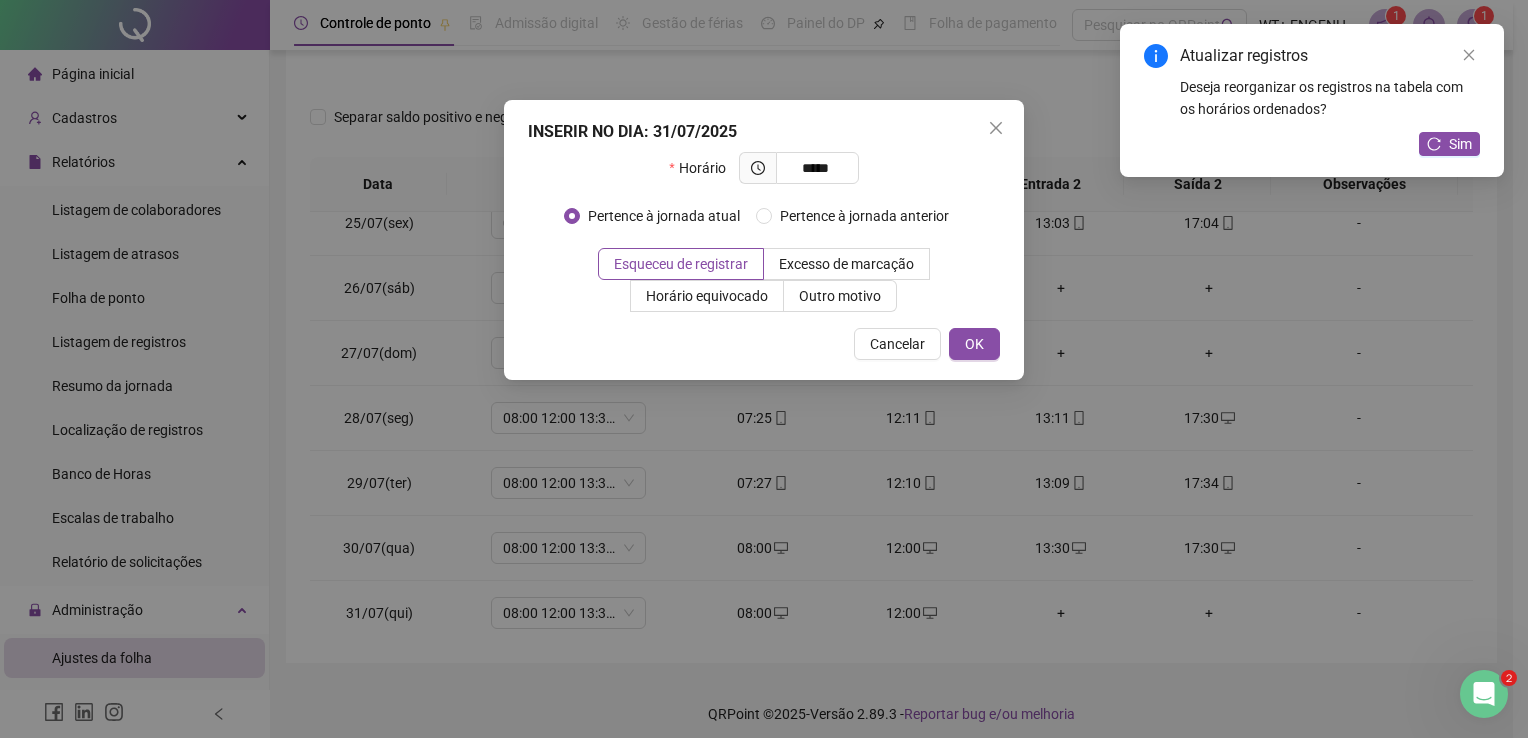 type on "*****" 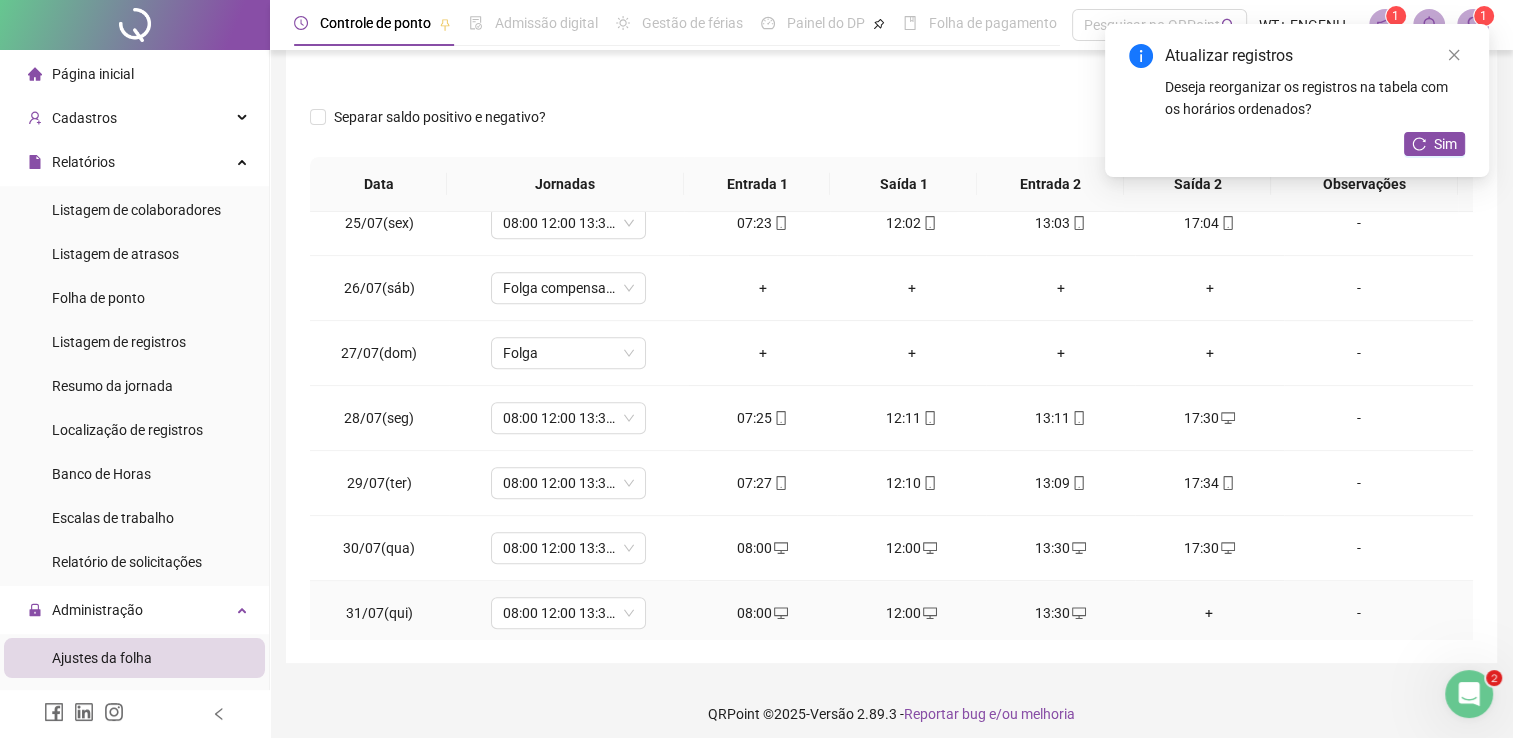 click on "+" at bounding box center (1209, 613) 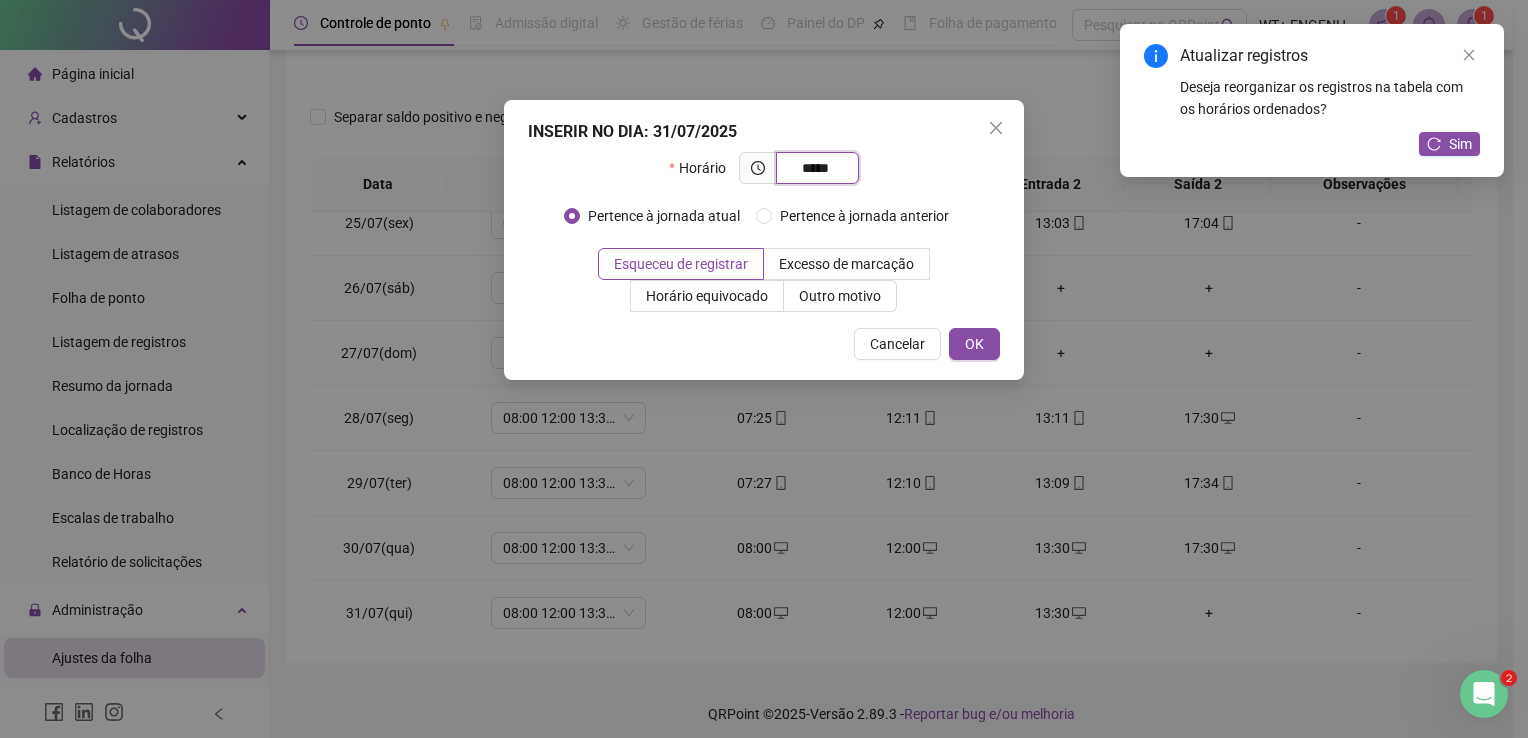 type on "*****" 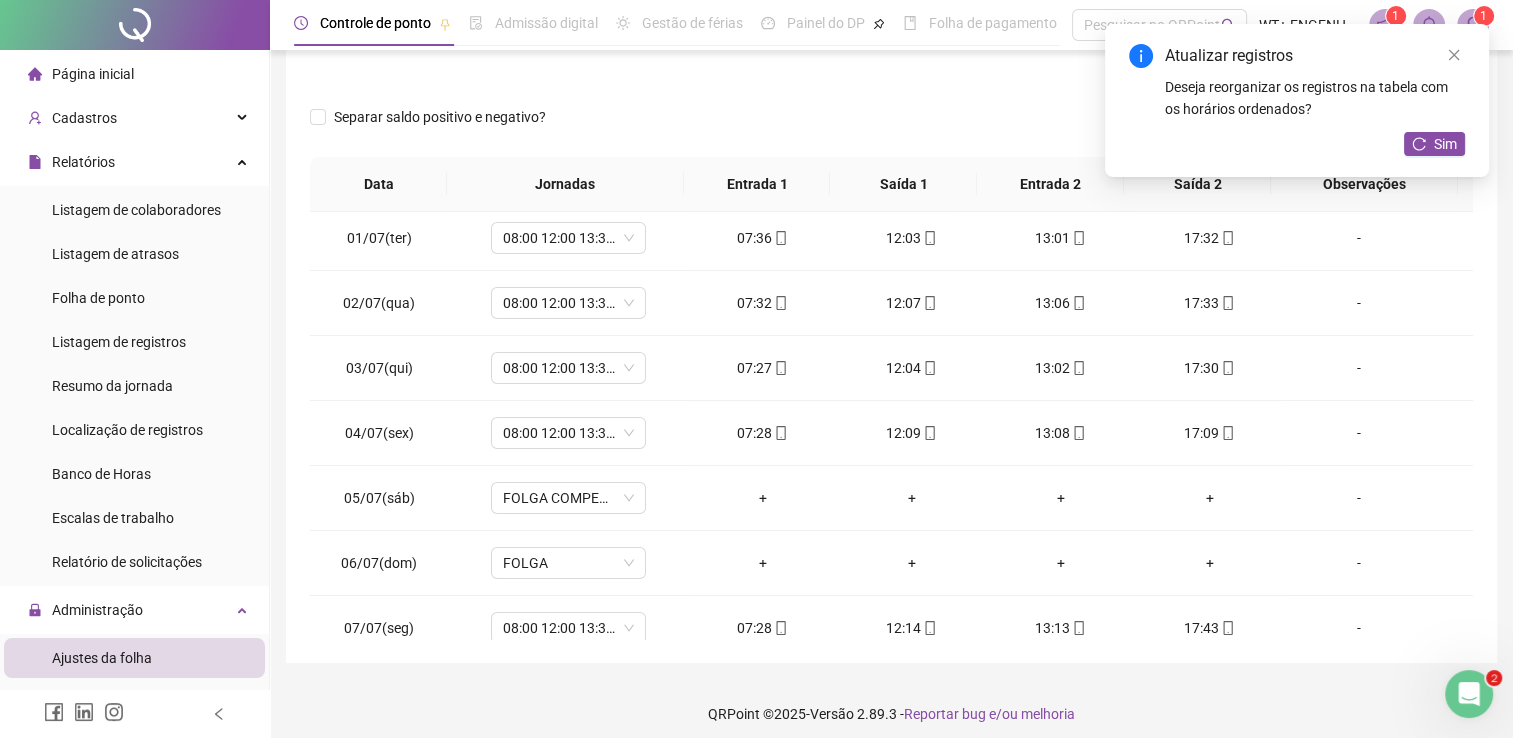 scroll, scrollTop: 0, scrollLeft: 0, axis: both 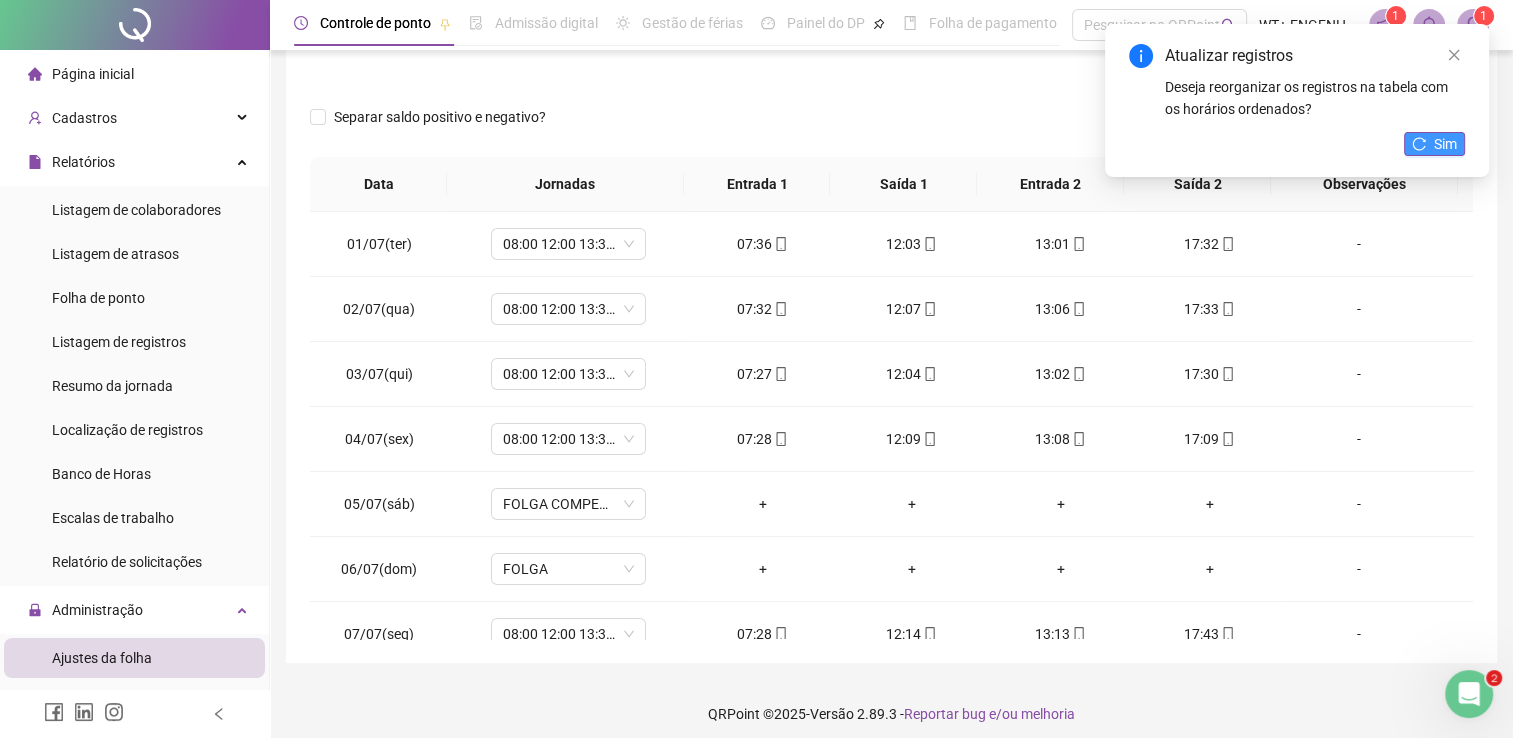 click on "Sim" at bounding box center (1445, 144) 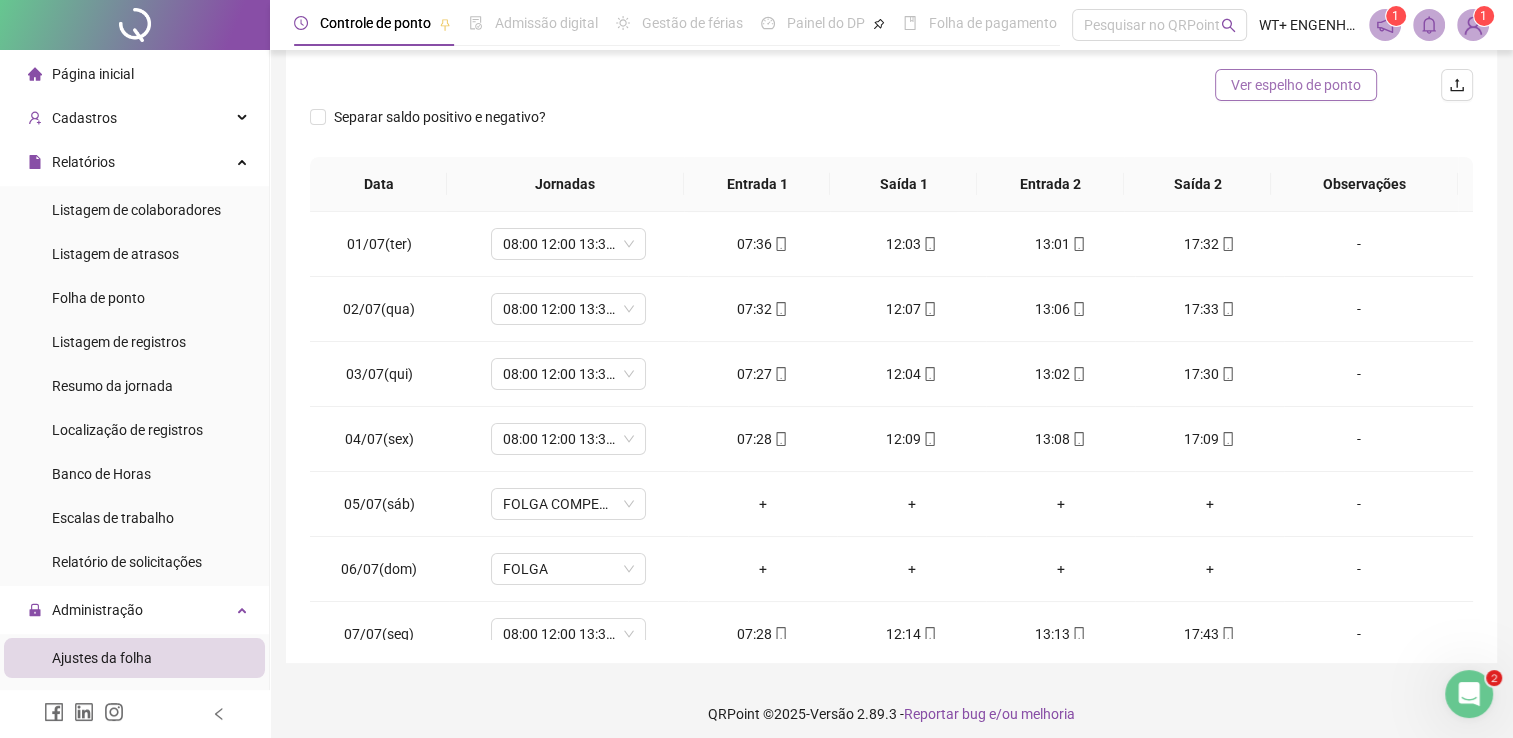 click on "Ver espelho de ponto" at bounding box center [1296, 85] 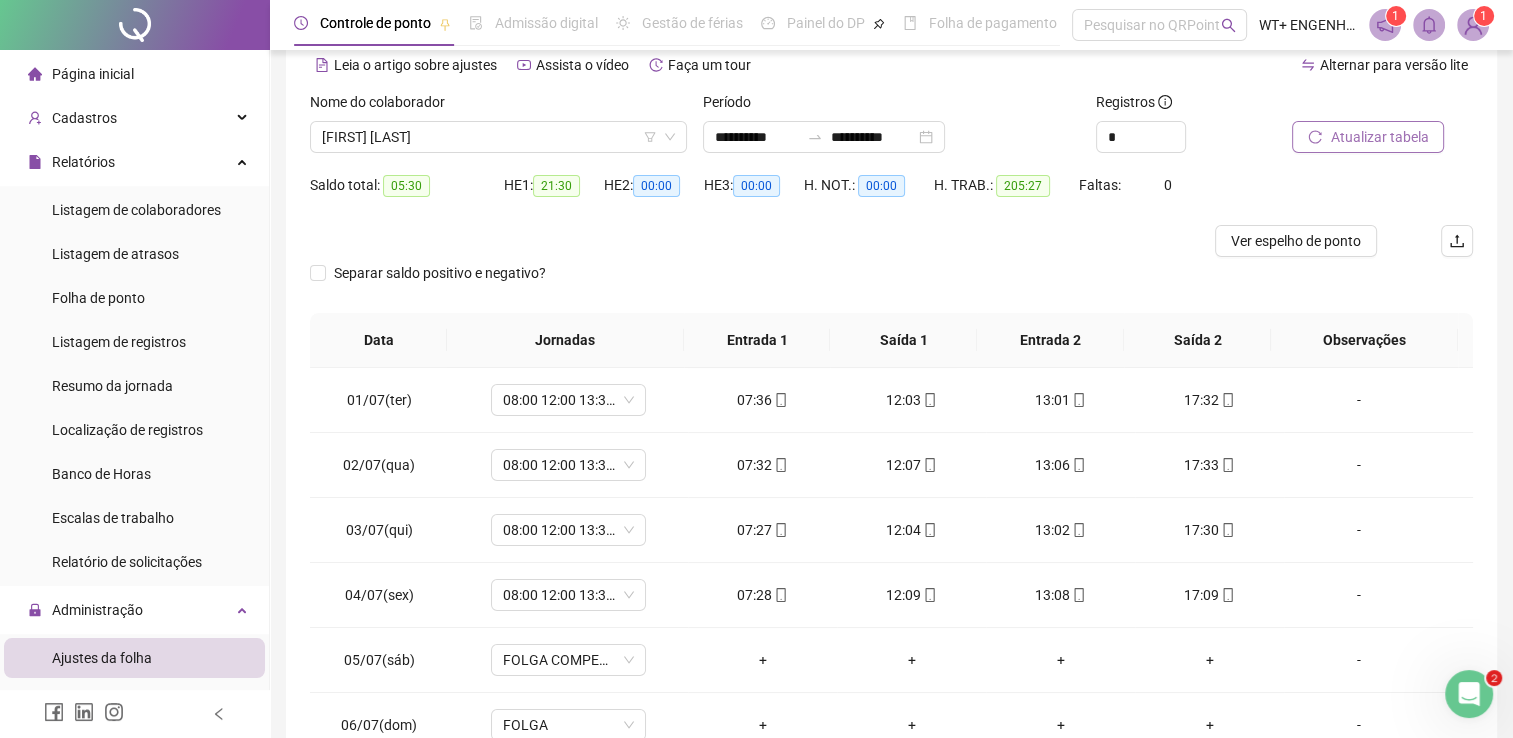 scroll, scrollTop: 88, scrollLeft: 0, axis: vertical 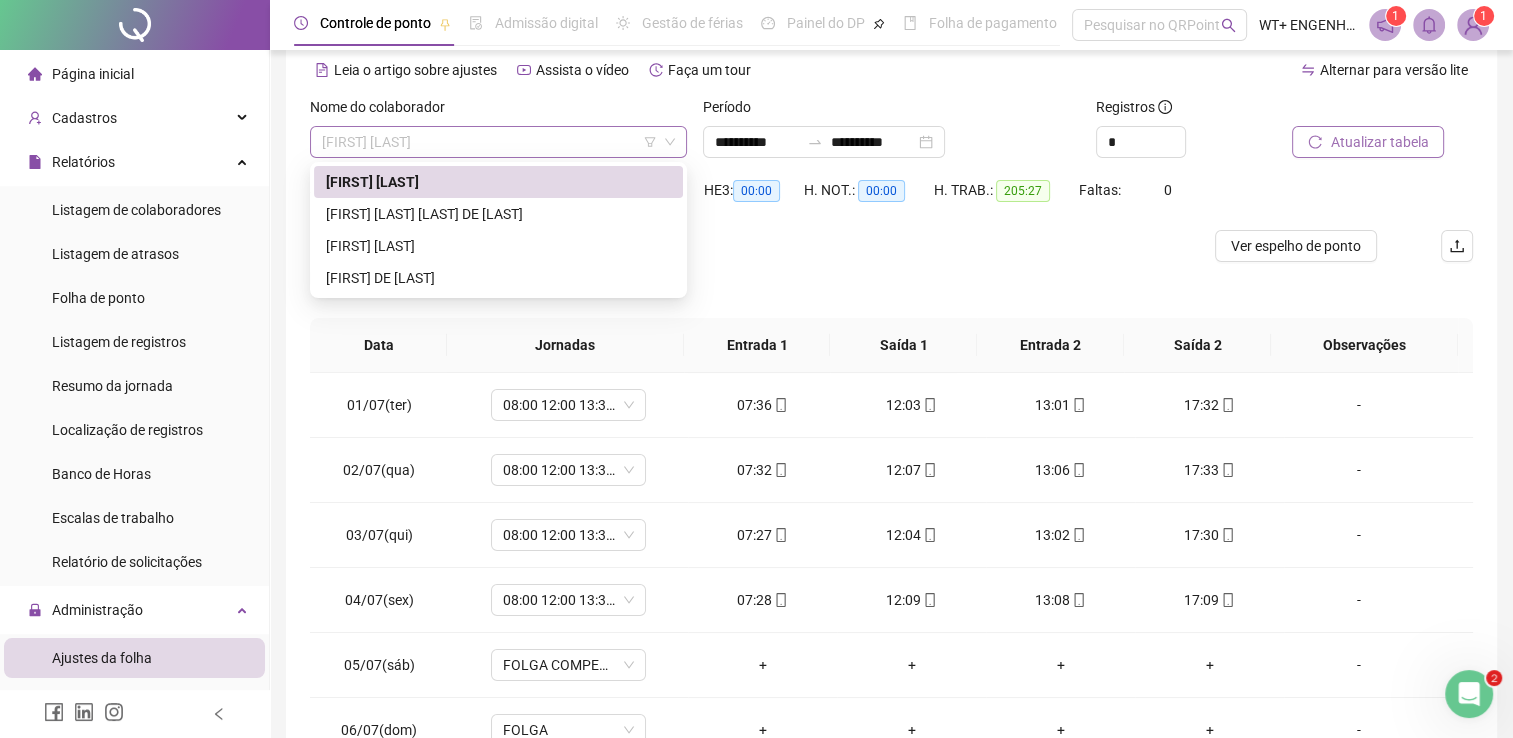 click on "[FIRST] [LAST]" at bounding box center (498, 142) 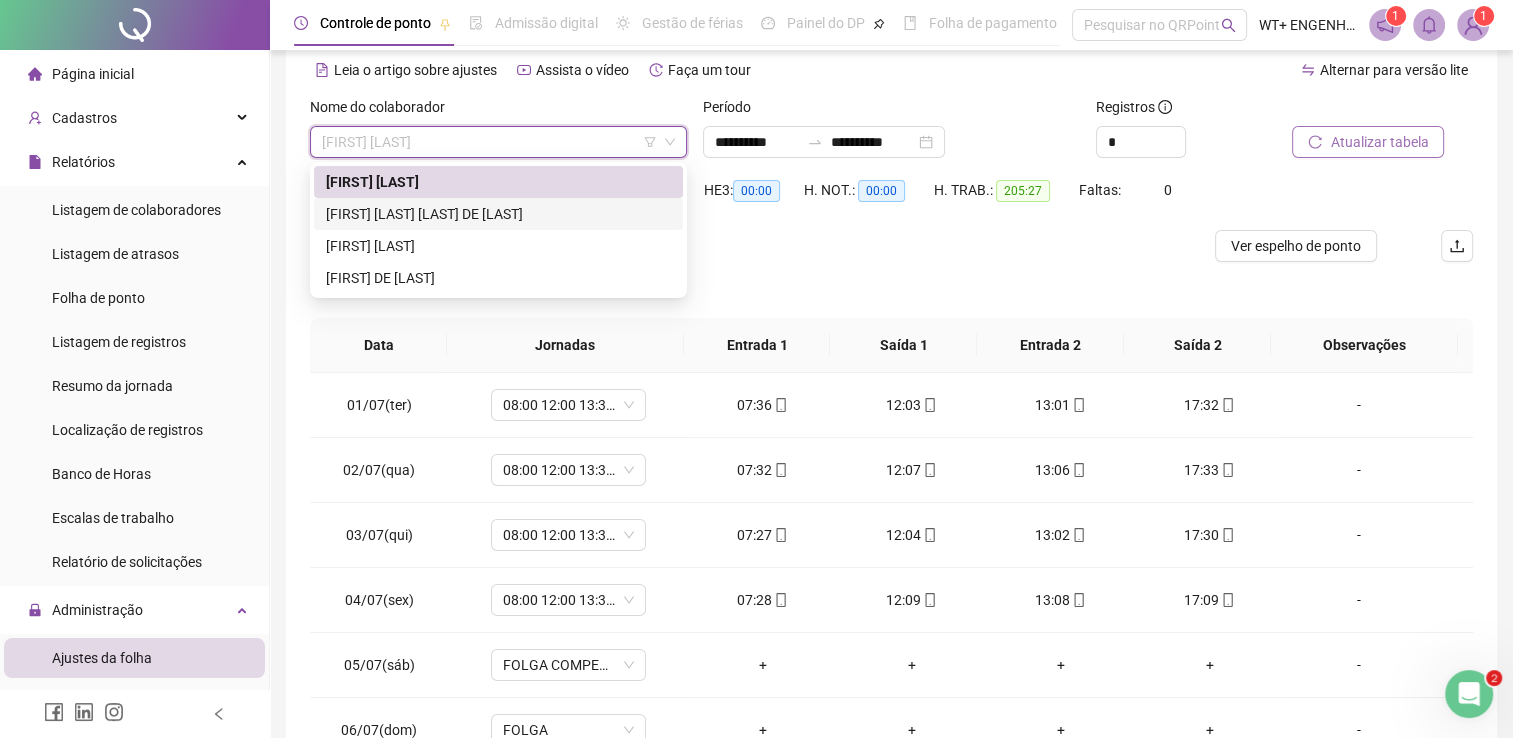 click on "[FIRST] [LAST] [LAST] DE [LAST]" at bounding box center (498, 214) 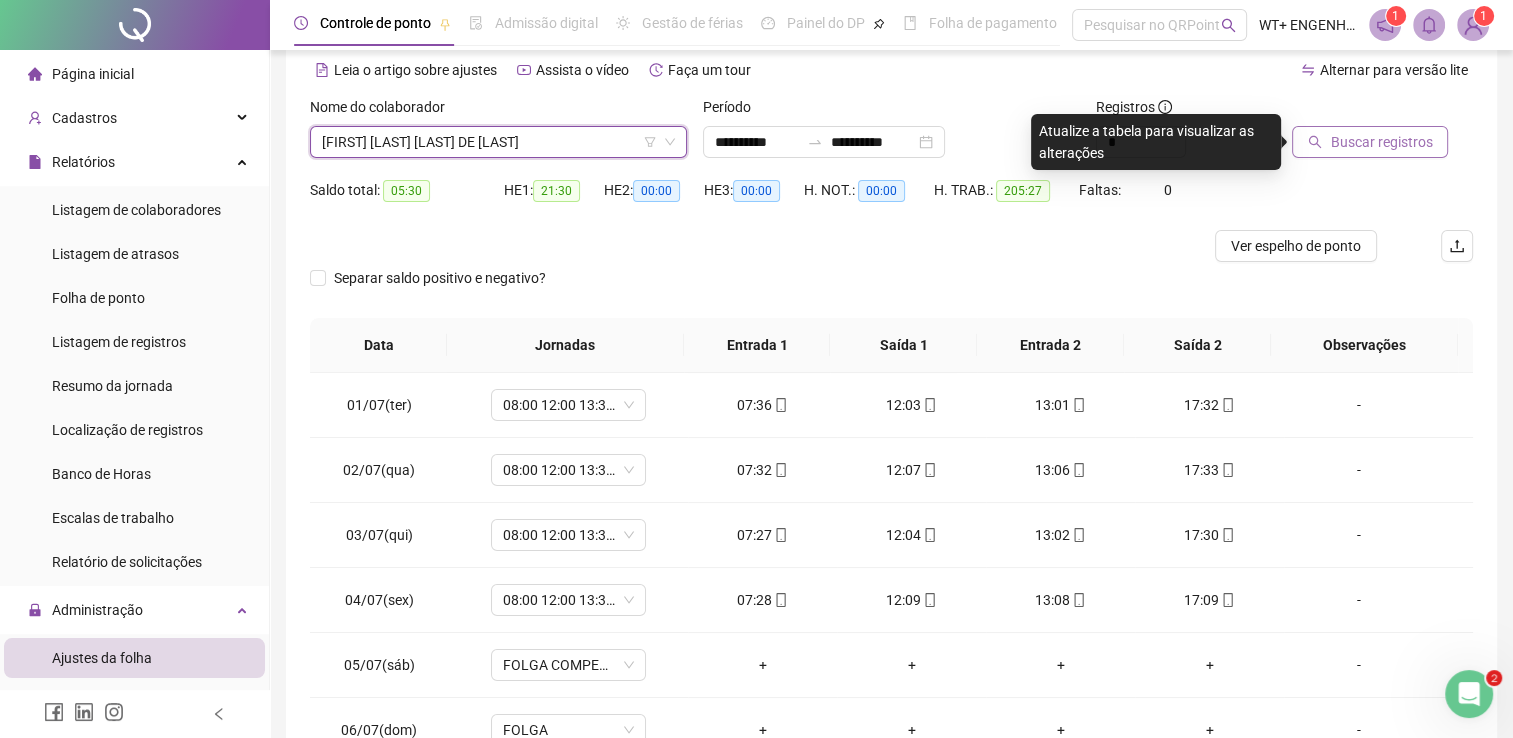 click on "Buscar registros" at bounding box center (1370, 142) 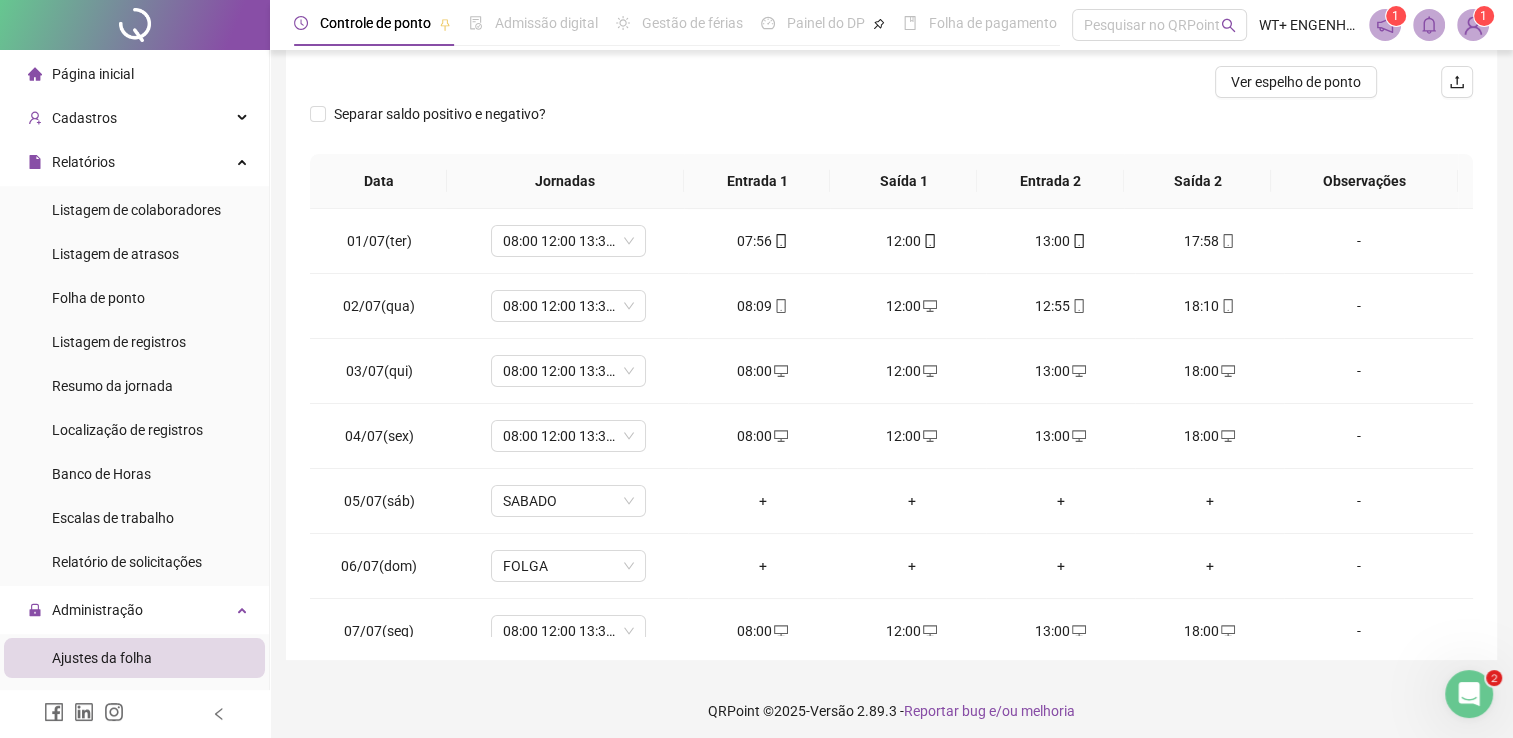 scroll, scrollTop: 252, scrollLeft: 0, axis: vertical 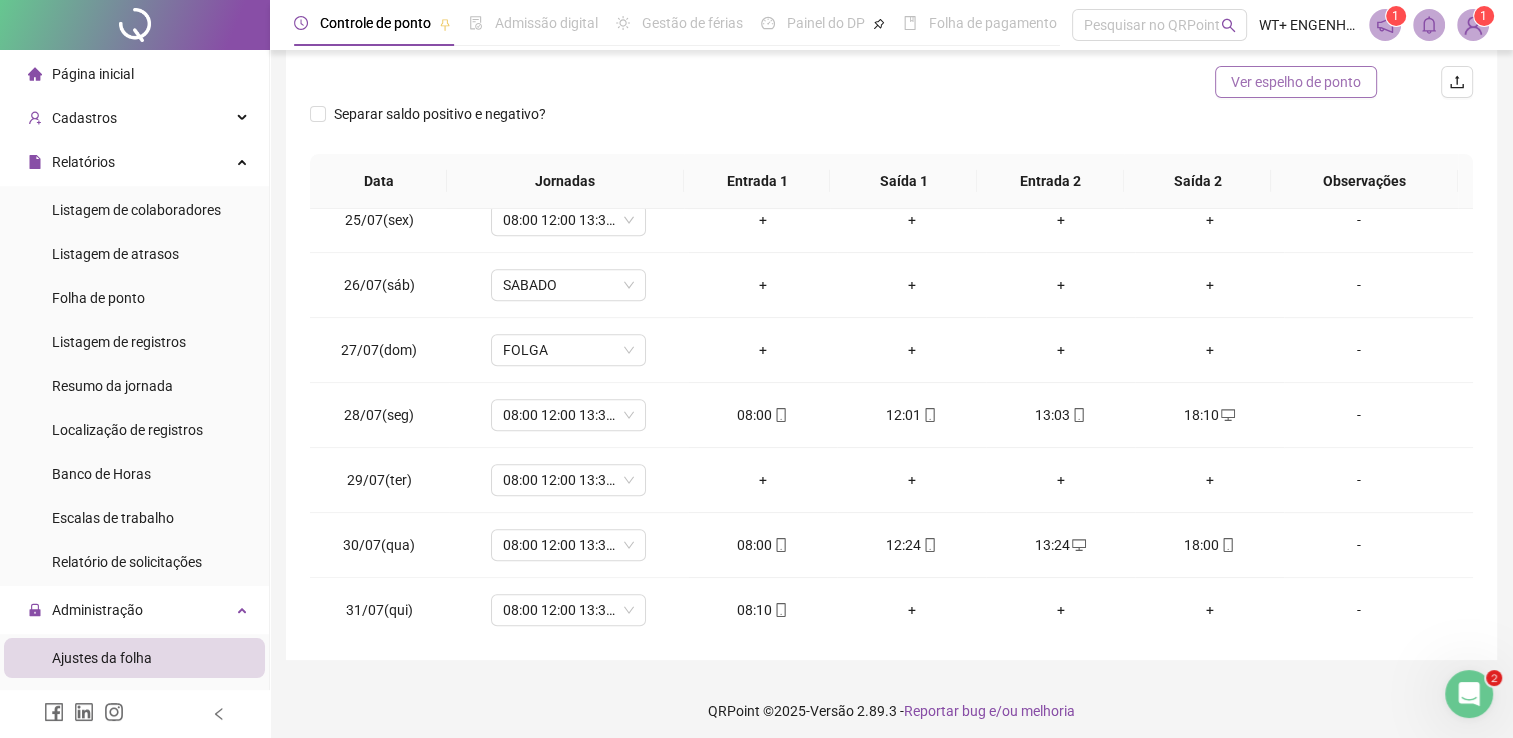 click on "Ver espelho de ponto" at bounding box center (1296, 82) 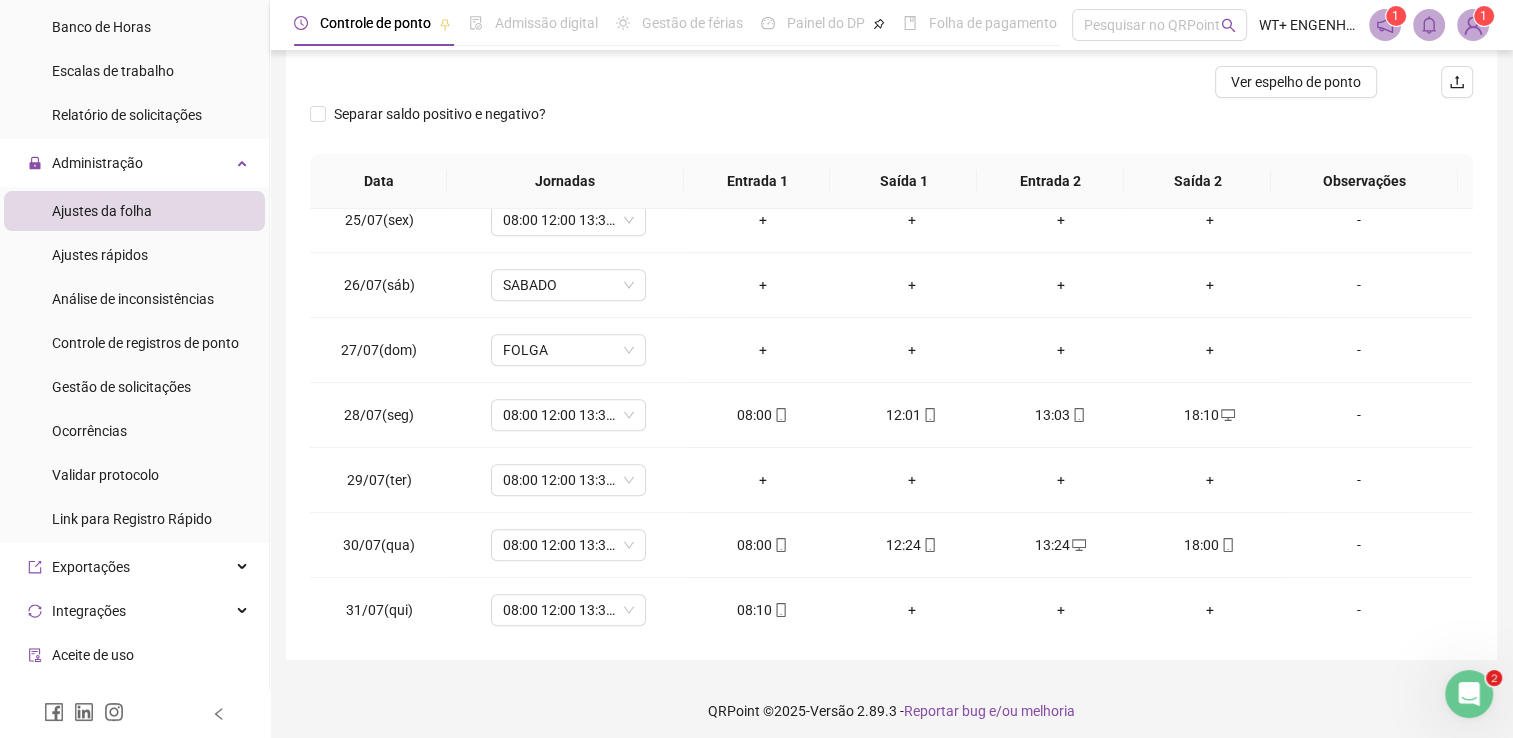 scroll, scrollTop: 452, scrollLeft: 0, axis: vertical 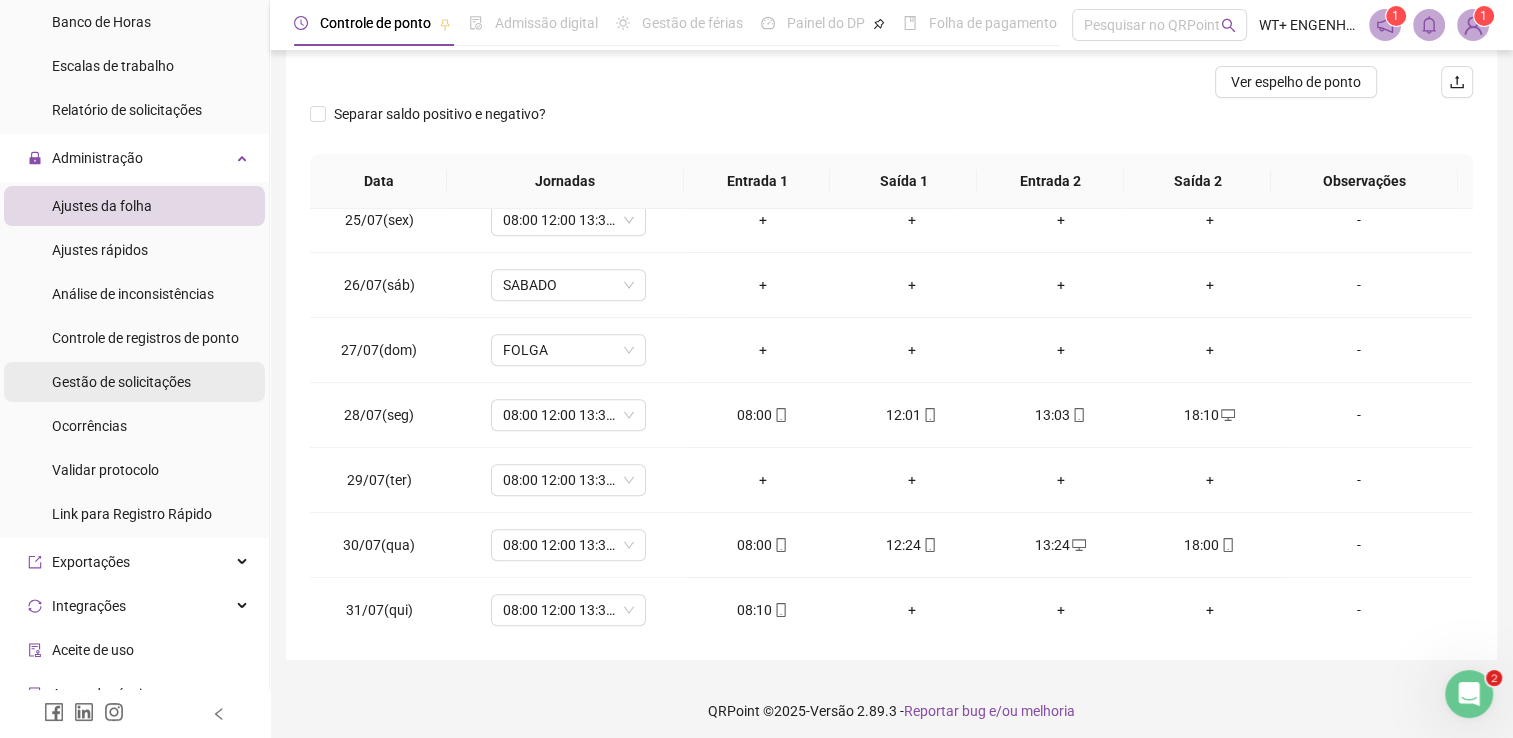 click on "Gestão de solicitações" at bounding box center [121, 382] 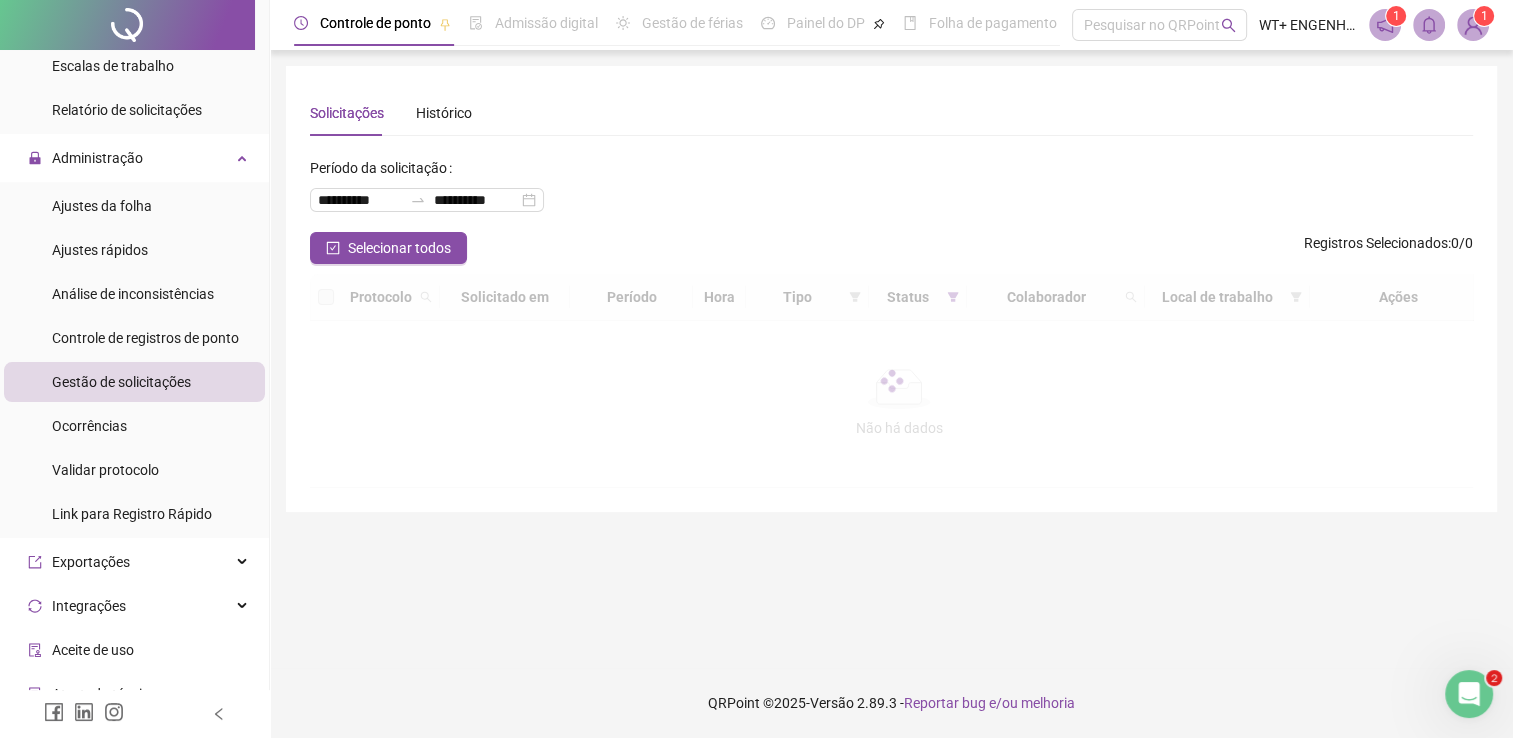 scroll, scrollTop: 0, scrollLeft: 0, axis: both 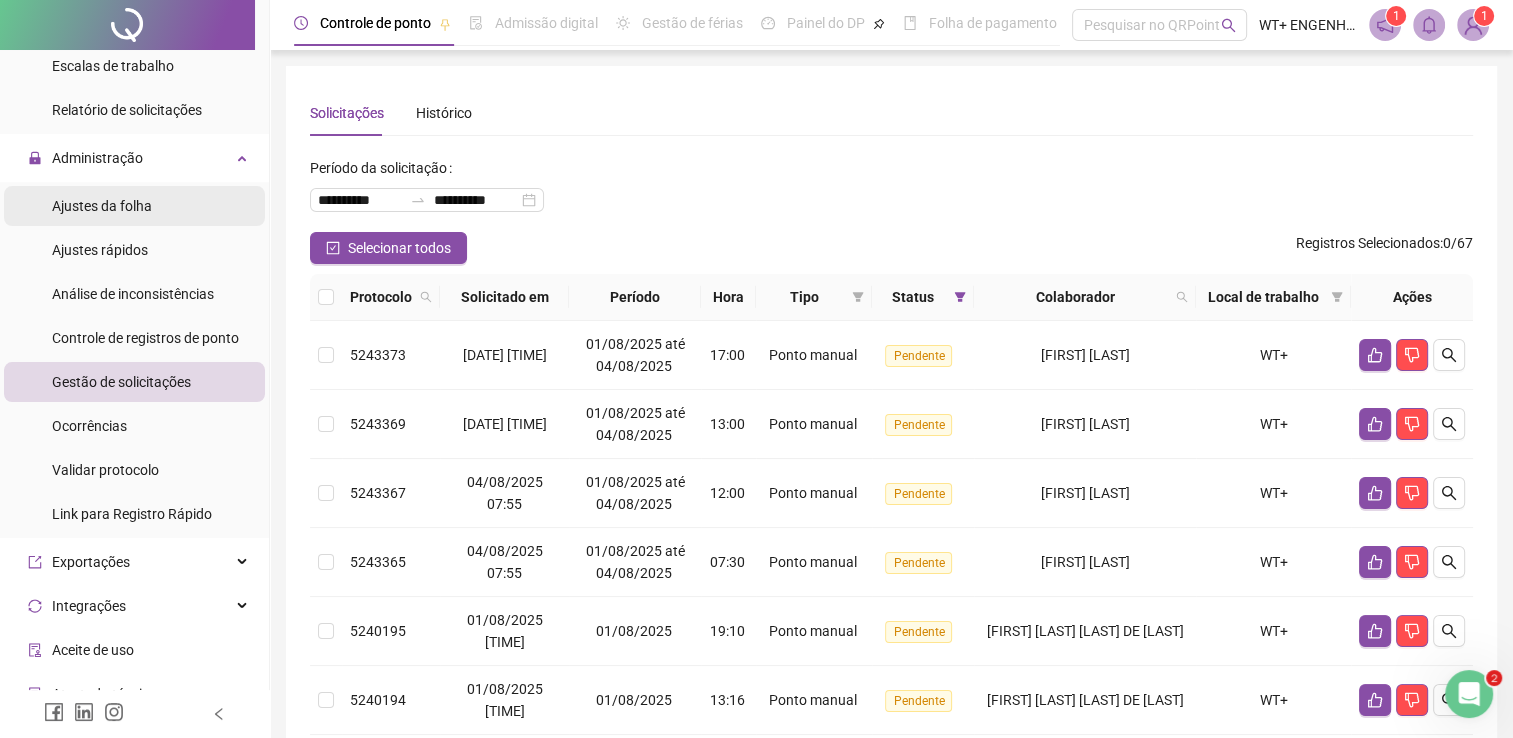 click on "Ajustes da folha" at bounding box center [102, 206] 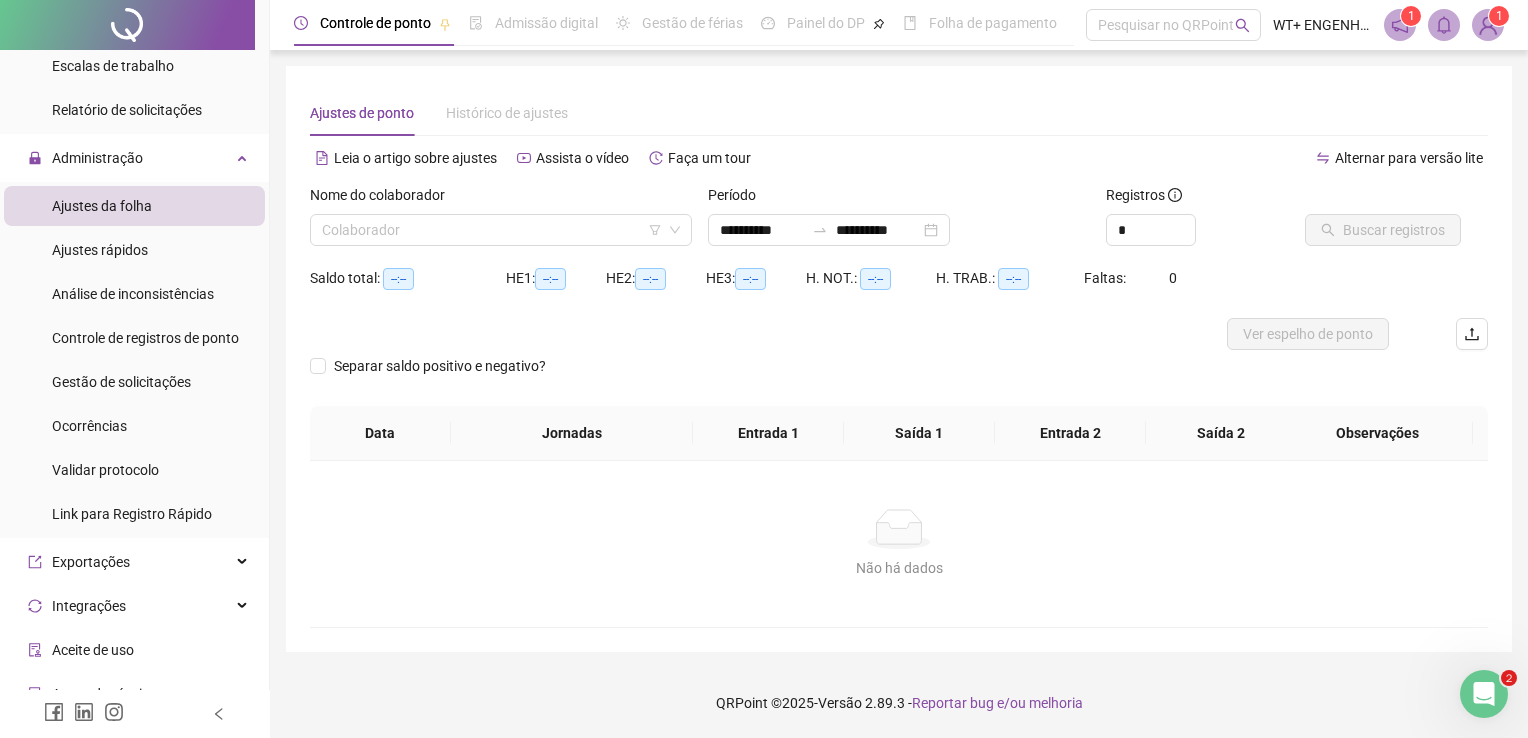click on "Nome do colaborador Colaborador" at bounding box center [501, 223] 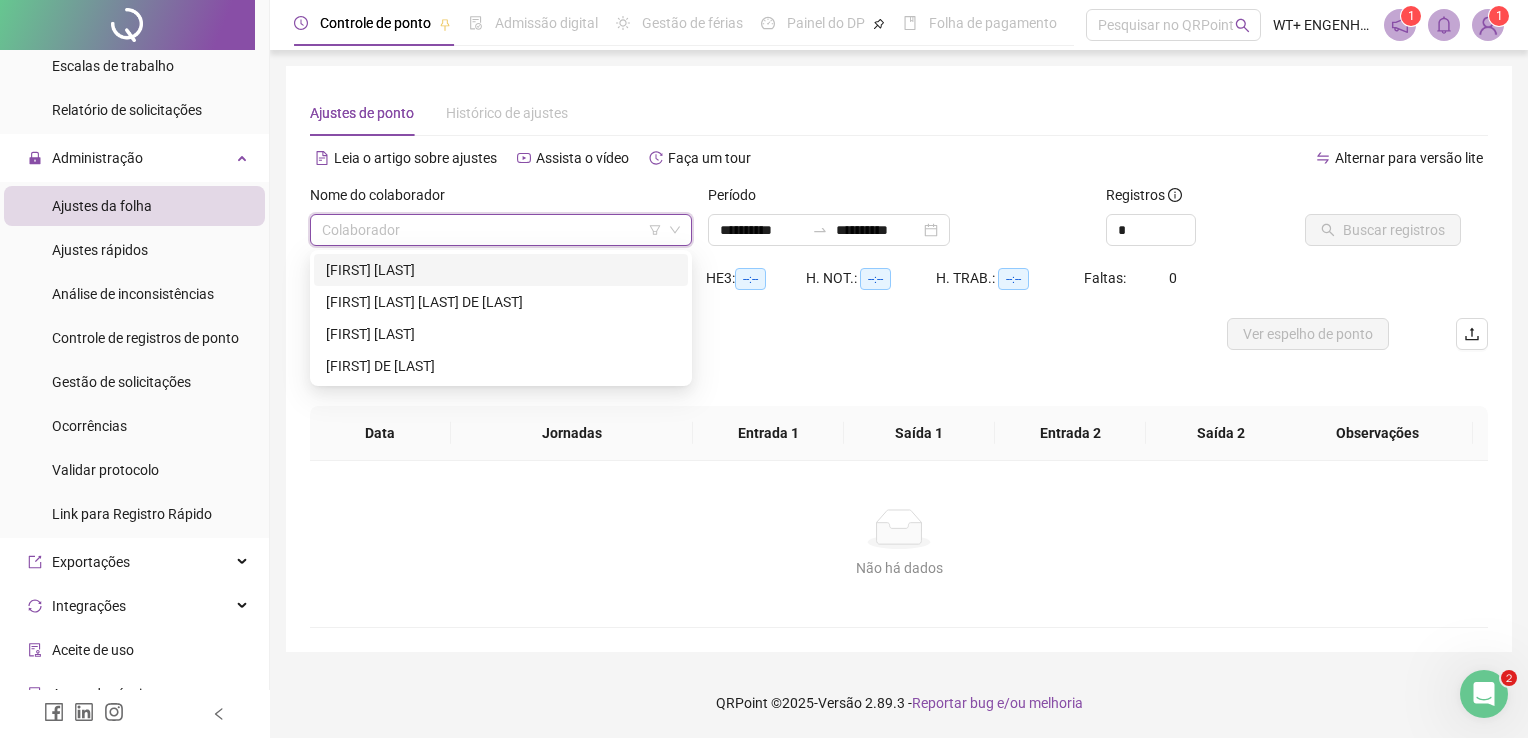 click at bounding box center [492, 230] 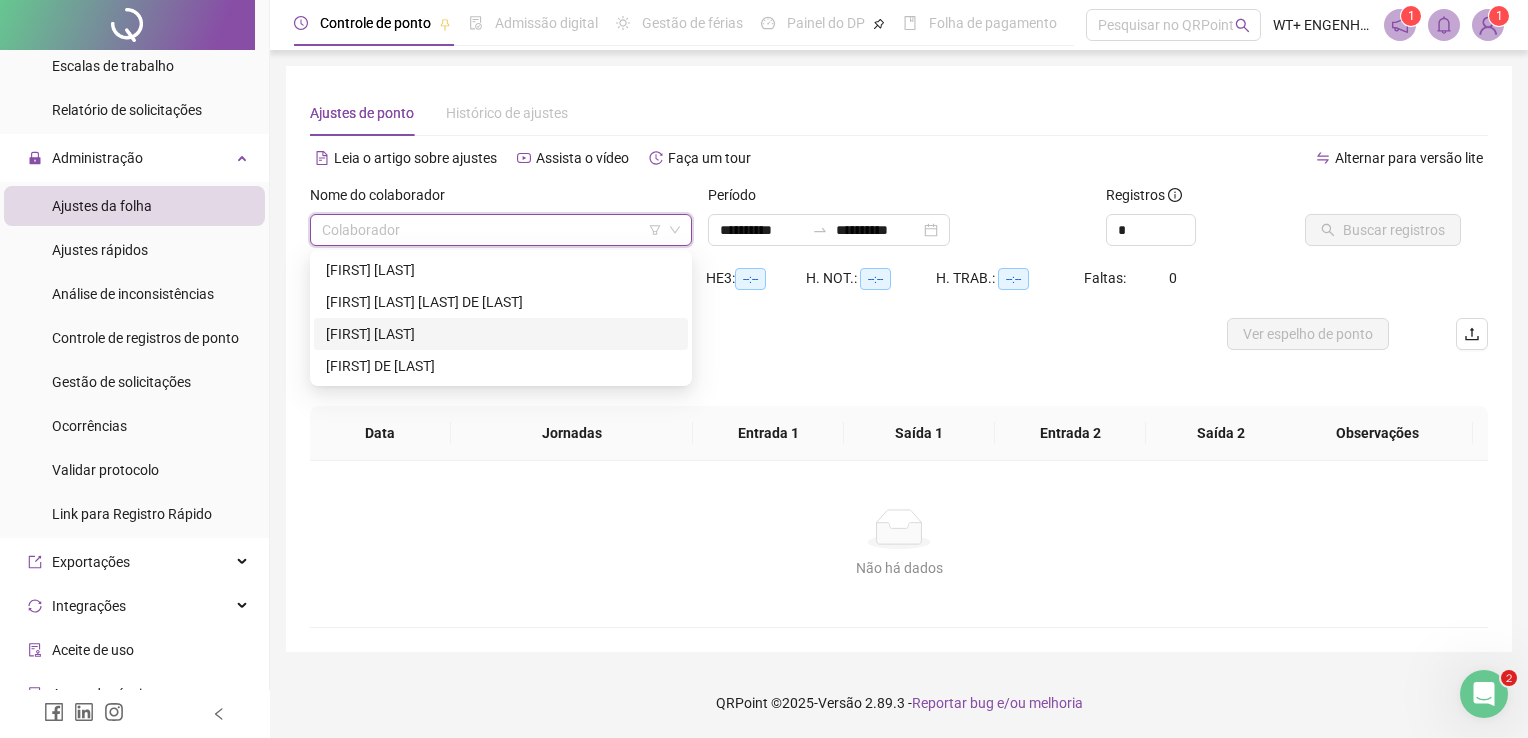 click on "[FIRST] [LAST]" at bounding box center [501, 334] 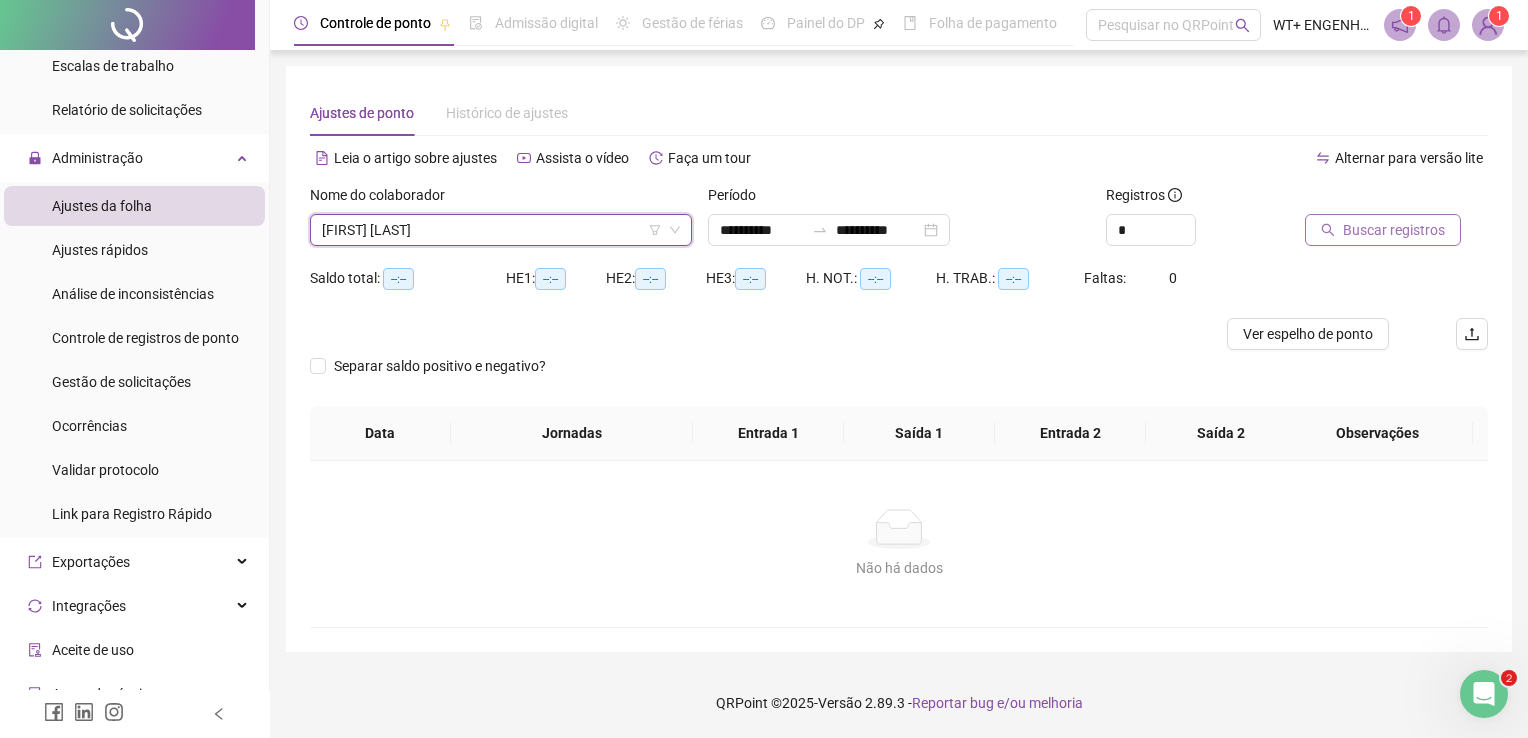 click on "Buscar registros" at bounding box center (1383, 230) 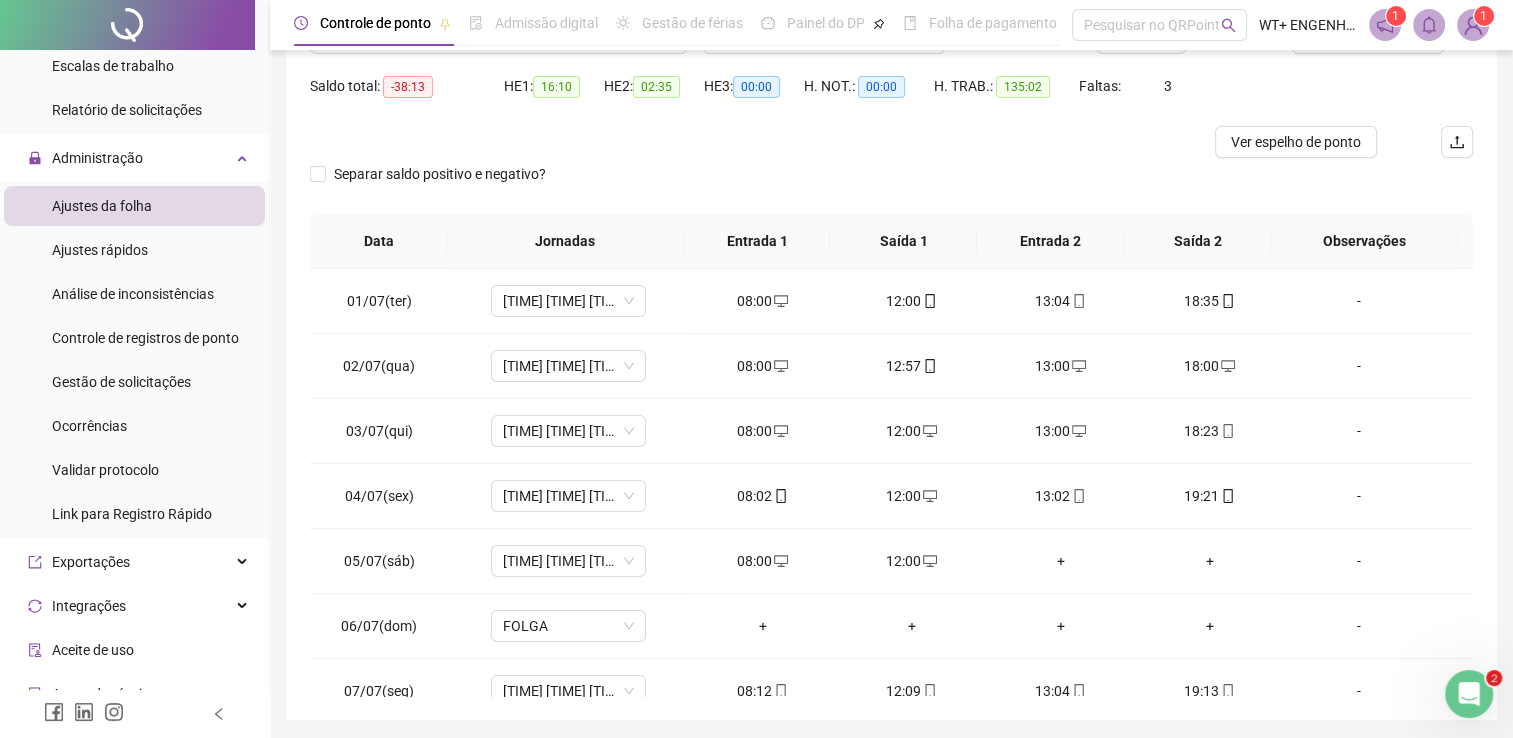 scroll, scrollTop: 206, scrollLeft: 0, axis: vertical 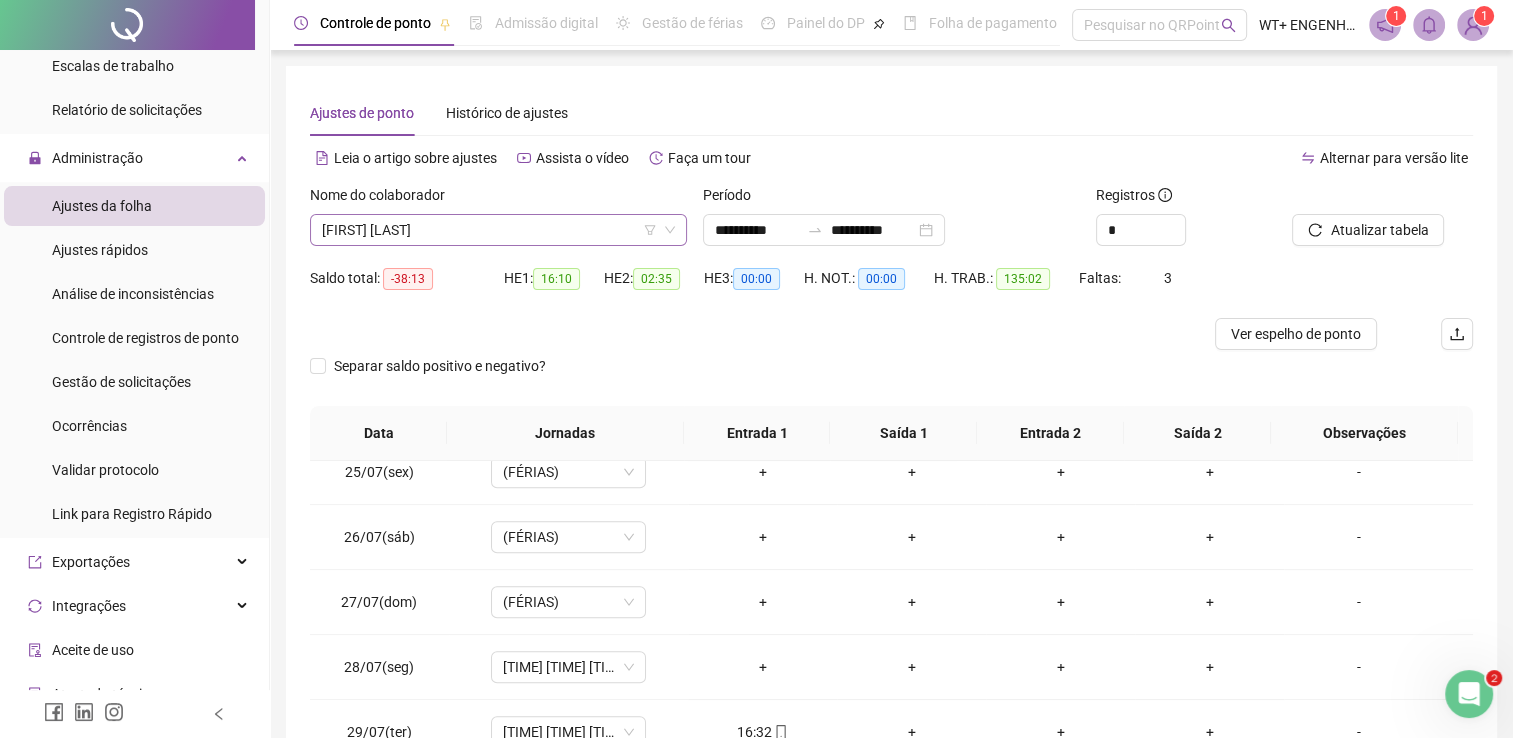 click on "[FIRST] [LAST]" at bounding box center [498, 230] 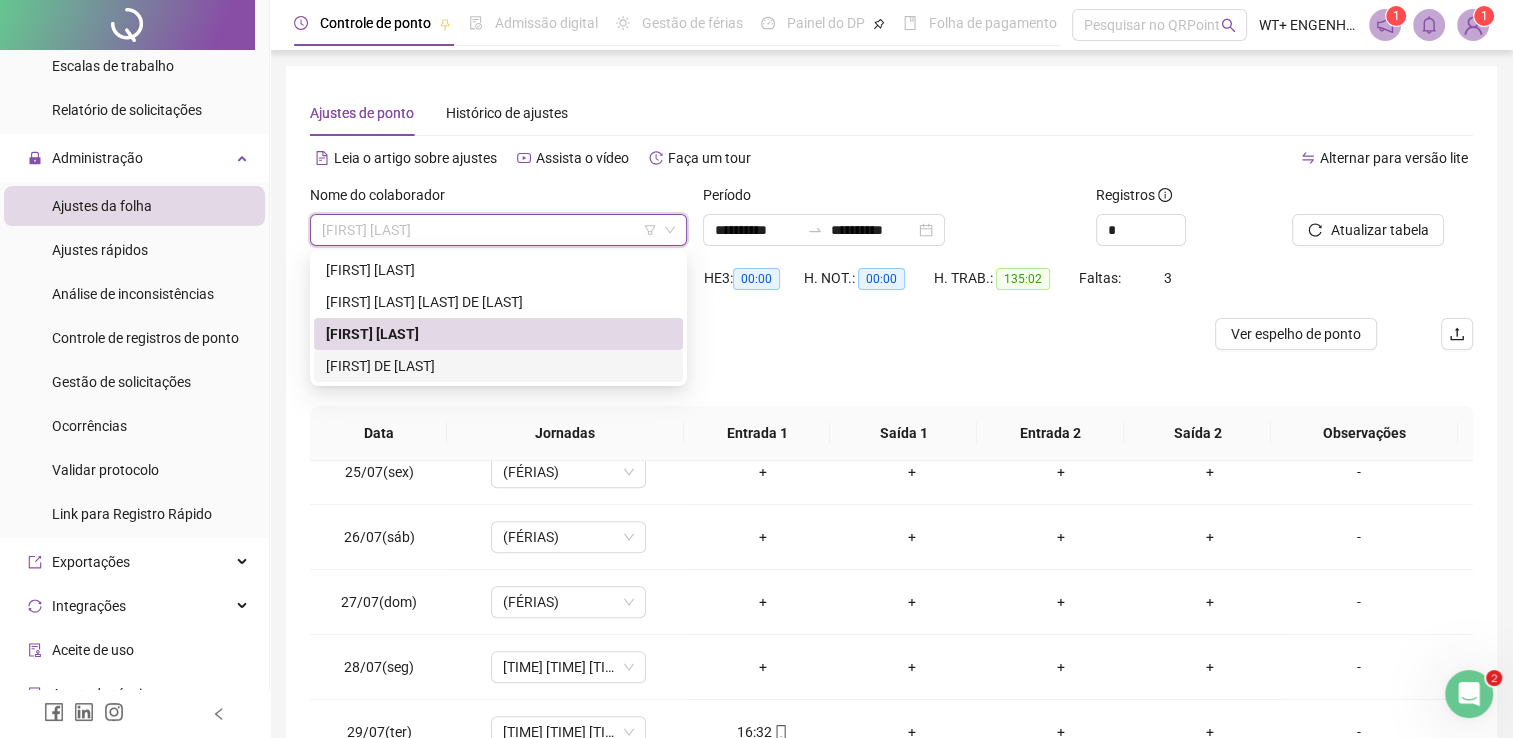 click on "[FIRST] DE [LAST]" at bounding box center (498, 366) 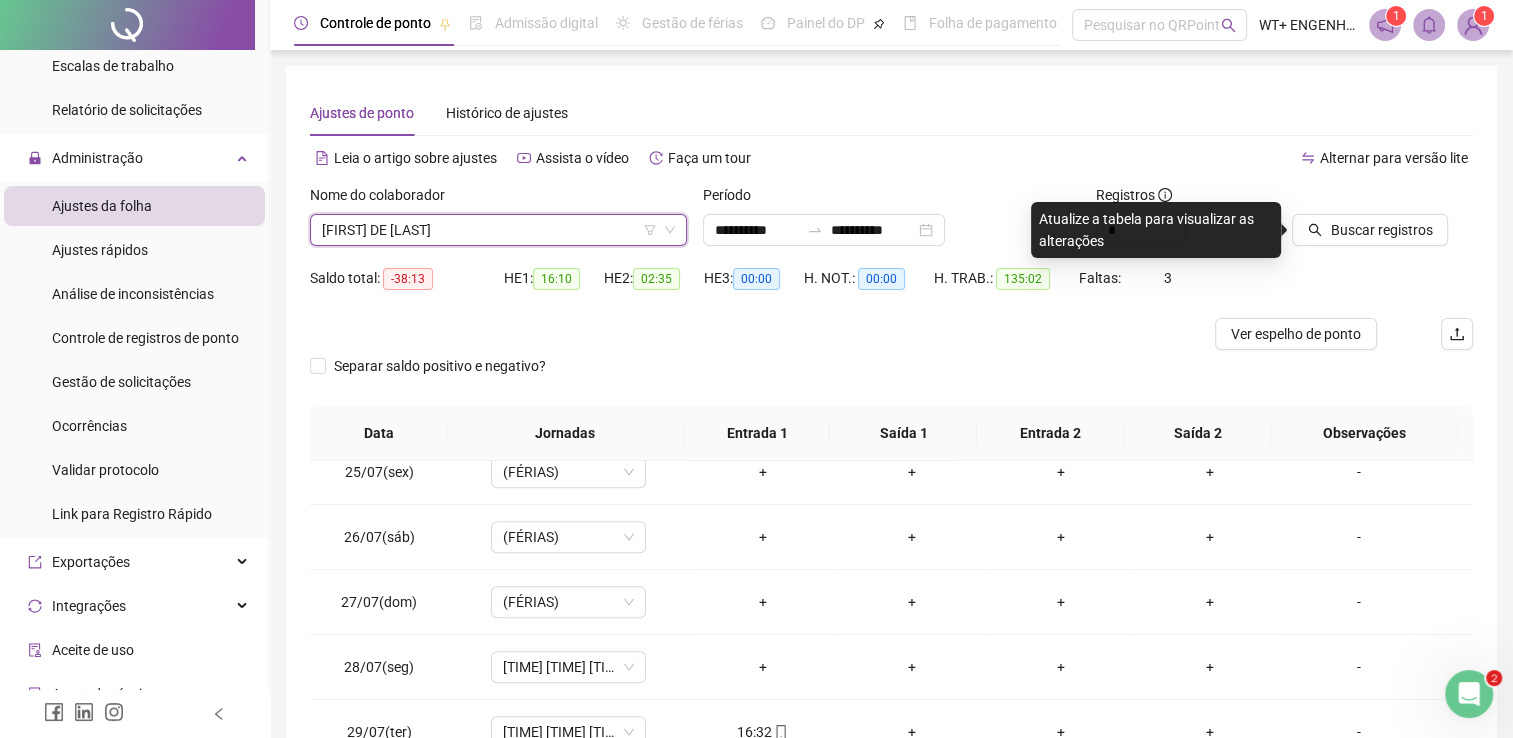 click on "Buscar registros" at bounding box center [1382, 223] 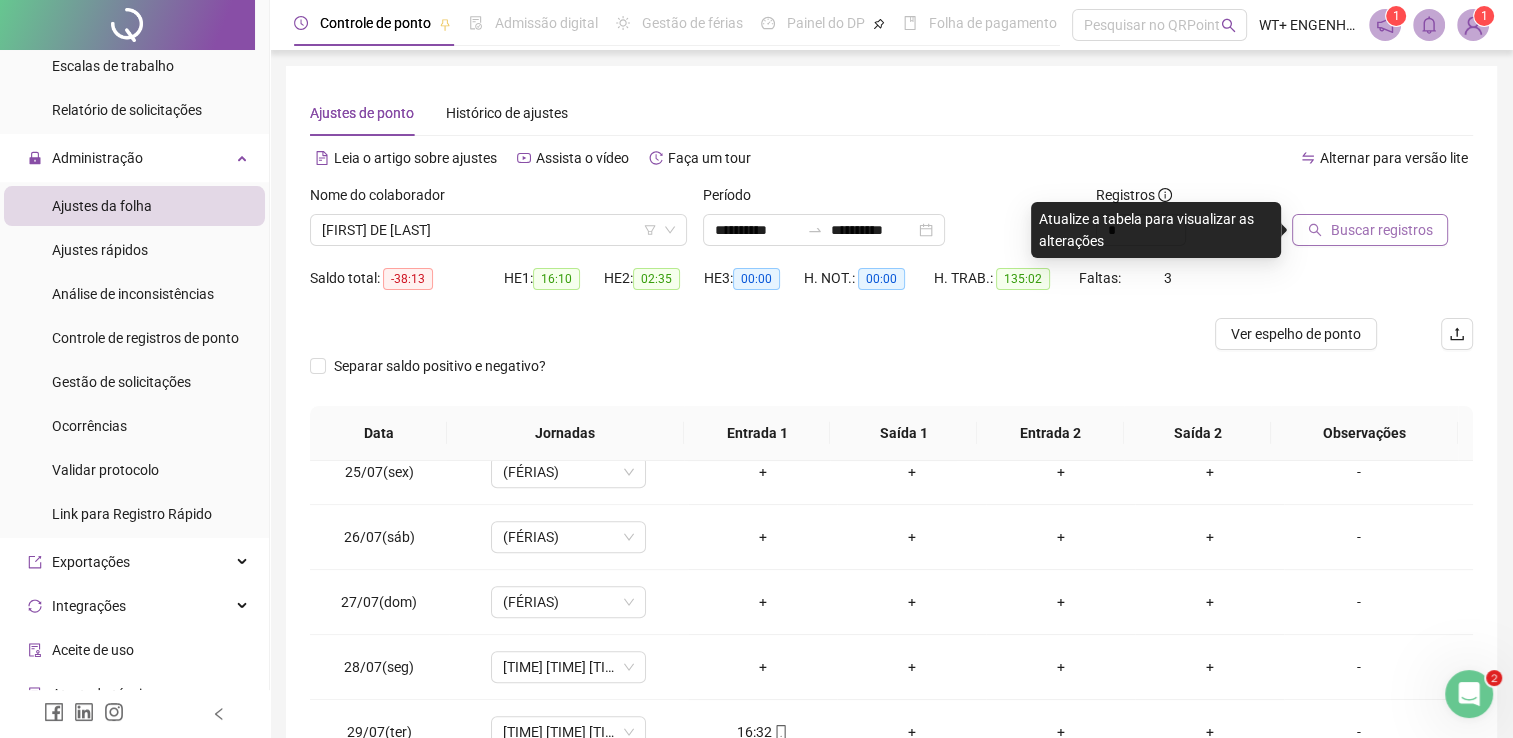 click on "Buscar registros" at bounding box center [1381, 230] 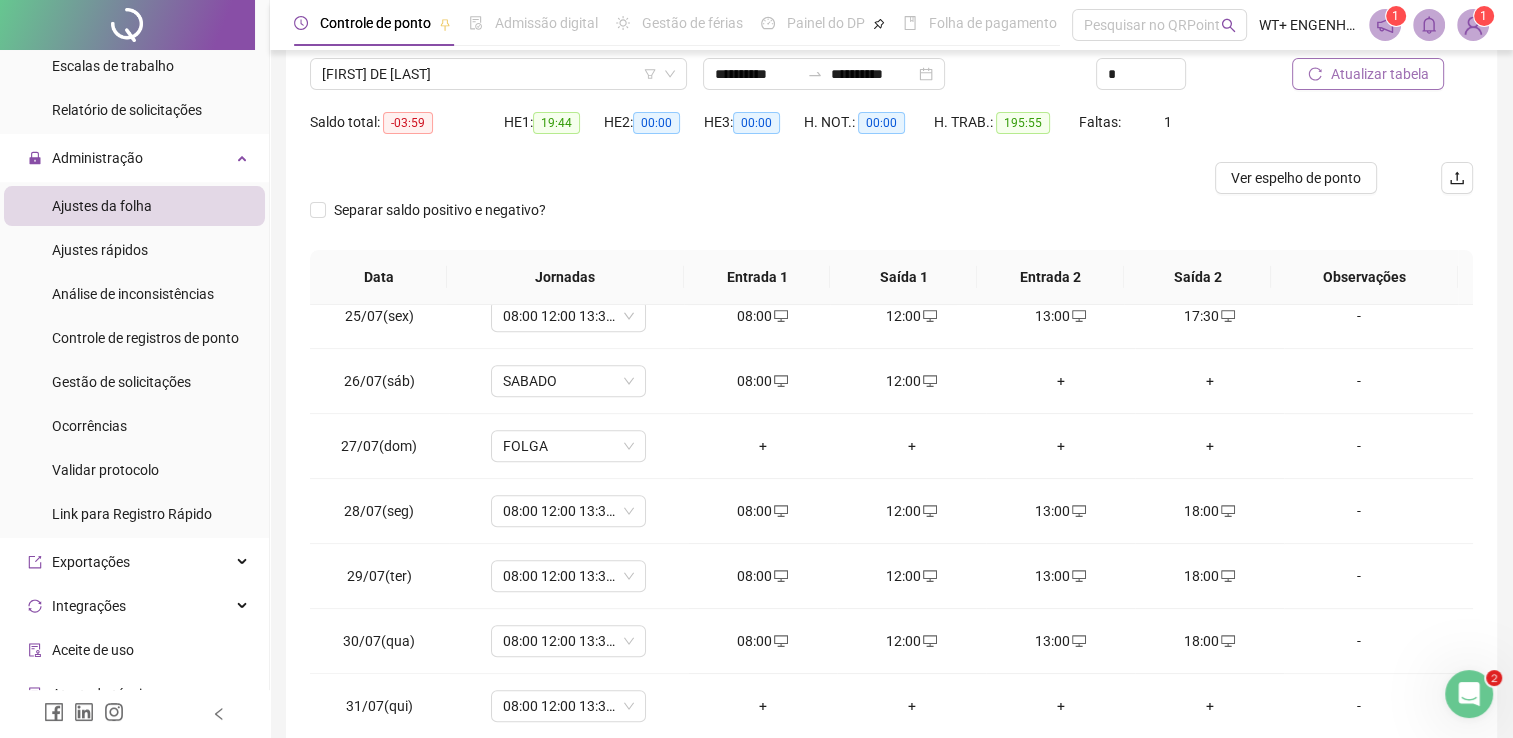 scroll, scrollTop: 158, scrollLeft: 0, axis: vertical 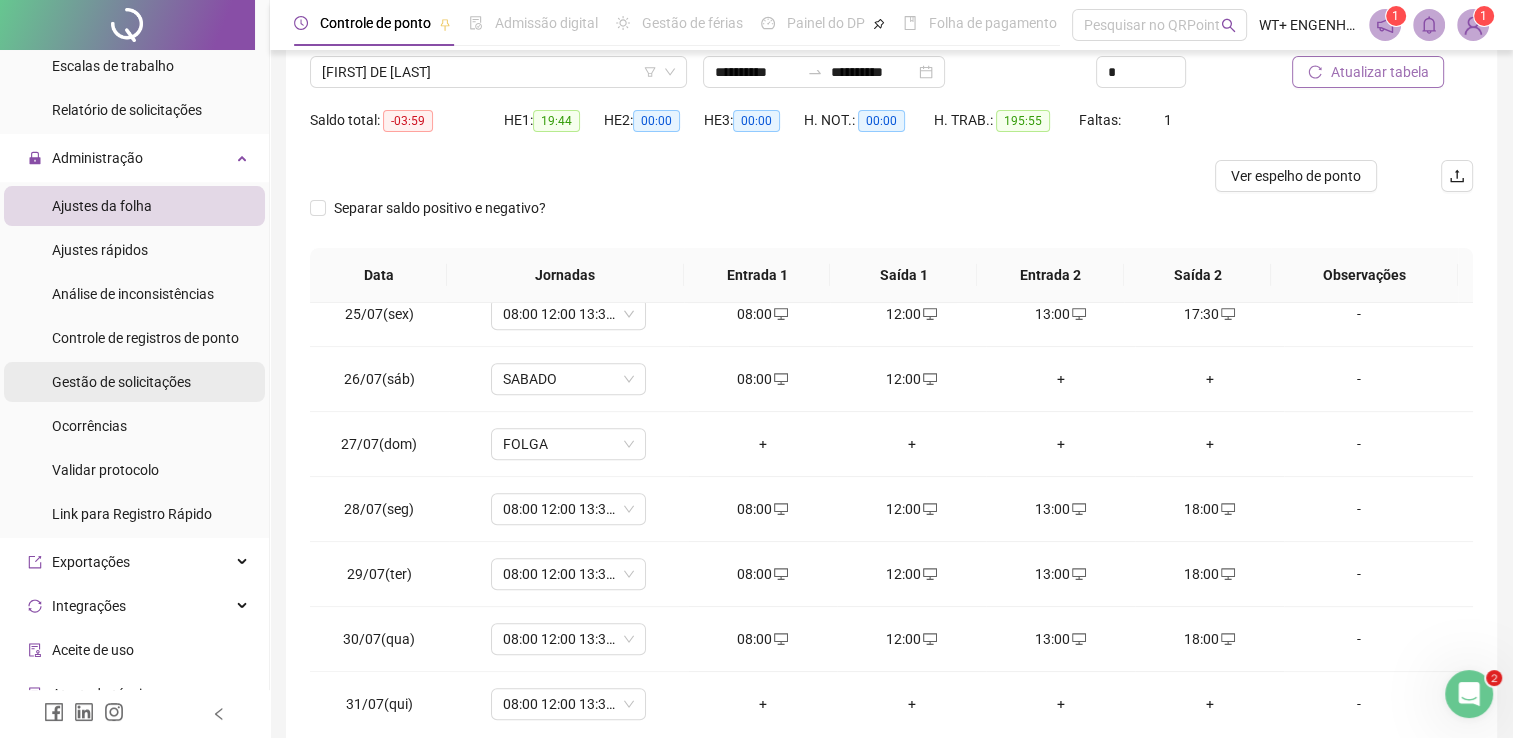 click on "Gestão de solicitações" at bounding box center [121, 382] 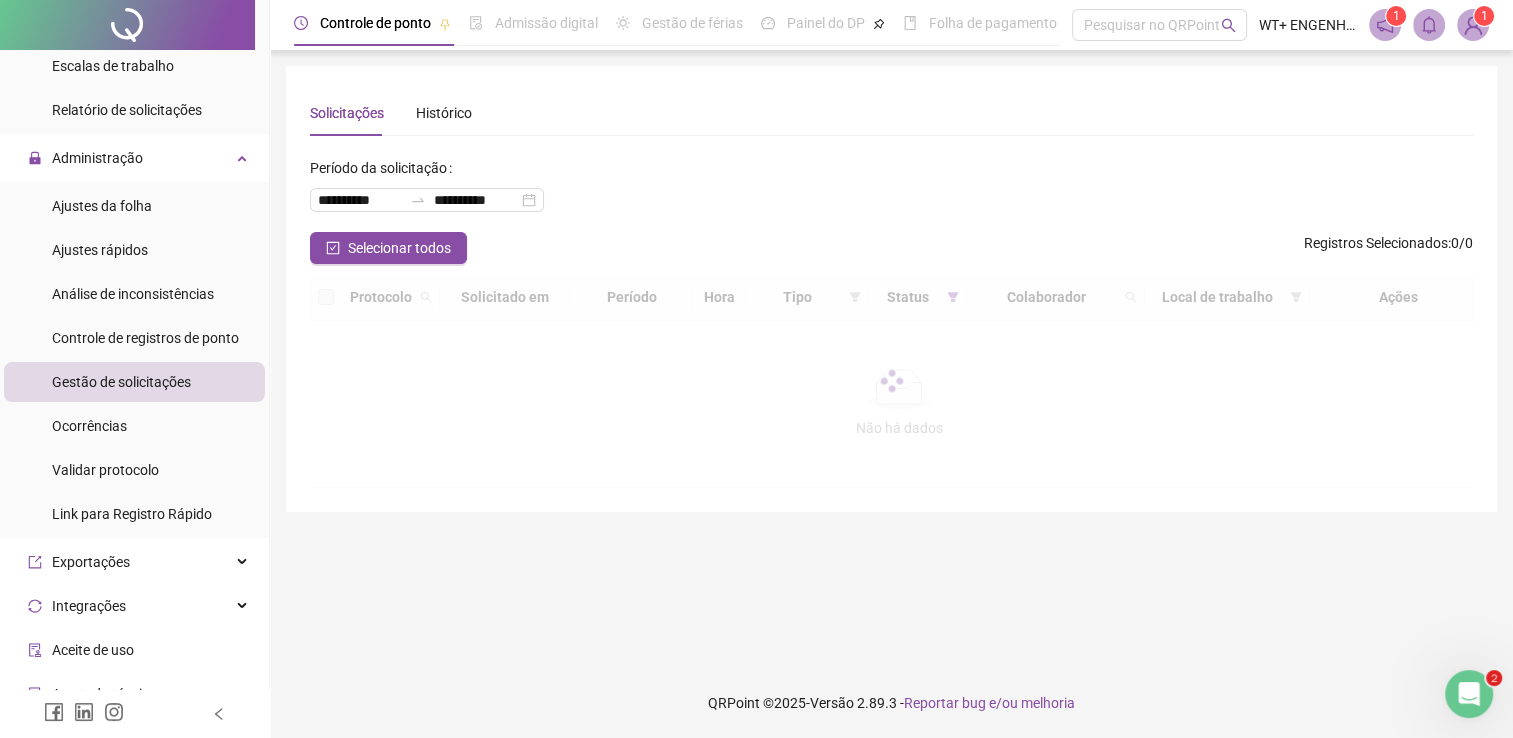 scroll, scrollTop: 0, scrollLeft: 0, axis: both 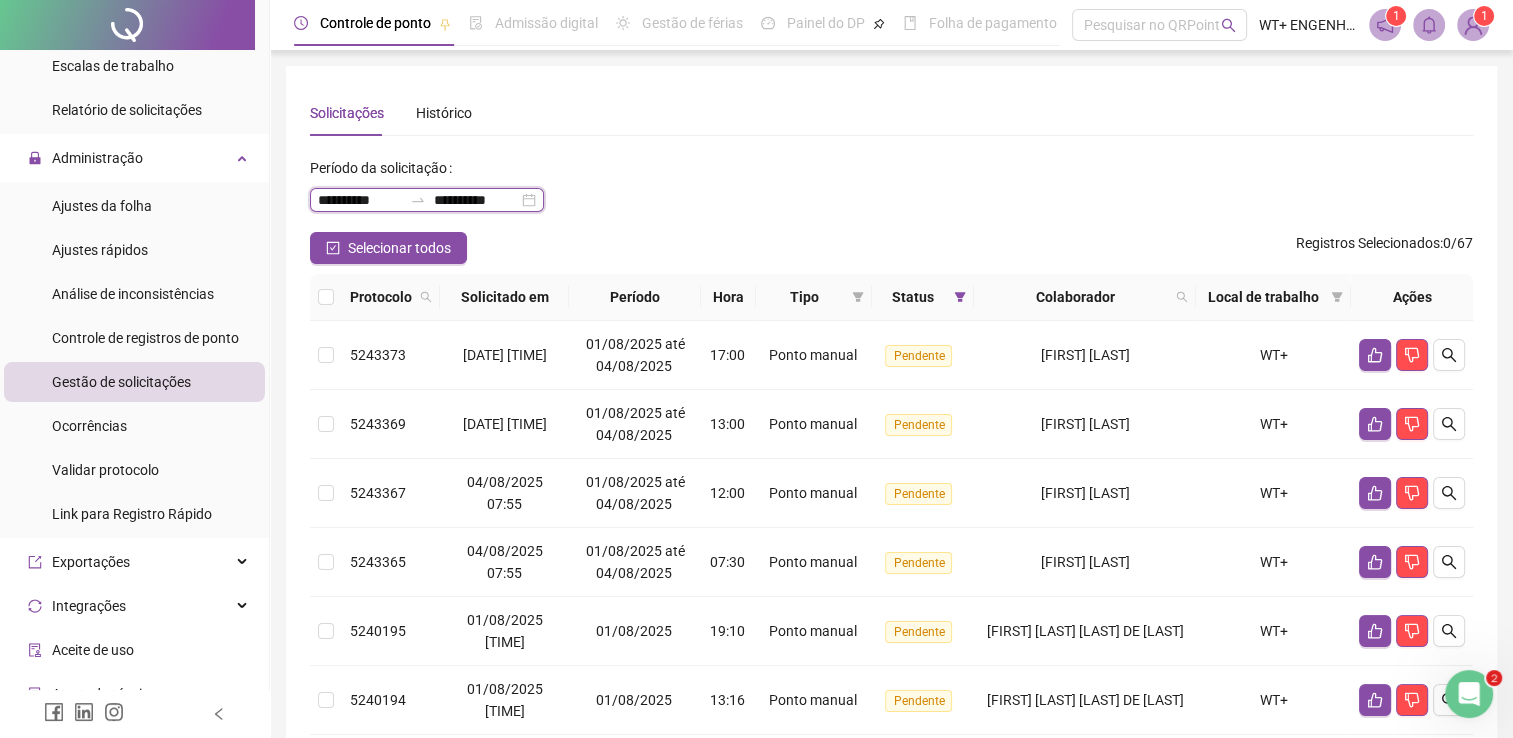 click on "**********" at bounding box center [360, 200] 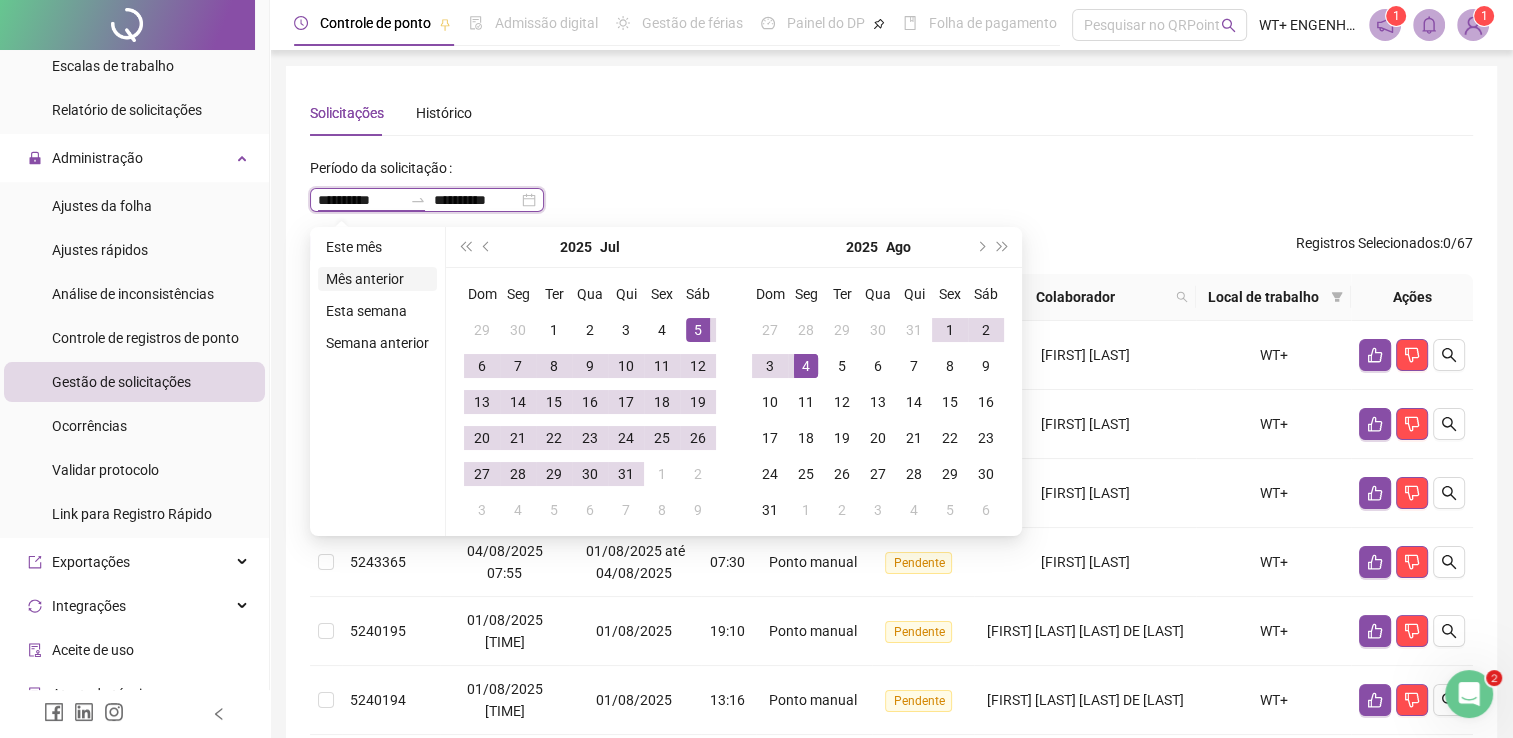 type on "**********" 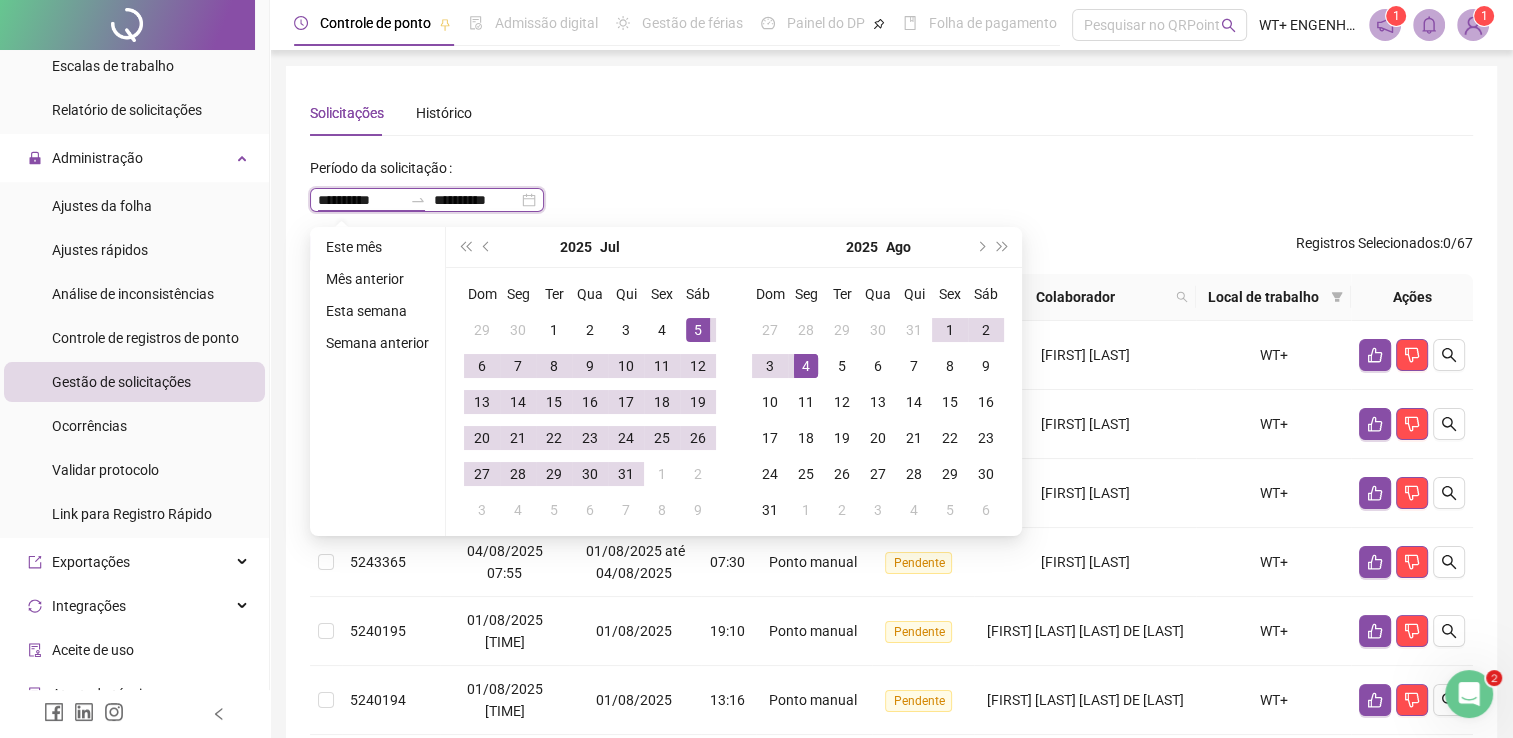 type on "**********" 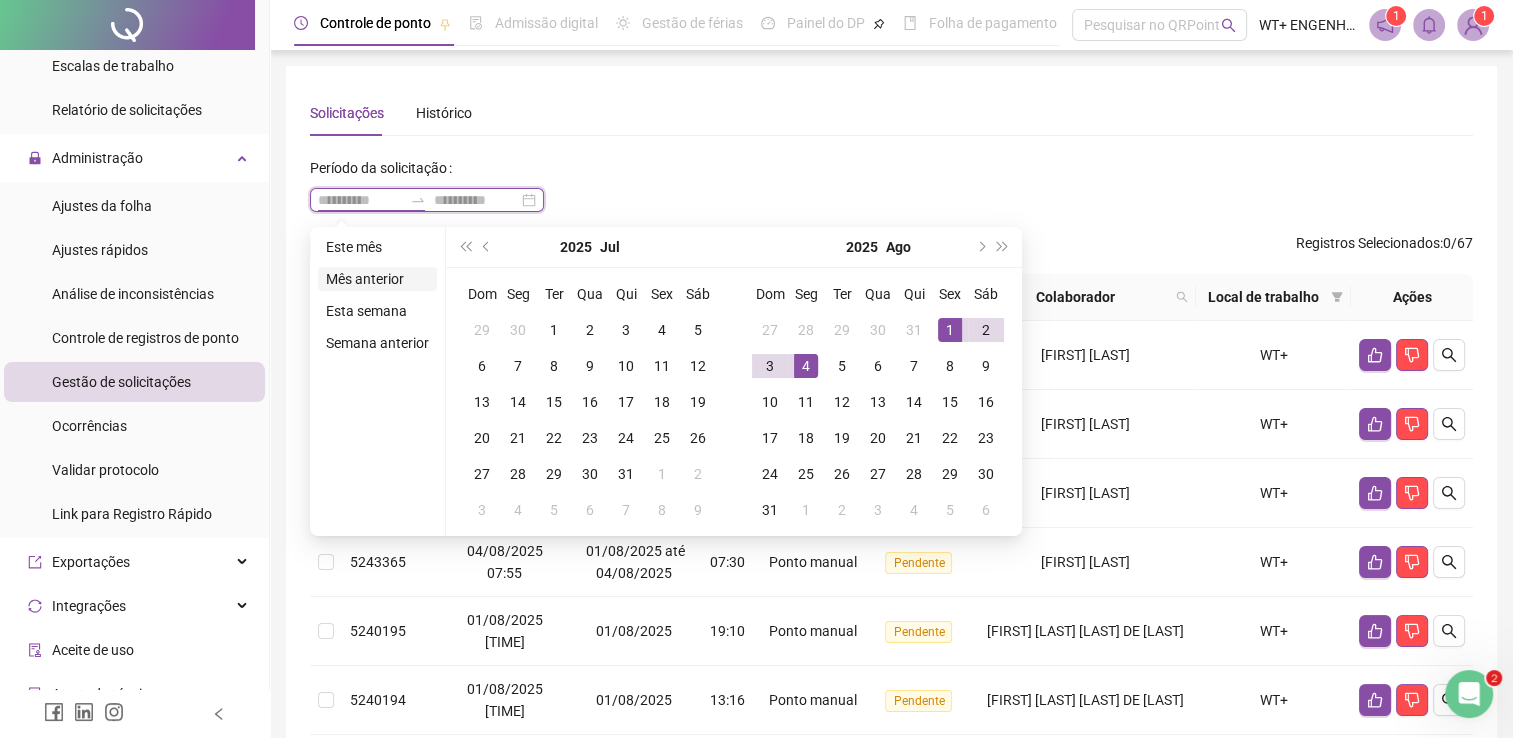 type on "**********" 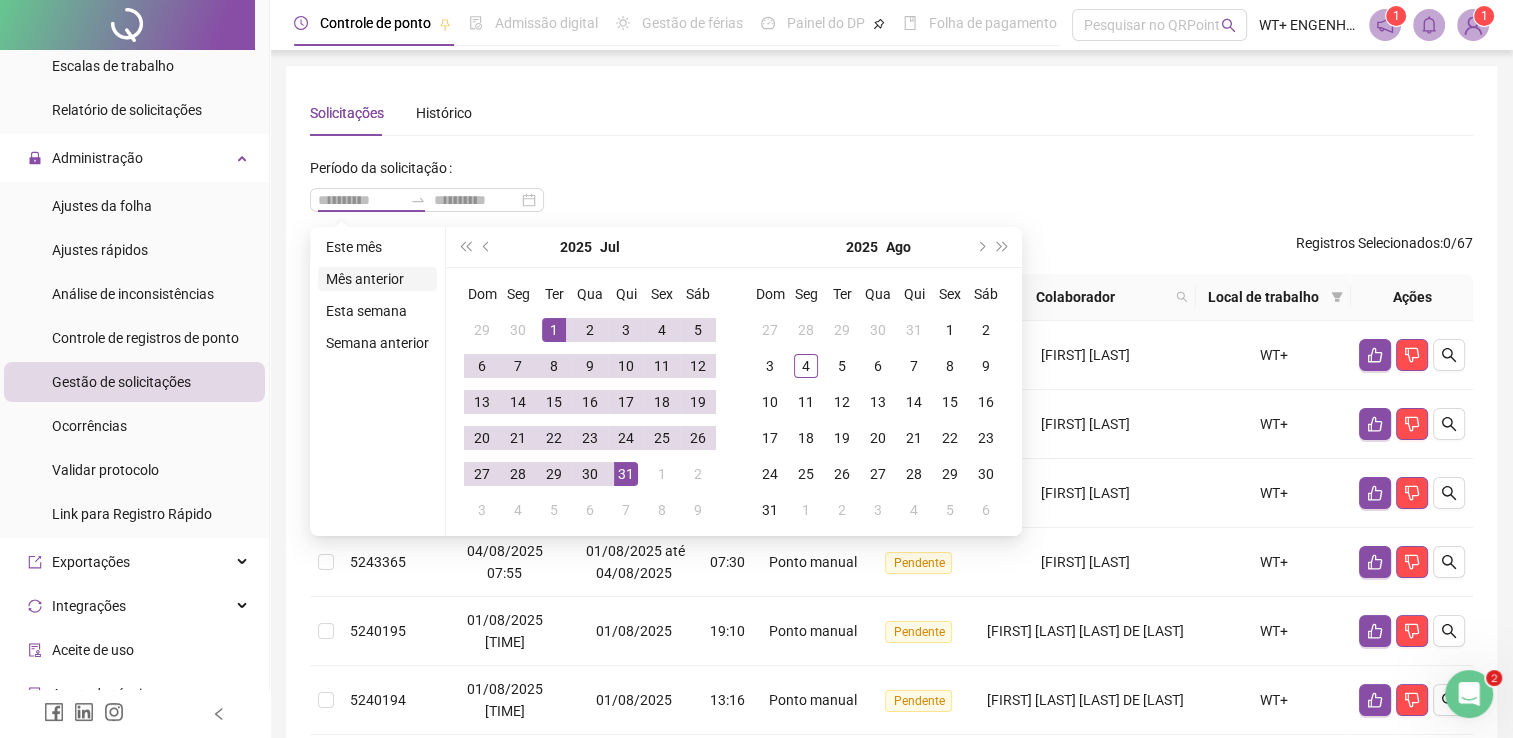 click on "Mês anterior" at bounding box center [377, 279] 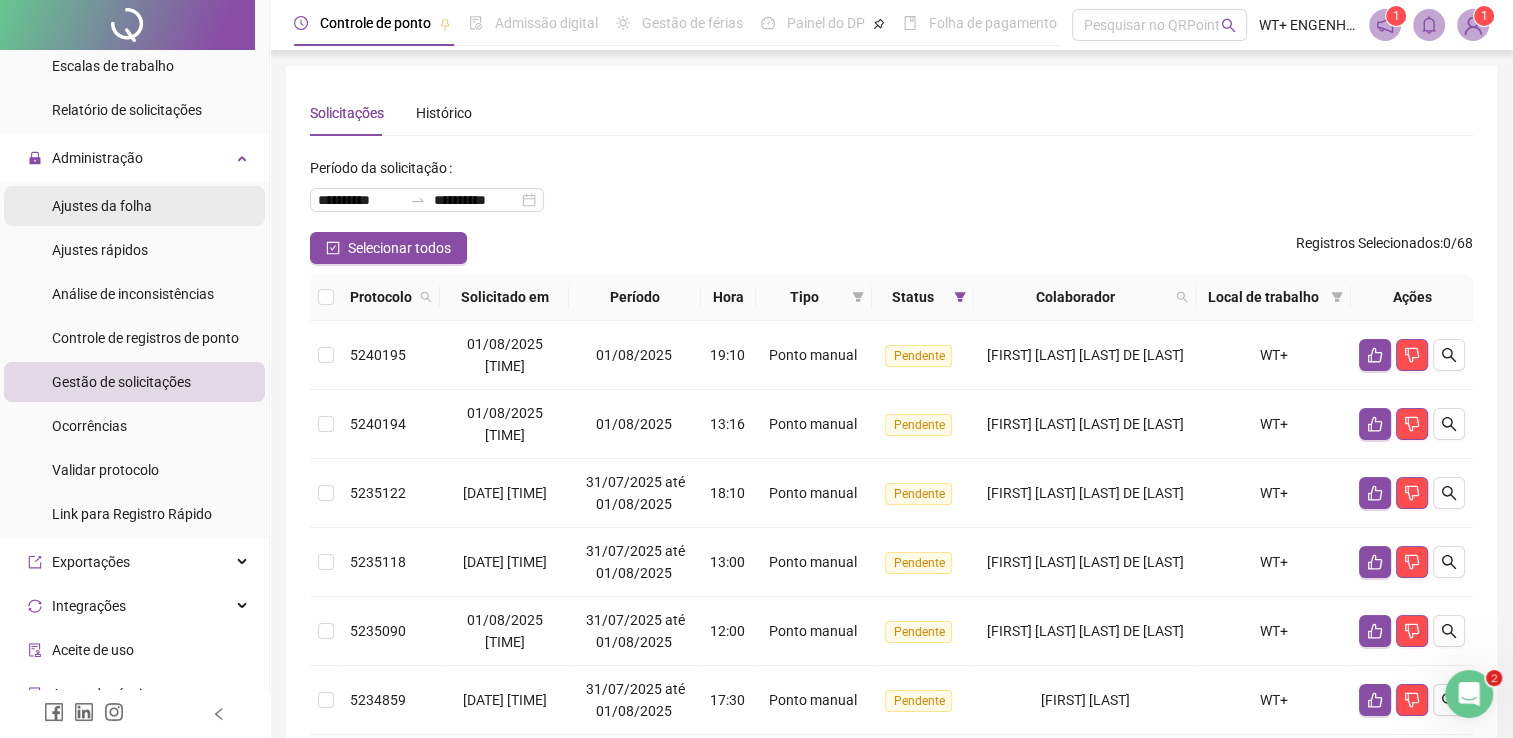 click on "Ajustes da folha" at bounding box center (102, 206) 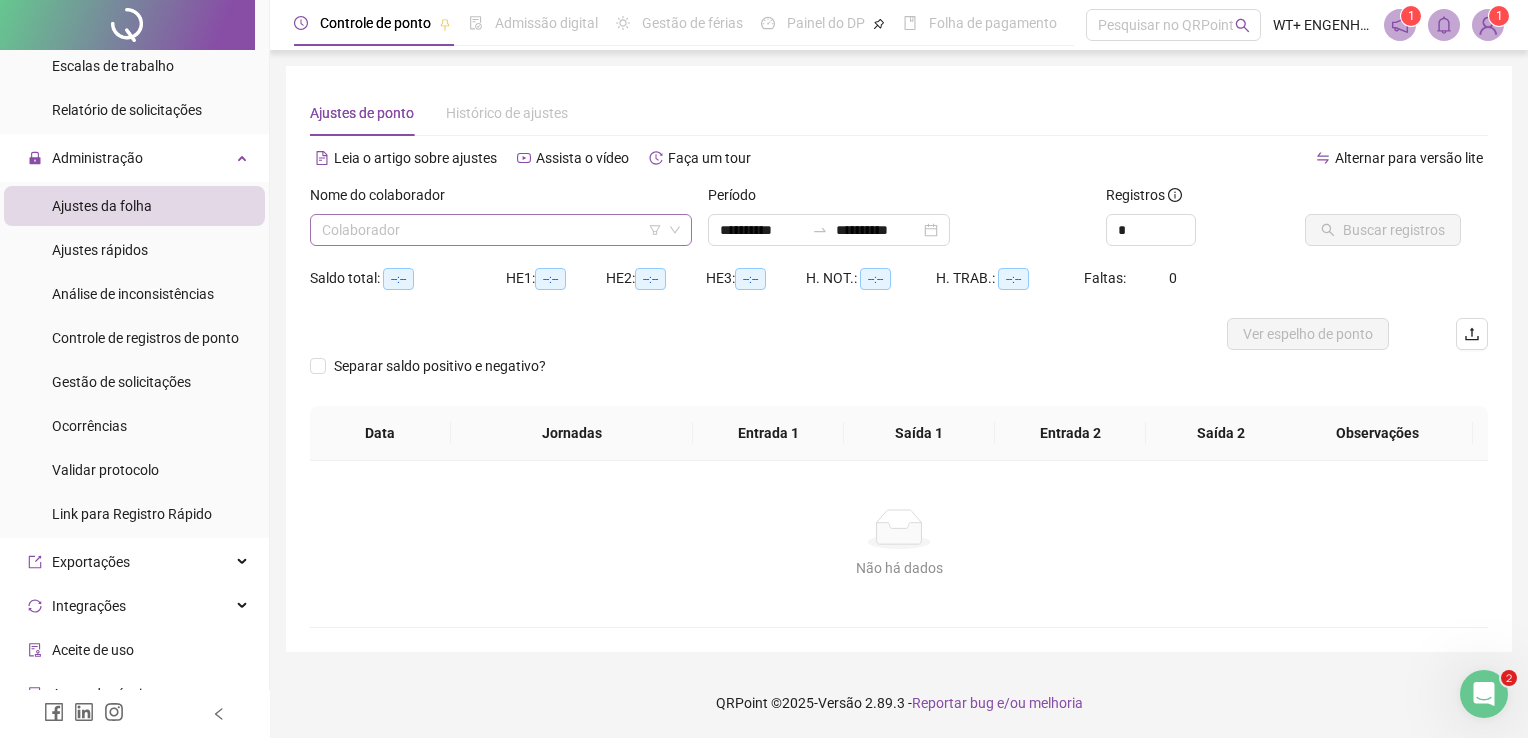 click at bounding box center (492, 230) 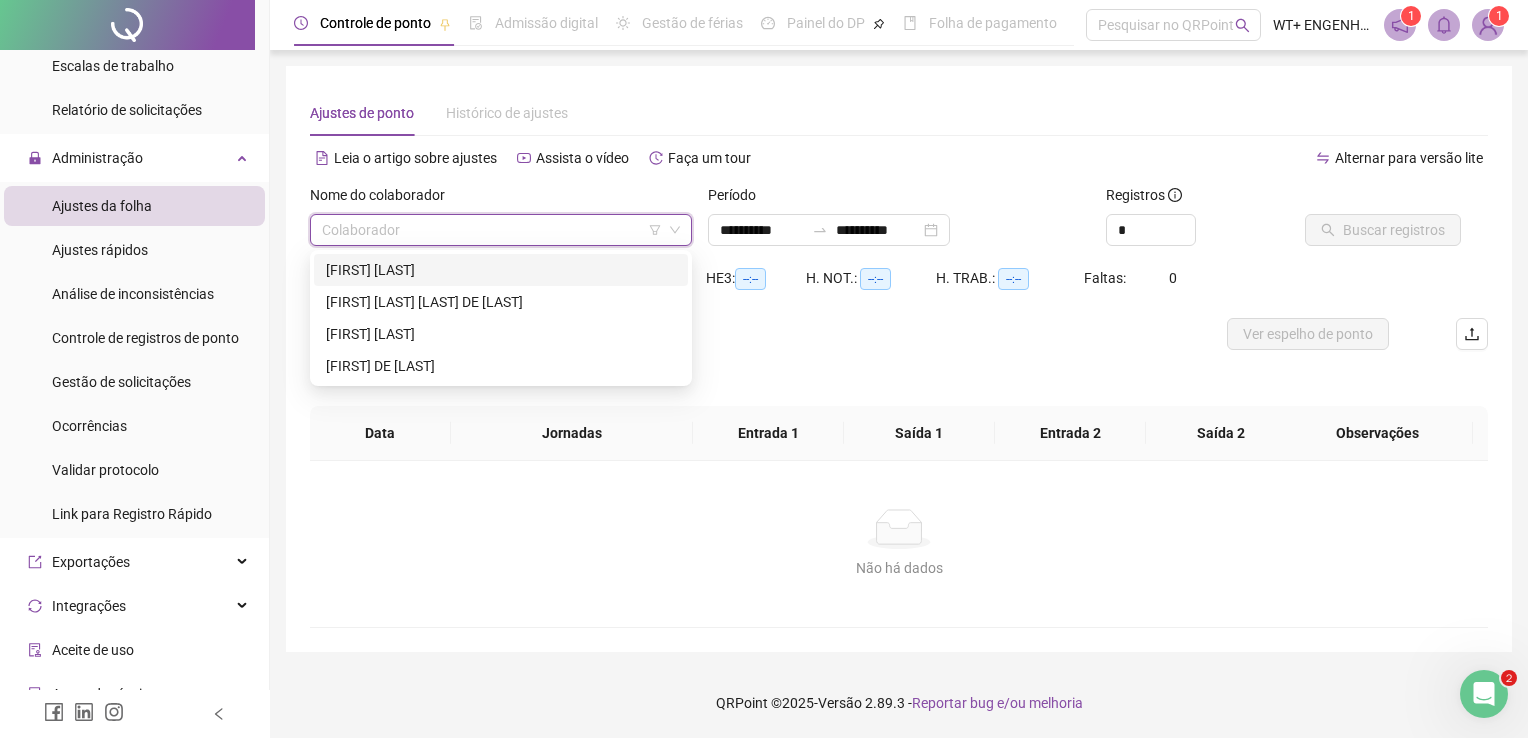 click on "[FIRST] [LAST]" at bounding box center (501, 270) 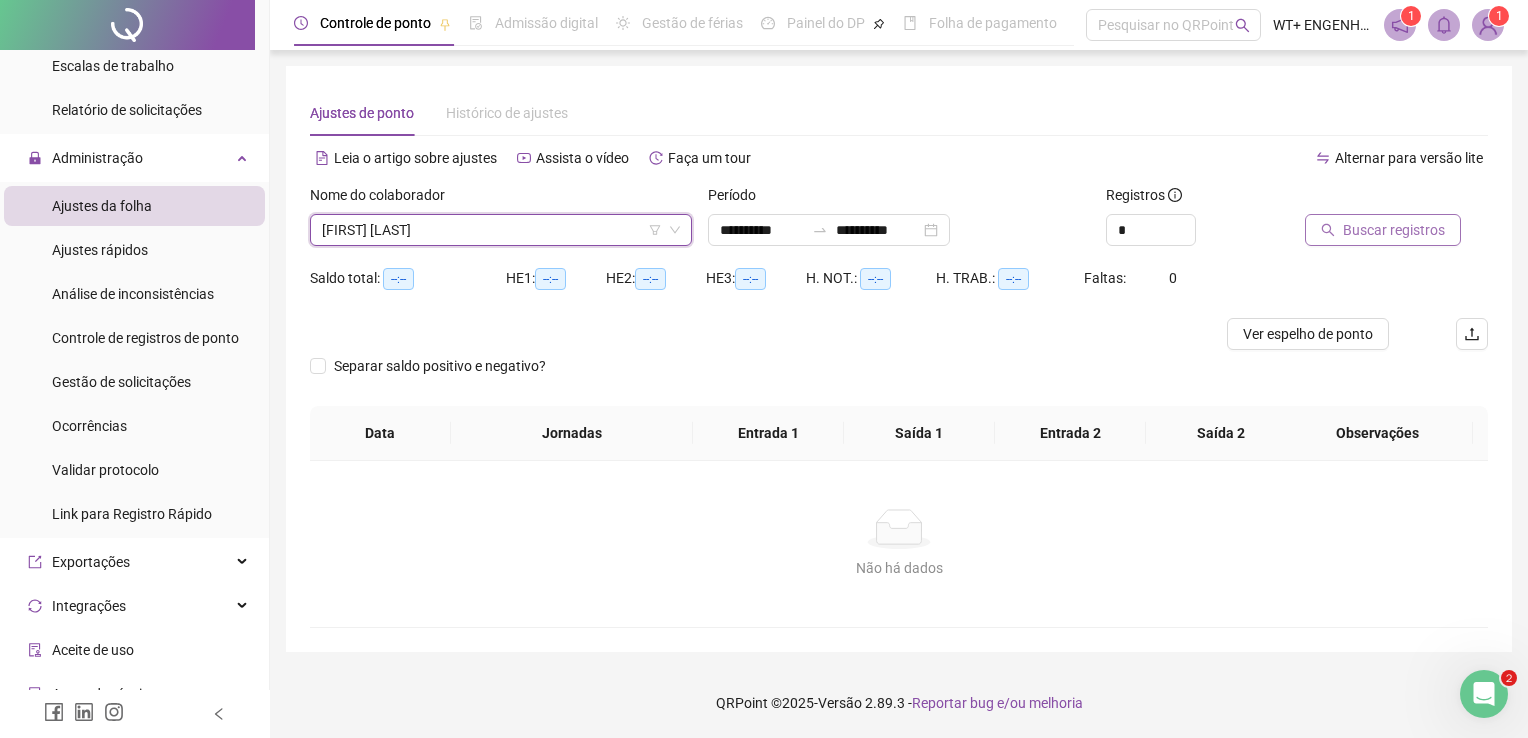 click on "Buscar registros" at bounding box center [1383, 230] 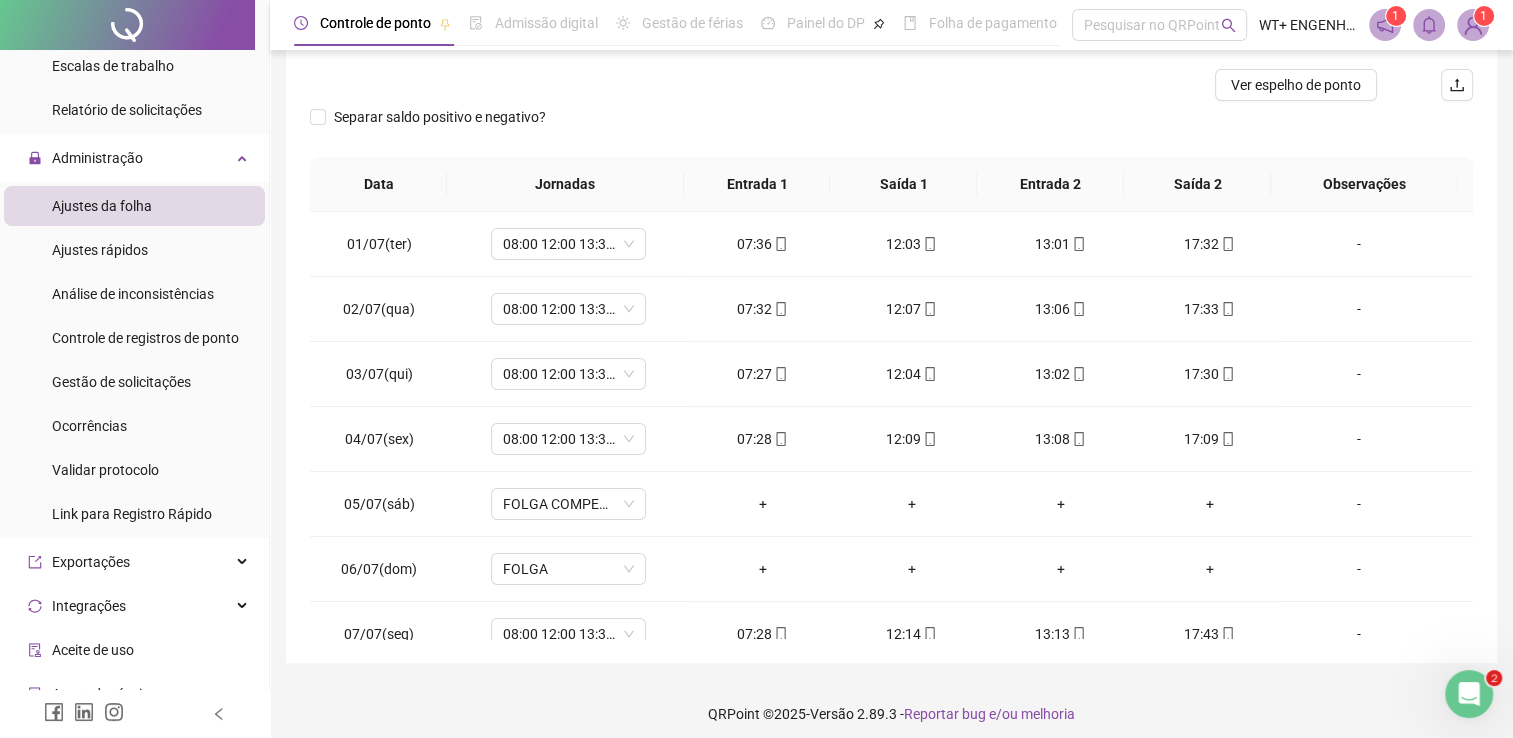 scroll, scrollTop: 259, scrollLeft: 0, axis: vertical 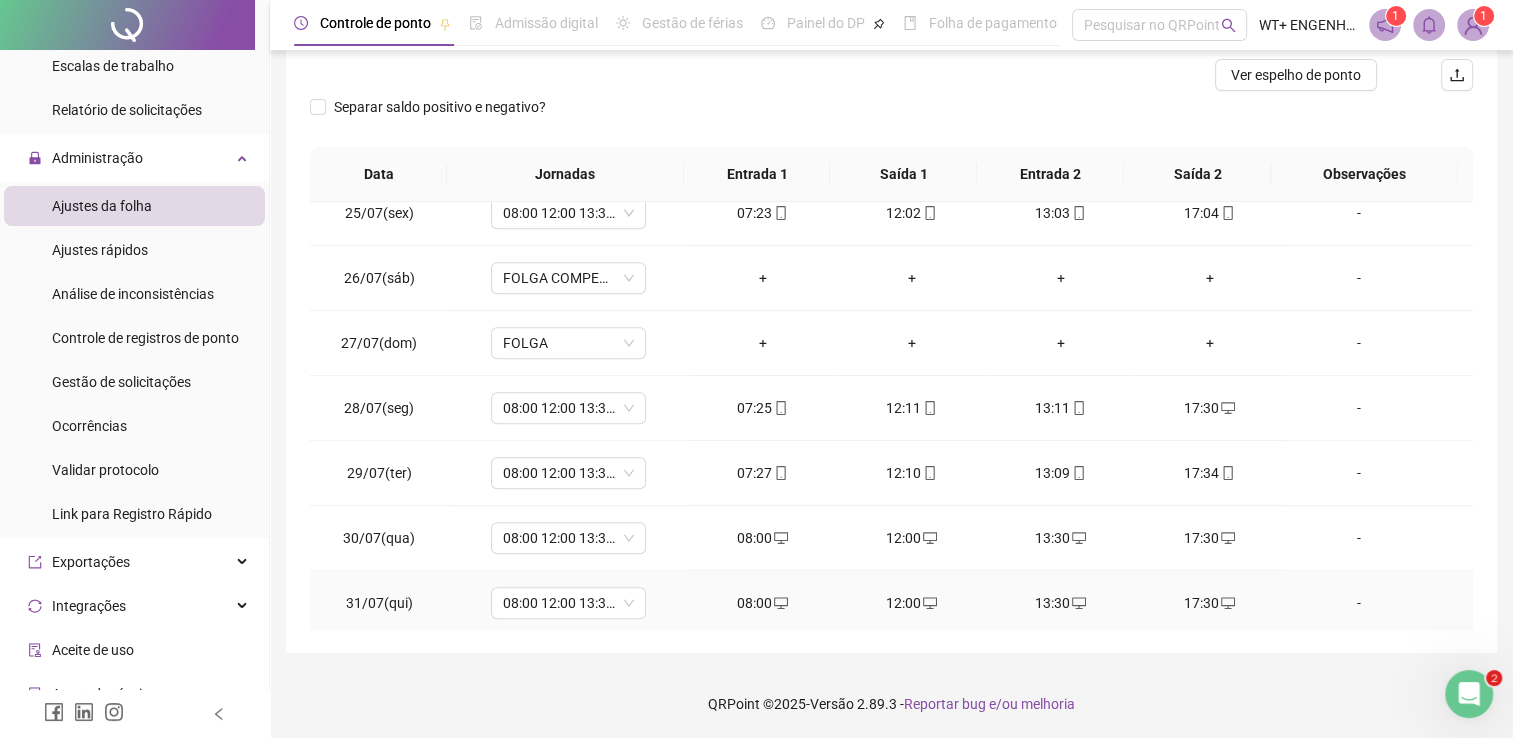 click on "08:00" at bounding box center [762, 603] 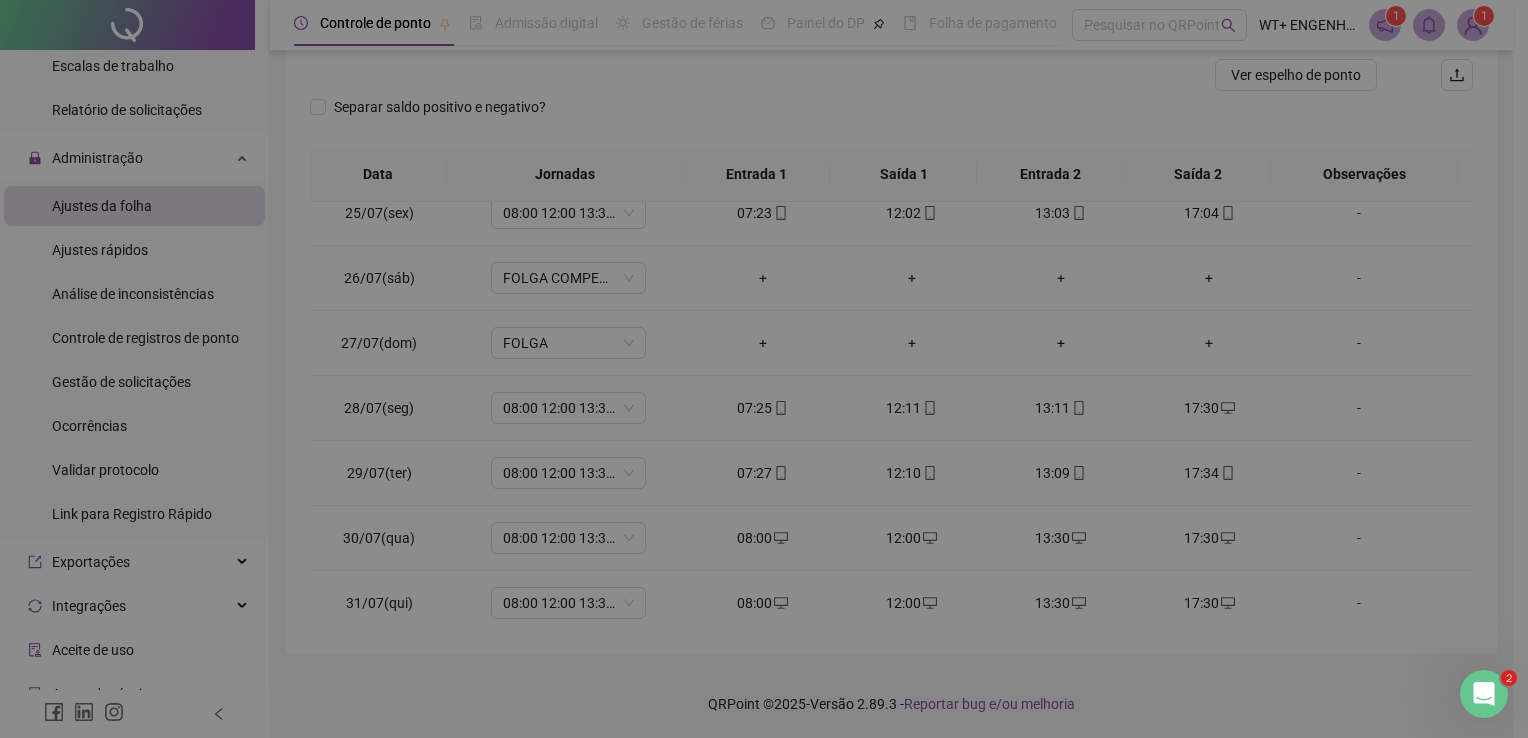 type on "**********" 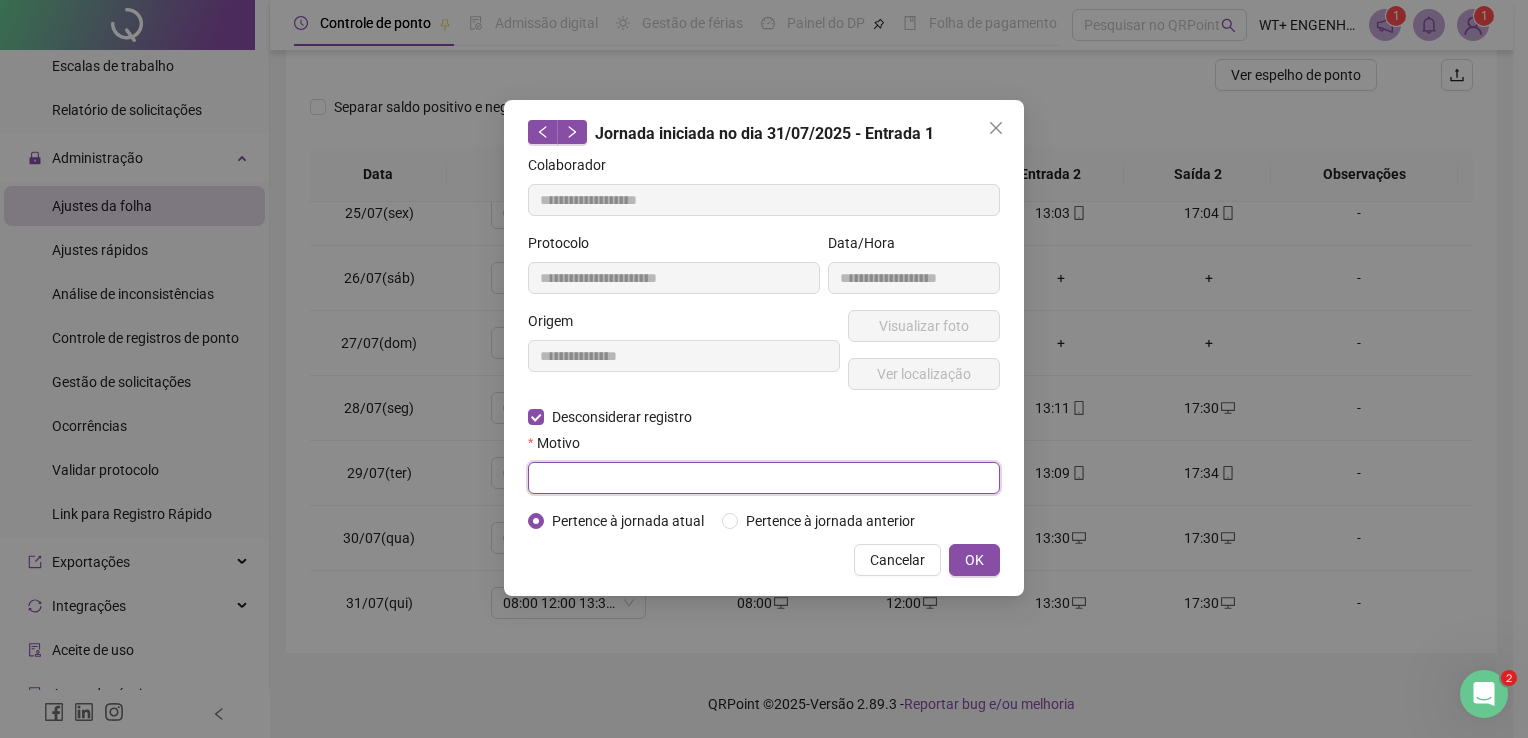 click at bounding box center [764, 478] 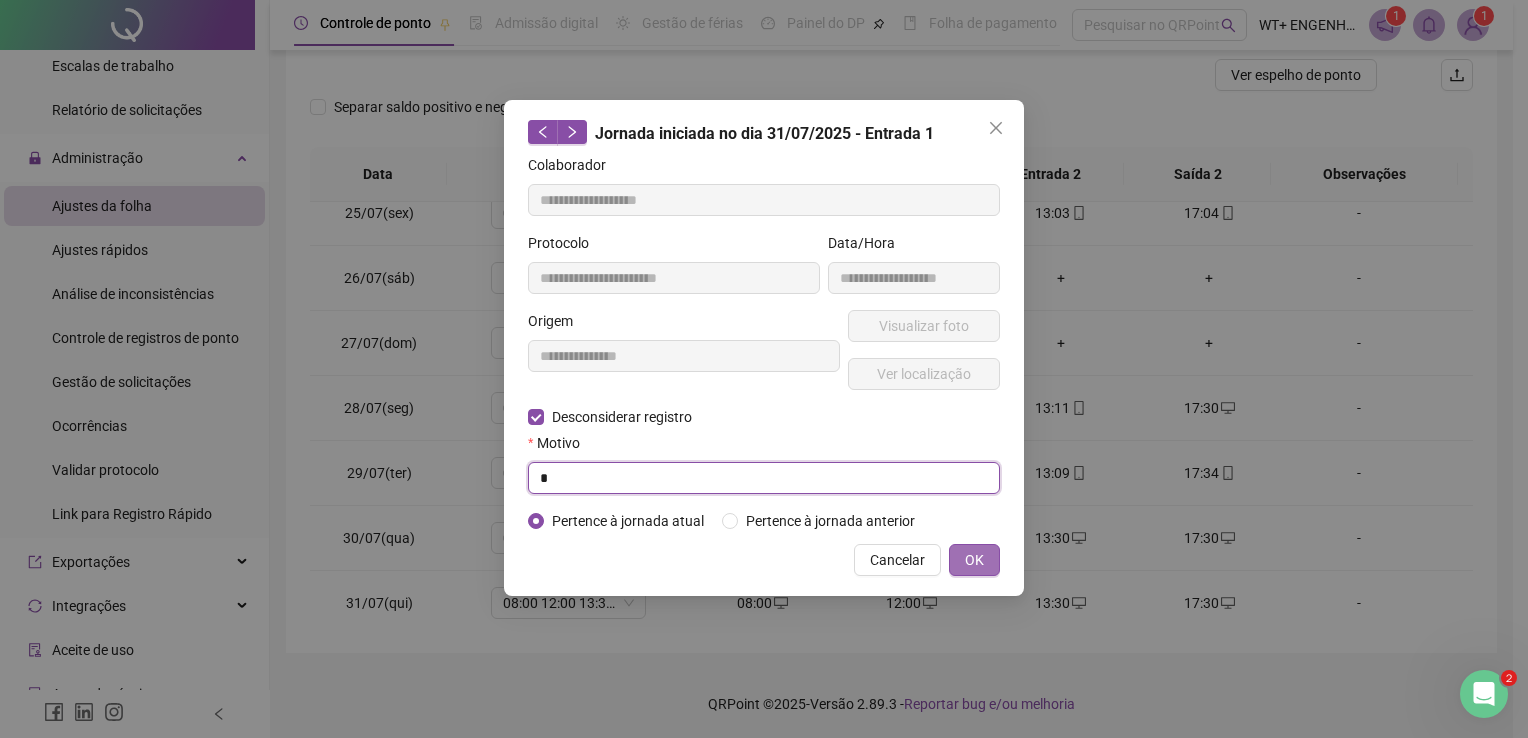 type on "*" 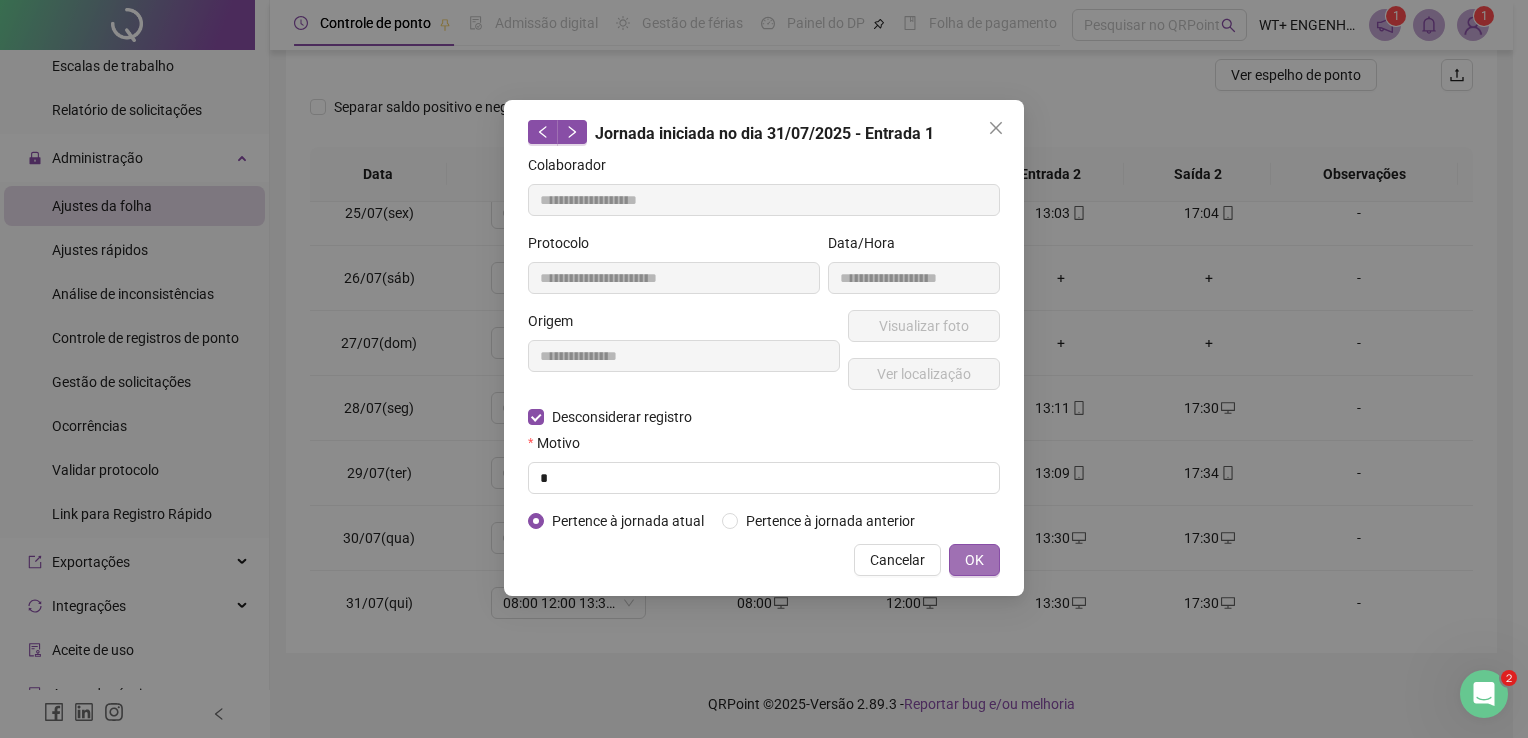 click on "OK" at bounding box center (974, 560) 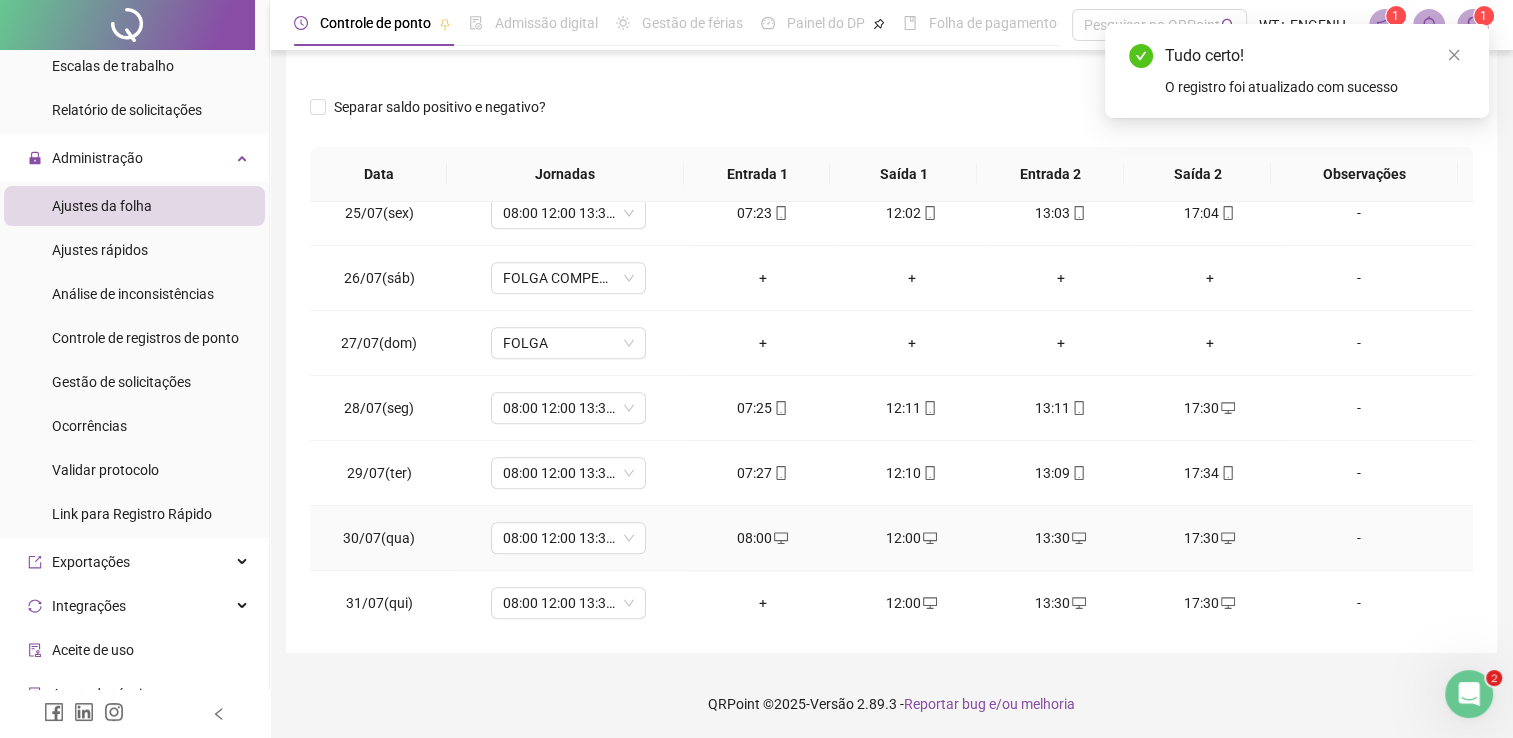 click on "08:00" at bounding box center [762, 538] 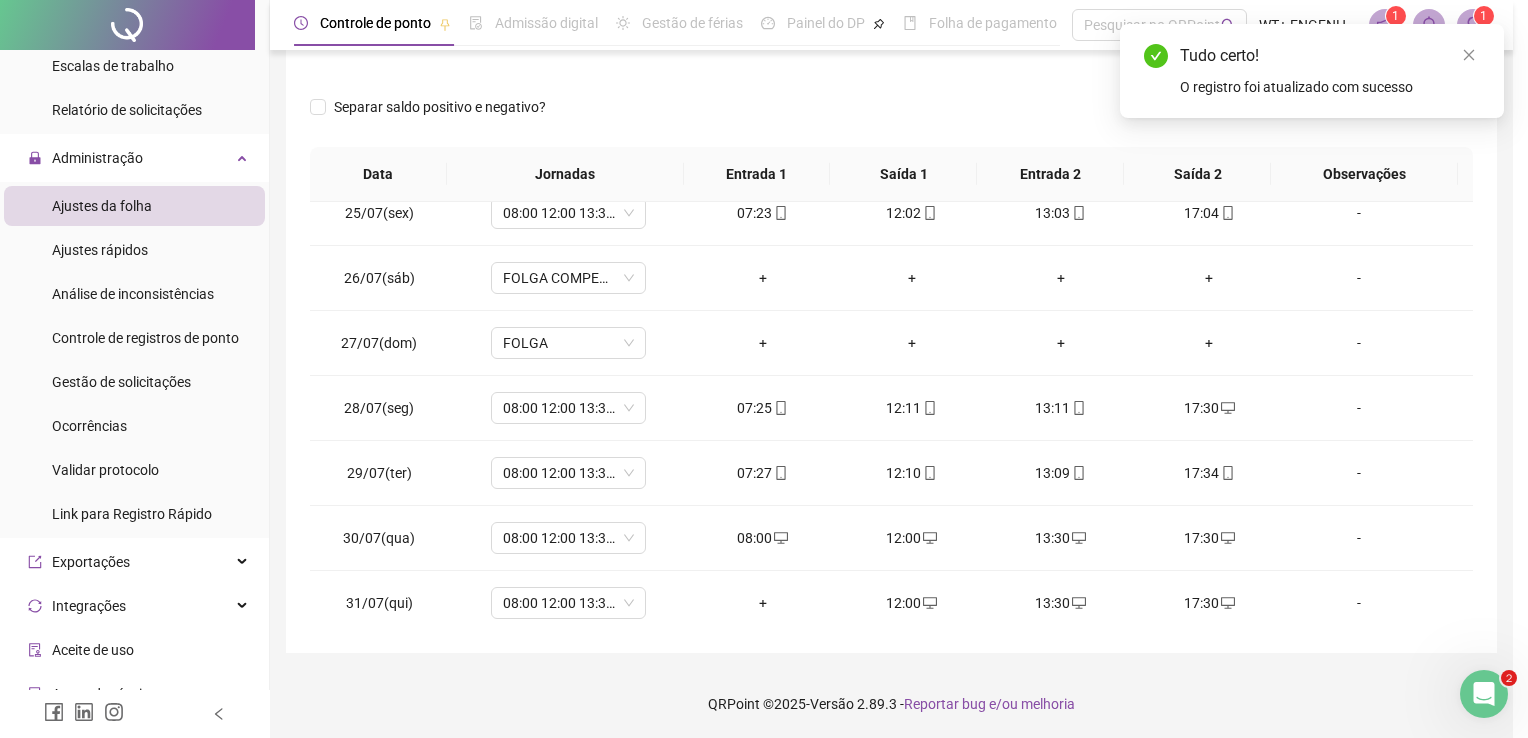 type on "**********" 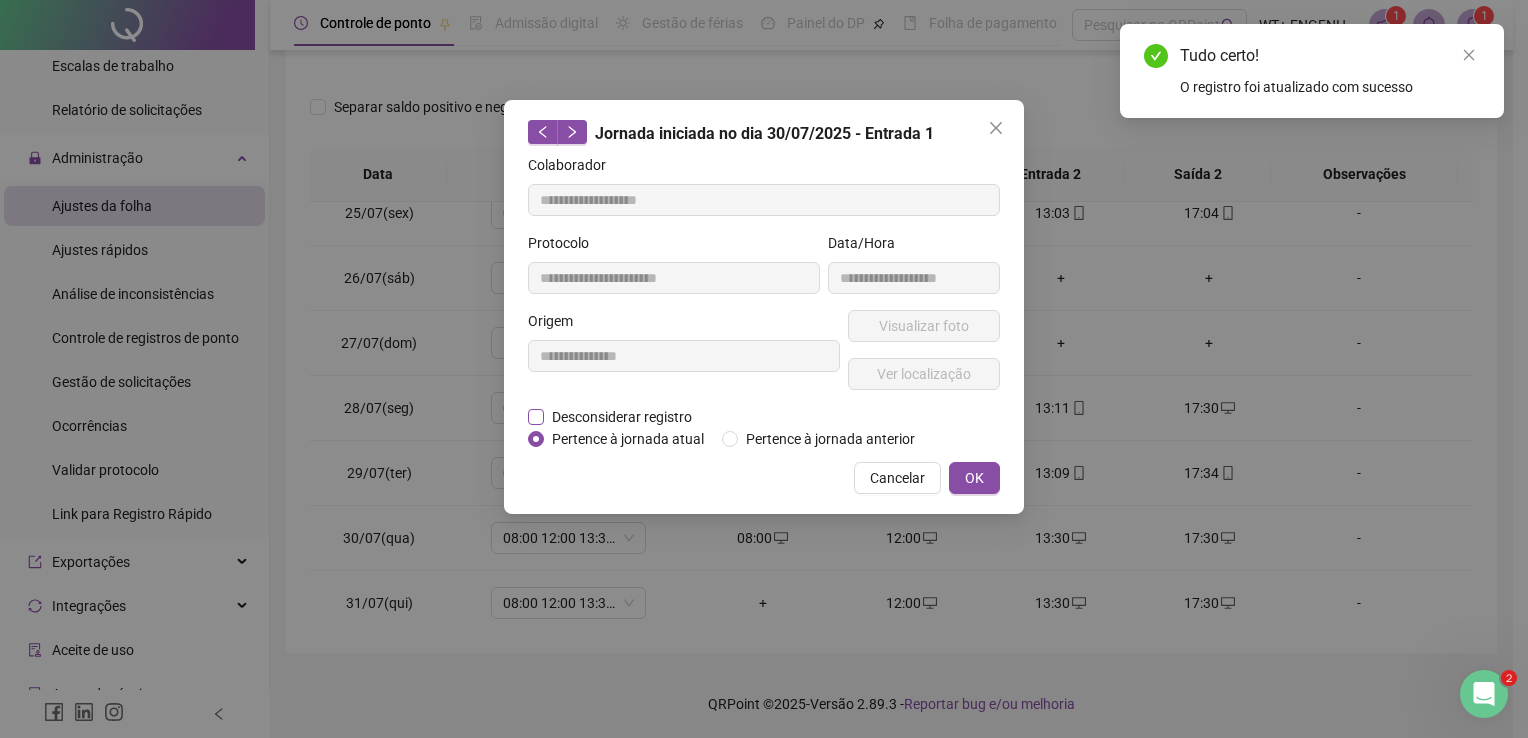 click on "Desconsiderar registro" at bounding box center [622, 417] 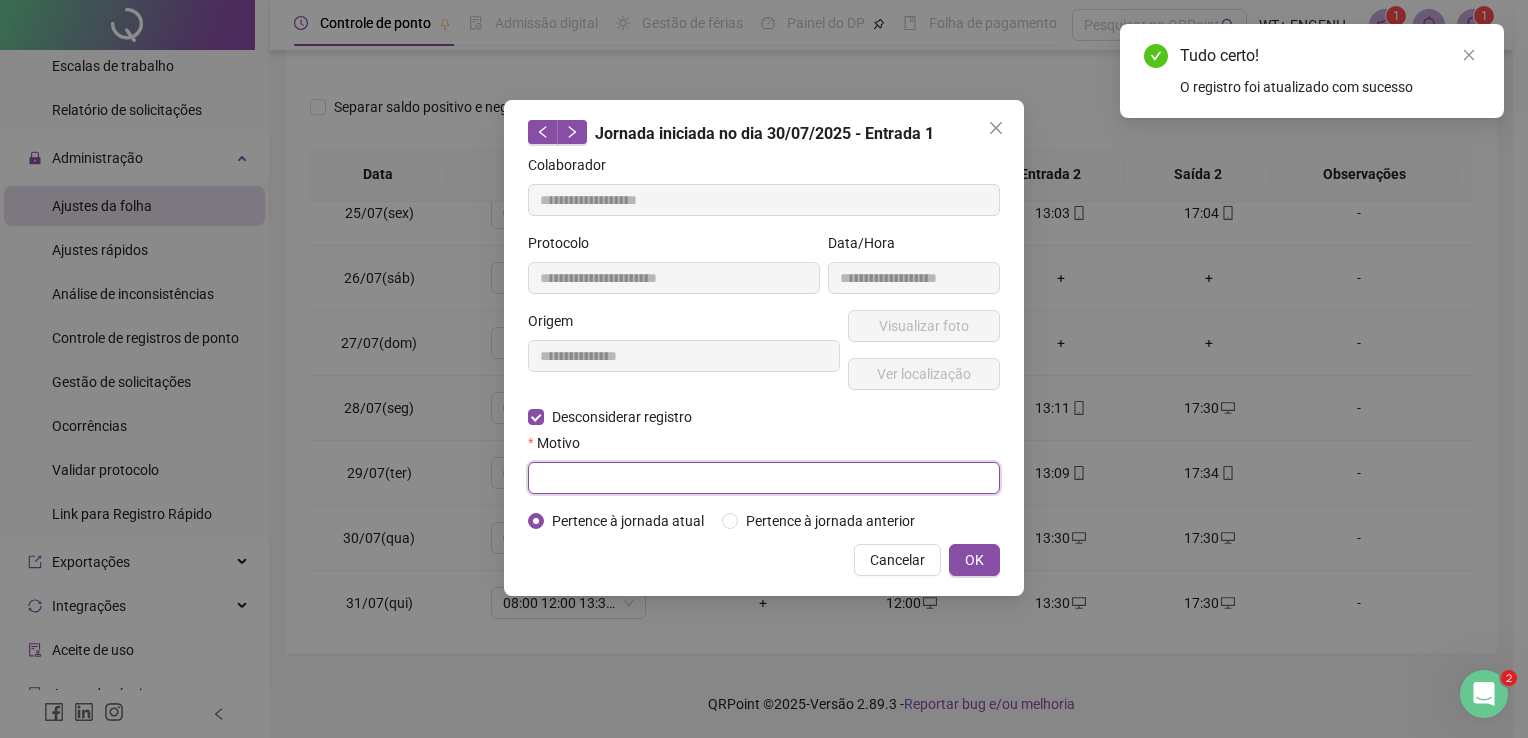 click at bounding box center [764, 478] 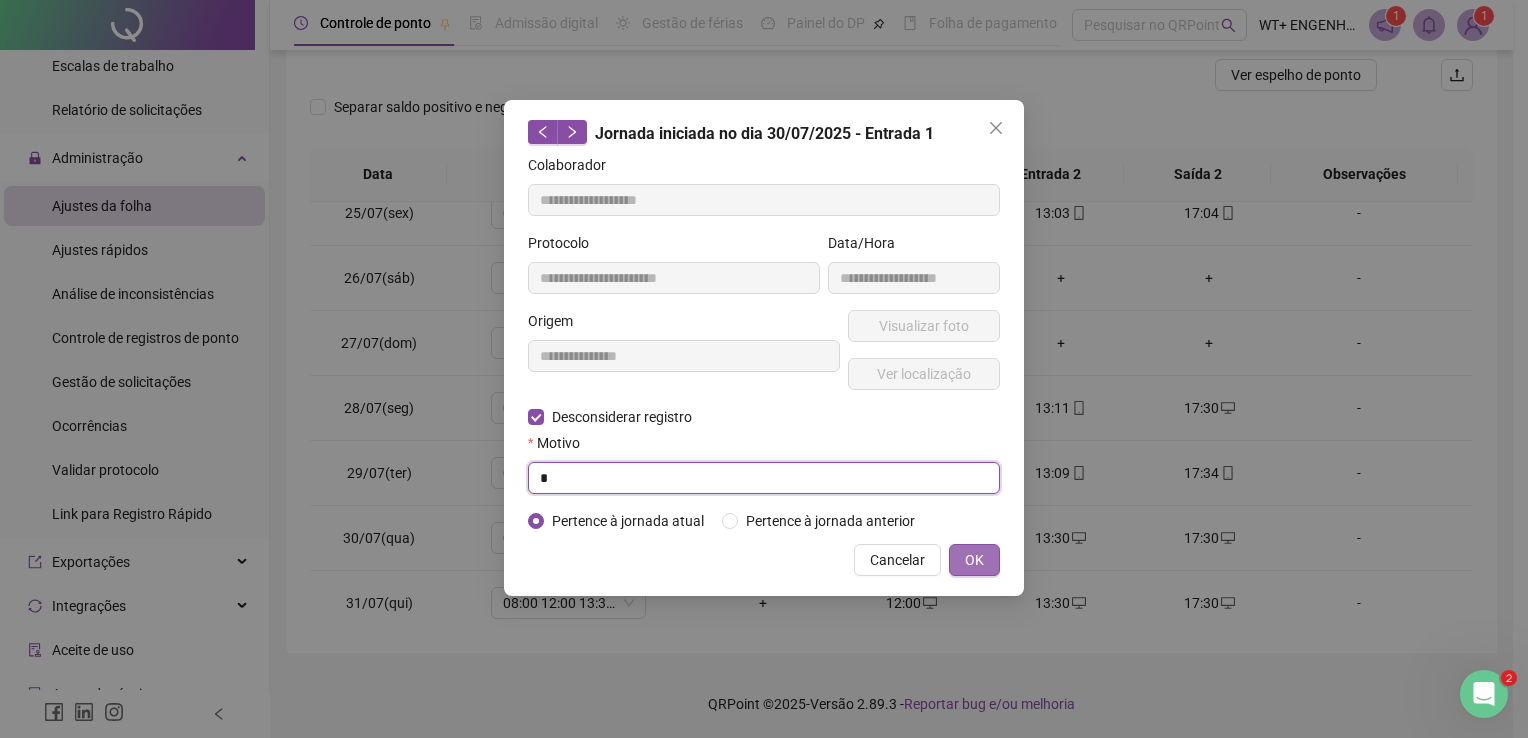 type on "*" 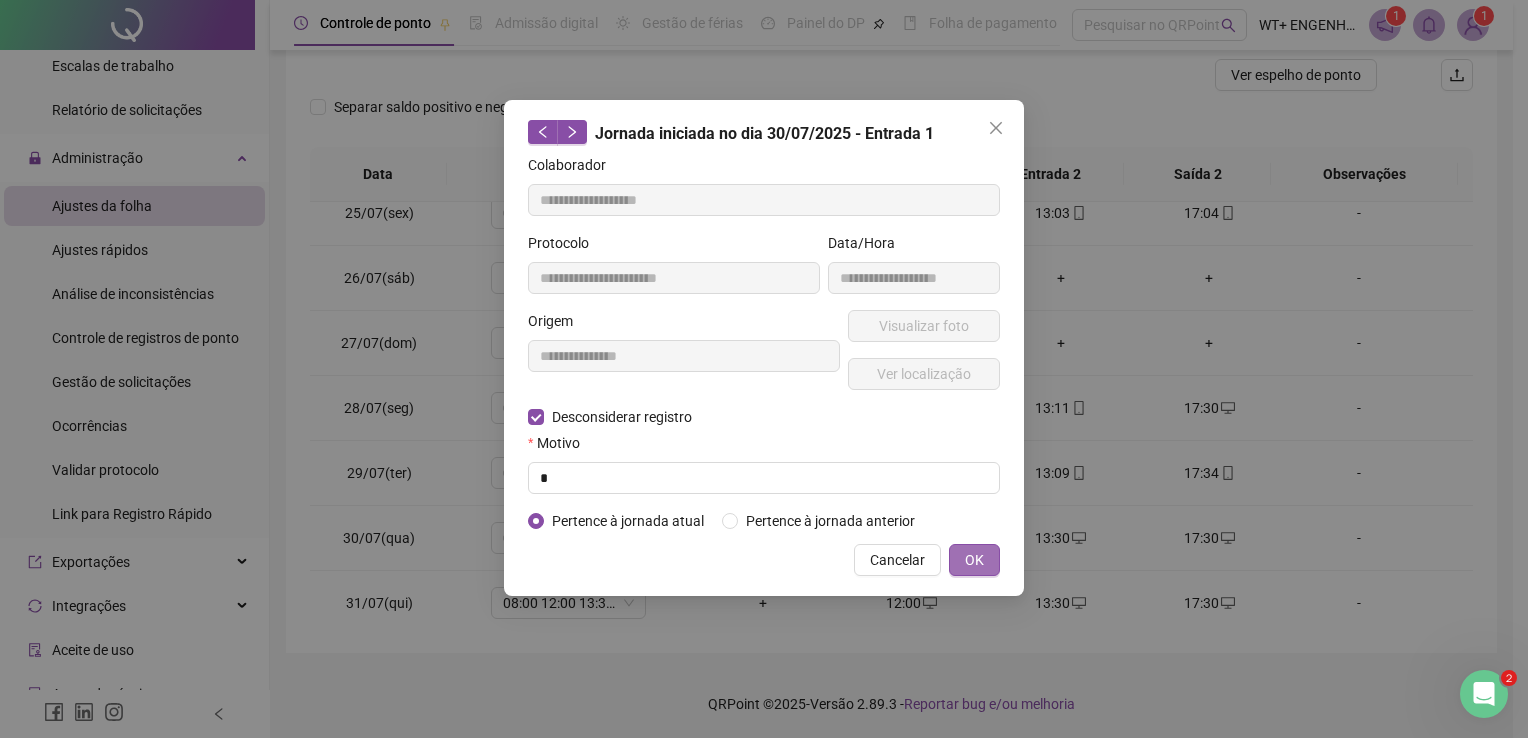 click on "OK" at bounding box center [974, 560] 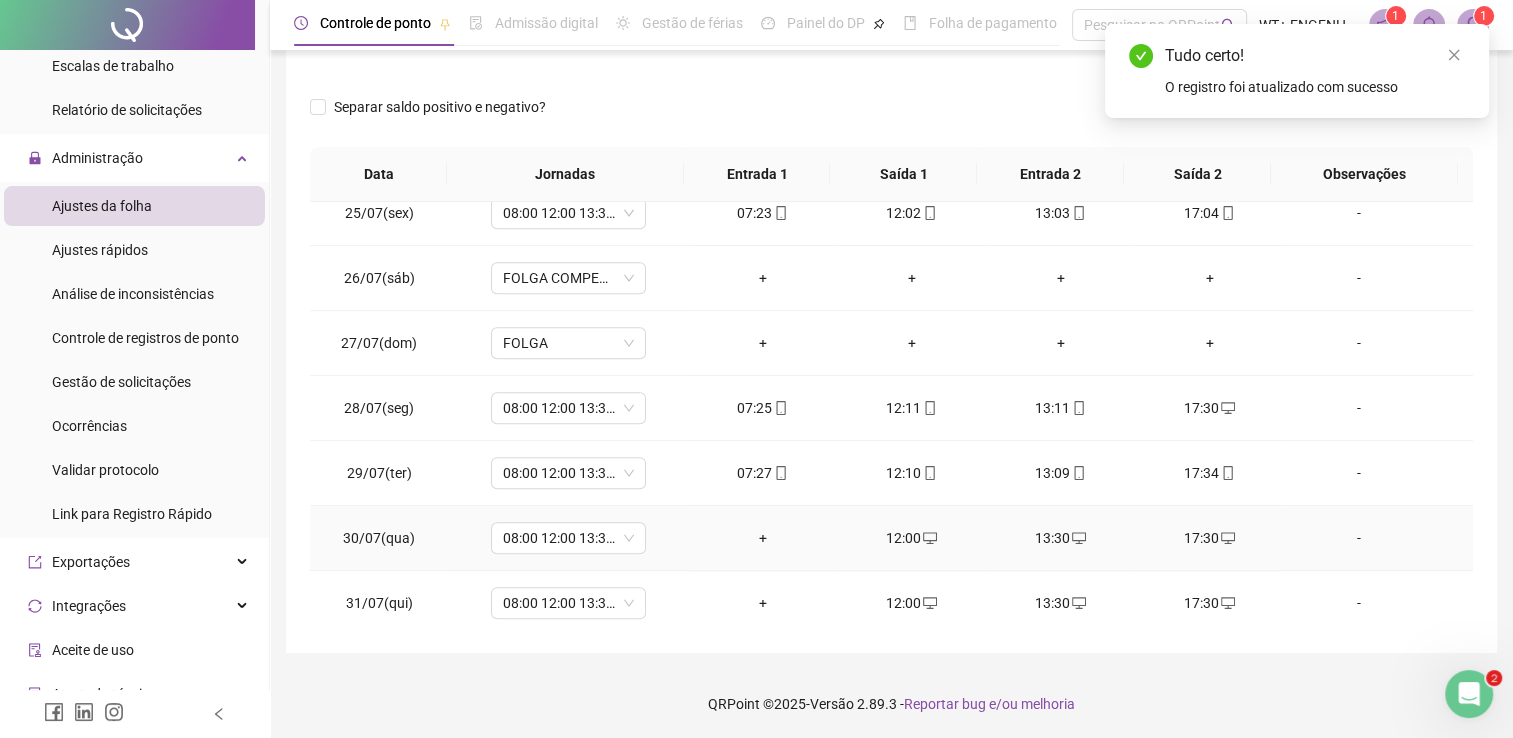click on "12:00" at bounding box center (911, 538) 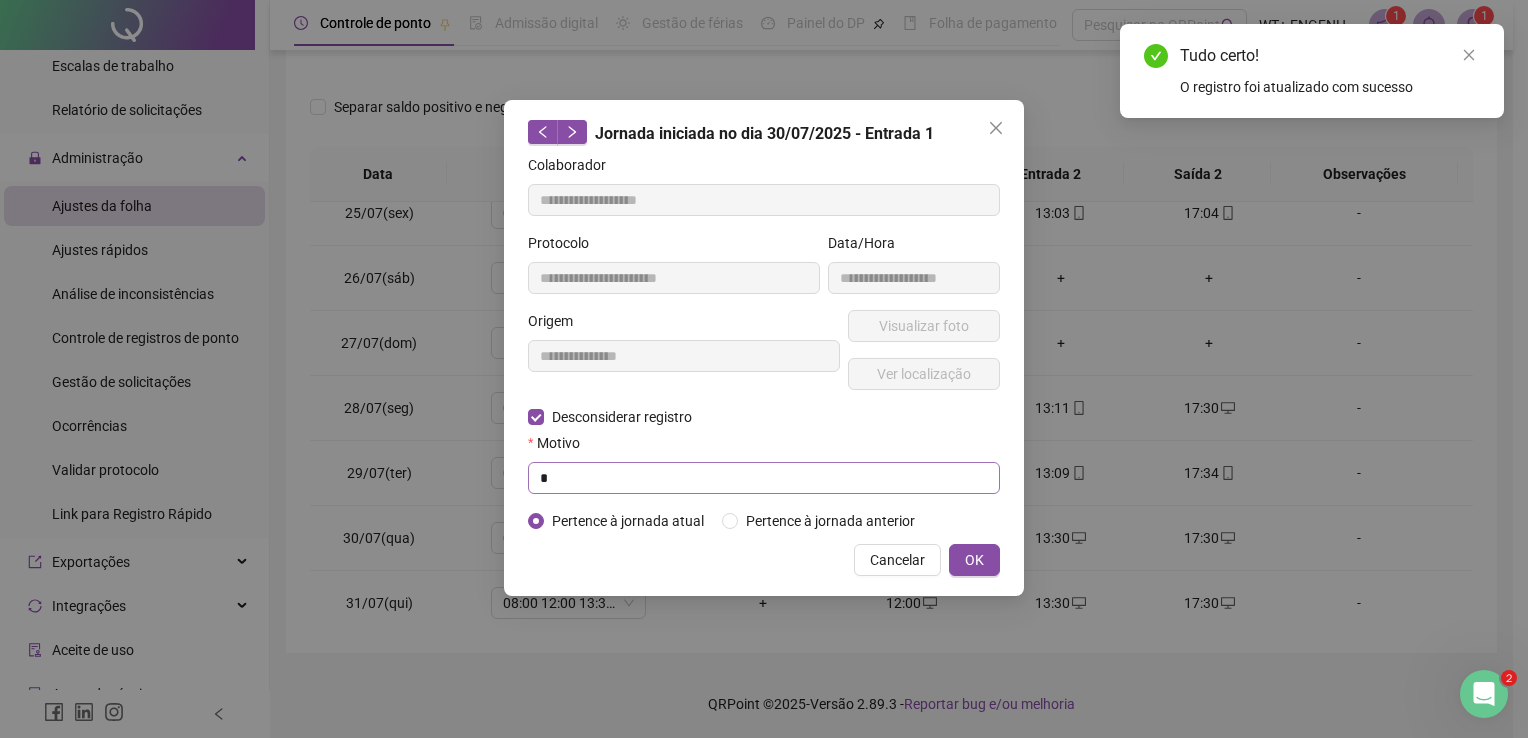 type on "**********" 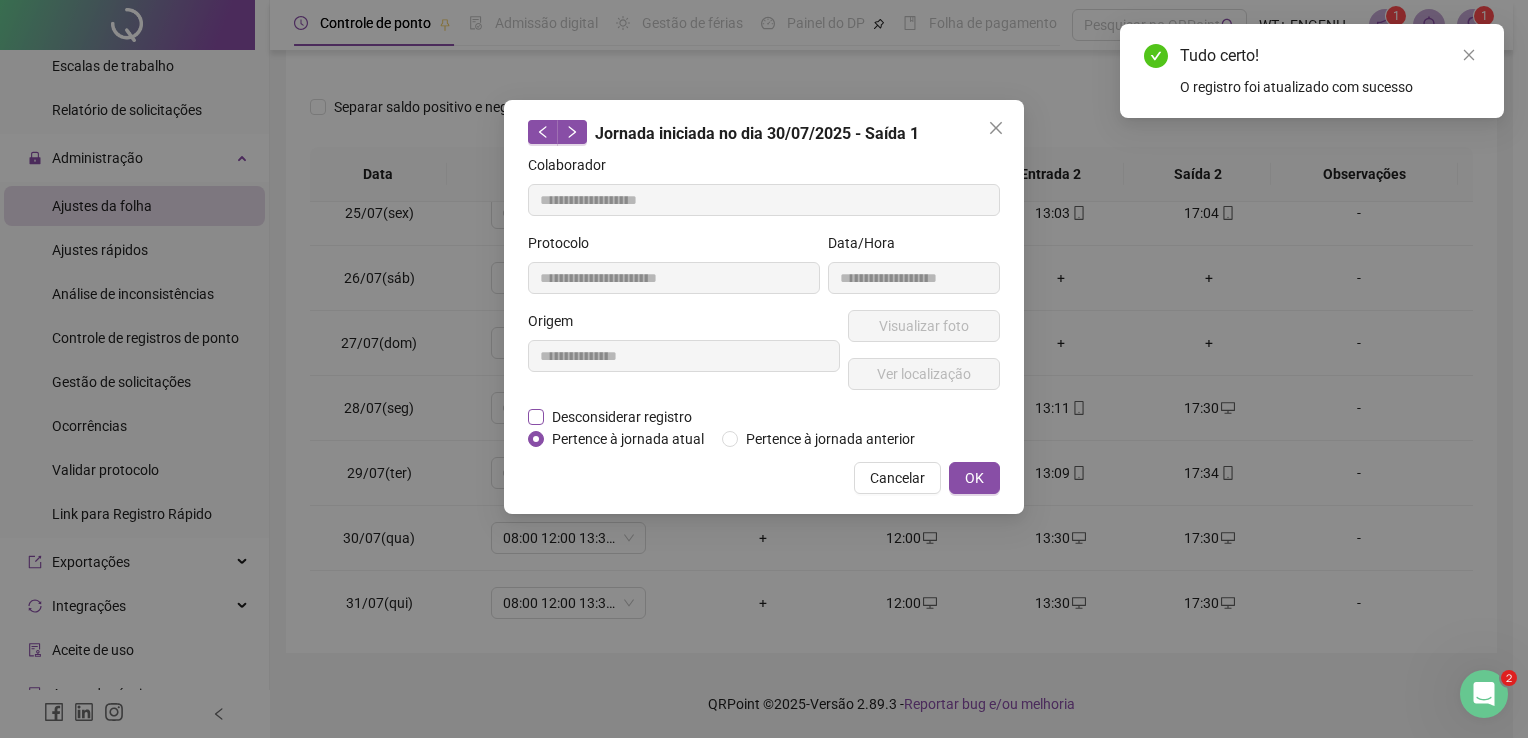 click on "Desconsiderar registro" at bounding box center [622, 417] 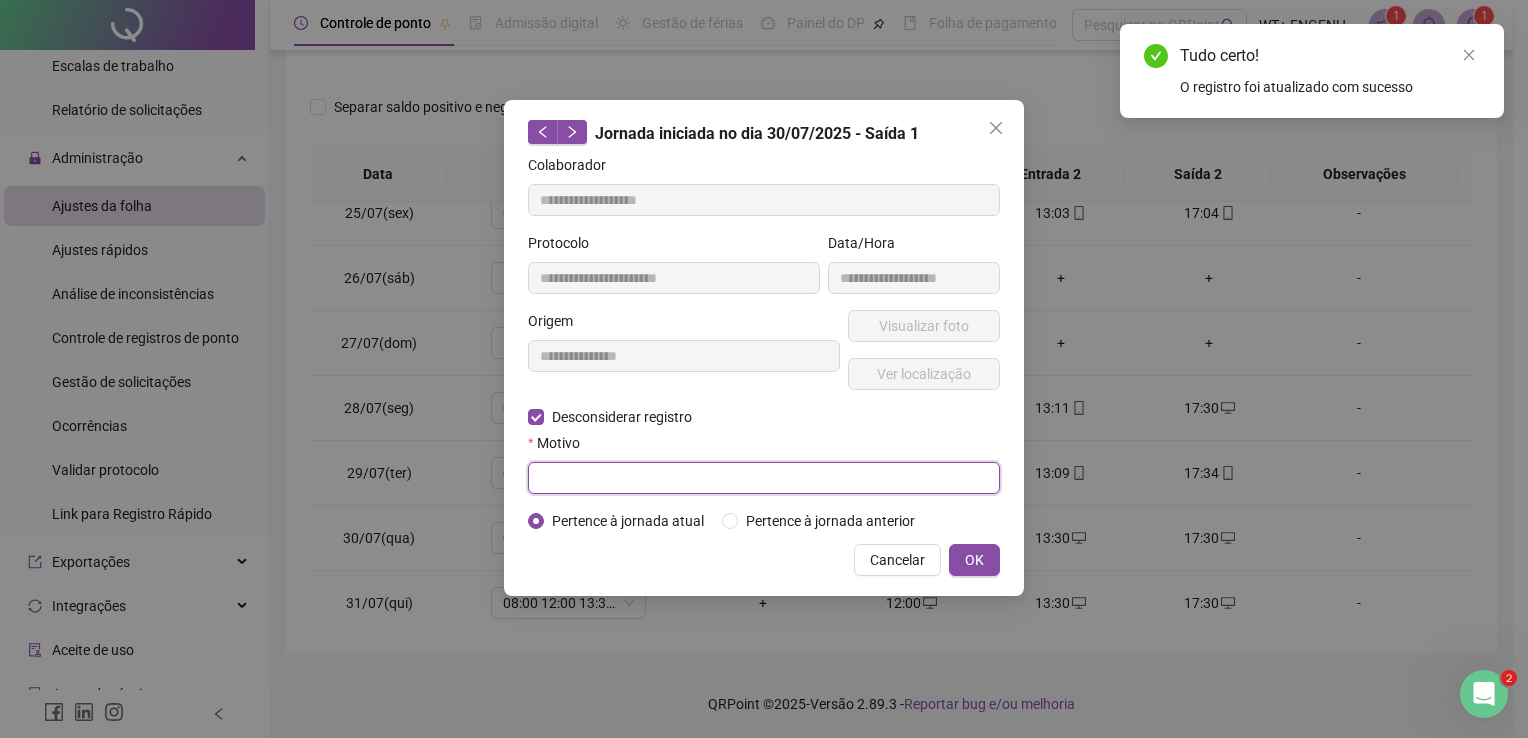 click at bounding box center (764, 478) 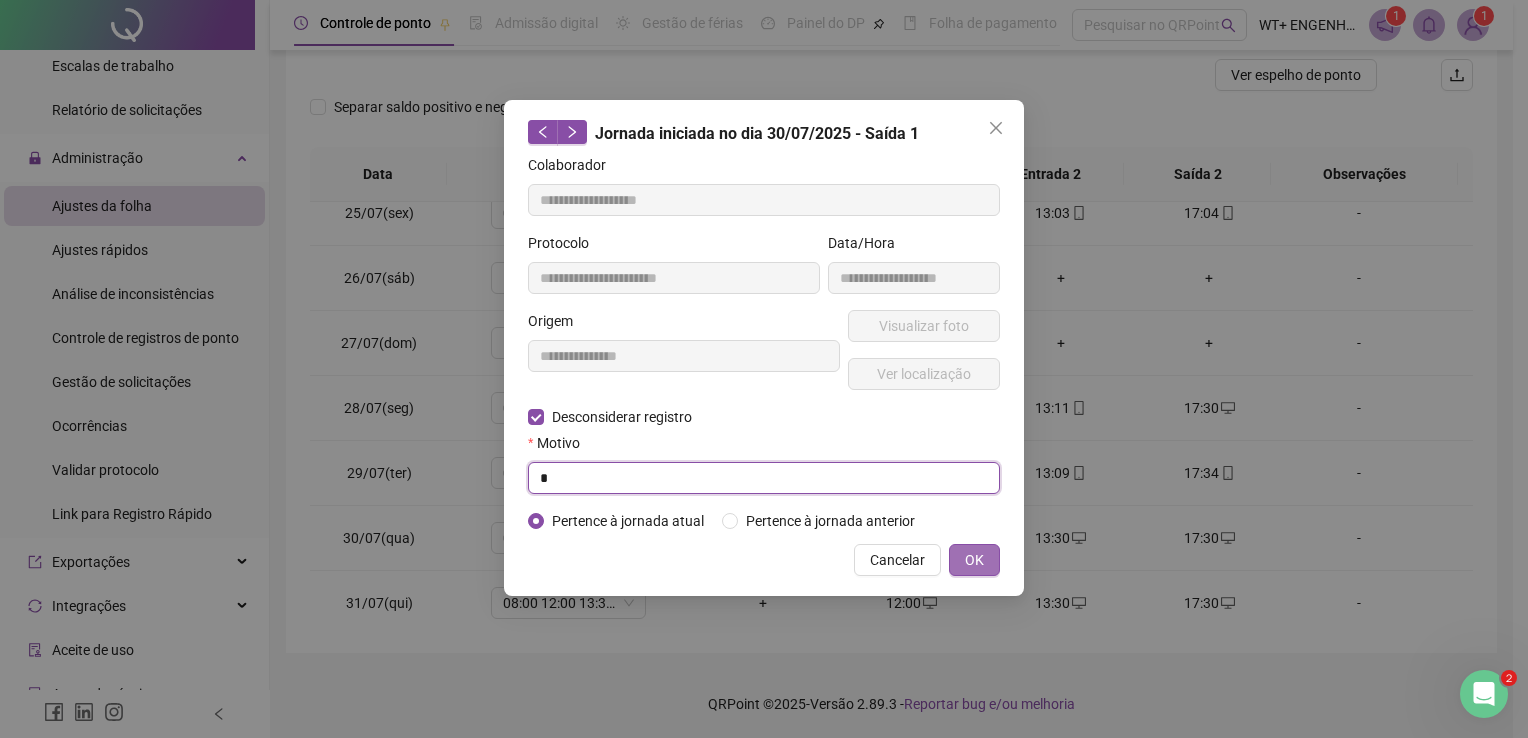 type on "*" 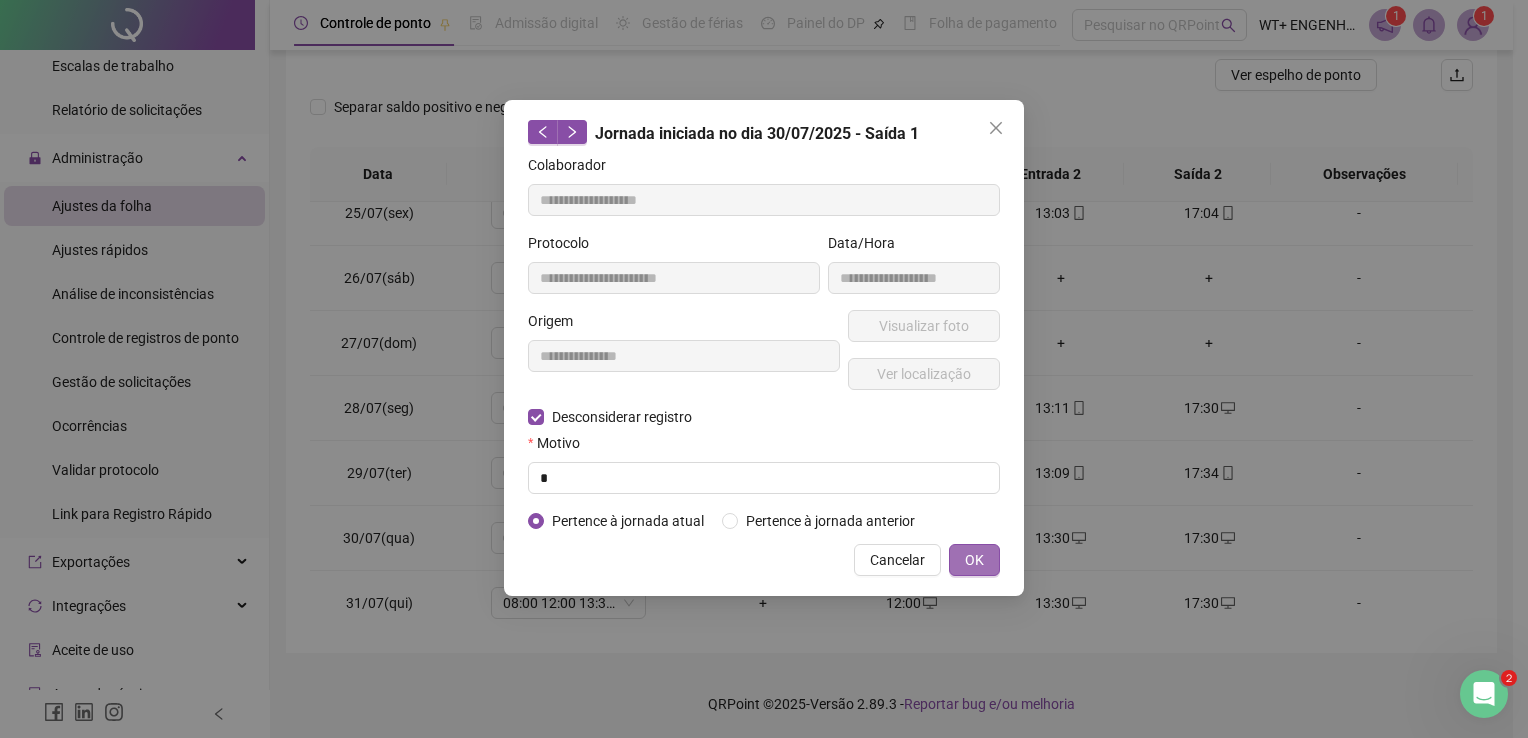 click on "OK" at bounding box center (974, 560) 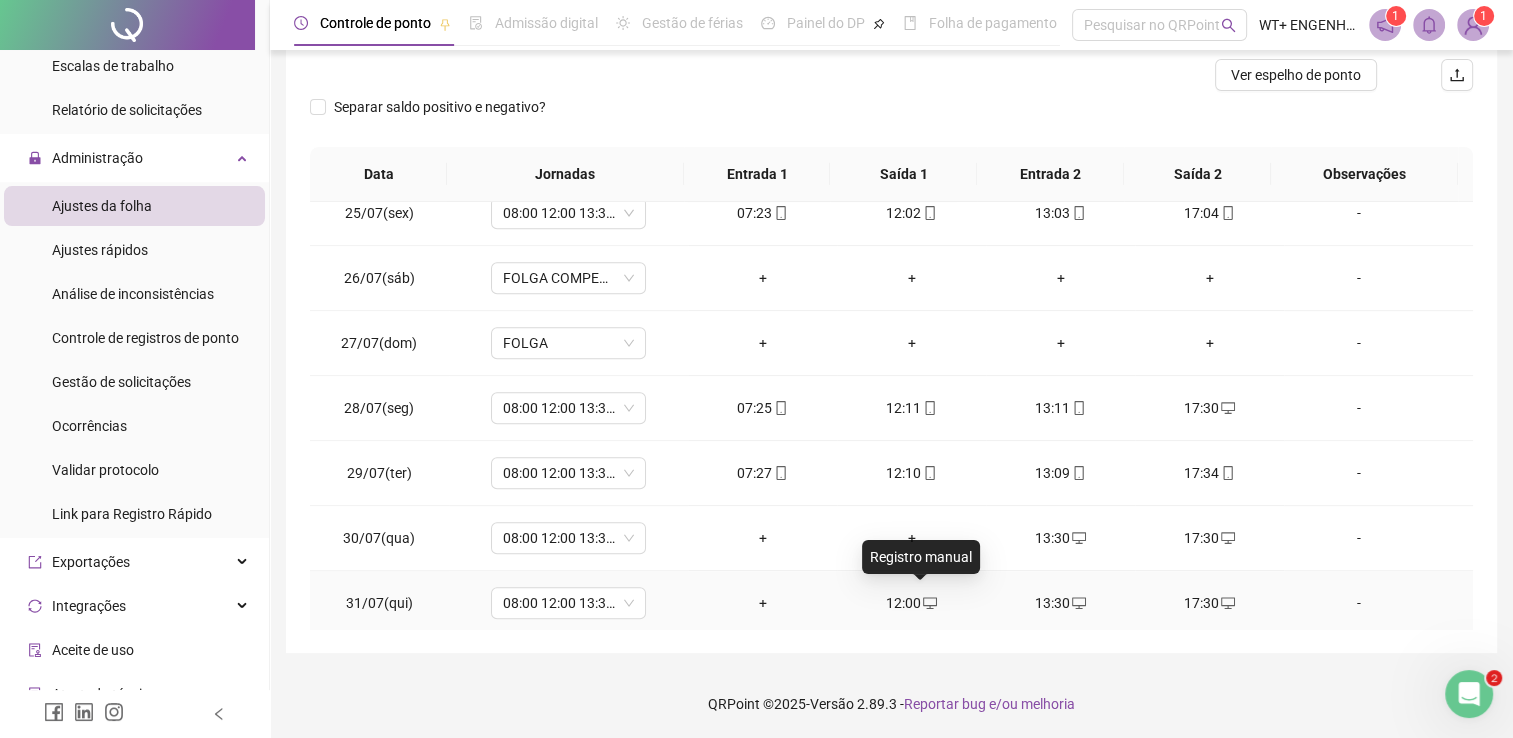 click on "12:00" at bounding box center (911, 603) 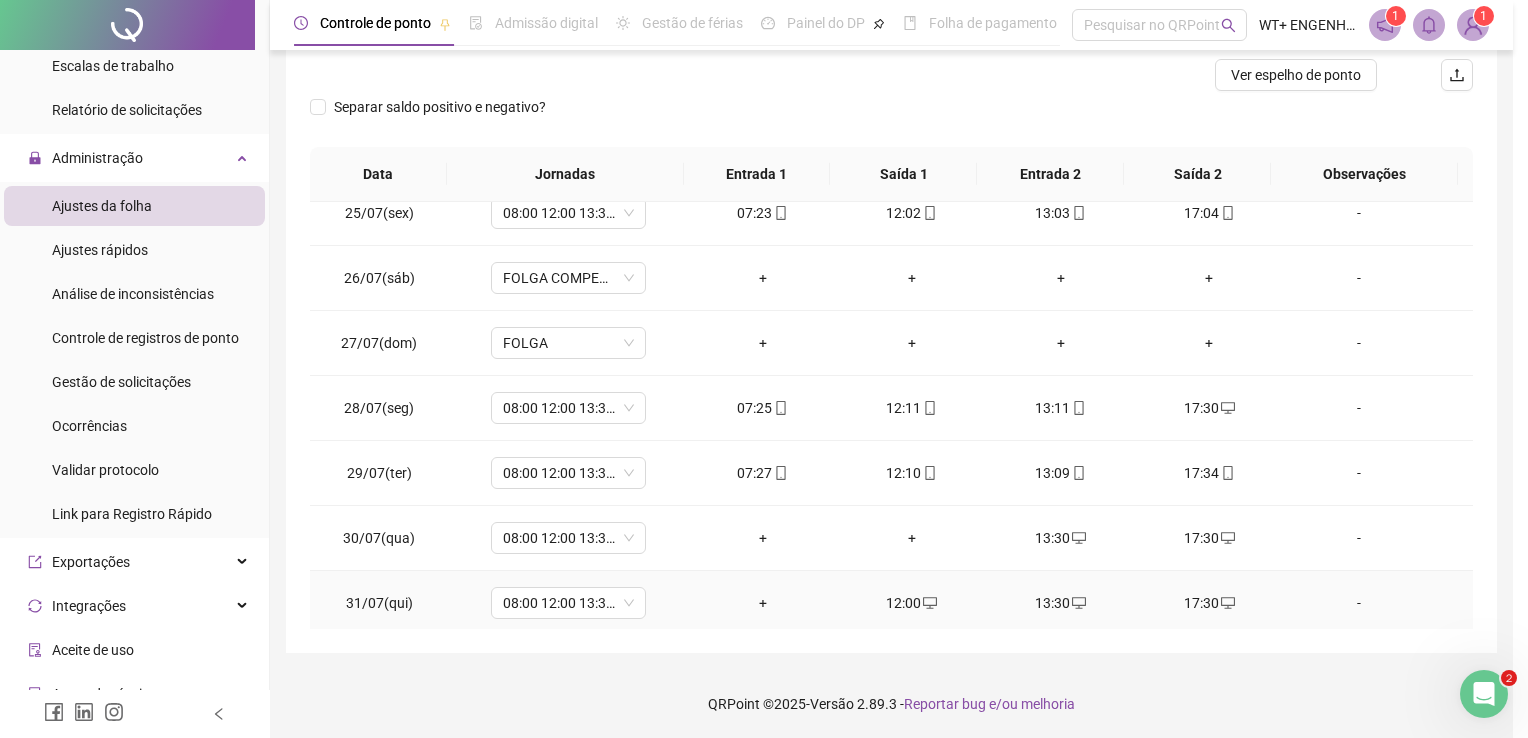type on "**********" 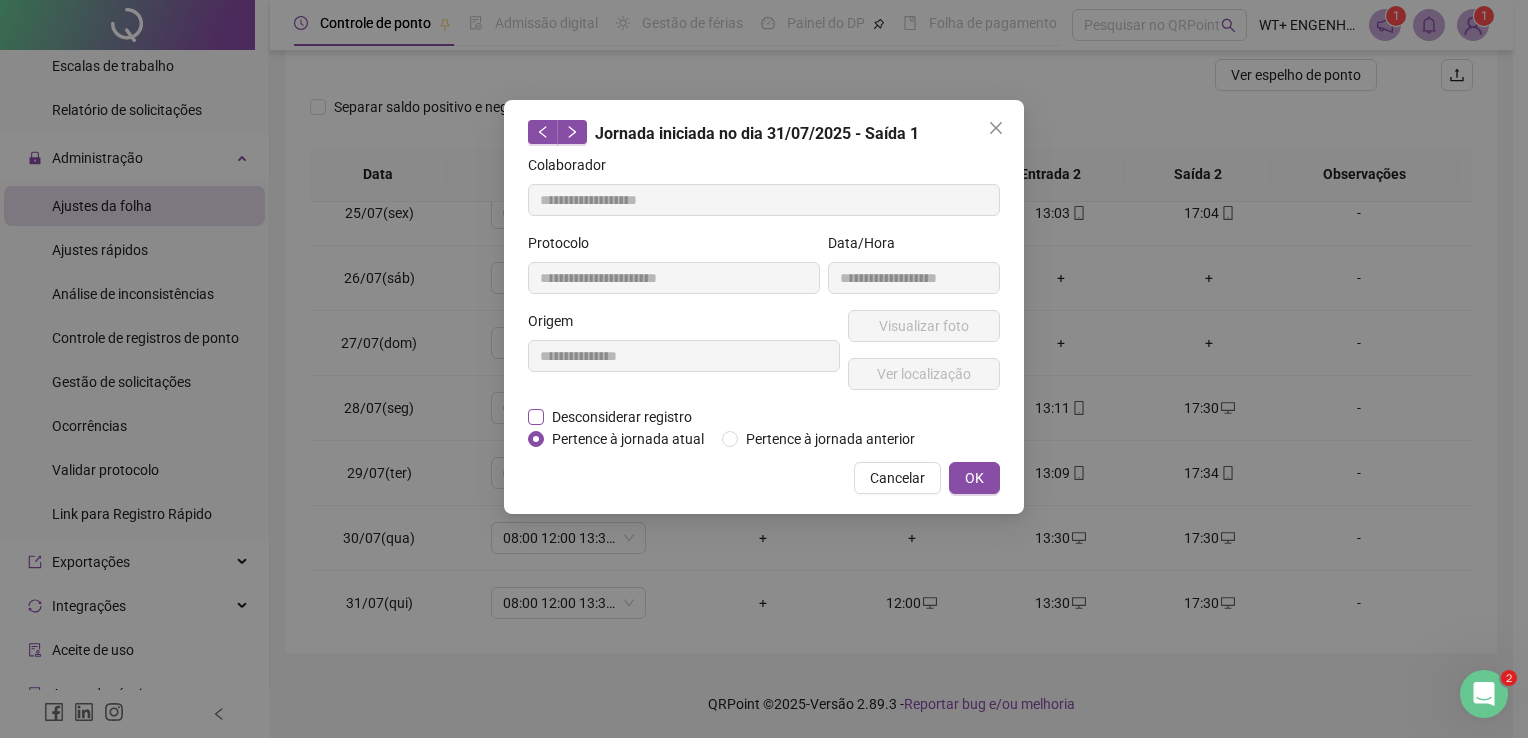 click on "Desconsiderar registro" at bounding box center [622, 417] 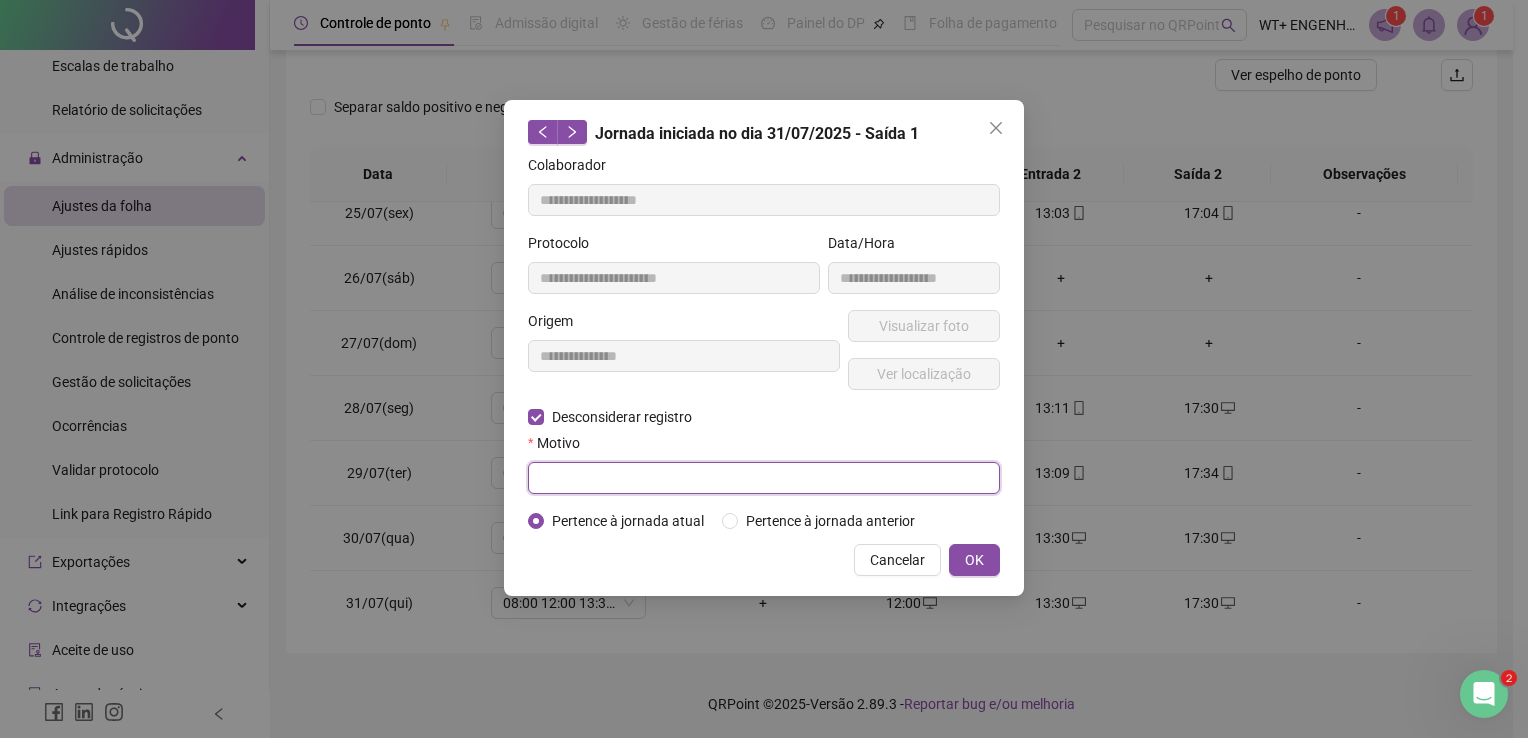 click at bounding box center [764, 478] 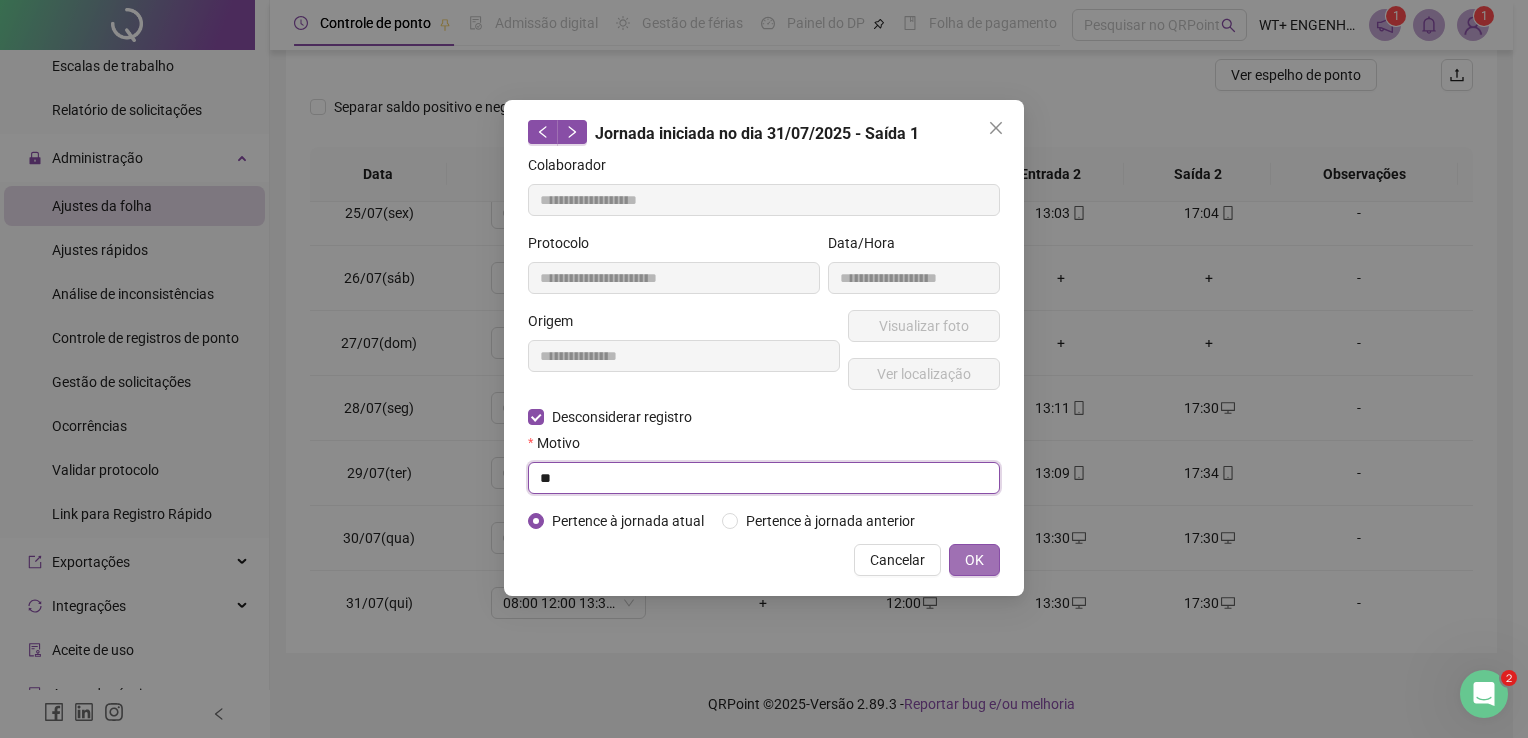 type on "**" 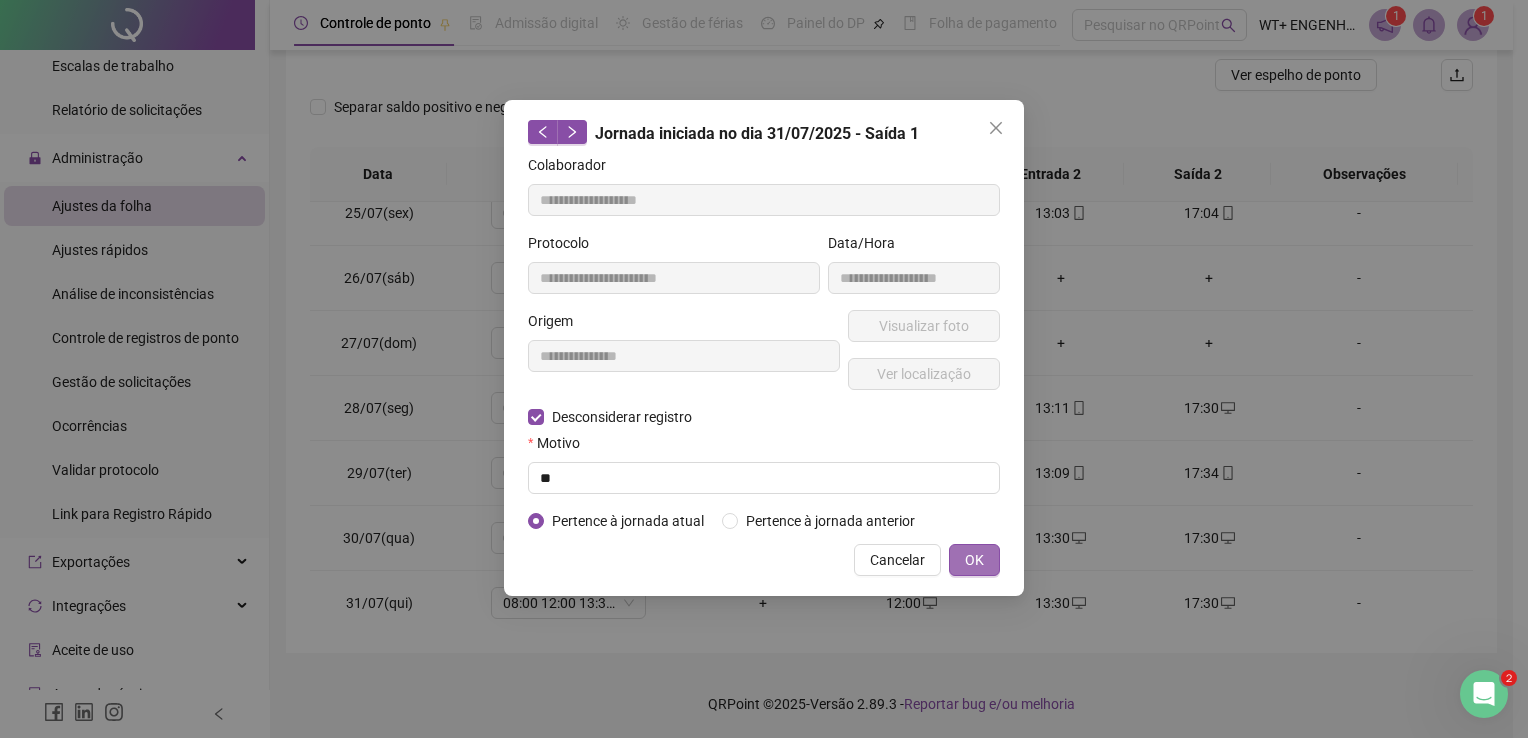 click on "OK" at bounding box center [974, 560] 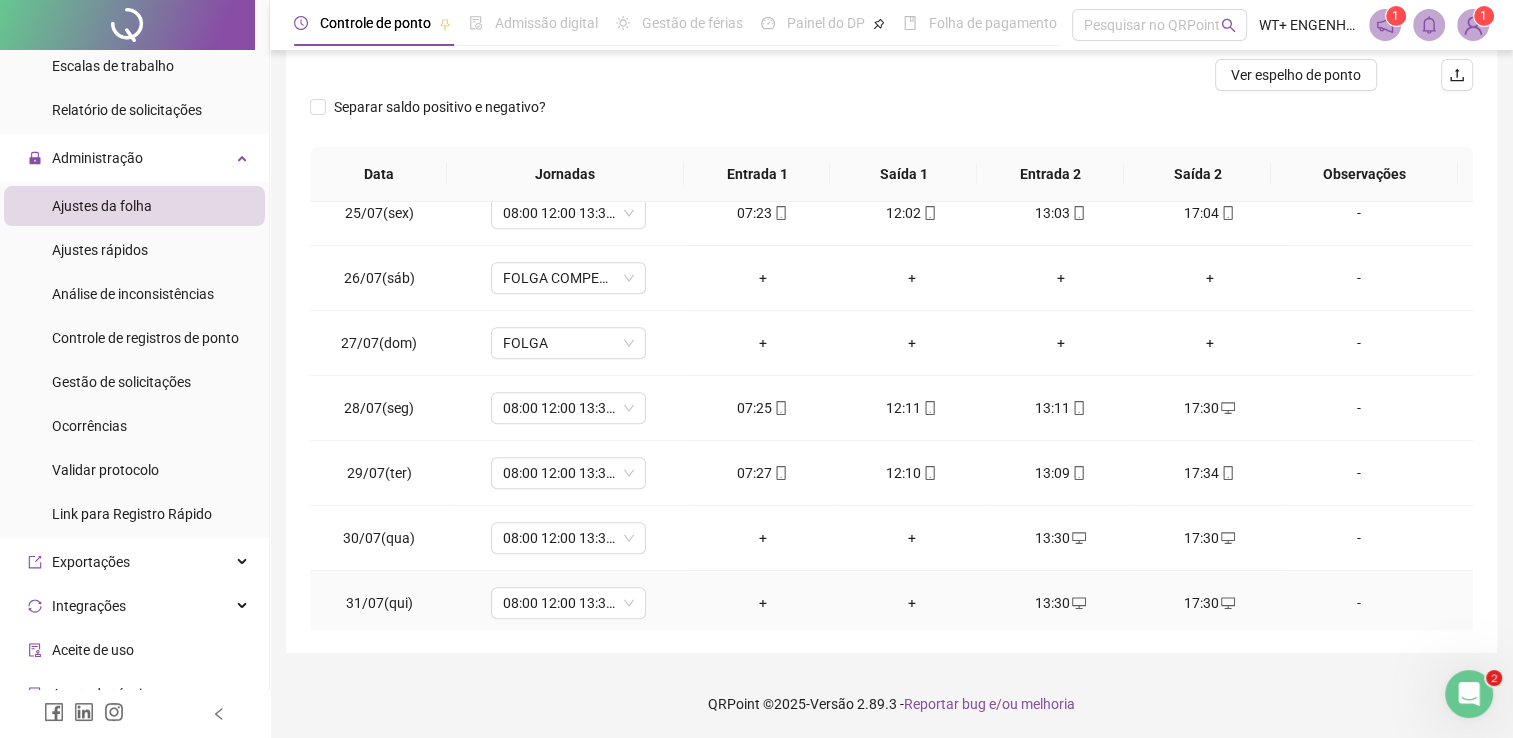 click on "13:30" at bounding box center [1060, 603] 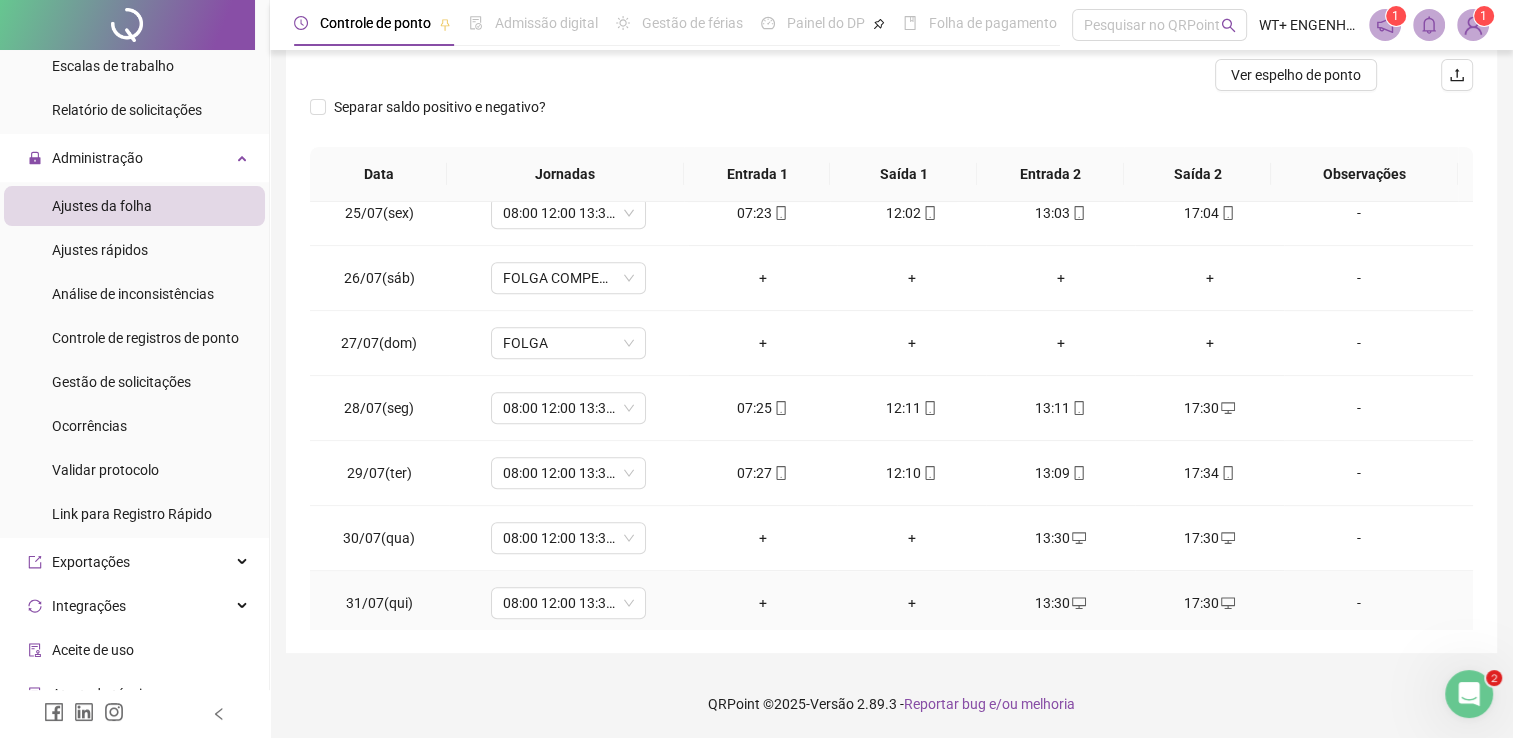 click on "13:30" at bounding box center (1060, 603) 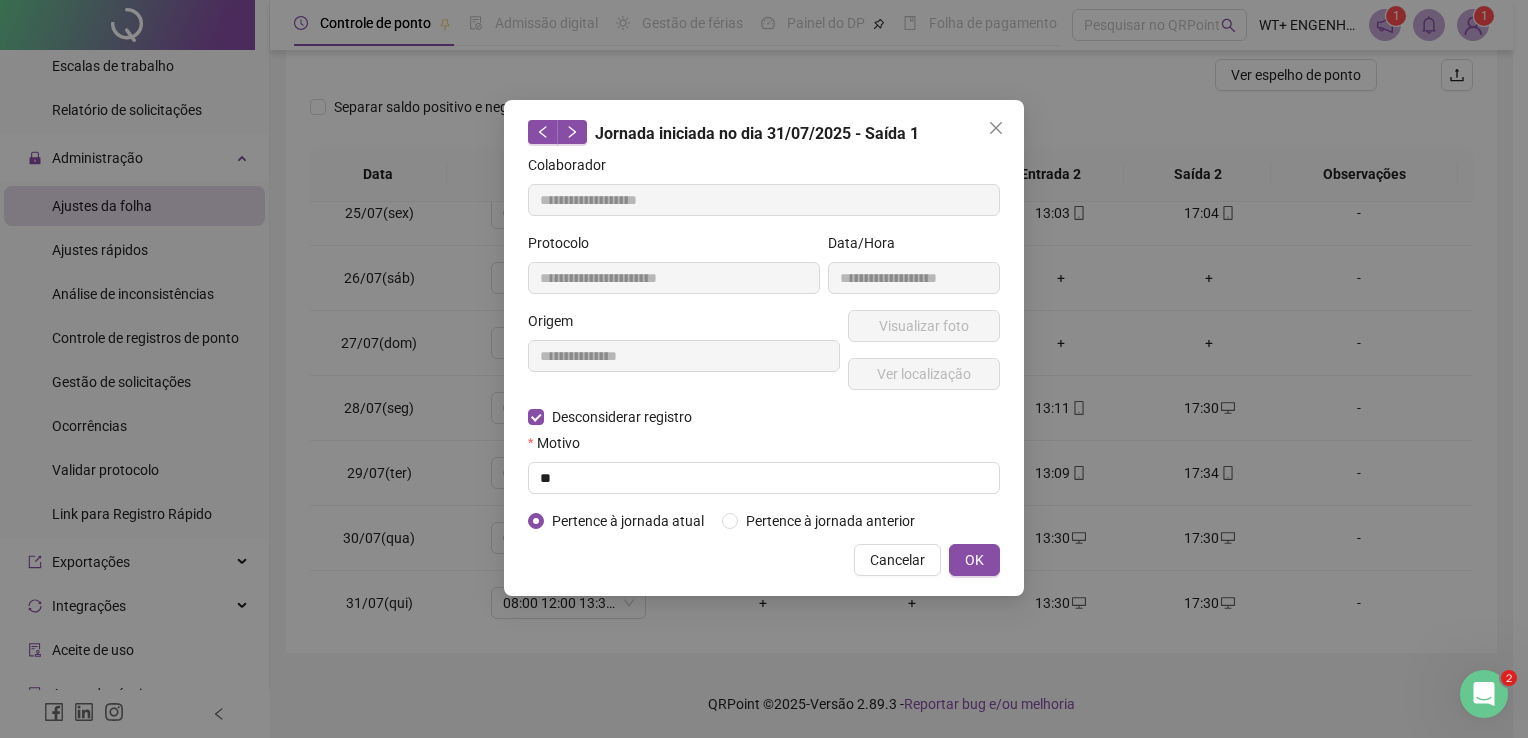 type on "**********" 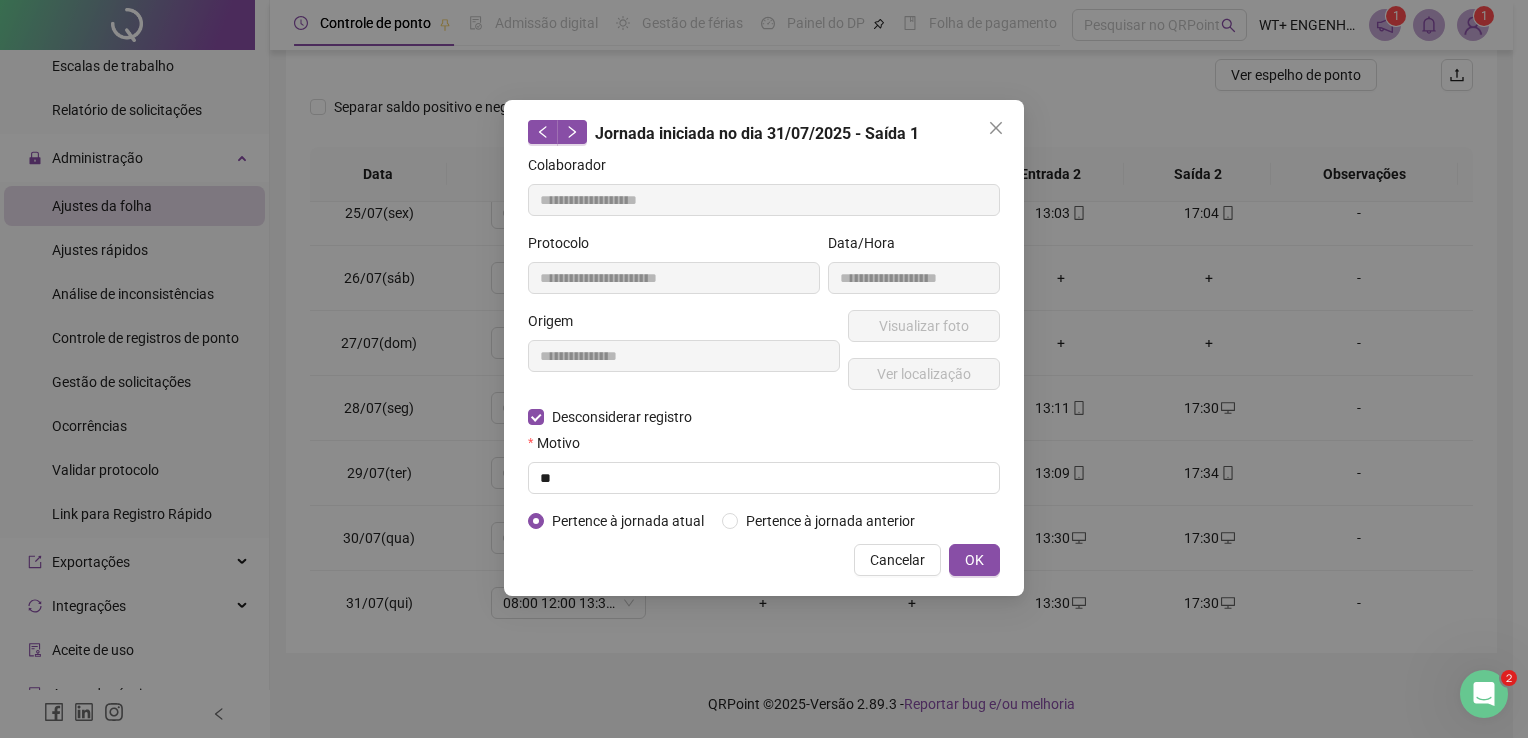 type on "**********" 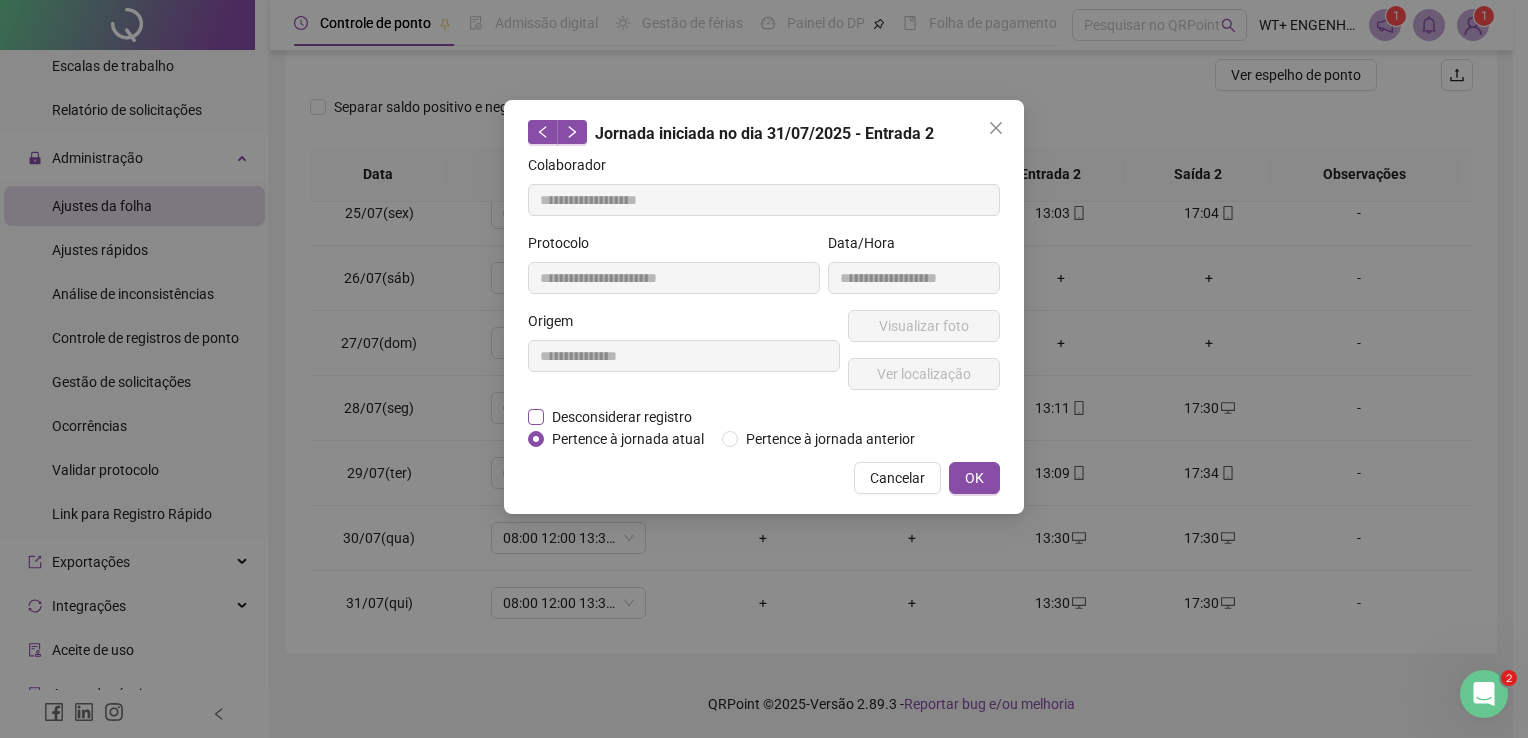 click on "Desconsiderar registro" at bounding box center [622, 417] 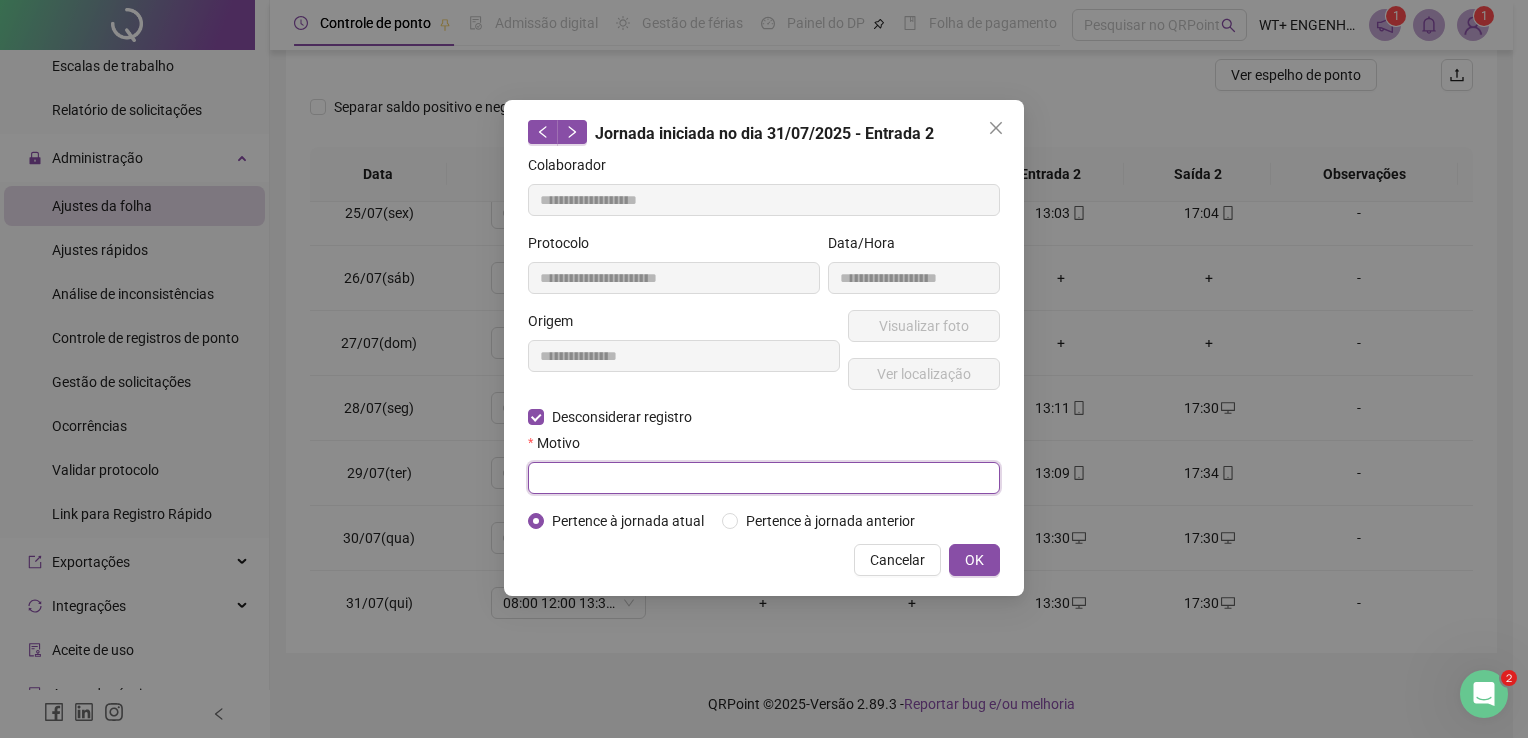 click at bounding box center [764, 478] 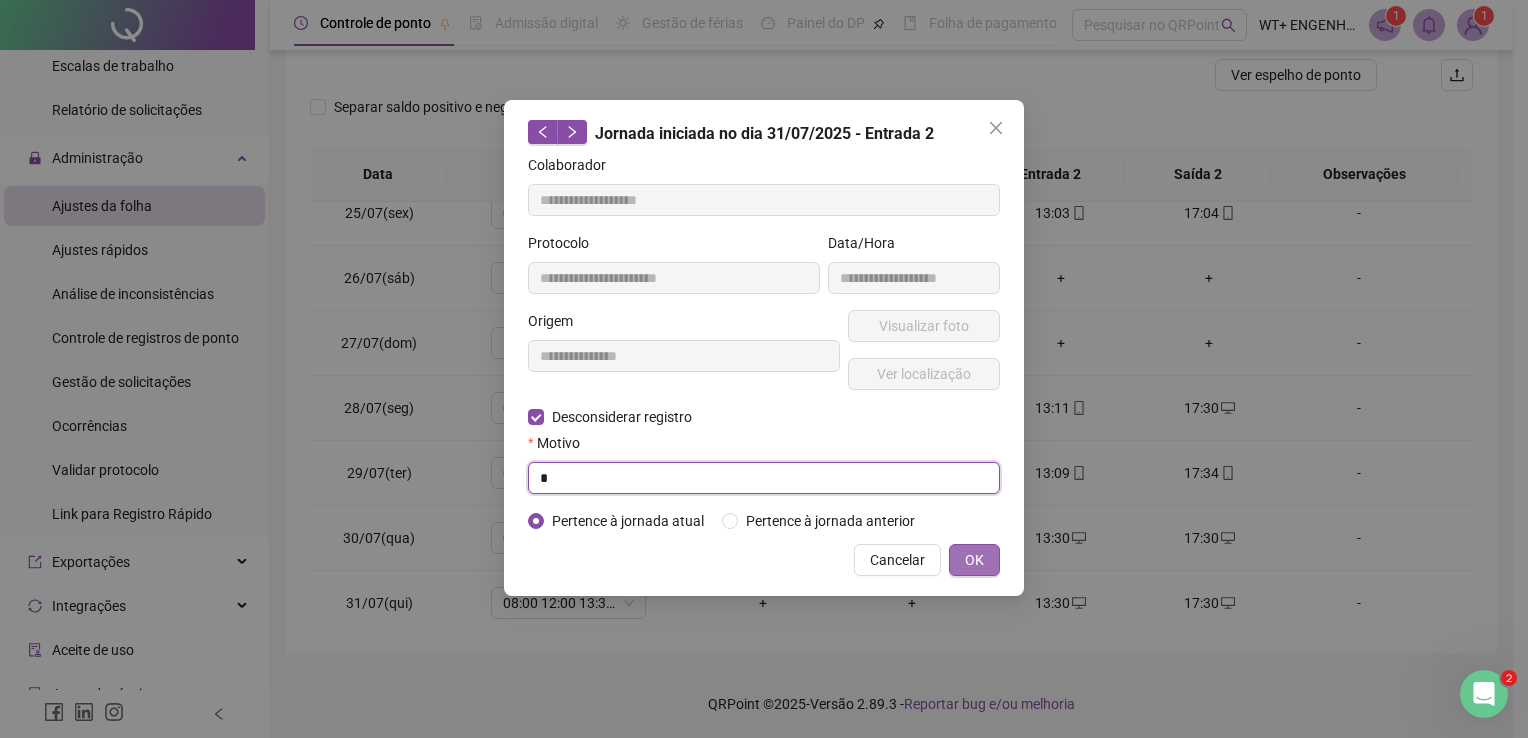 type on "*" 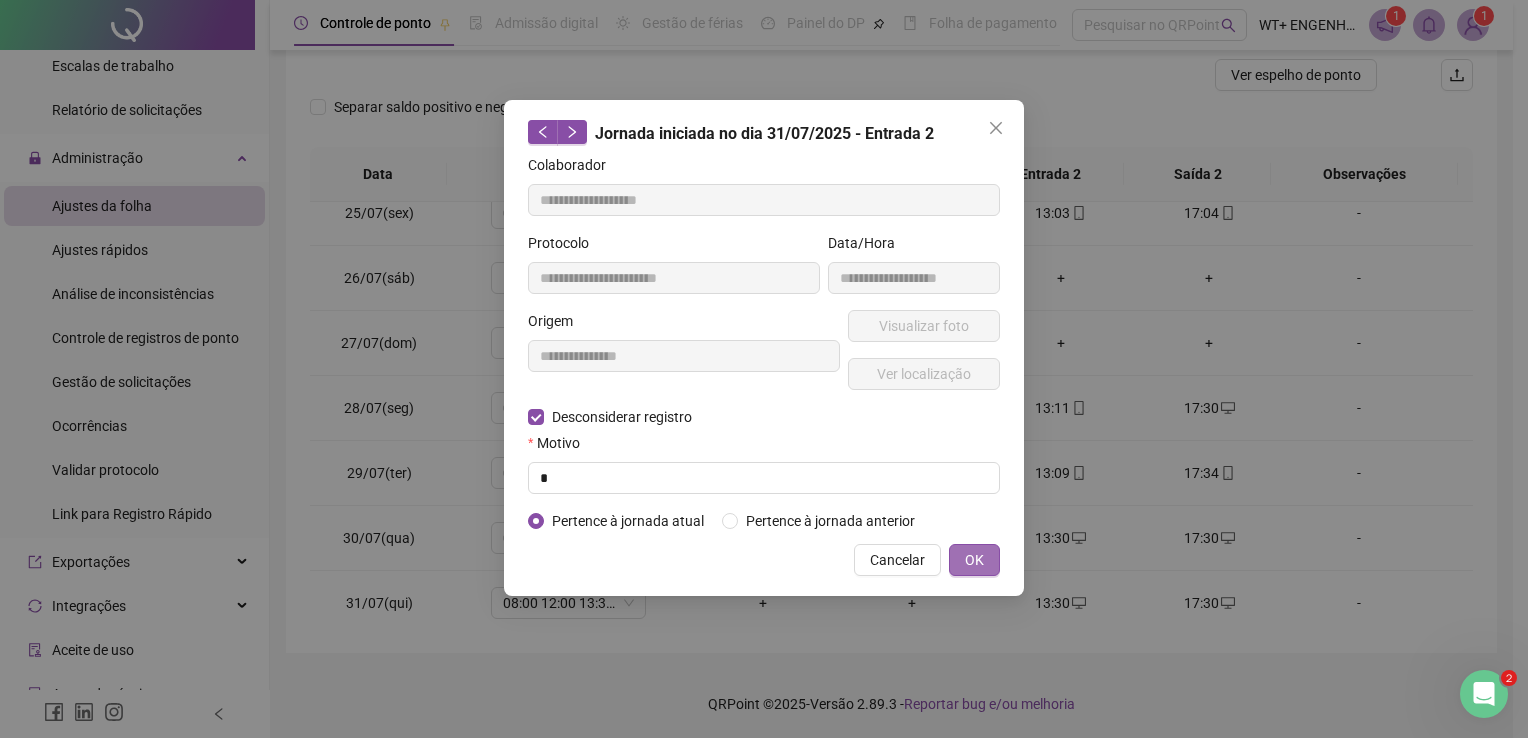 click on "OK" at bounding box center [974, 560] 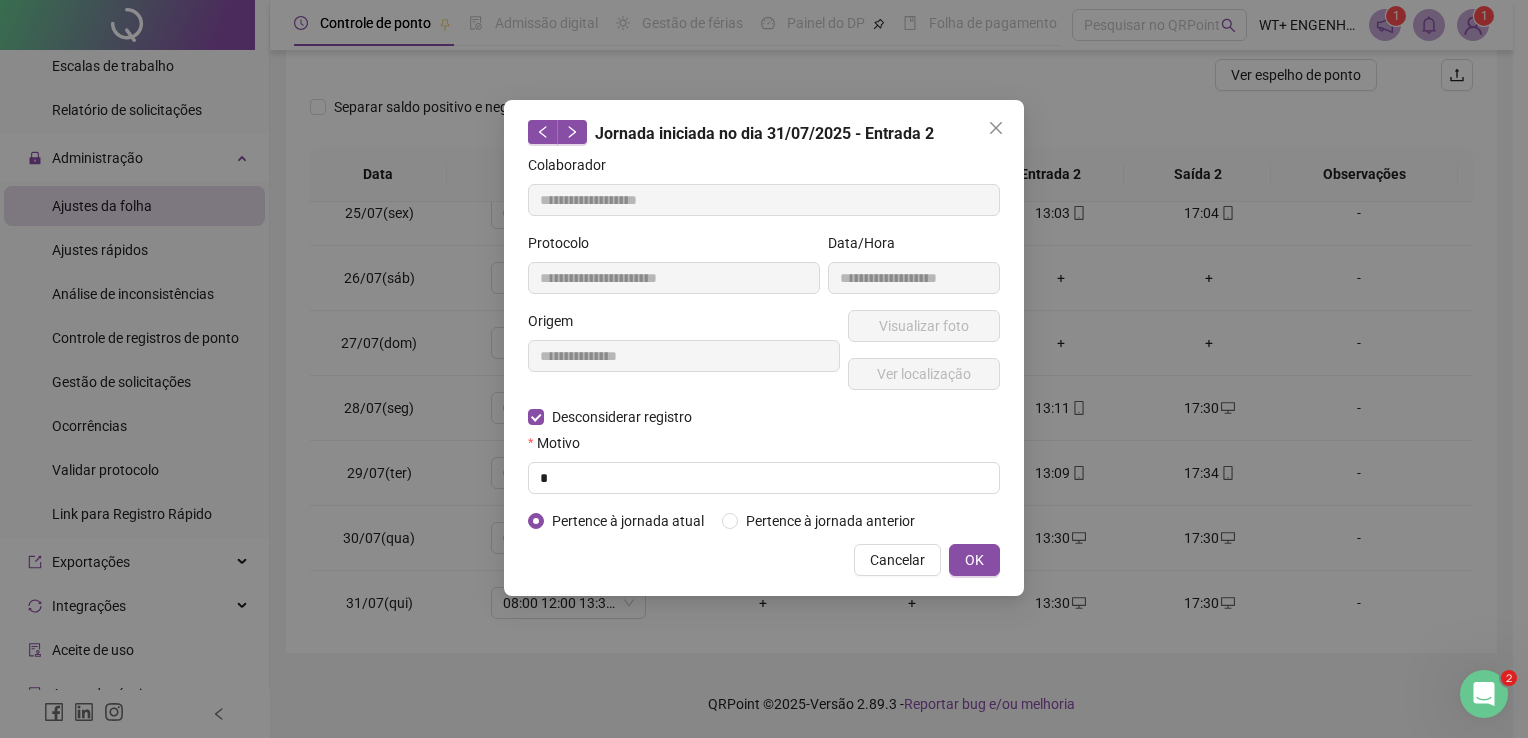 type 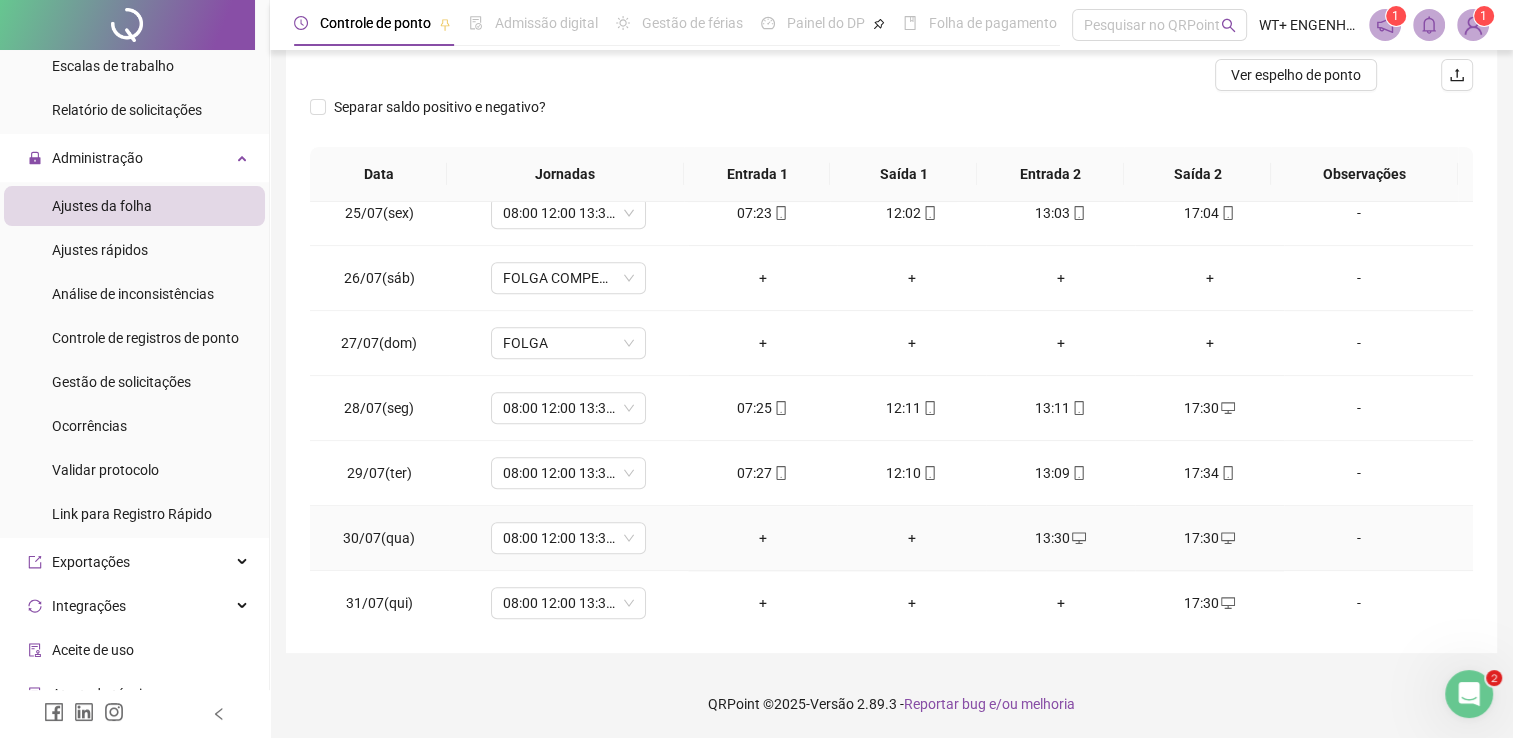 click on "13:30" at bounding box center (1060, 538) 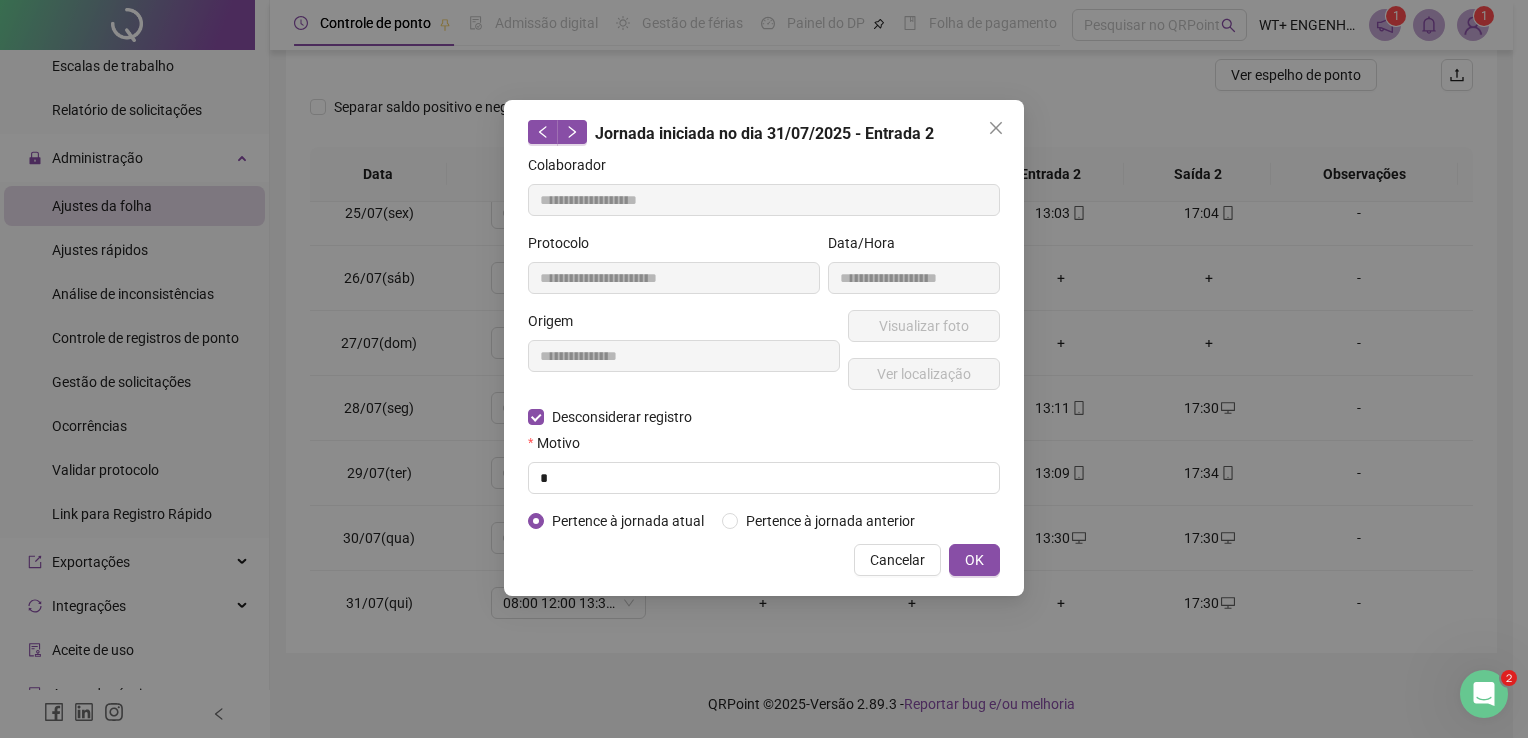 type on "**********" 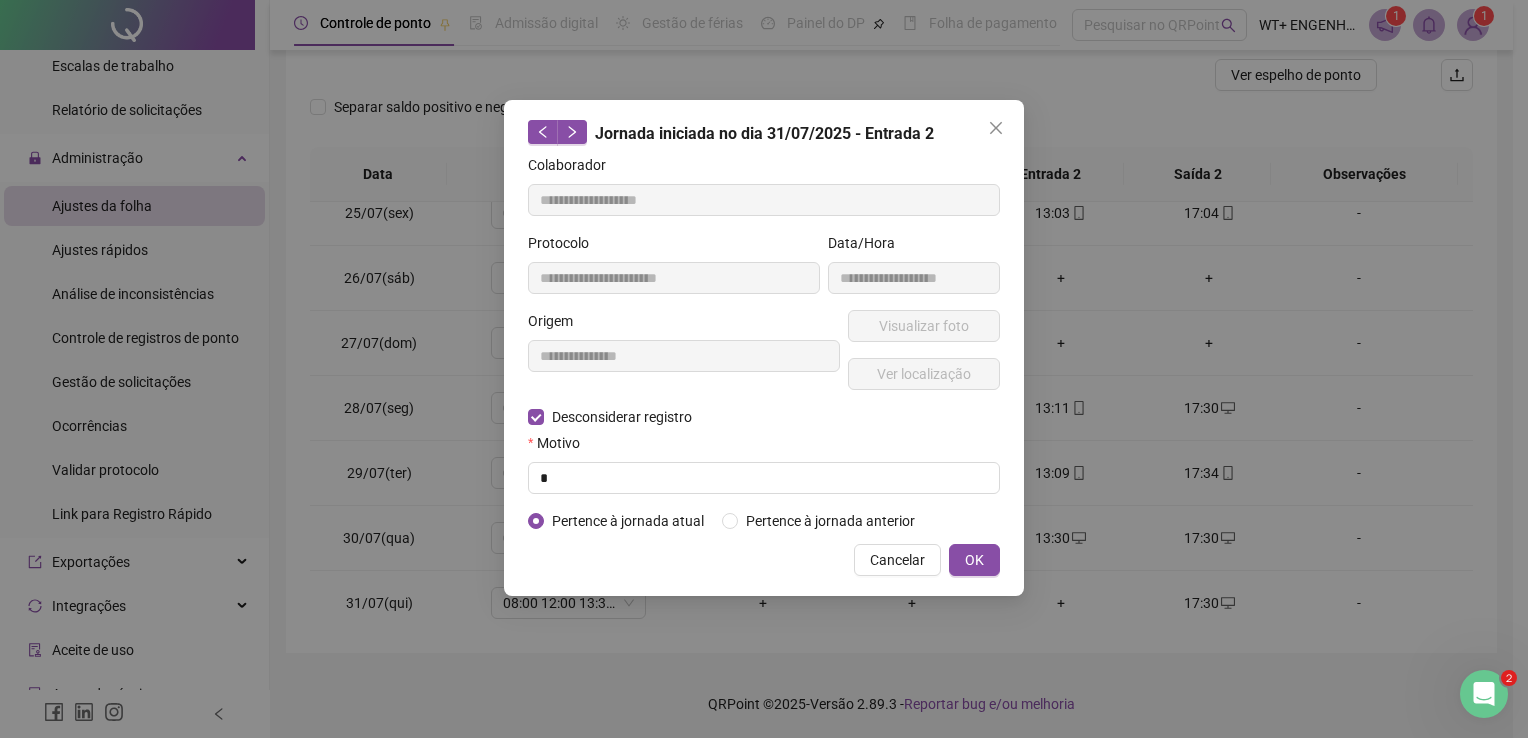 type on "**********" 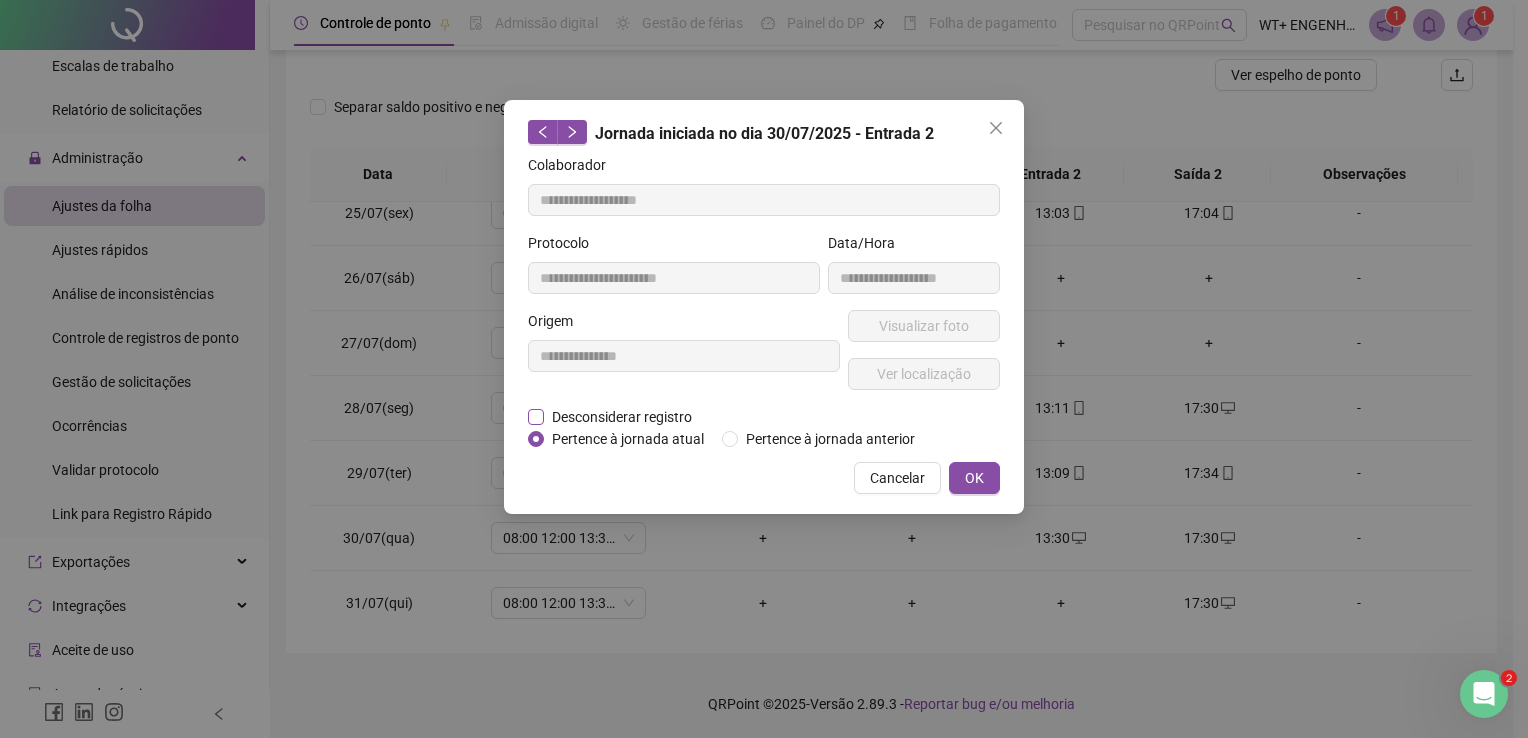 click on "Desconsiderar registro" at bounding box center (622, 417) 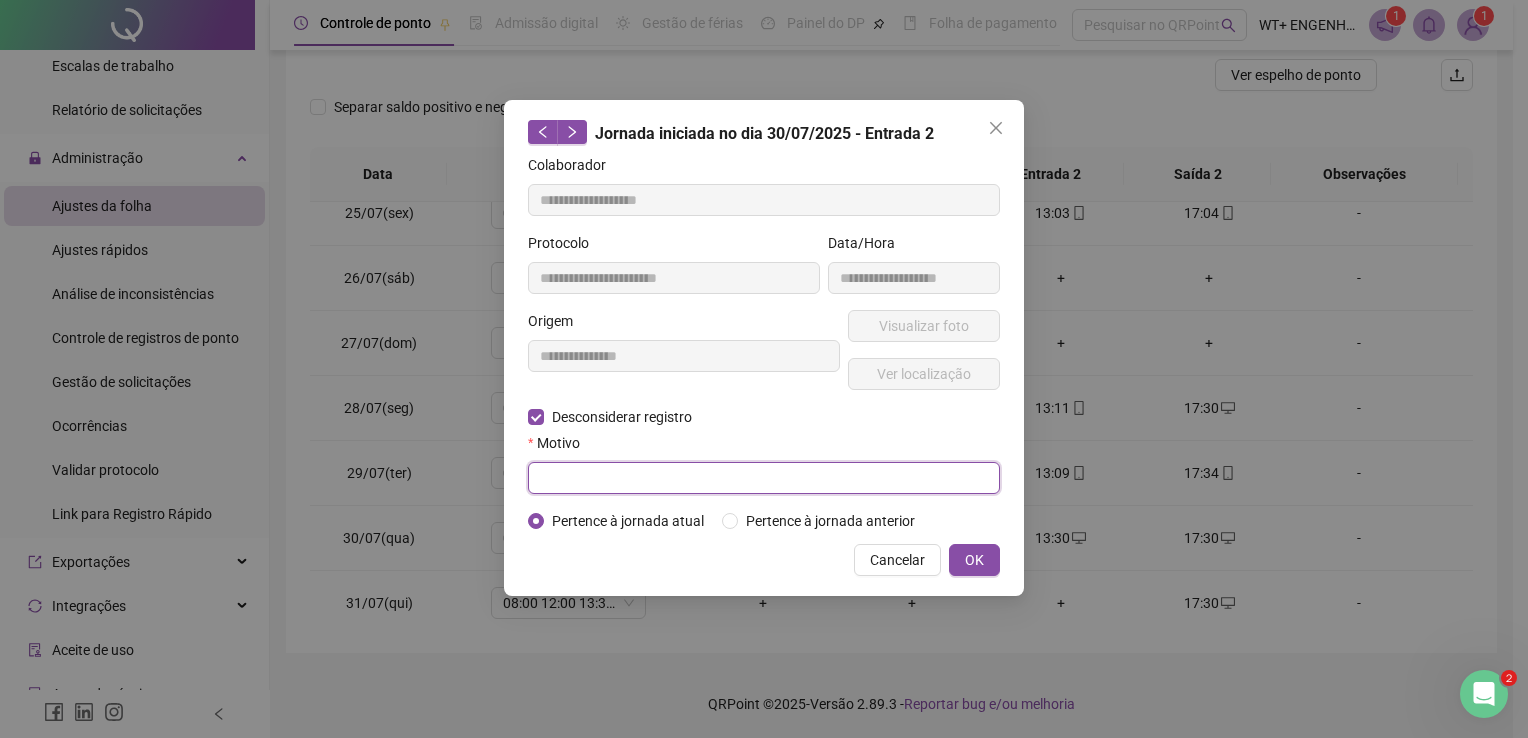 click at bounding box center [764, 478] 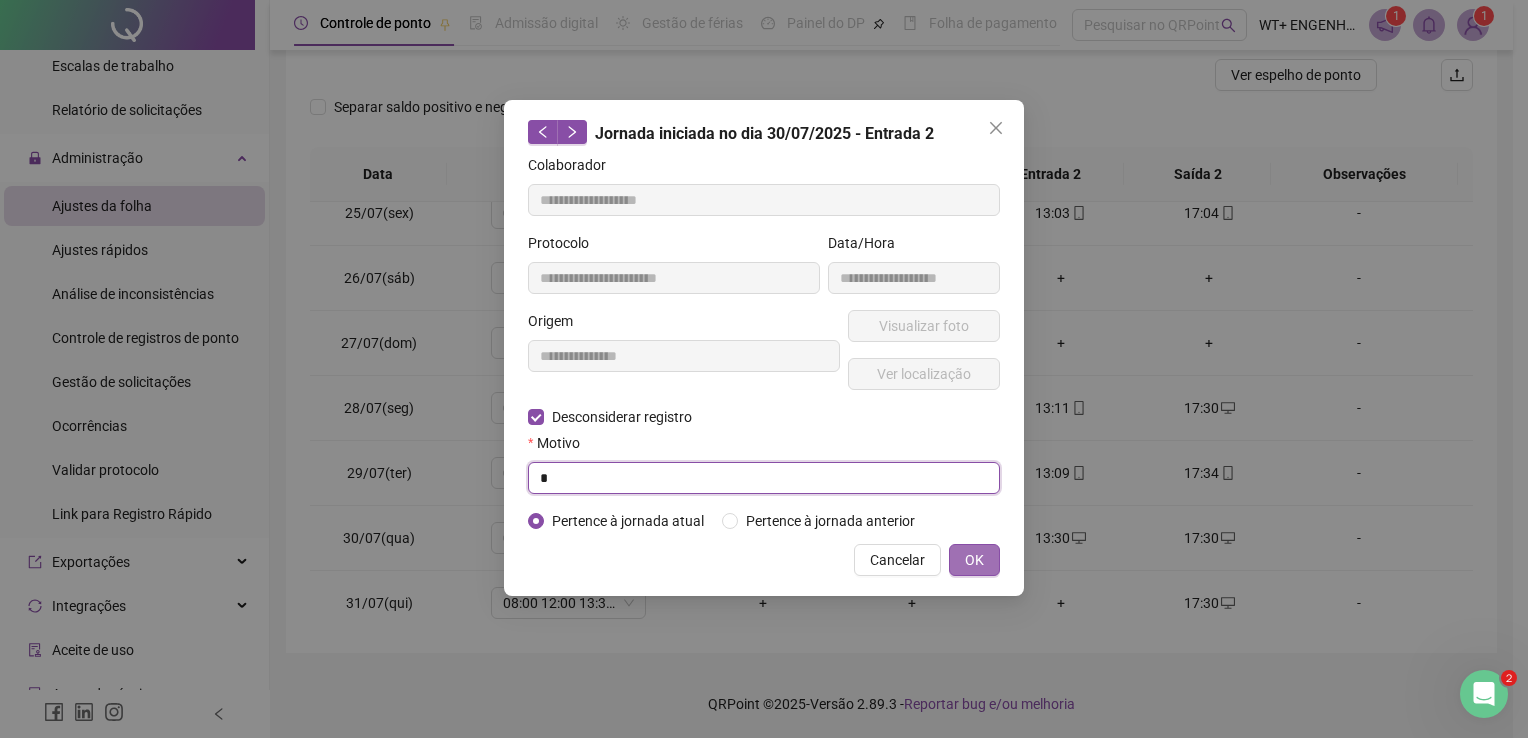 type on "*" 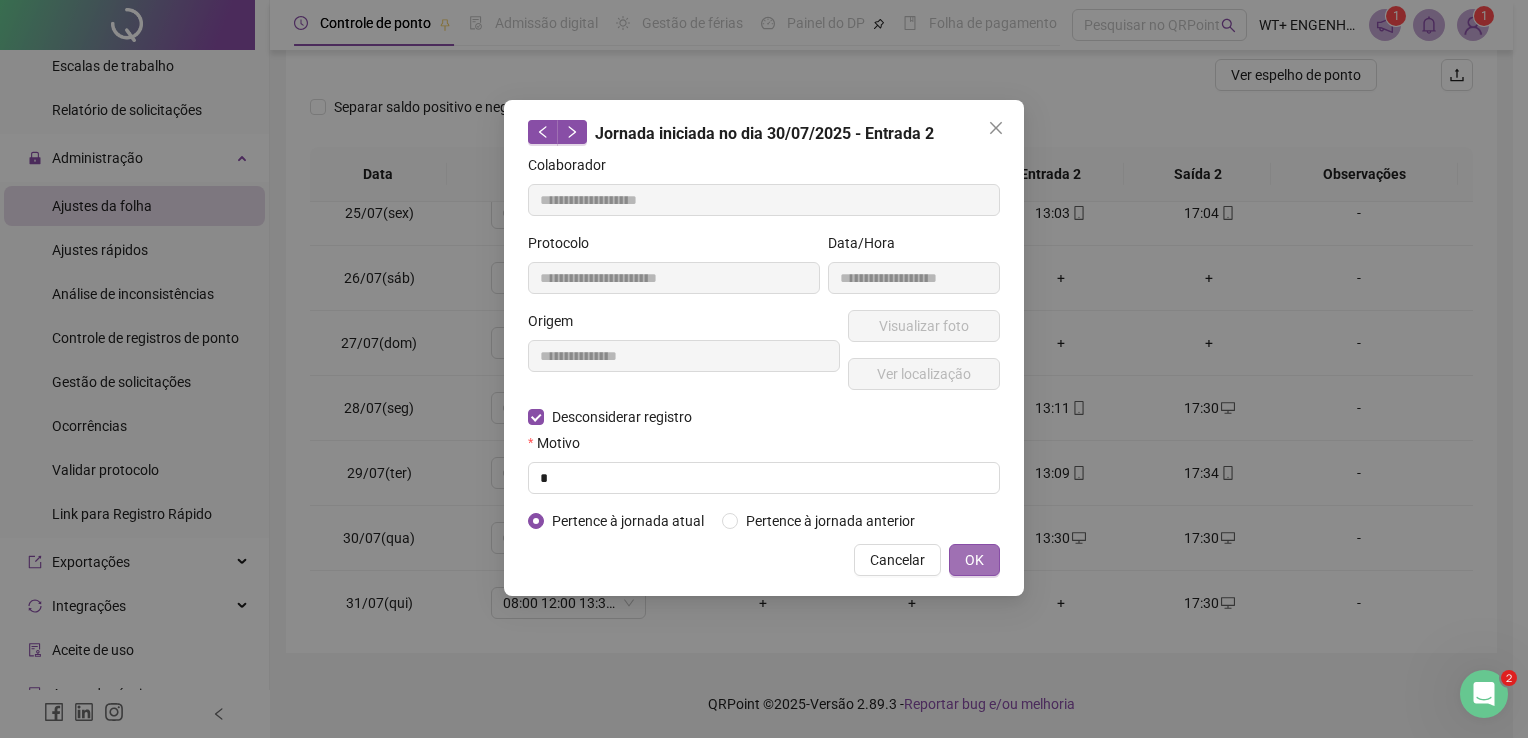 click on "OK" at bounding box center [974, 560] 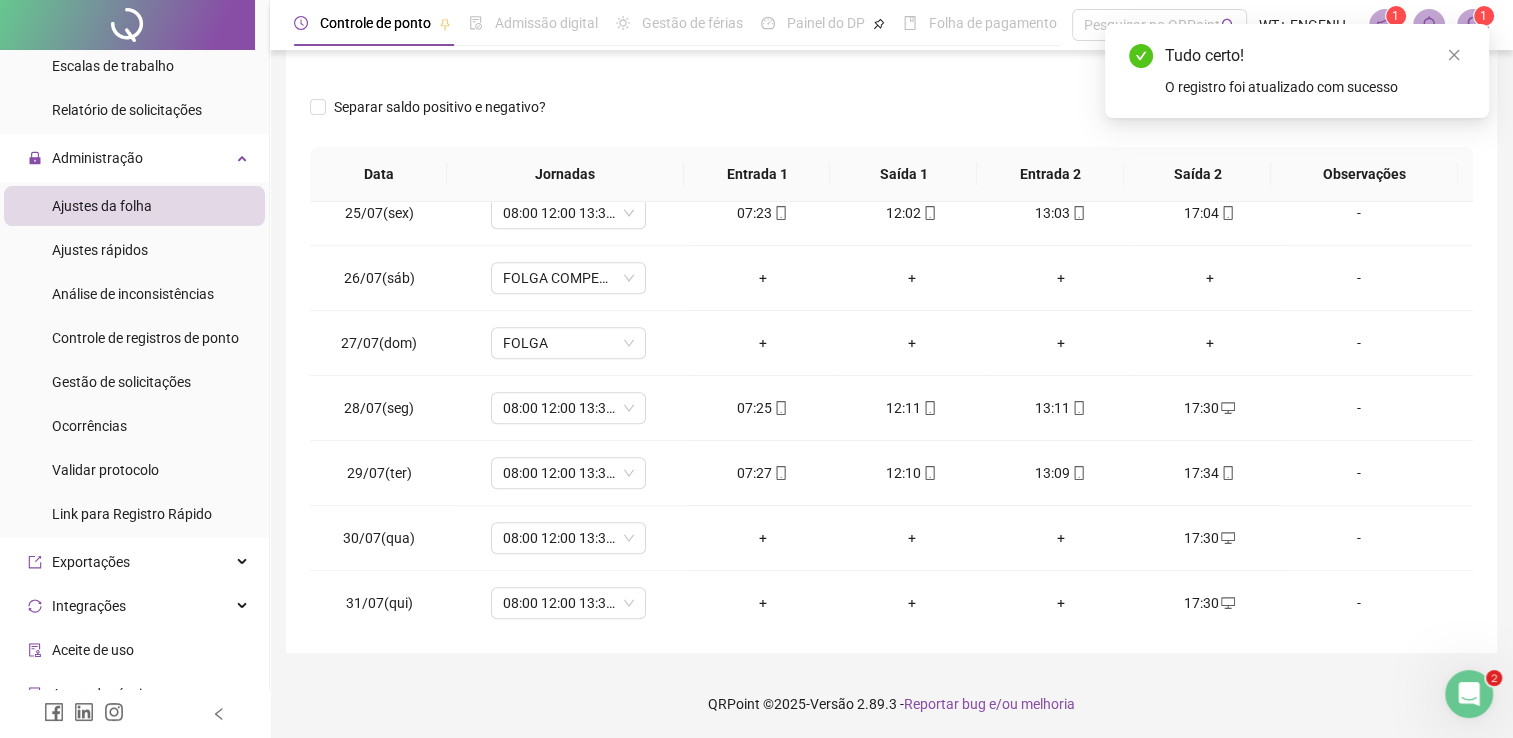 click on "17:30" at bounding box center [1209, 538] 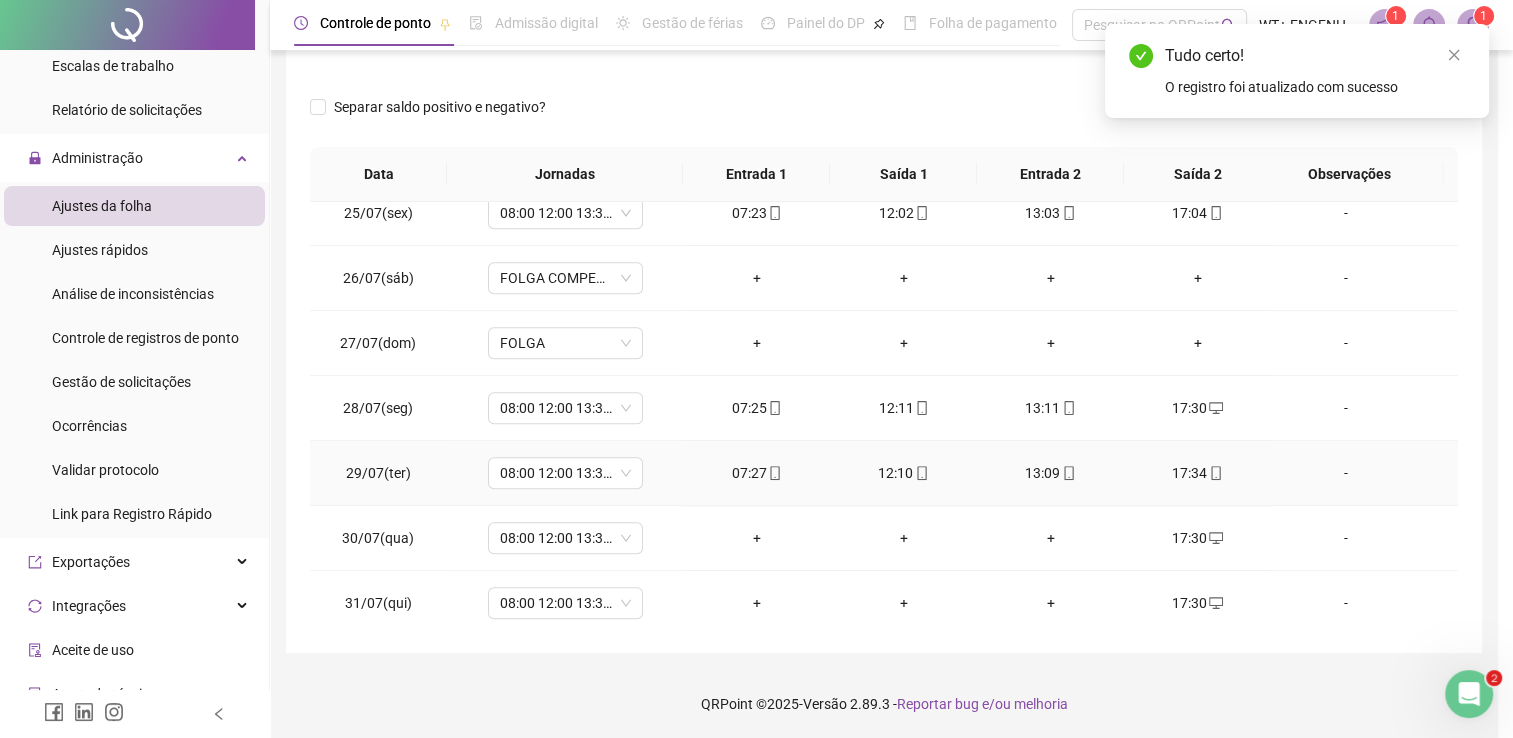 type on "**********" 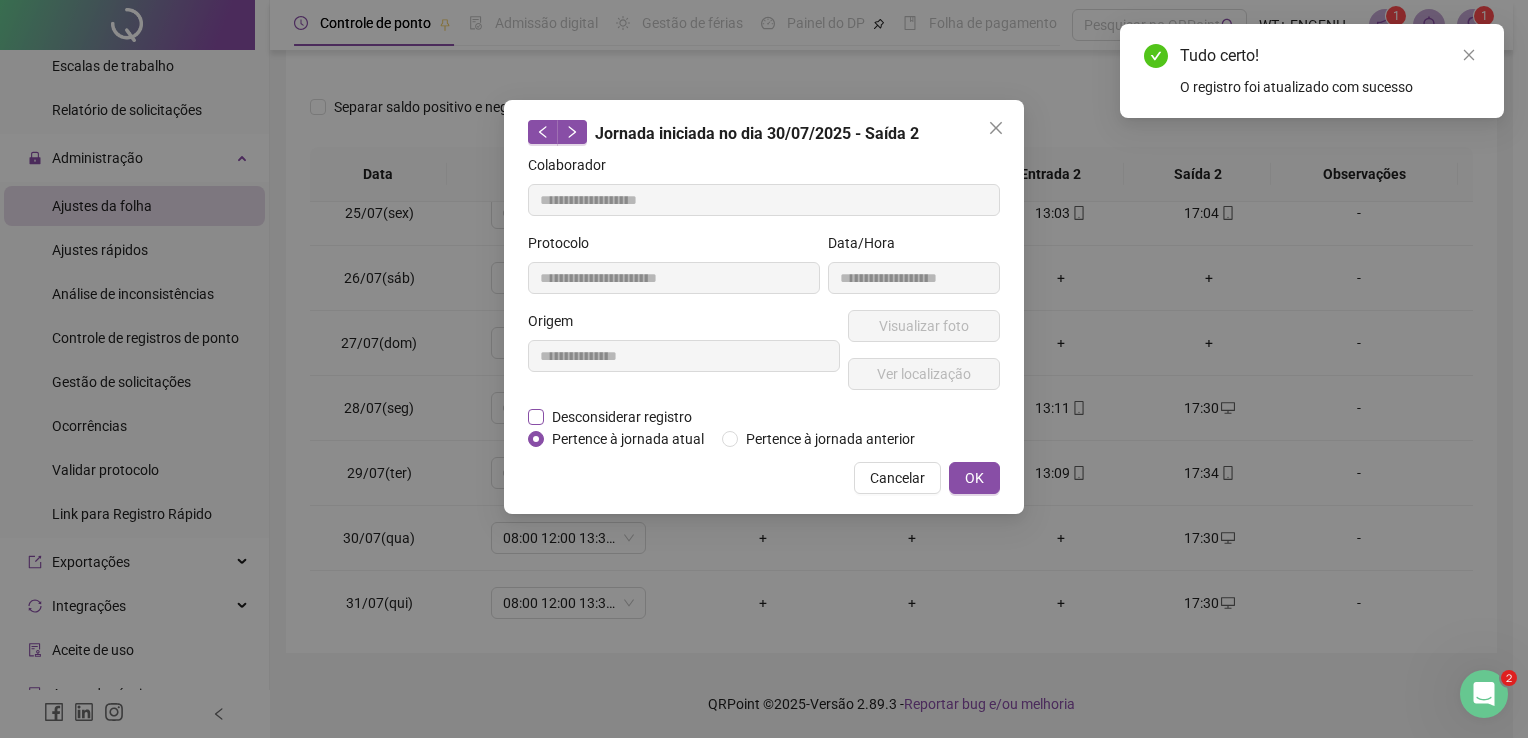 click on "Desconsiderar registro" at bounding box center (622, 417) 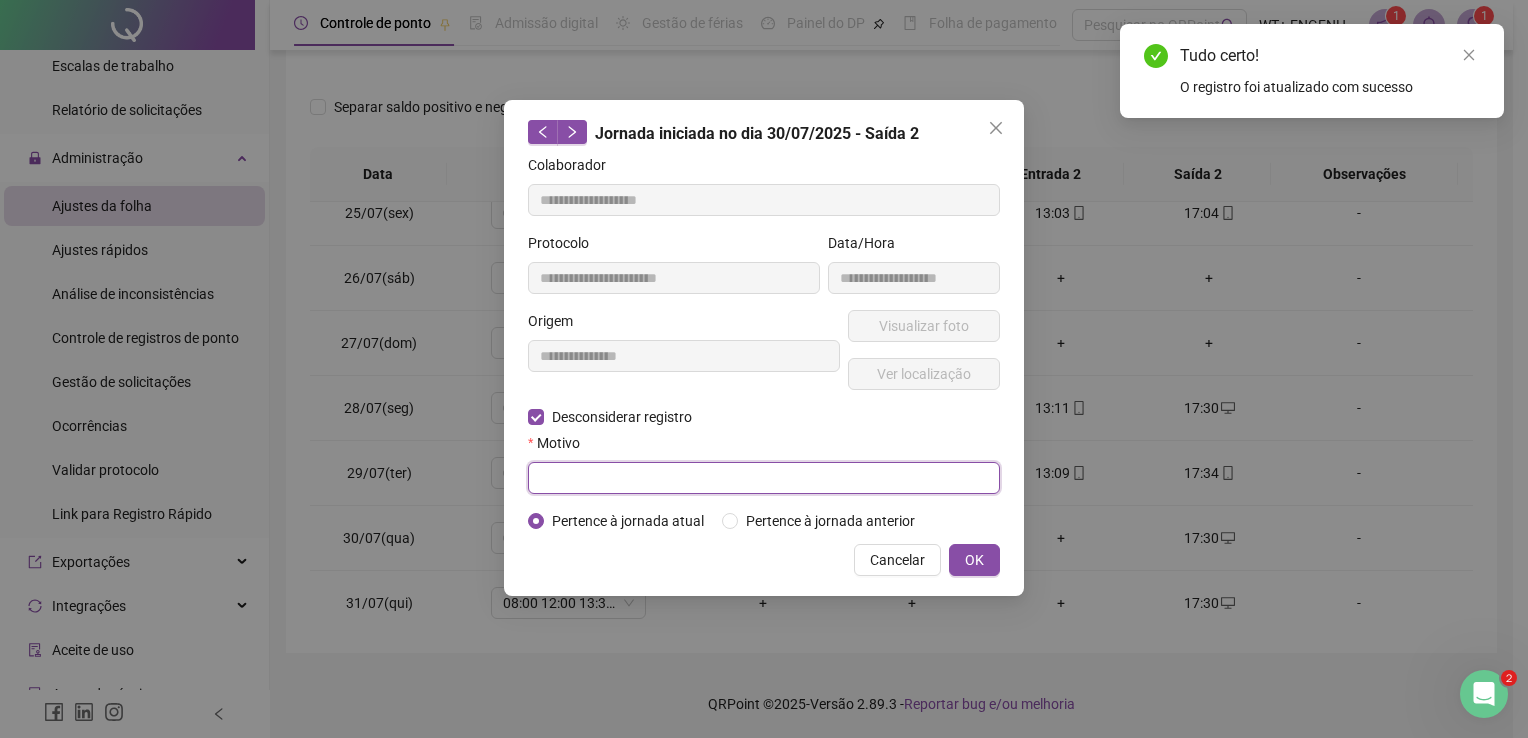 click at bounding box center (764, 478) 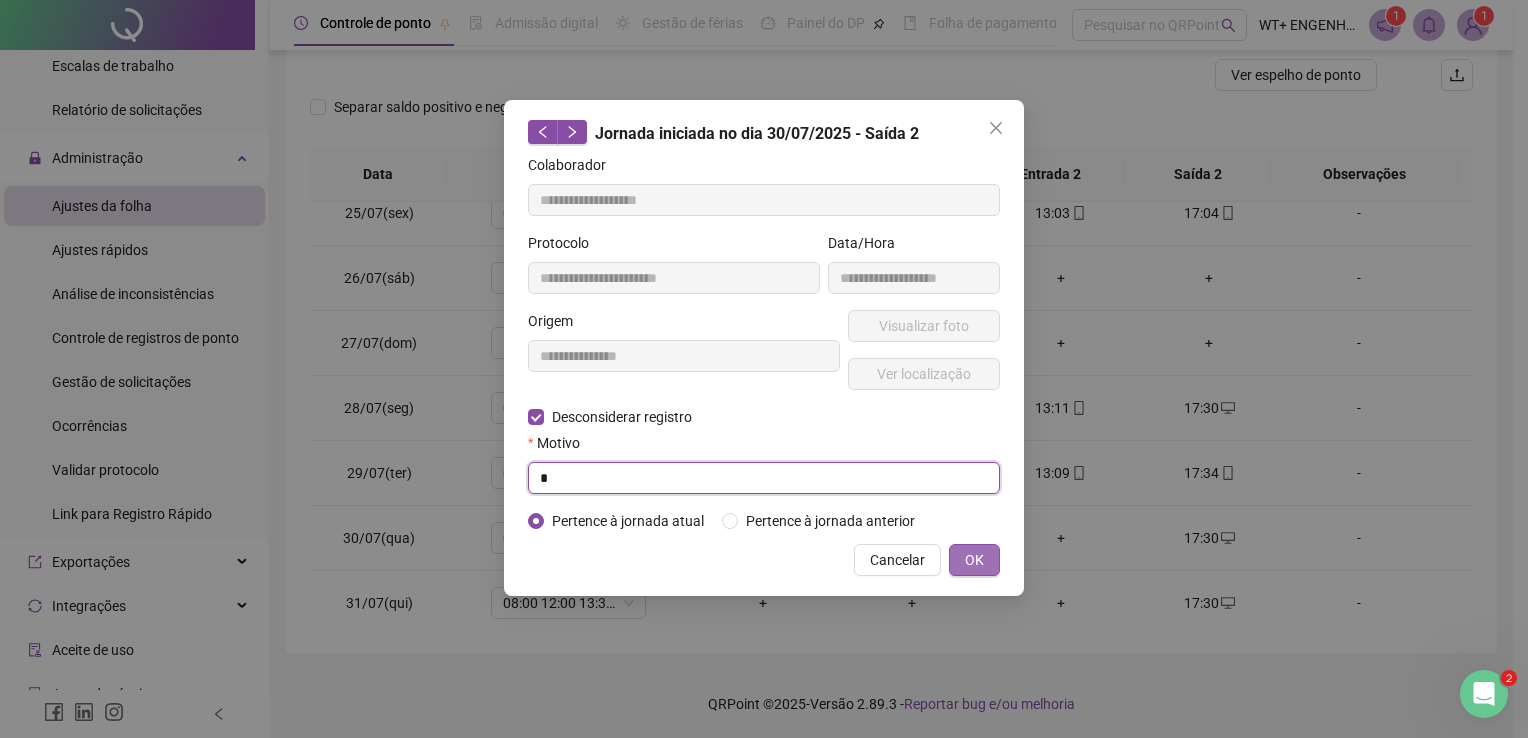 type on "*" 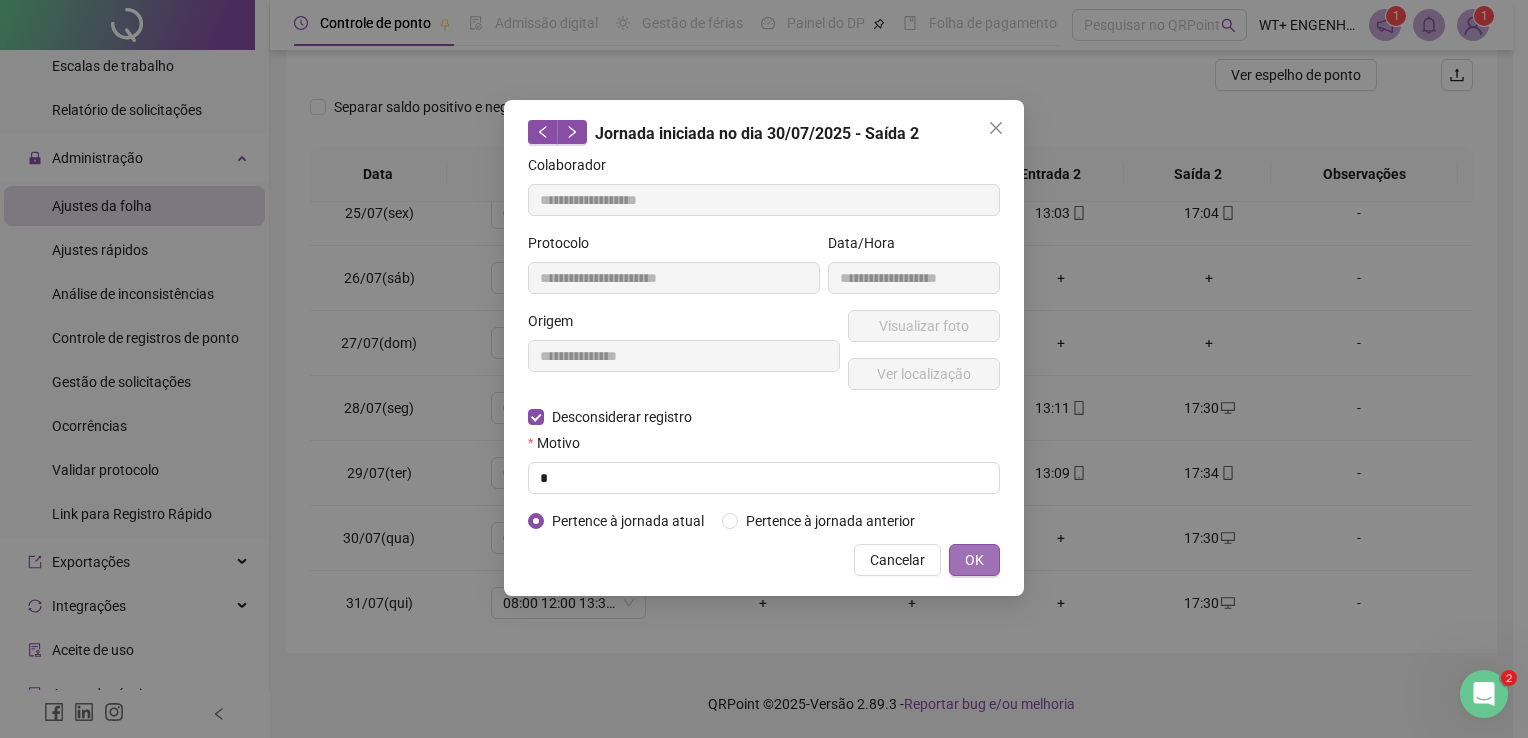 click on "OK" at bounding box center (974, 560) 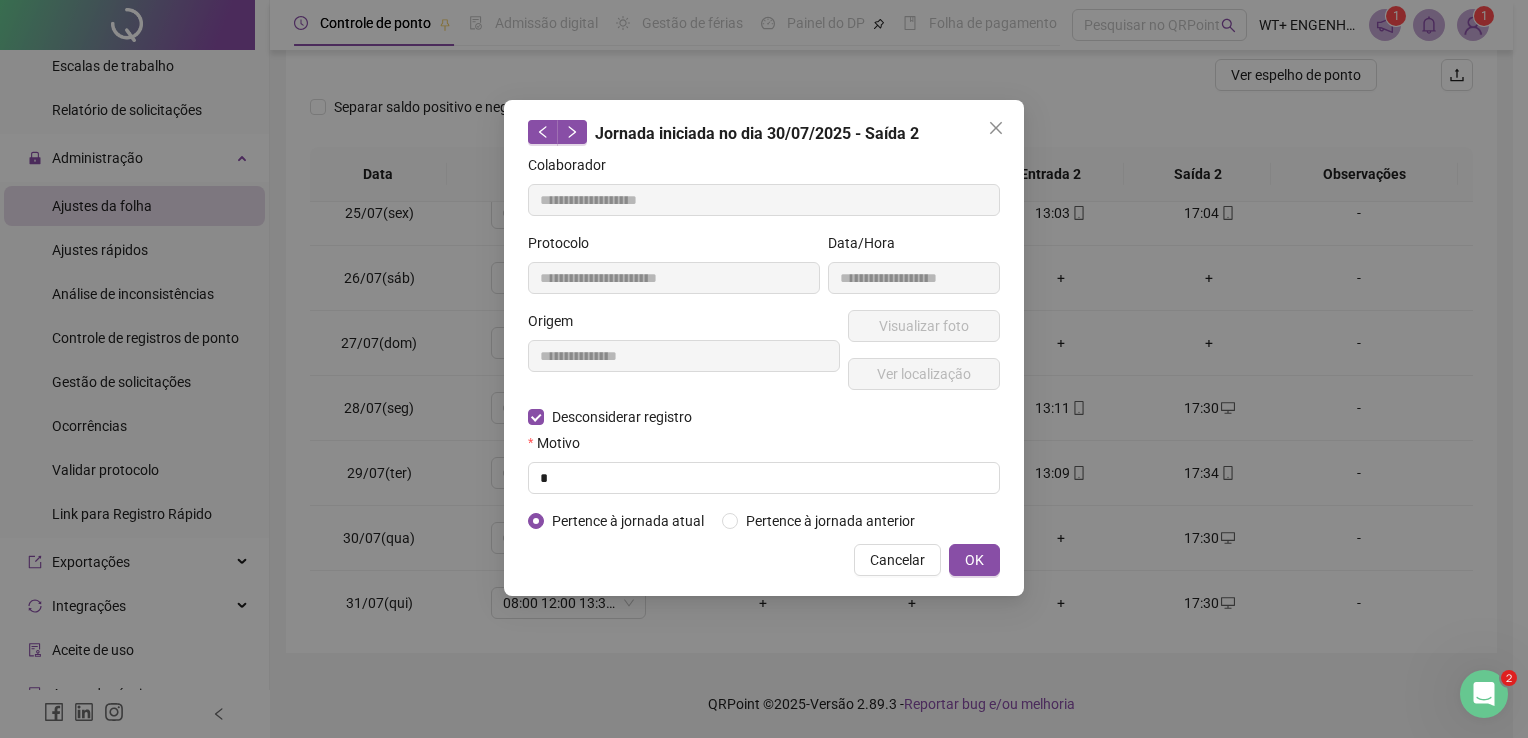 click on "**********" at bounding box center (764, 369) 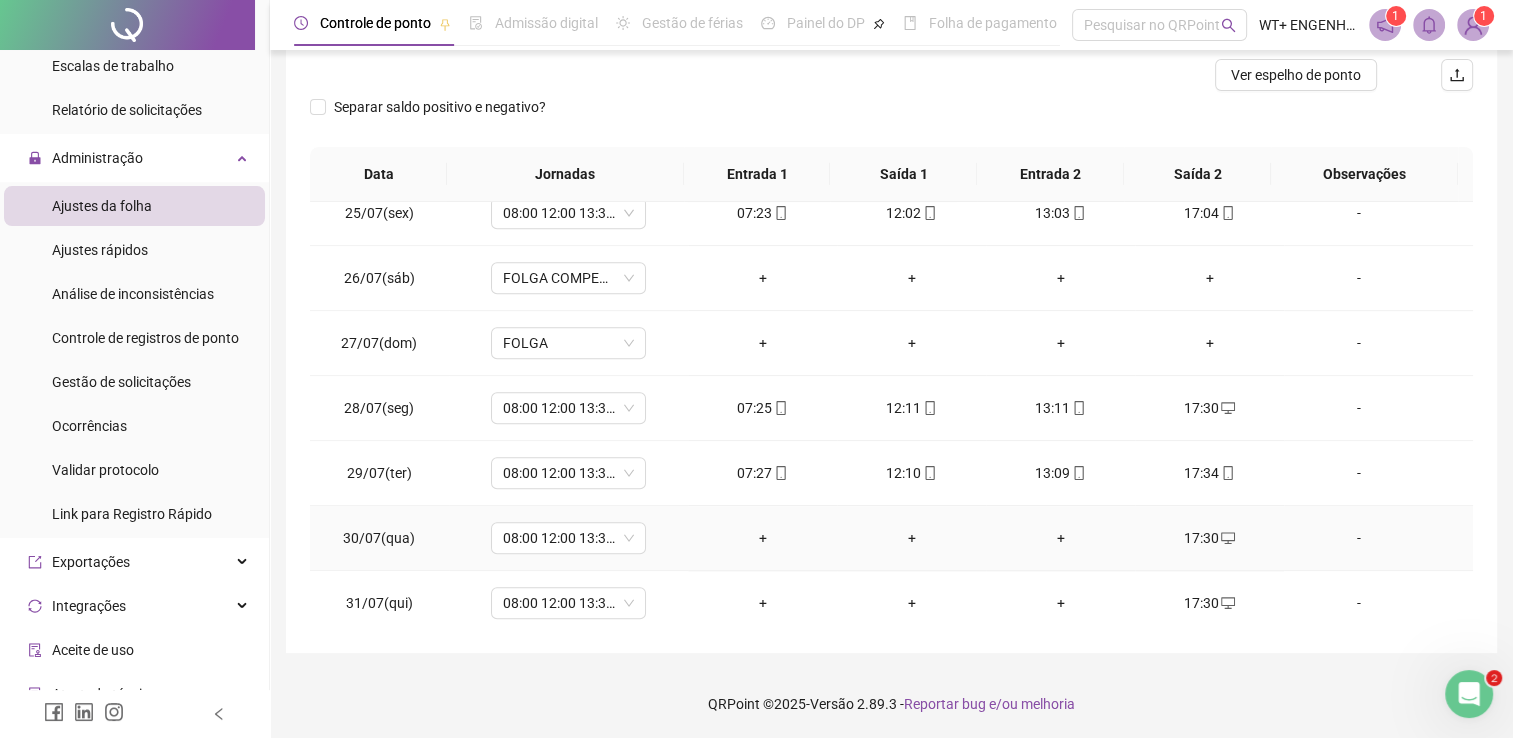 click on "17:30" at bounding box center (1209, 538) 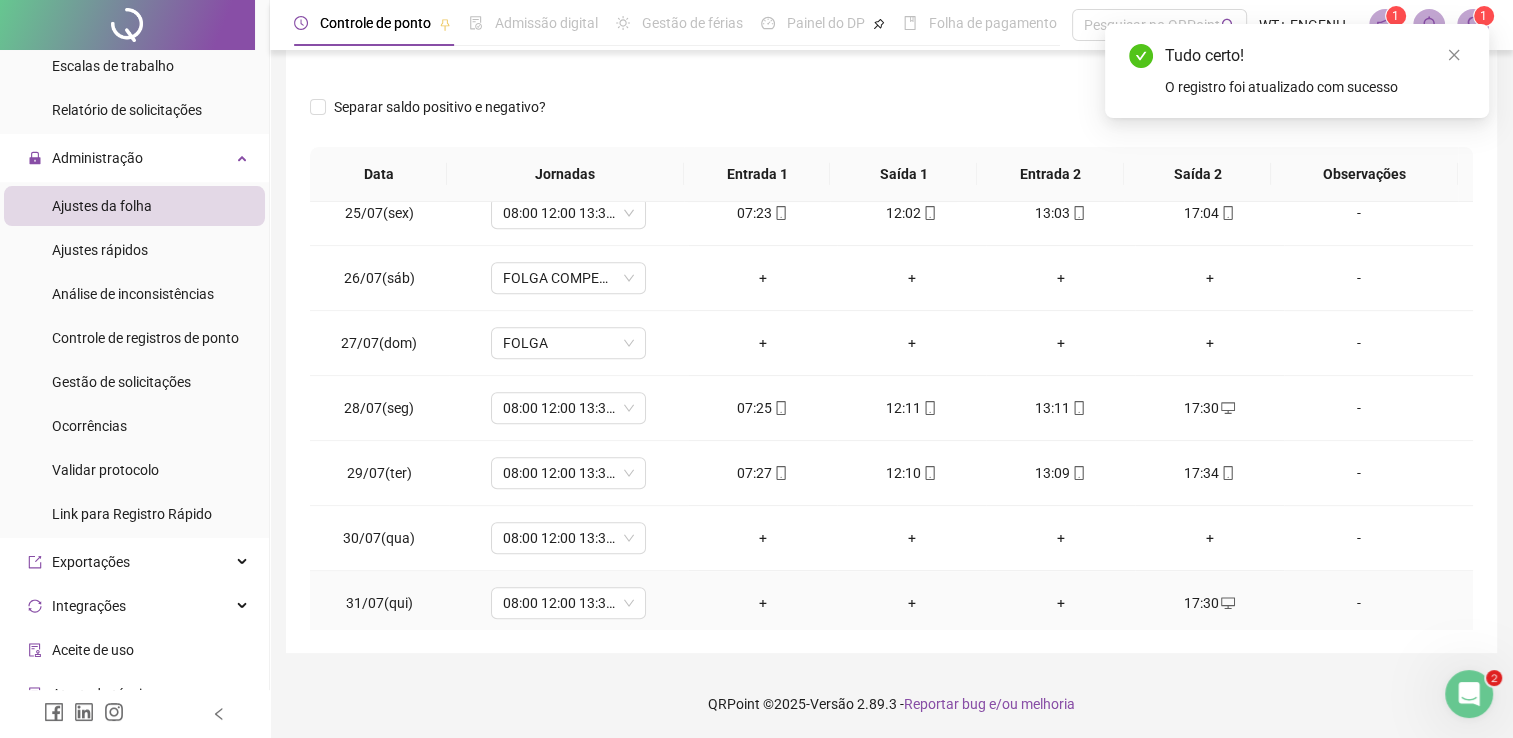 click on "17:30" at bounding box center (1209, 603) 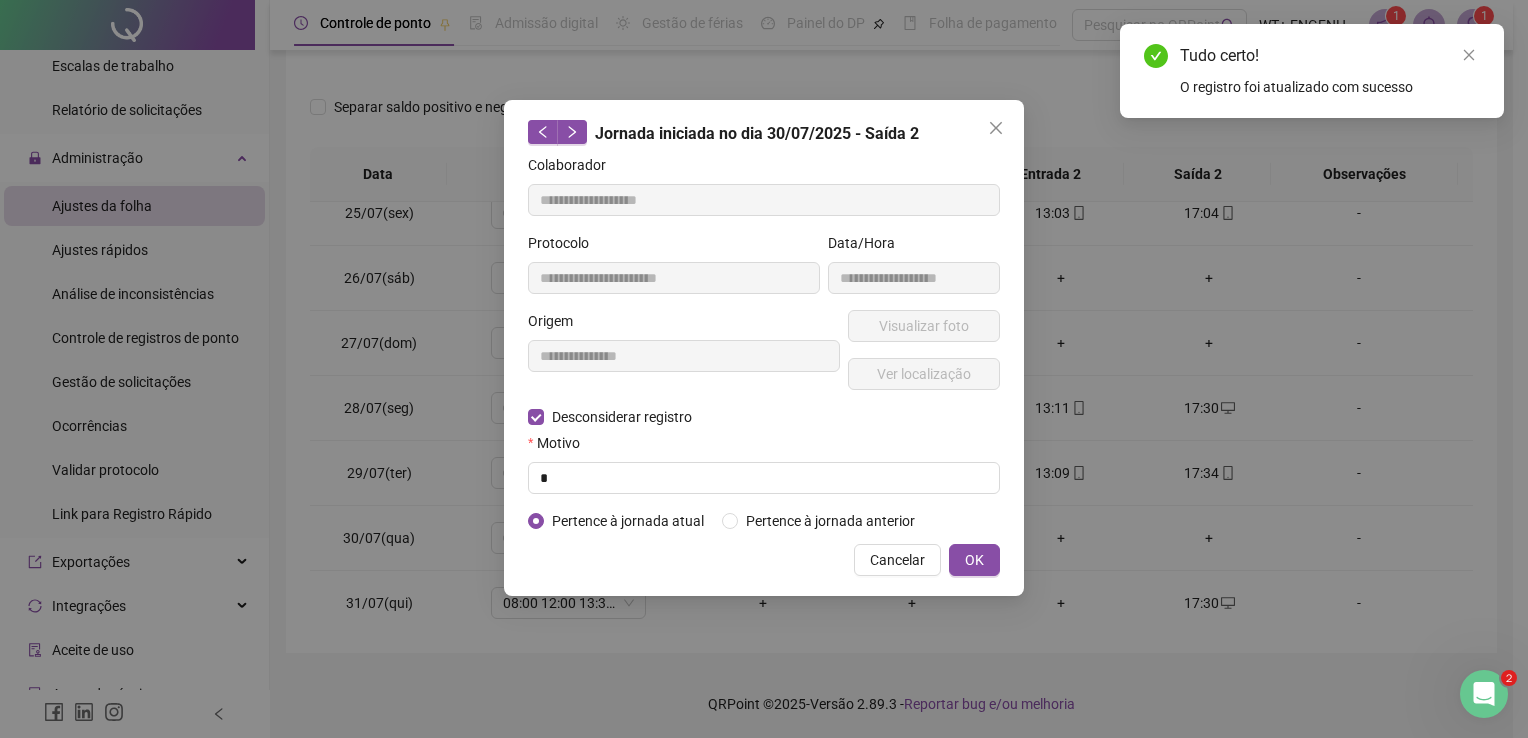 type on "**********" 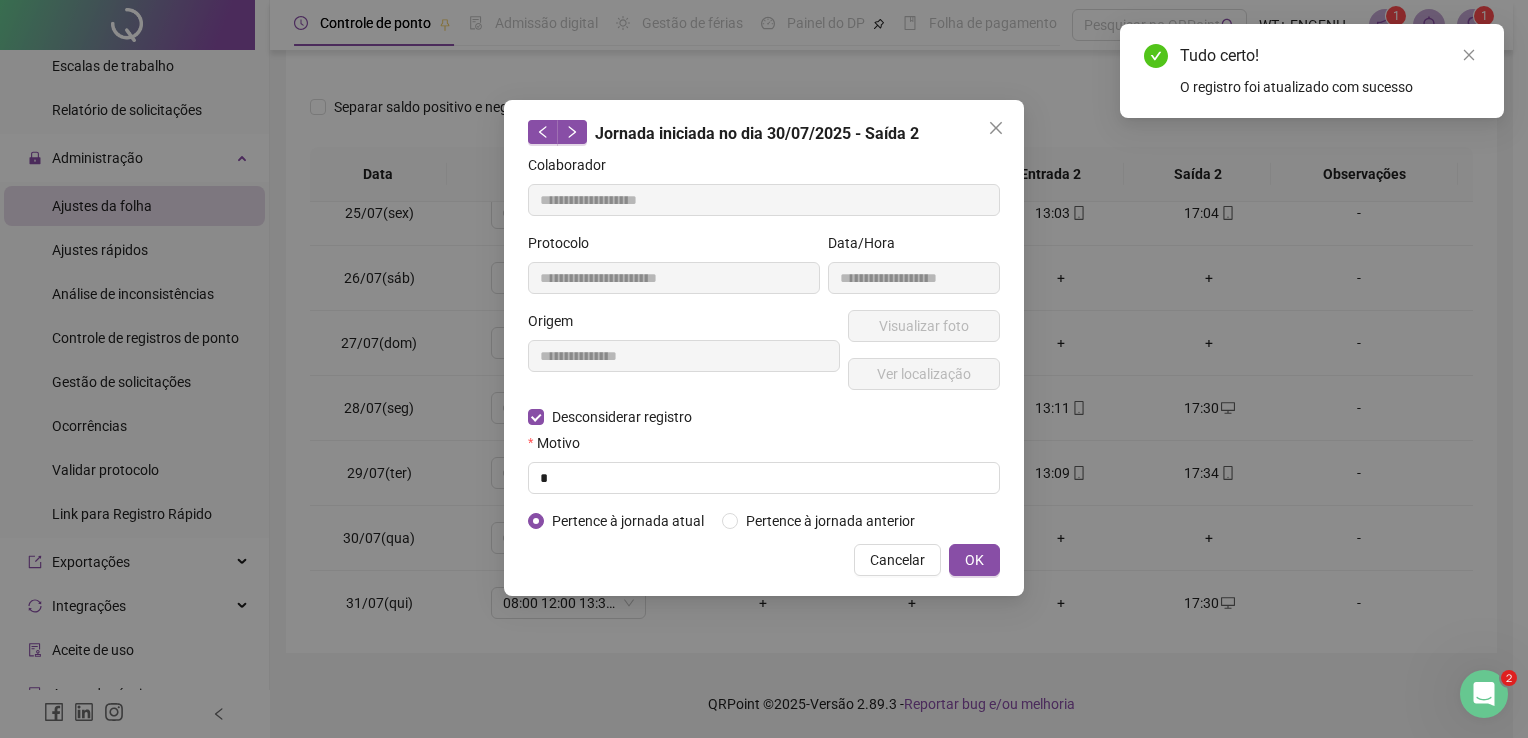 type on "**********" 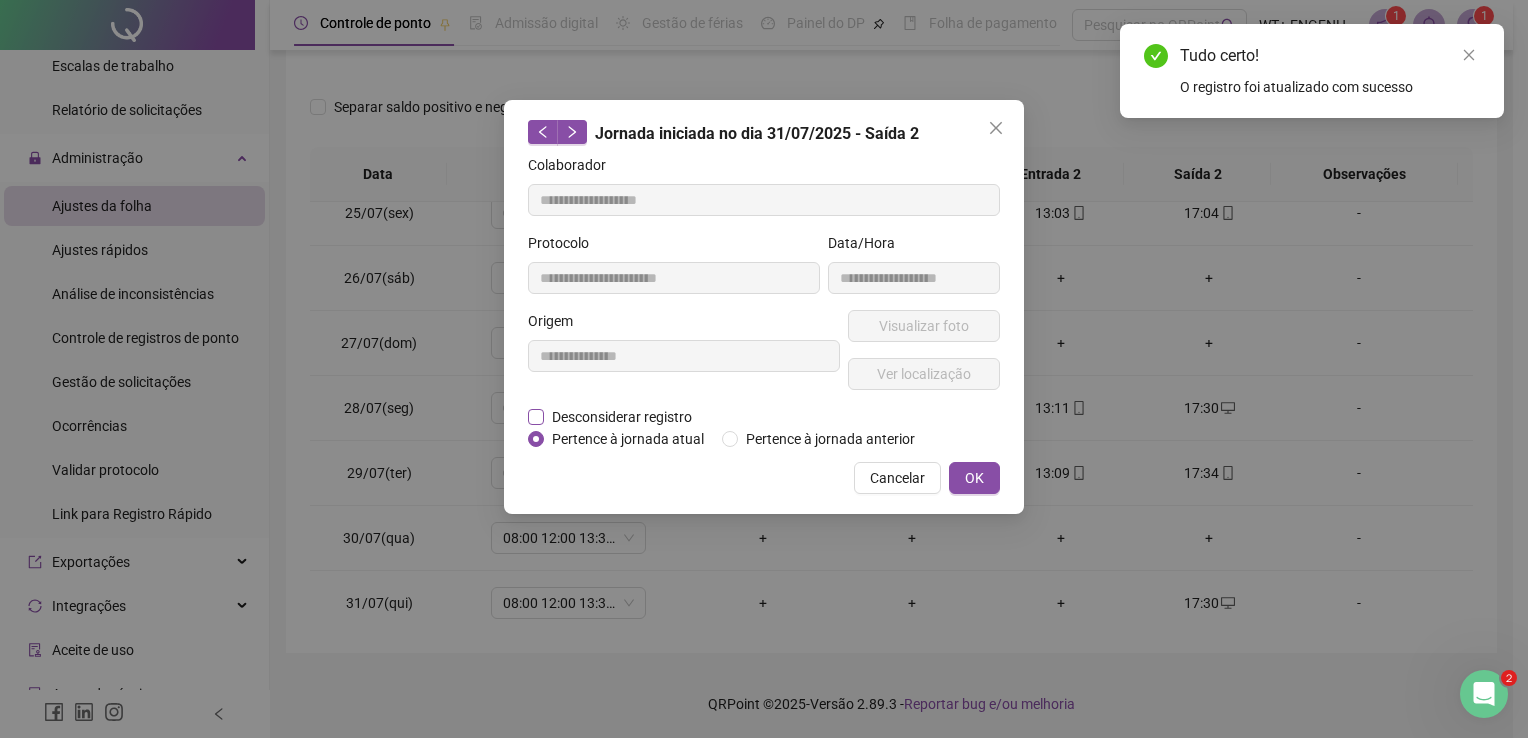 click on "Desconsiderar registro" at bounding box center (622, 417) 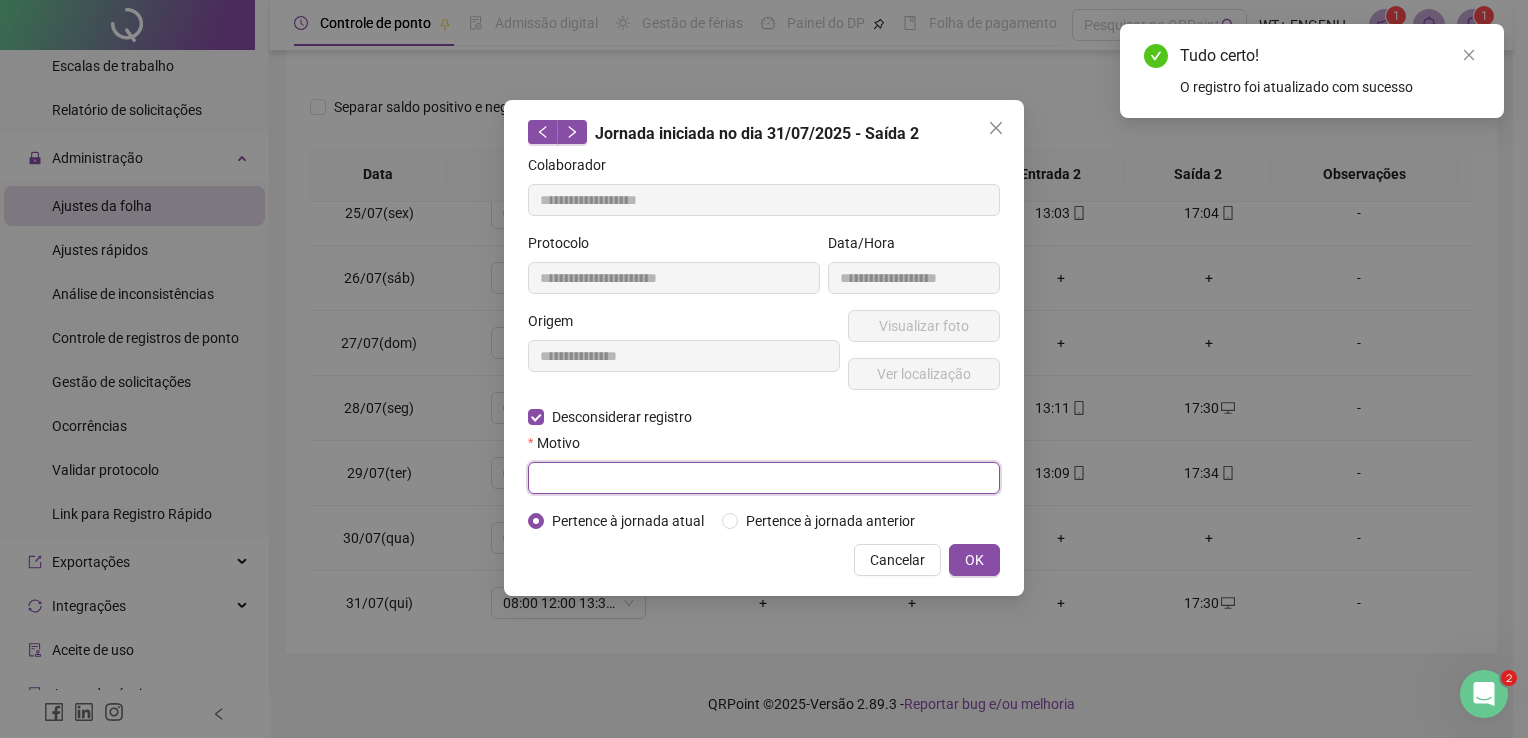click at bounding box center (764, 478) 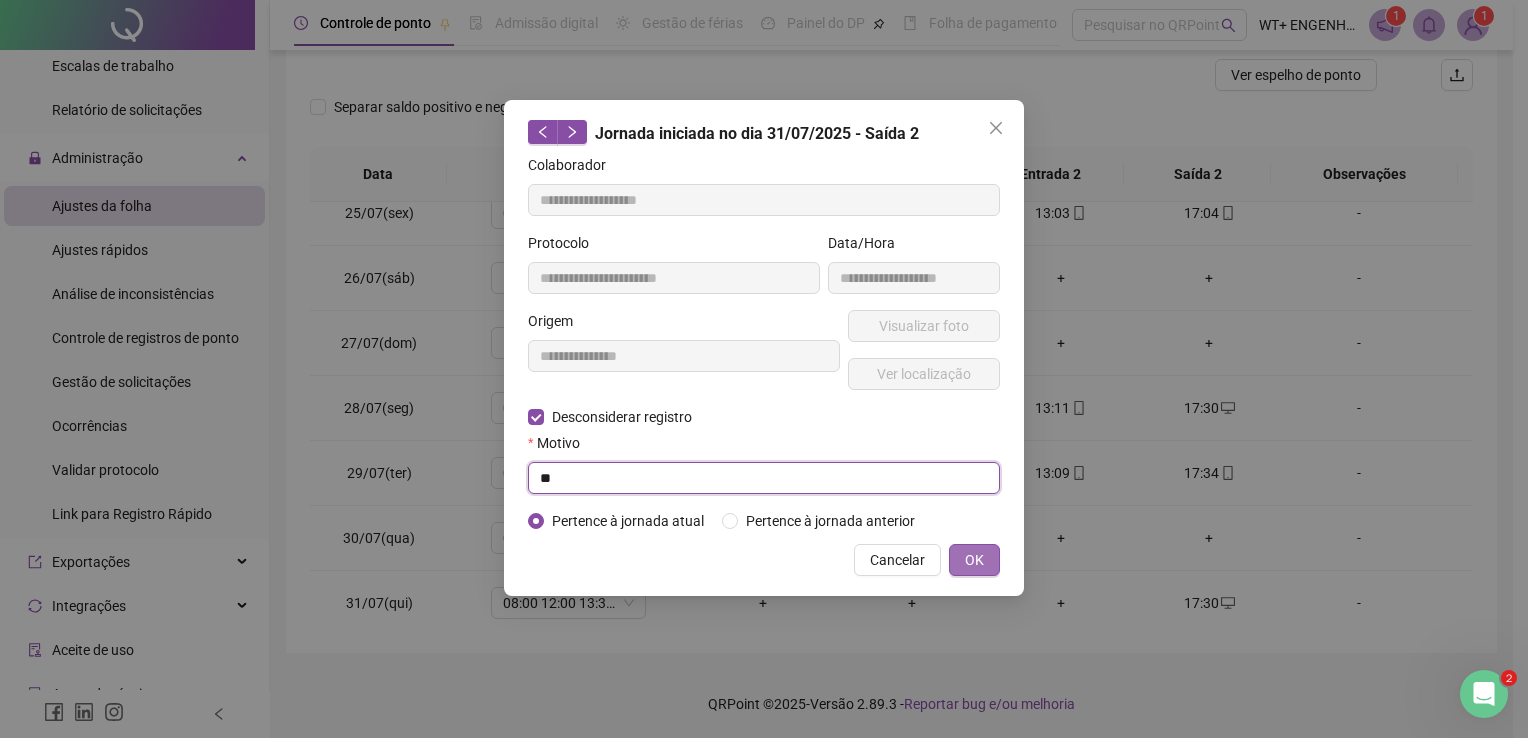type on "**" 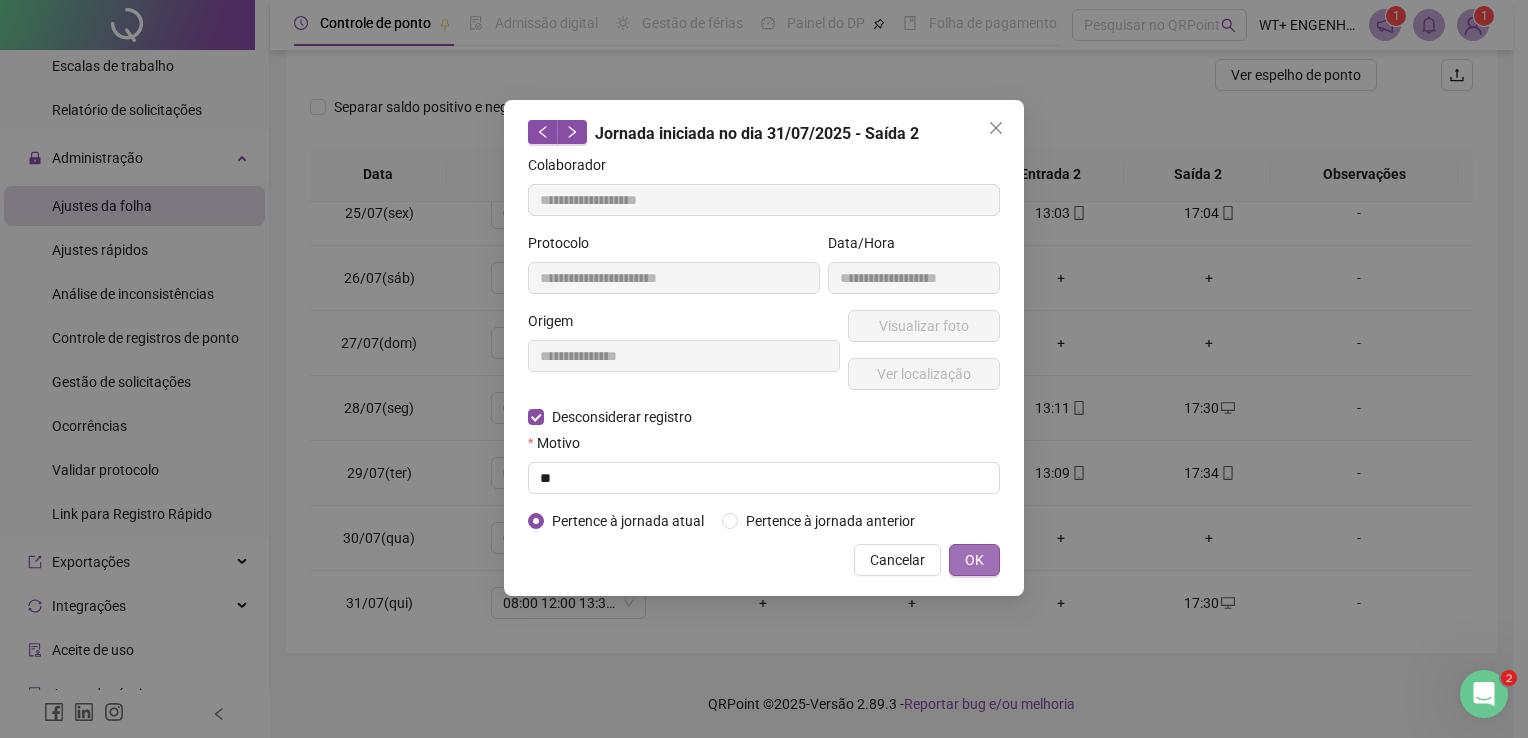 click on "OK" at bounding box center [974, 560] 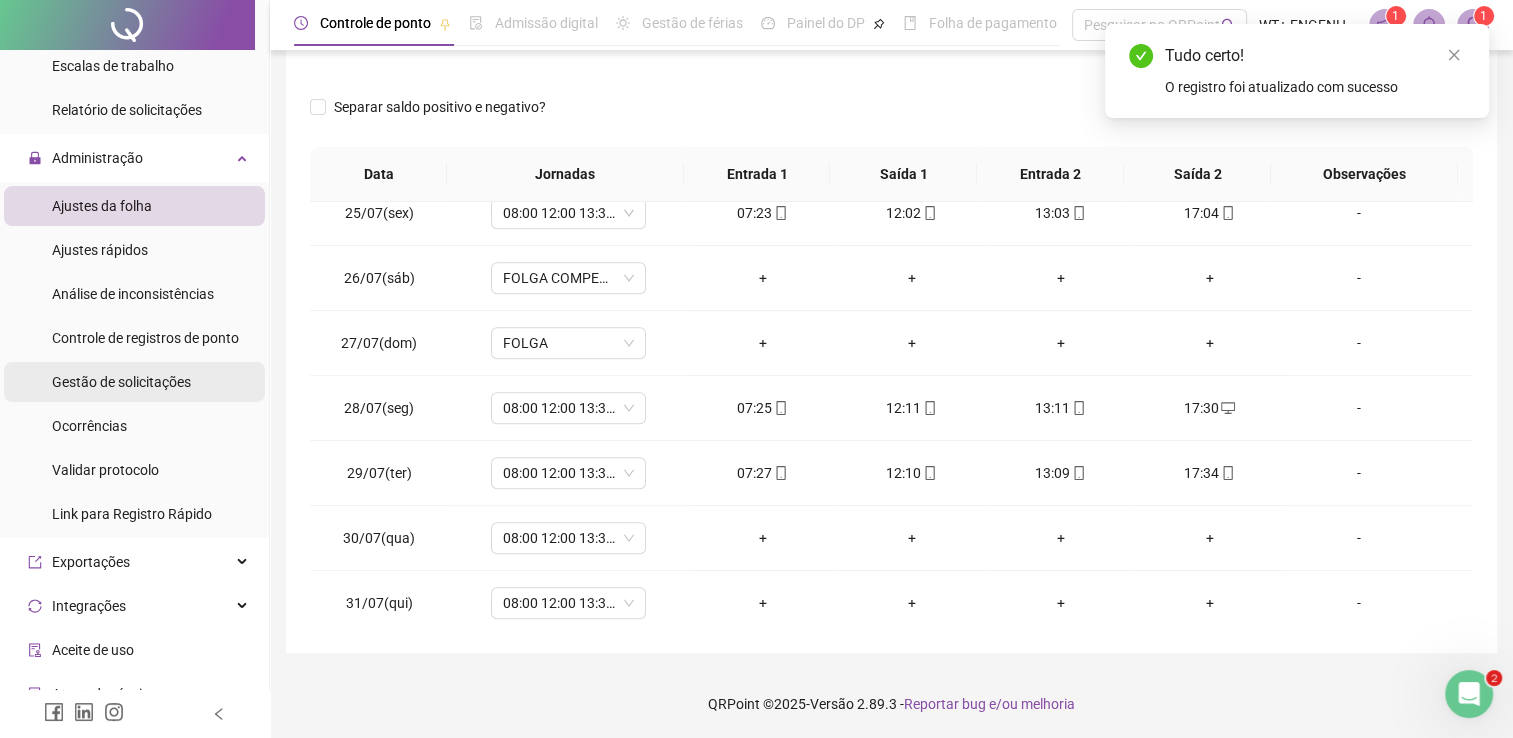 click on "Gestão de solicitações" at bounding box center [121, 382] 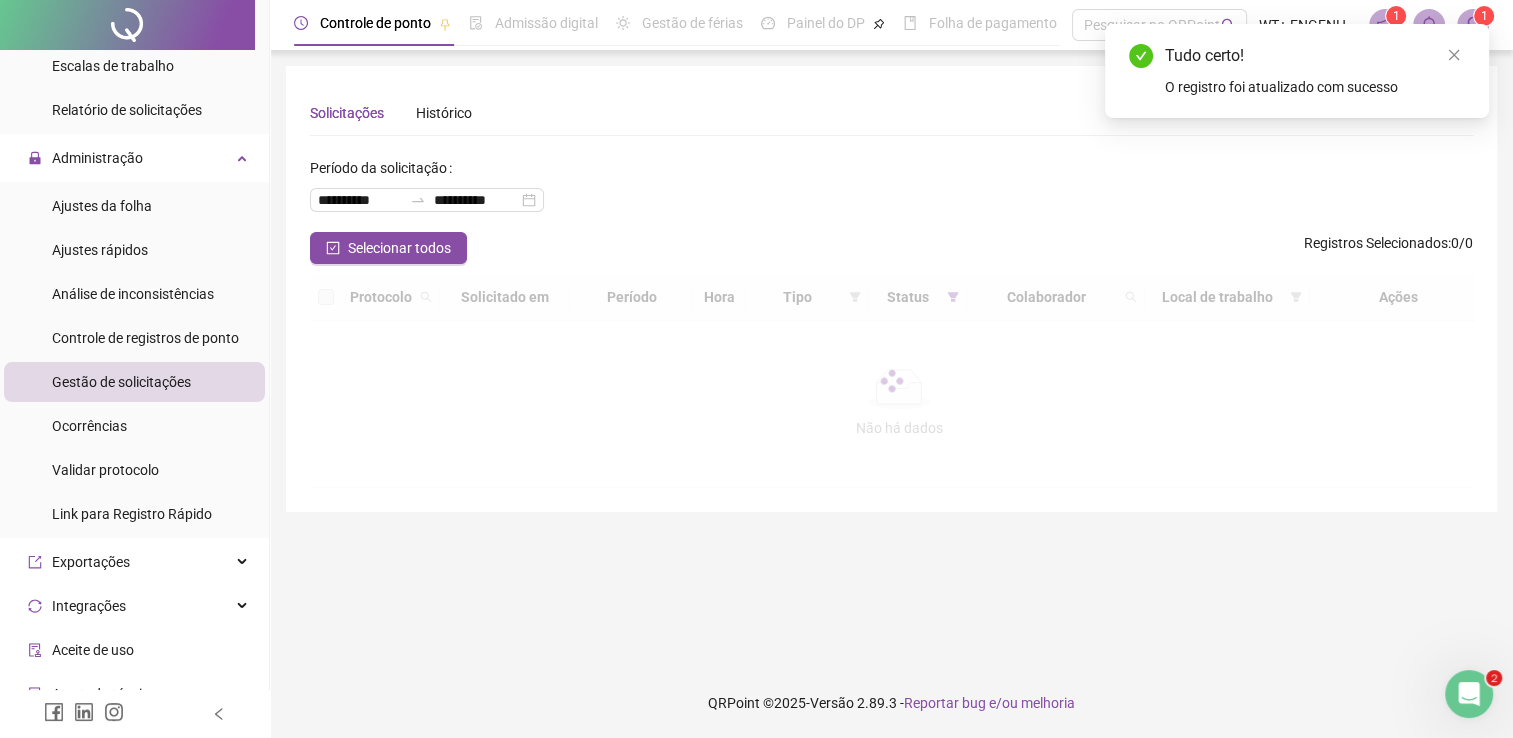 scroll, scrollTop: 0, scrollLeft: 0, axis: both 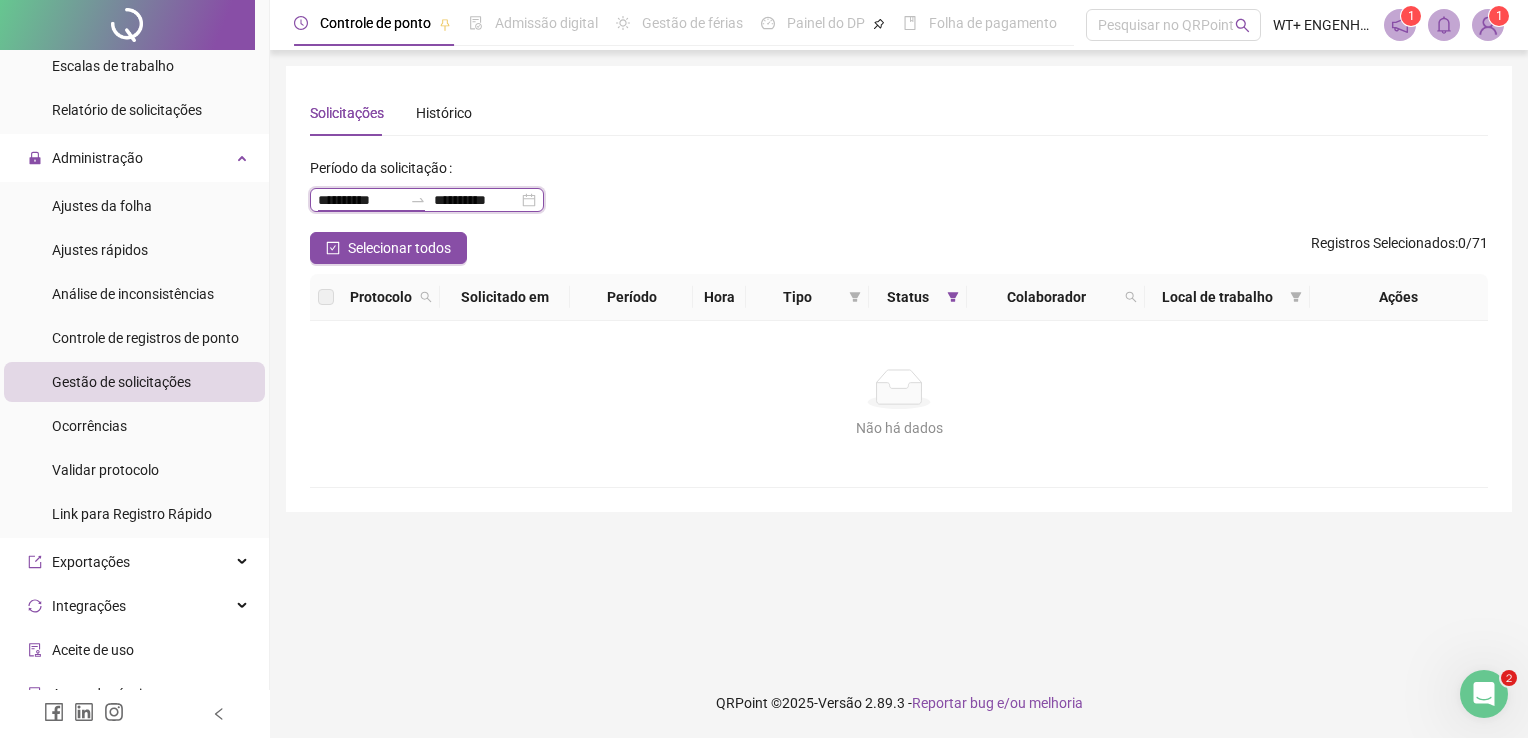click on "**********" at bounding box center (360, 200) 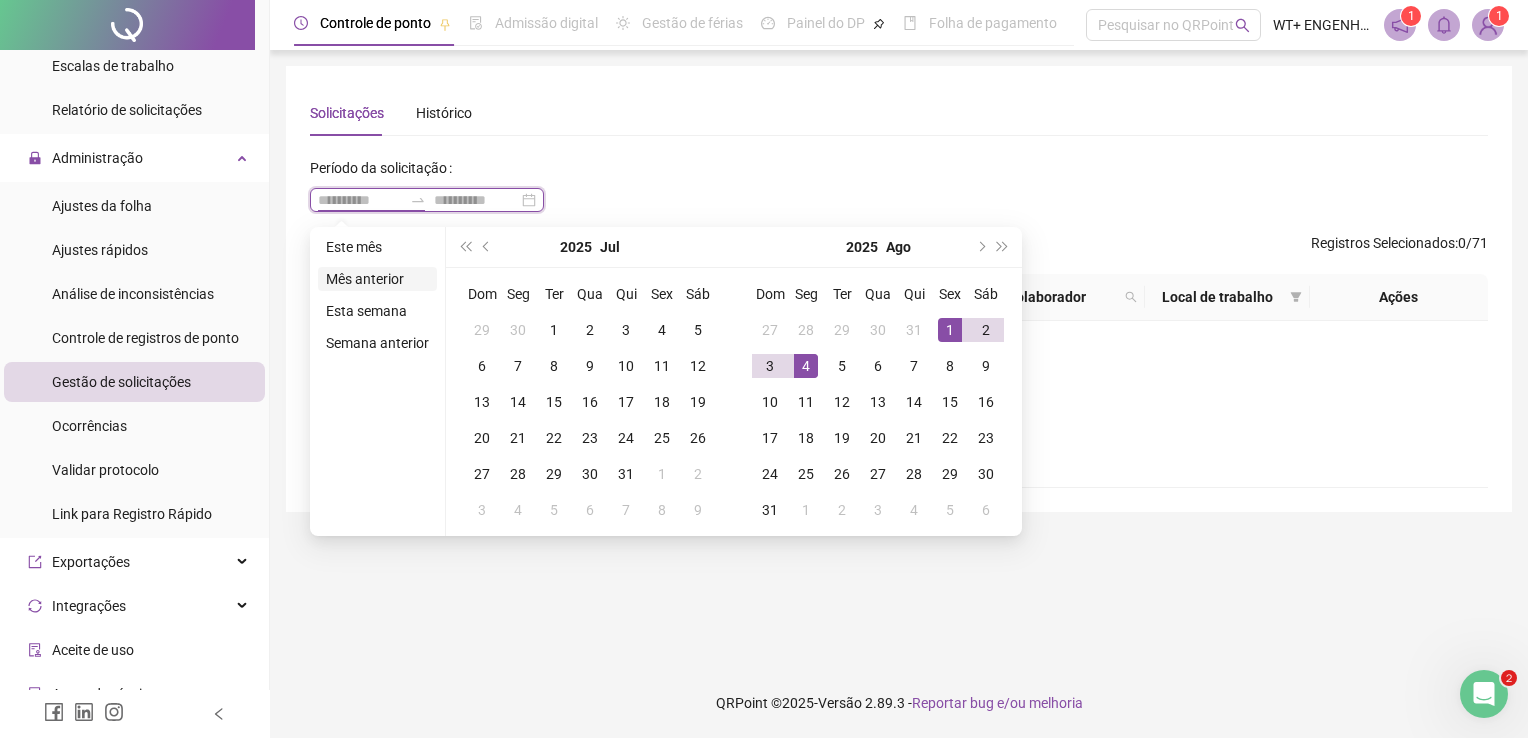 type on "**********" 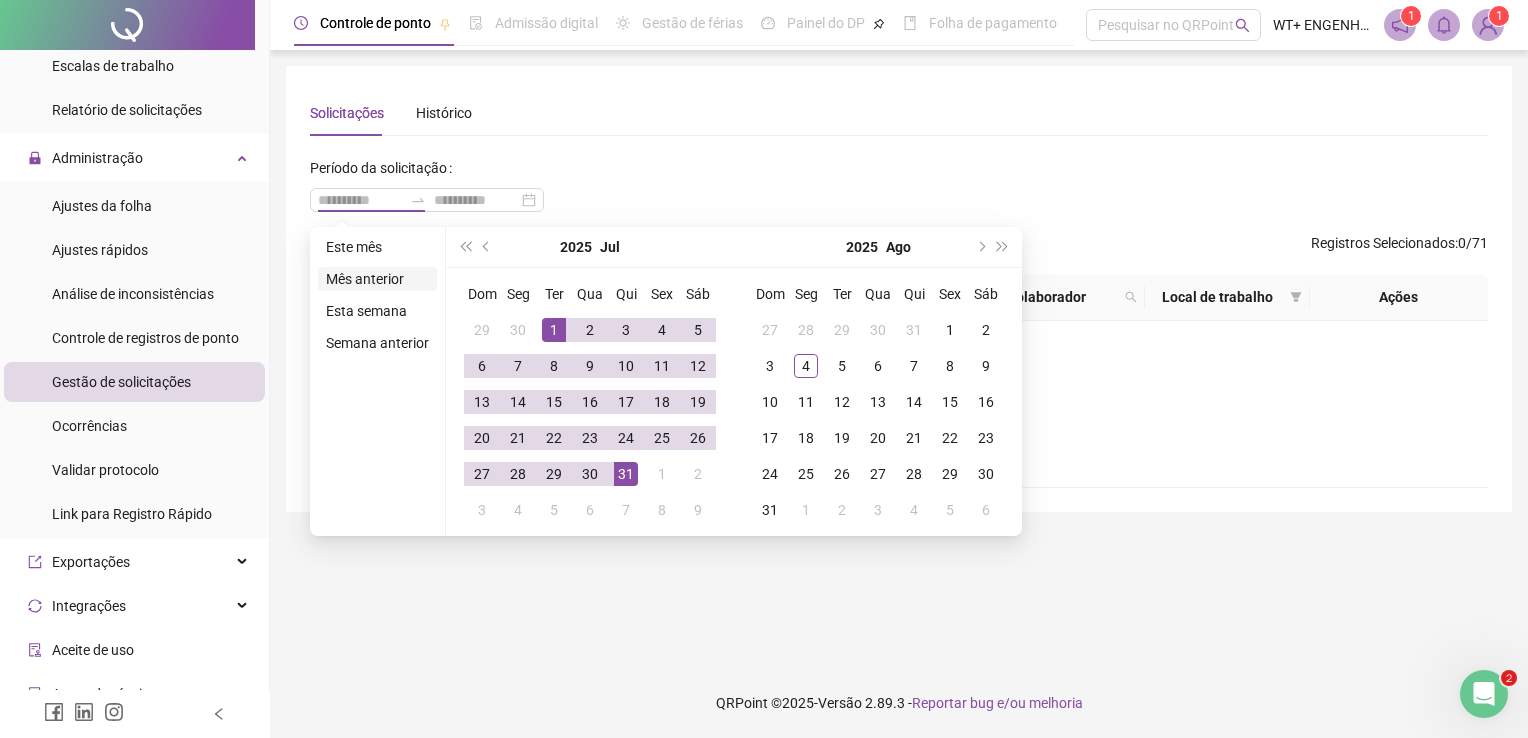 click on "Mês anterior" at bounding box center [377, 279] 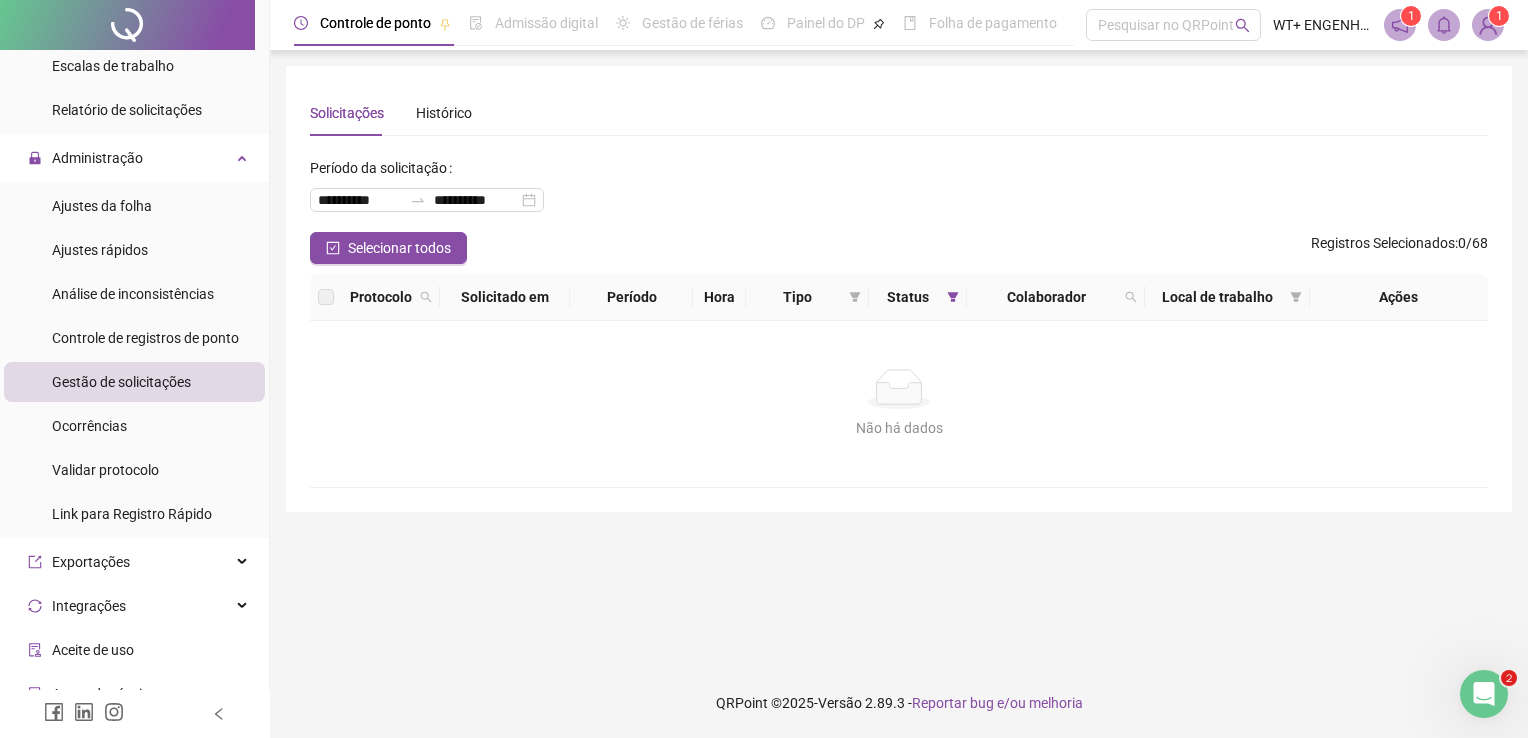click on "Selecionar todos Registros Selecionados :  0 / 68" at bounding box center [899, 248] 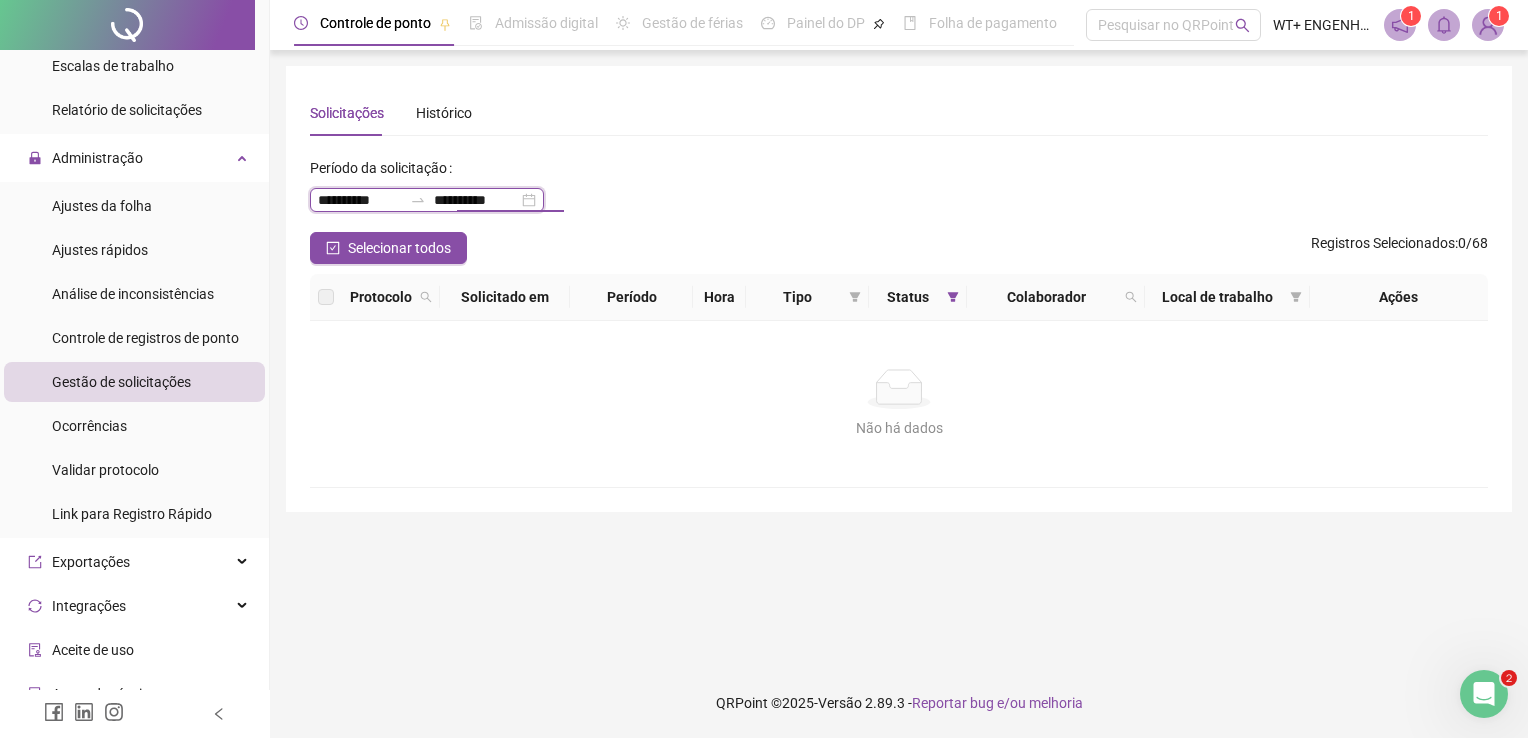click on "**********" at bounding box center [476, 200] 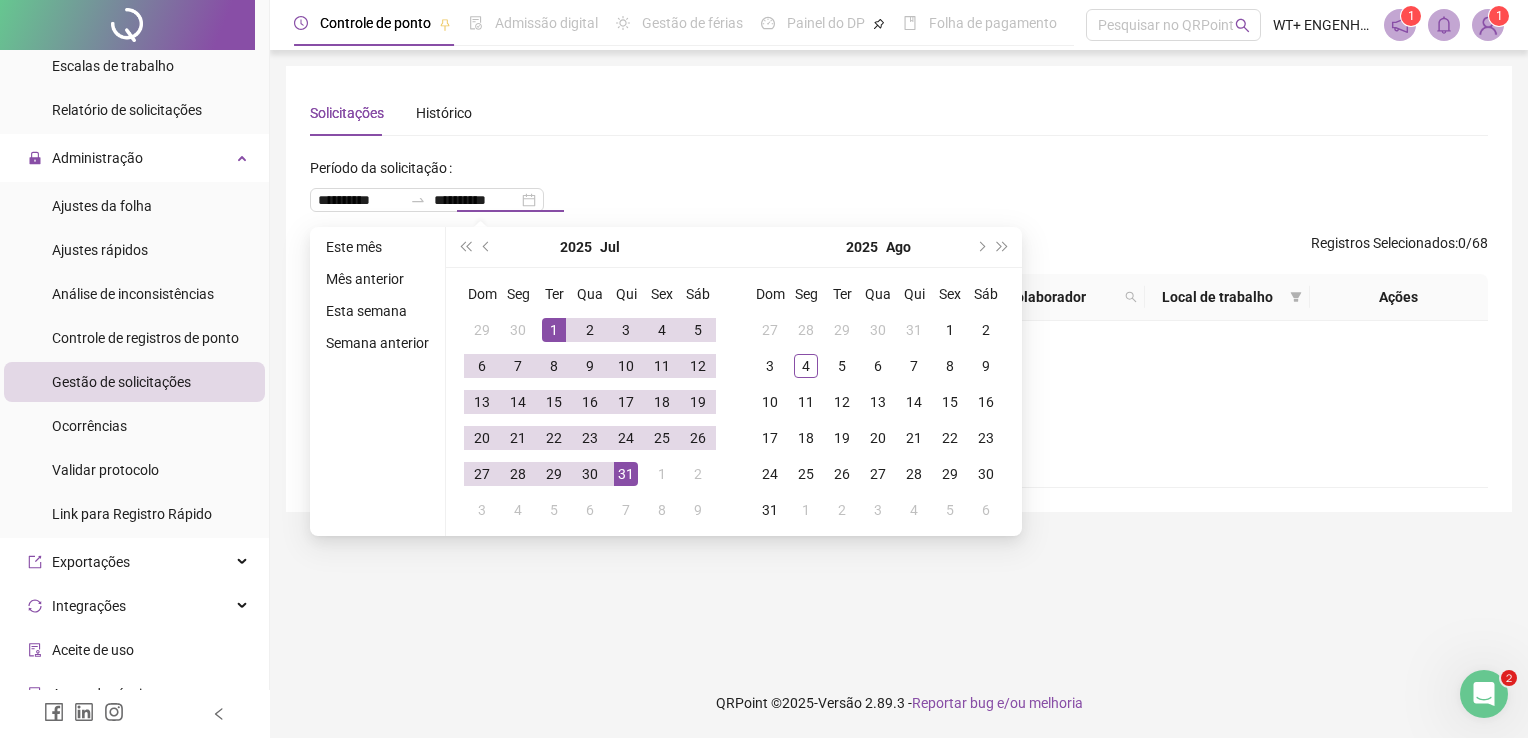 click on "Este mês Mês anterior Esta semana Semana anterior" at bounding box center (378, 381) 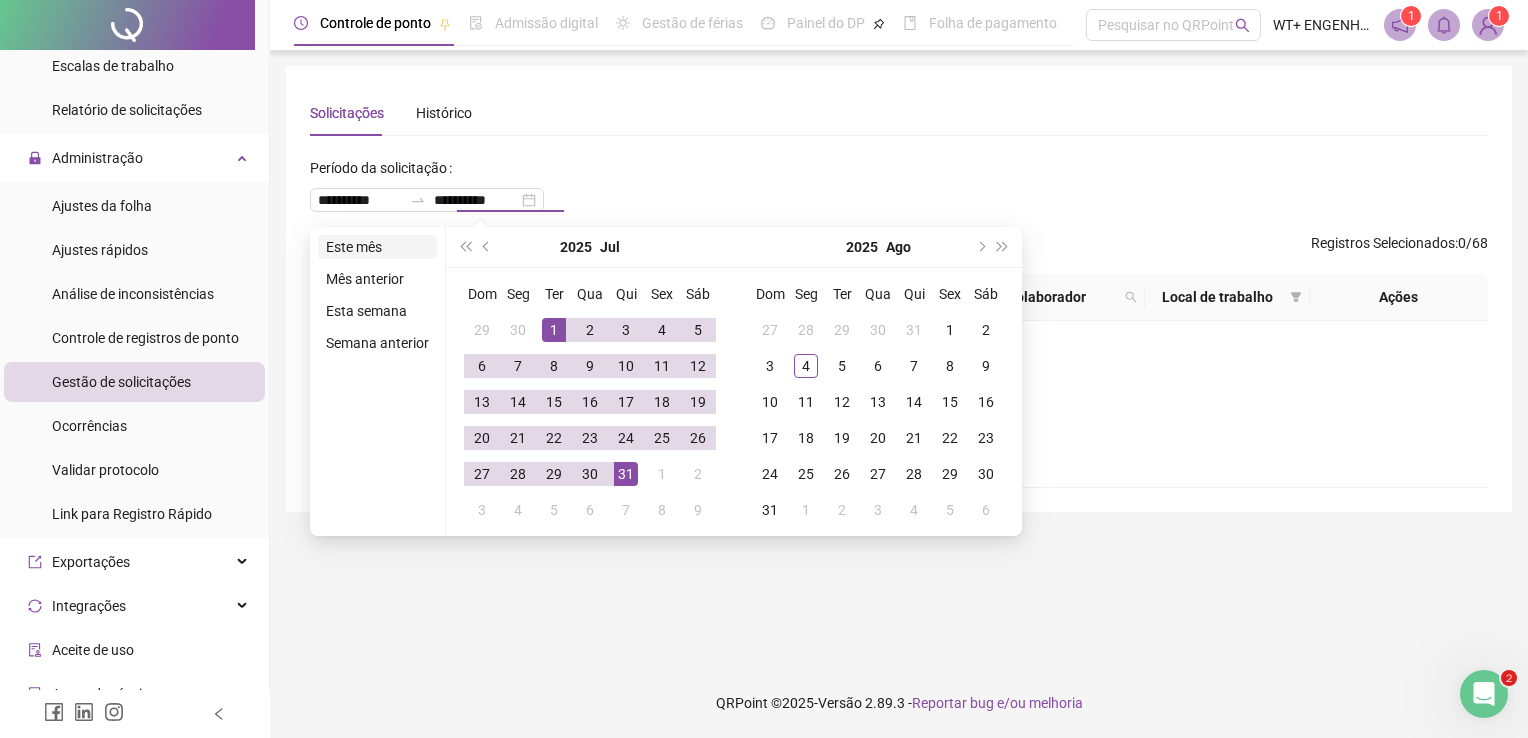 type on "**********" 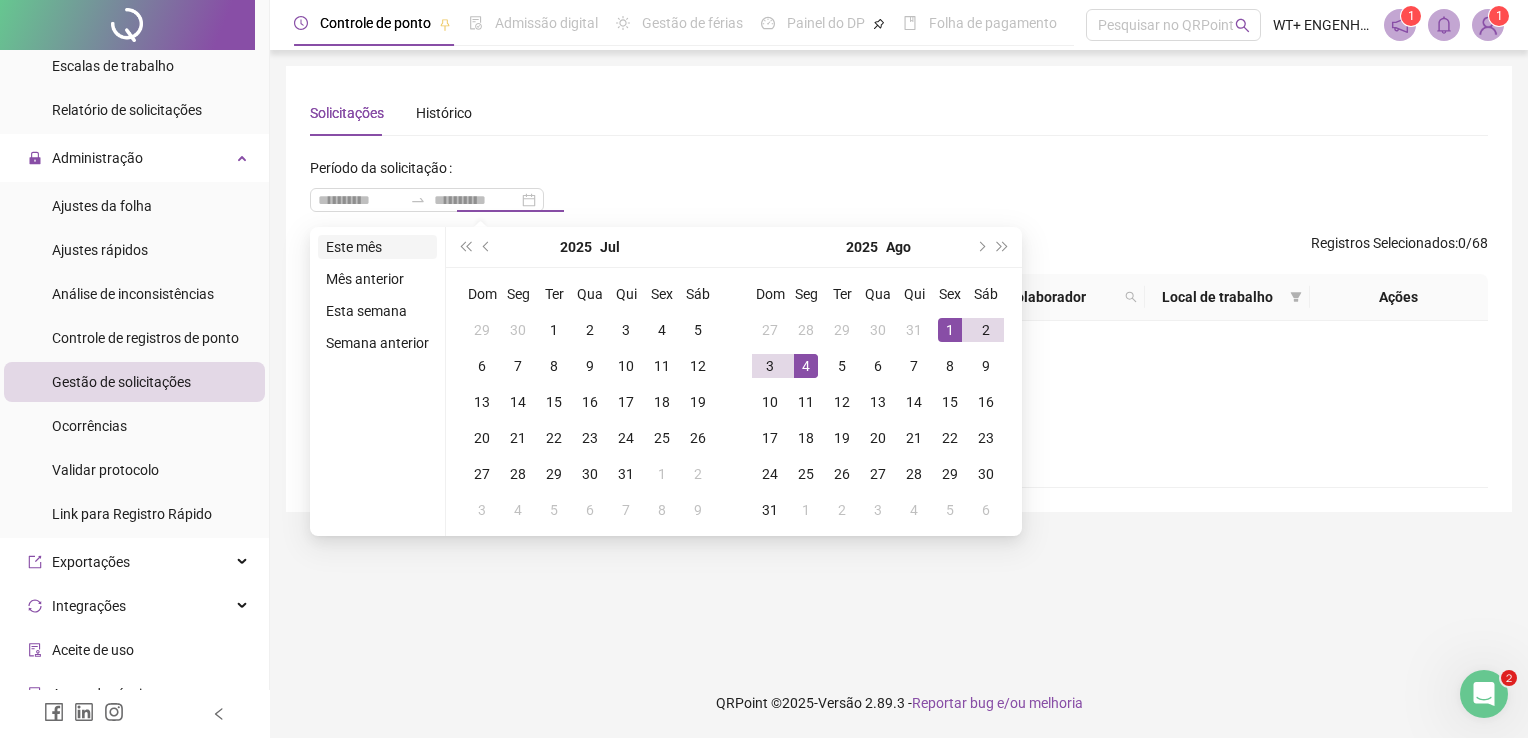 click on "Este mês" at bounding box center [377, 247] 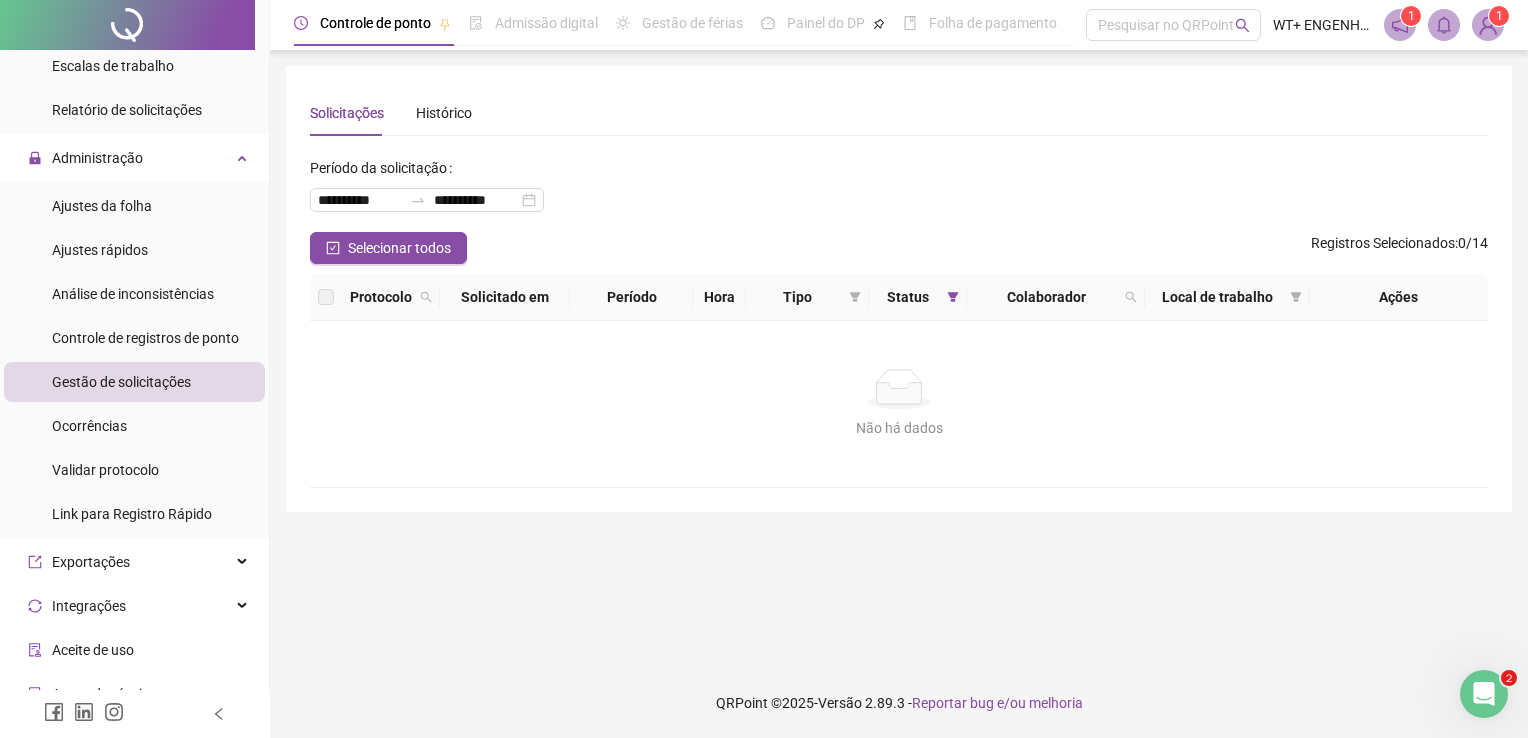 click on "Gestão de solicitações" at bounding box center [121, 382] 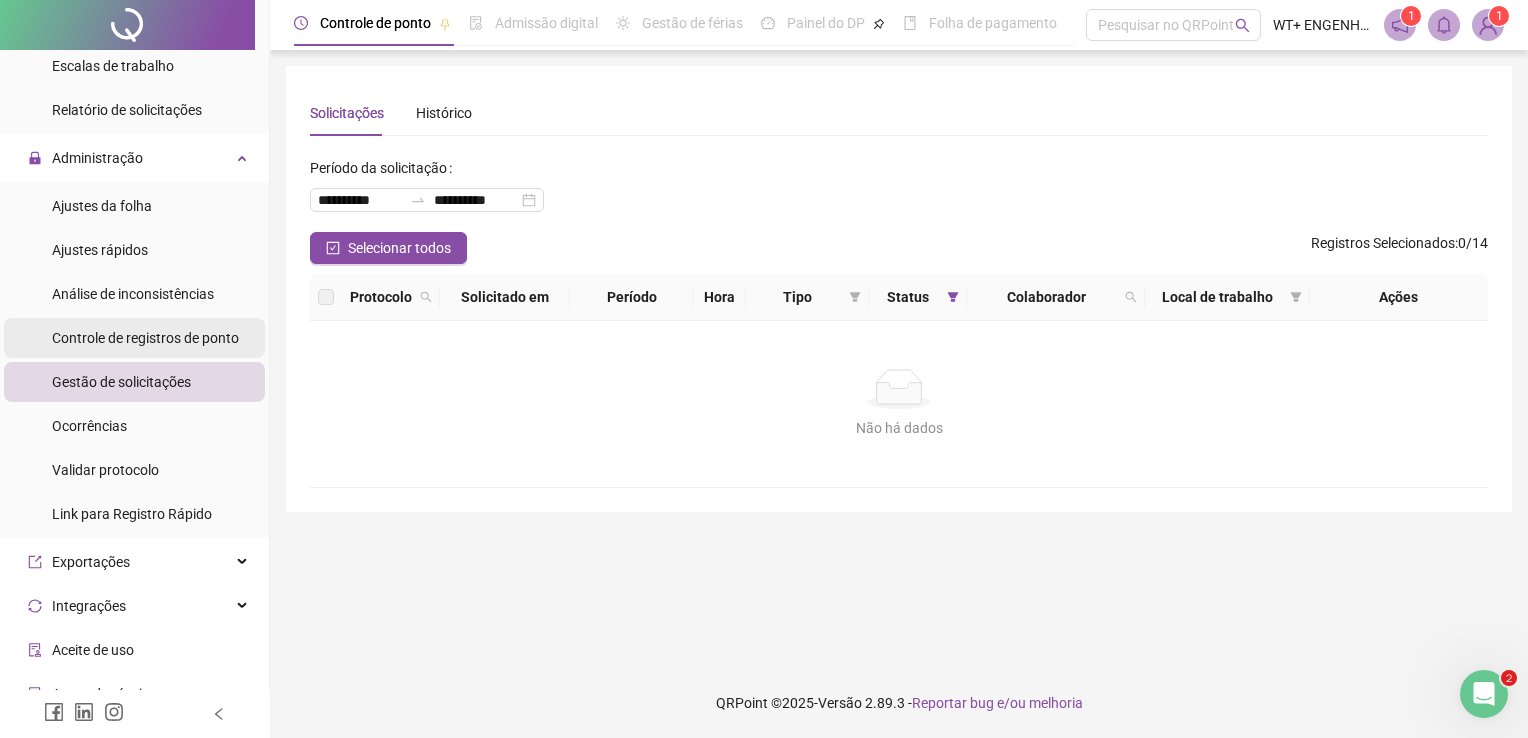 click on "Controle de registros de ponto" at bounding box center [145, 338] 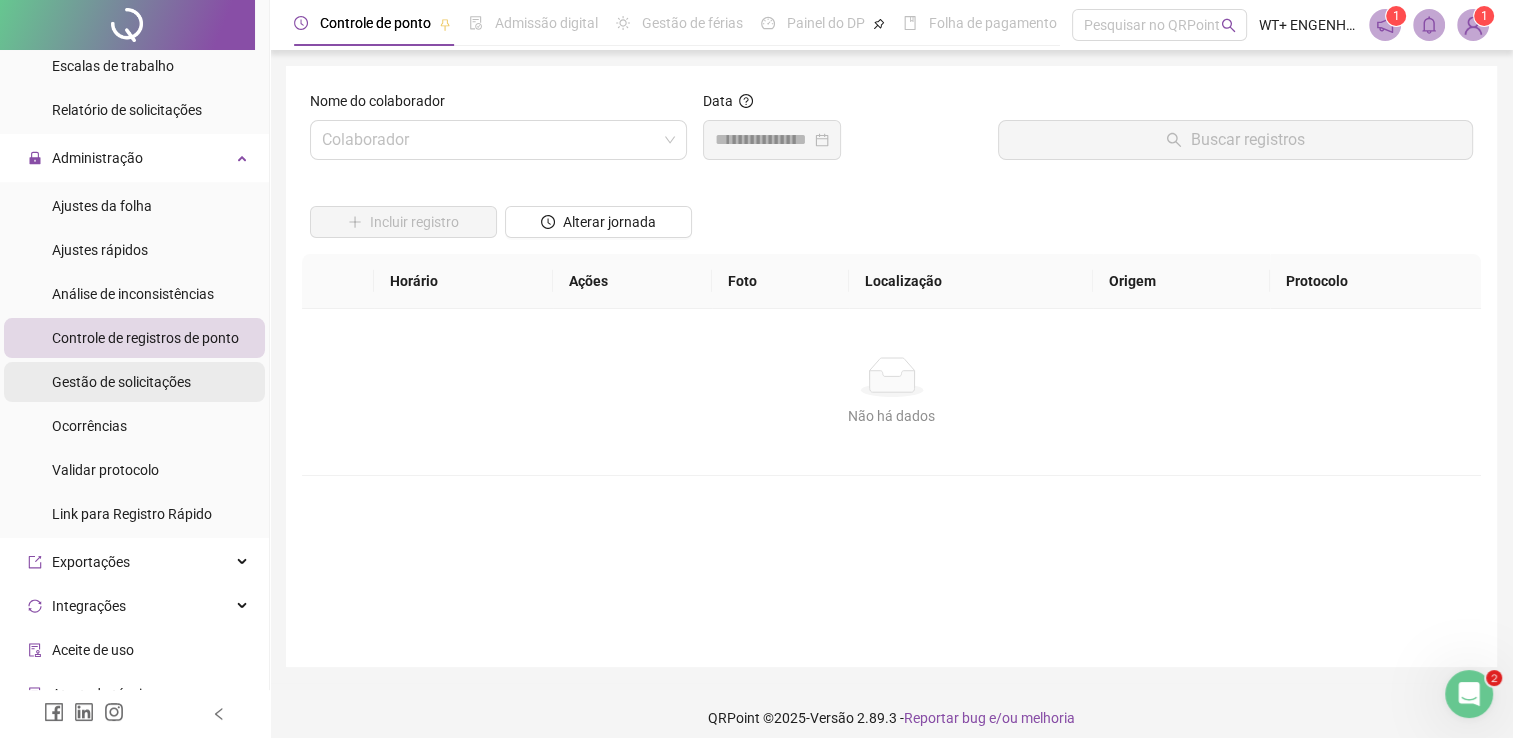 click on "Gestão de solicitações" at bounding box center (121, 382) 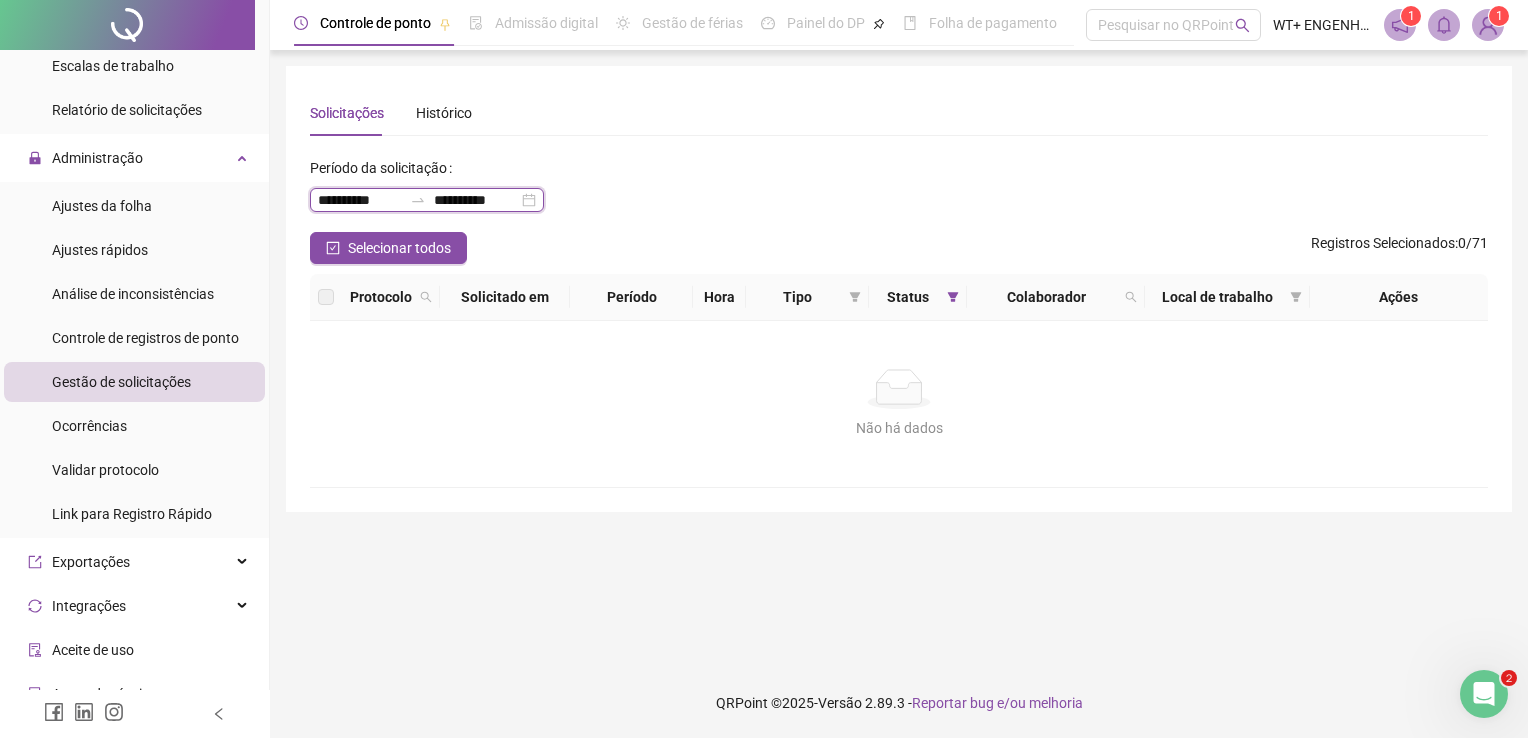 click on "**********" at bounding box center (360, 200) 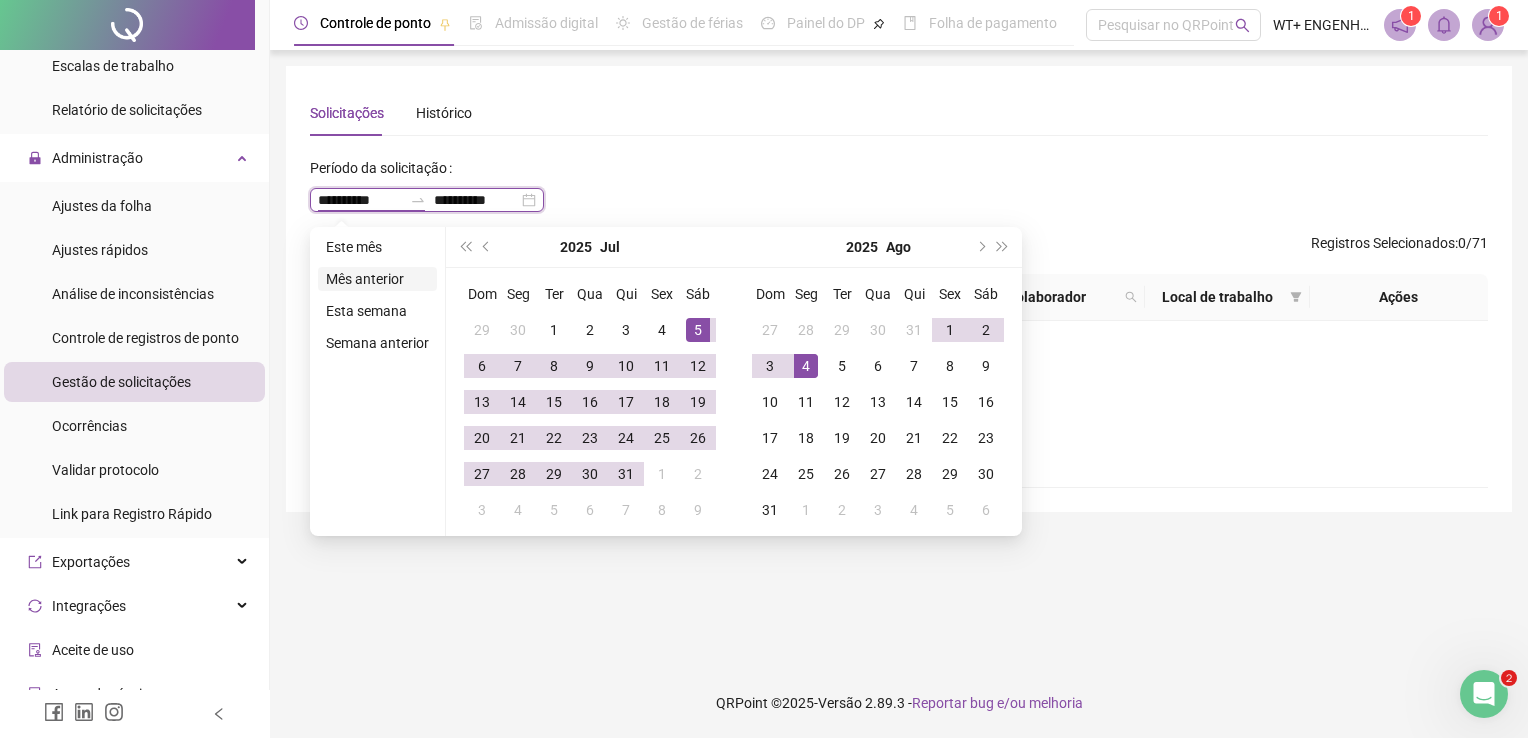 type on "**********" 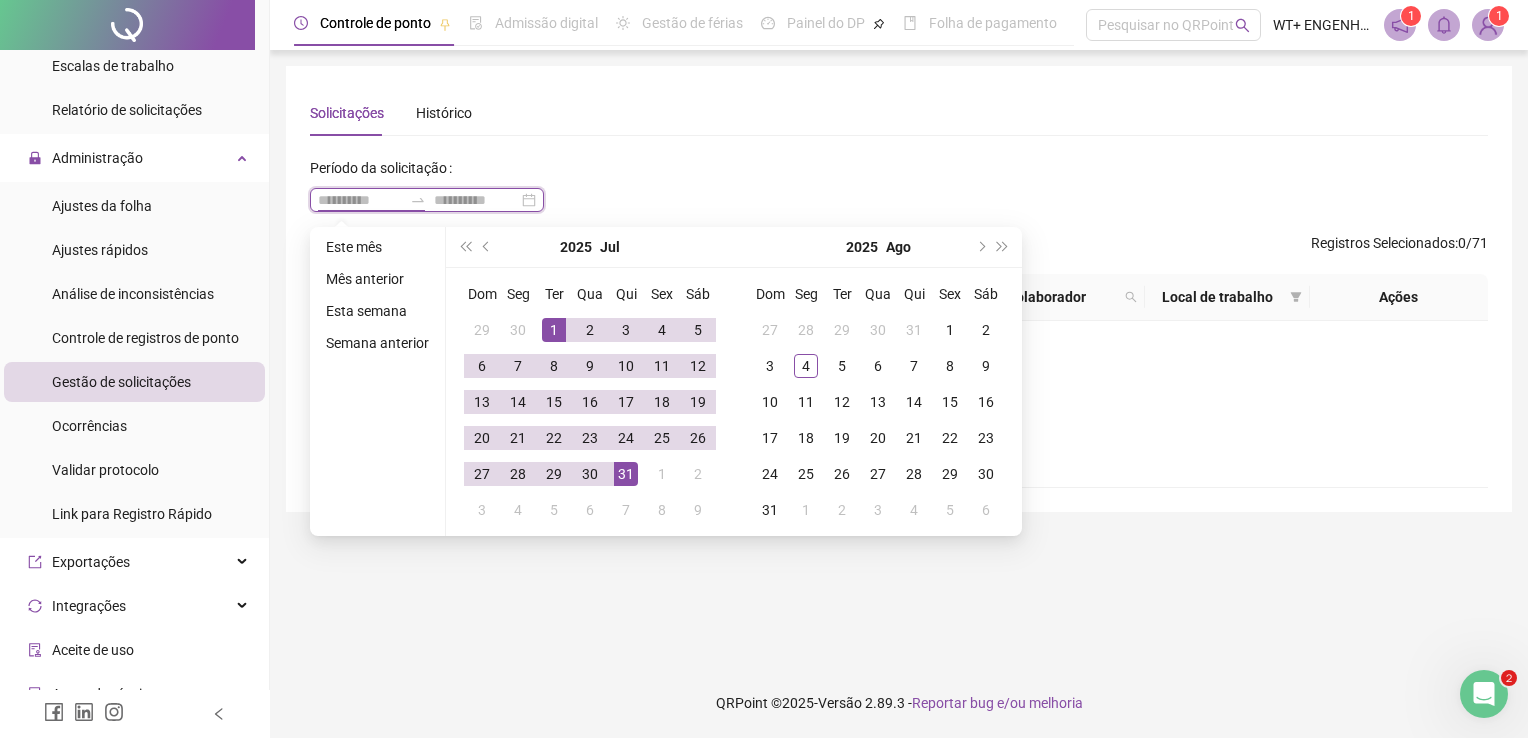 type on "**********" 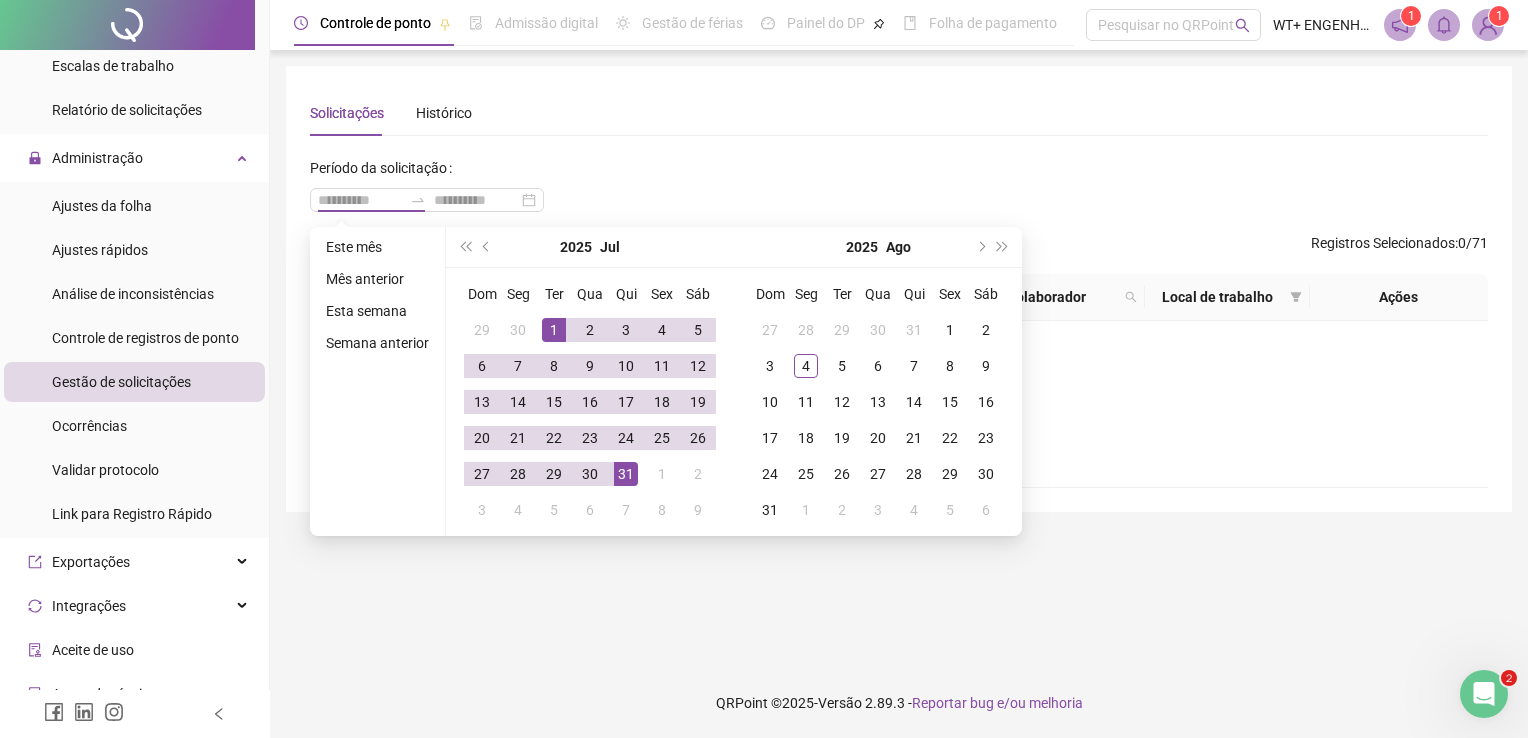 click on "Este mês Mês anterior Esta semana Semana anterior" at bounding box center [378, 381] 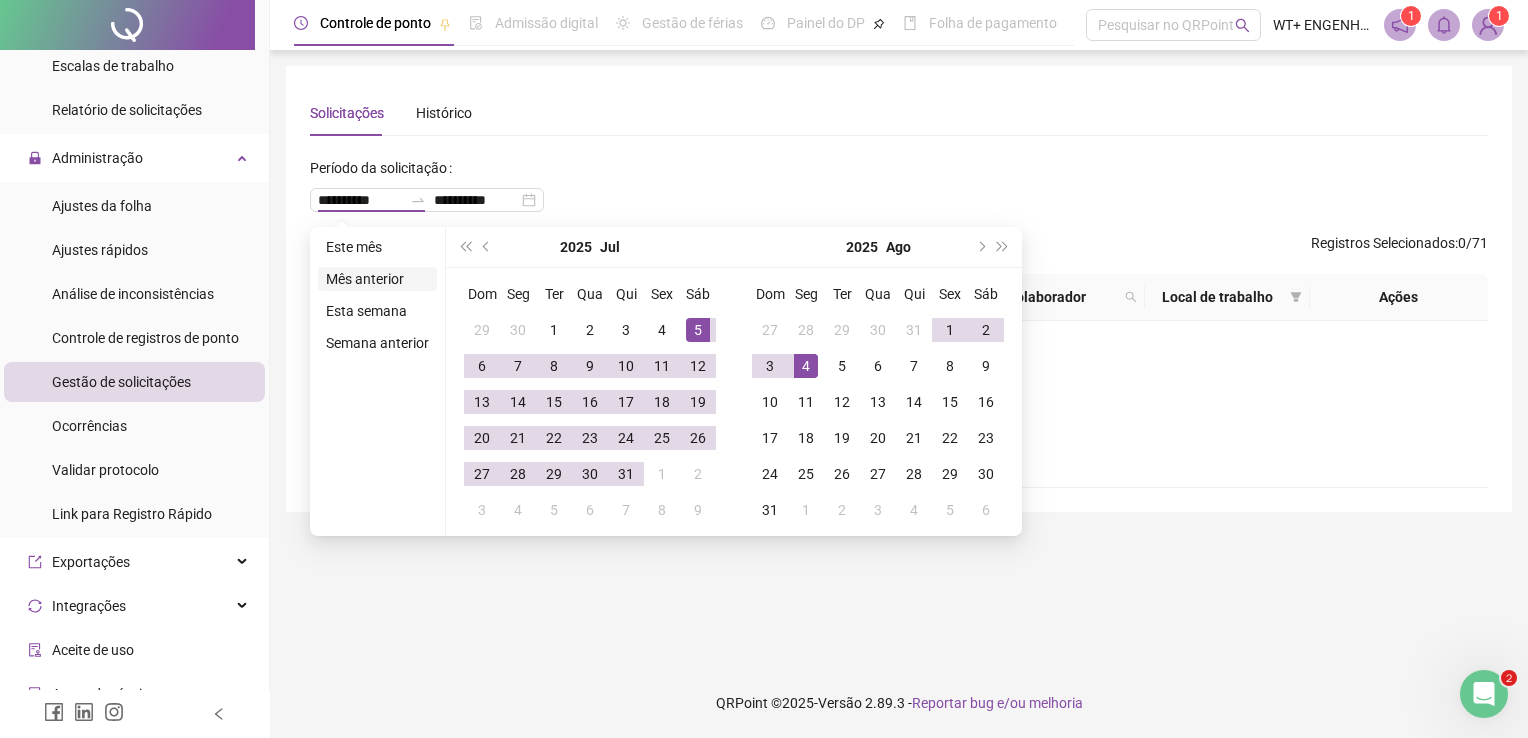 type on "**********" 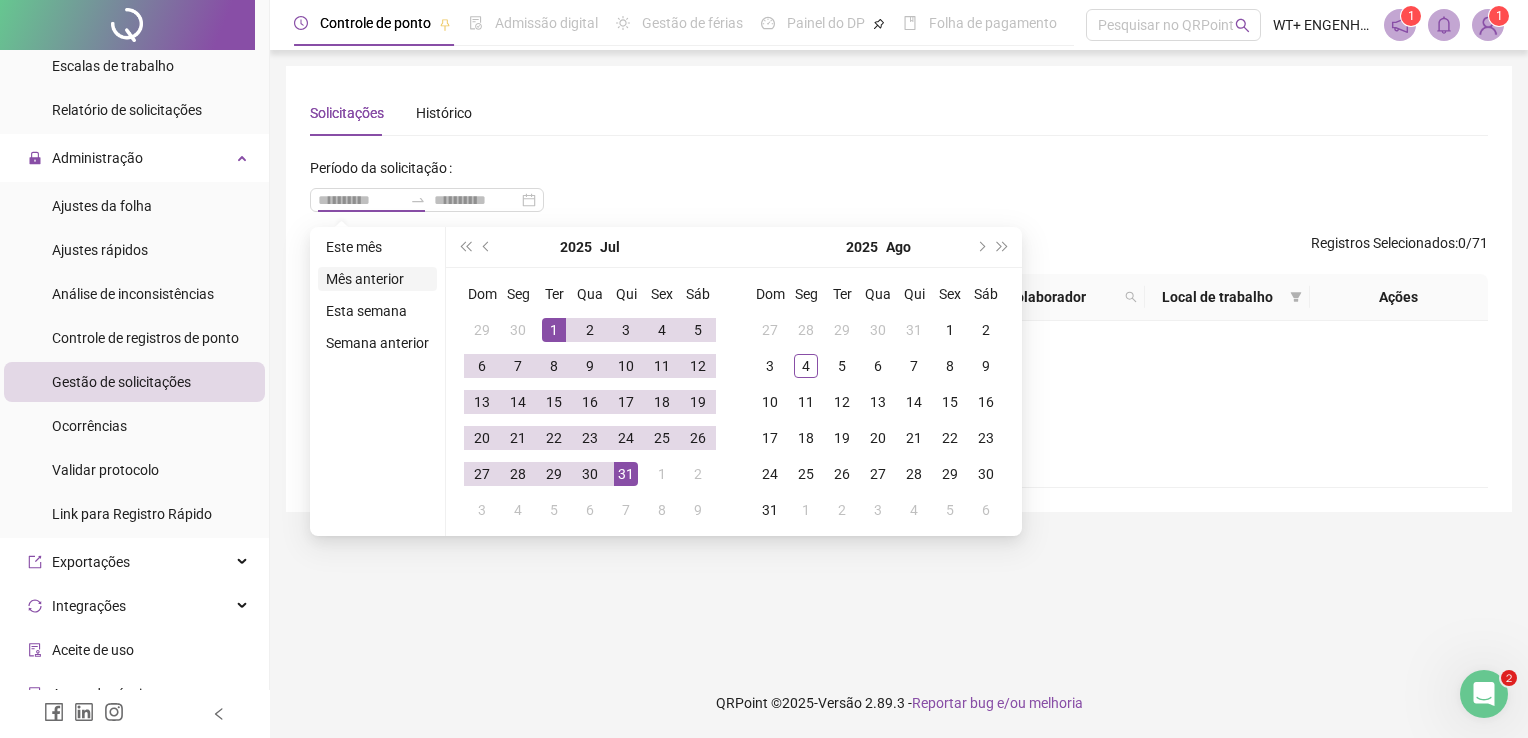 click on "Mês anterior" at bounding box center (377, 279) 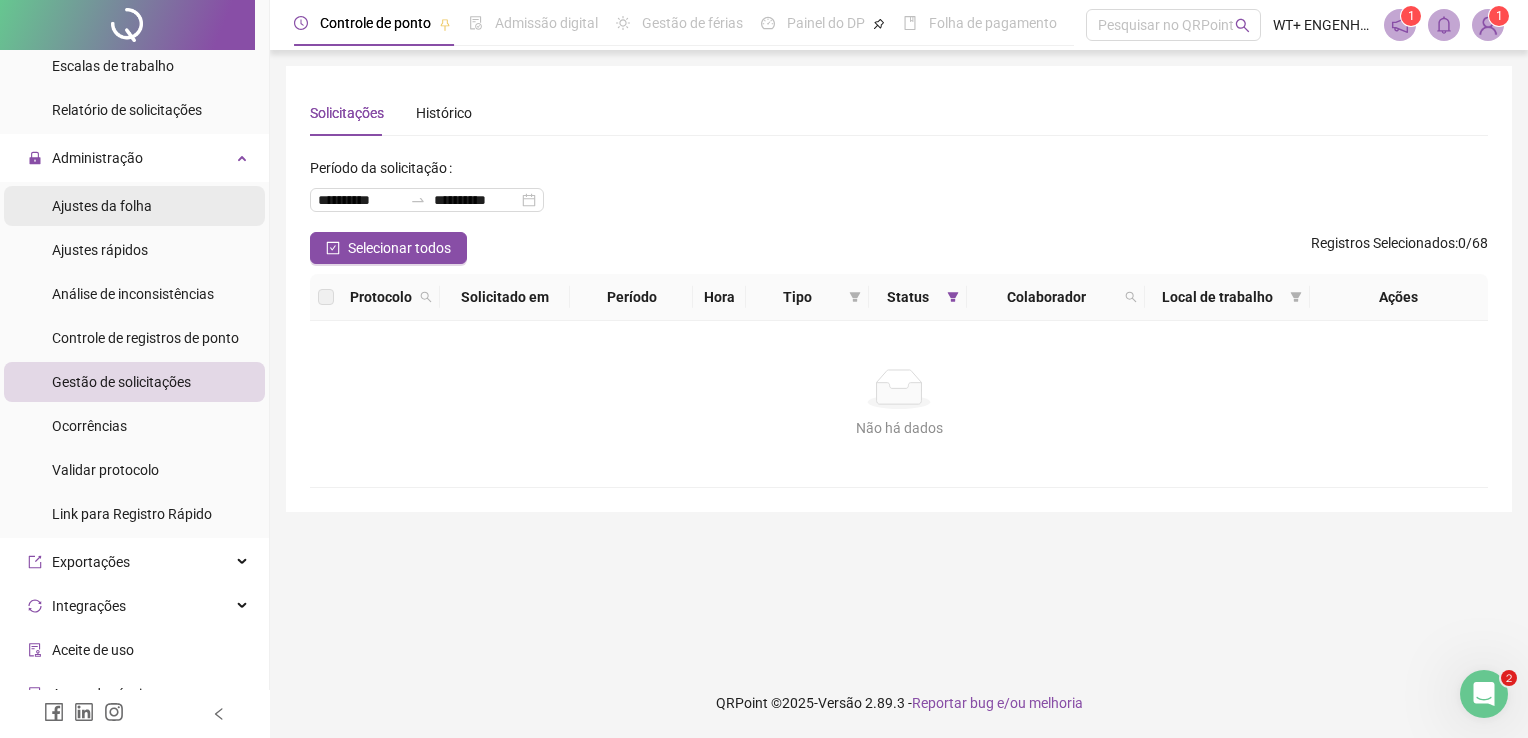 click on "Ajustes da folha" at bounding box center (134, 206) 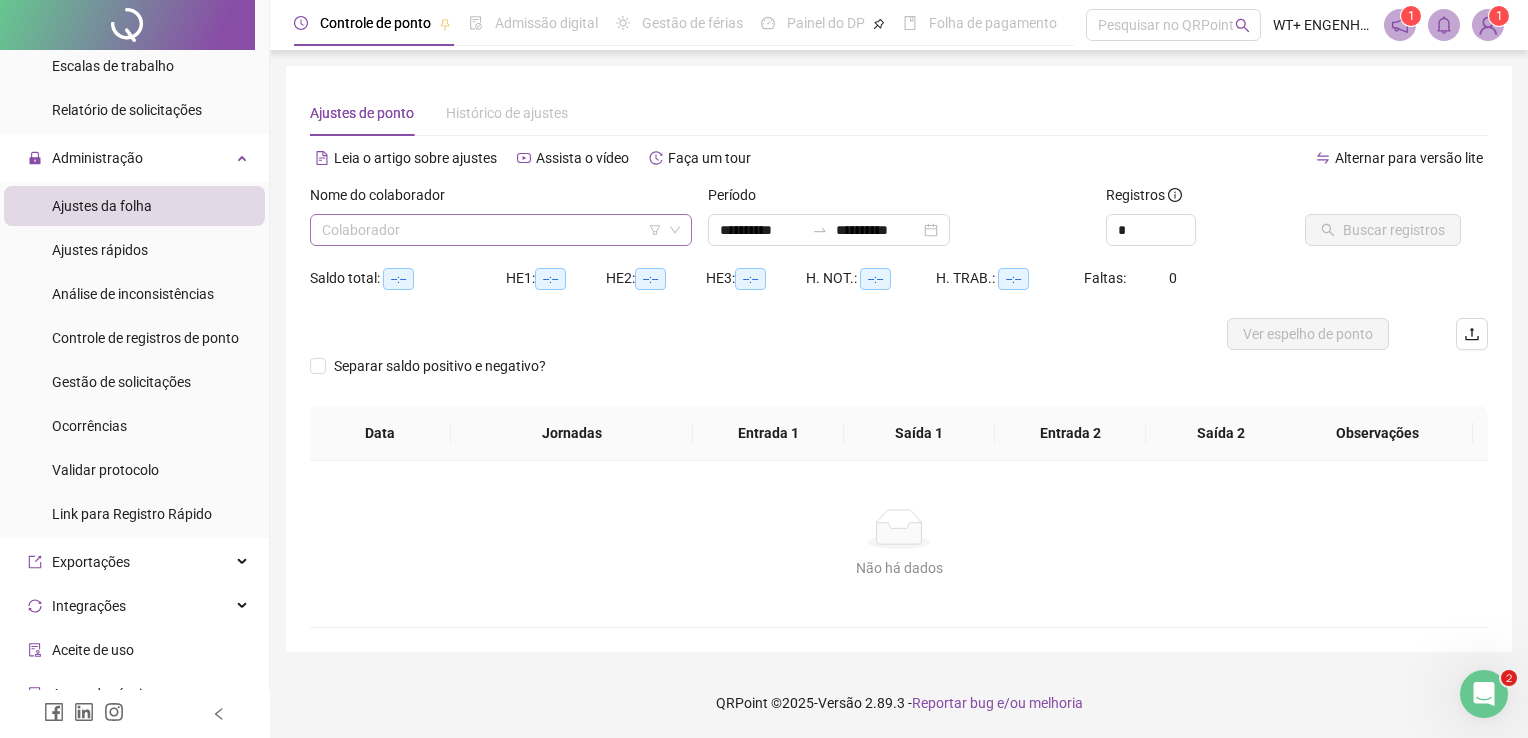 click at bounding box center [492, 230] 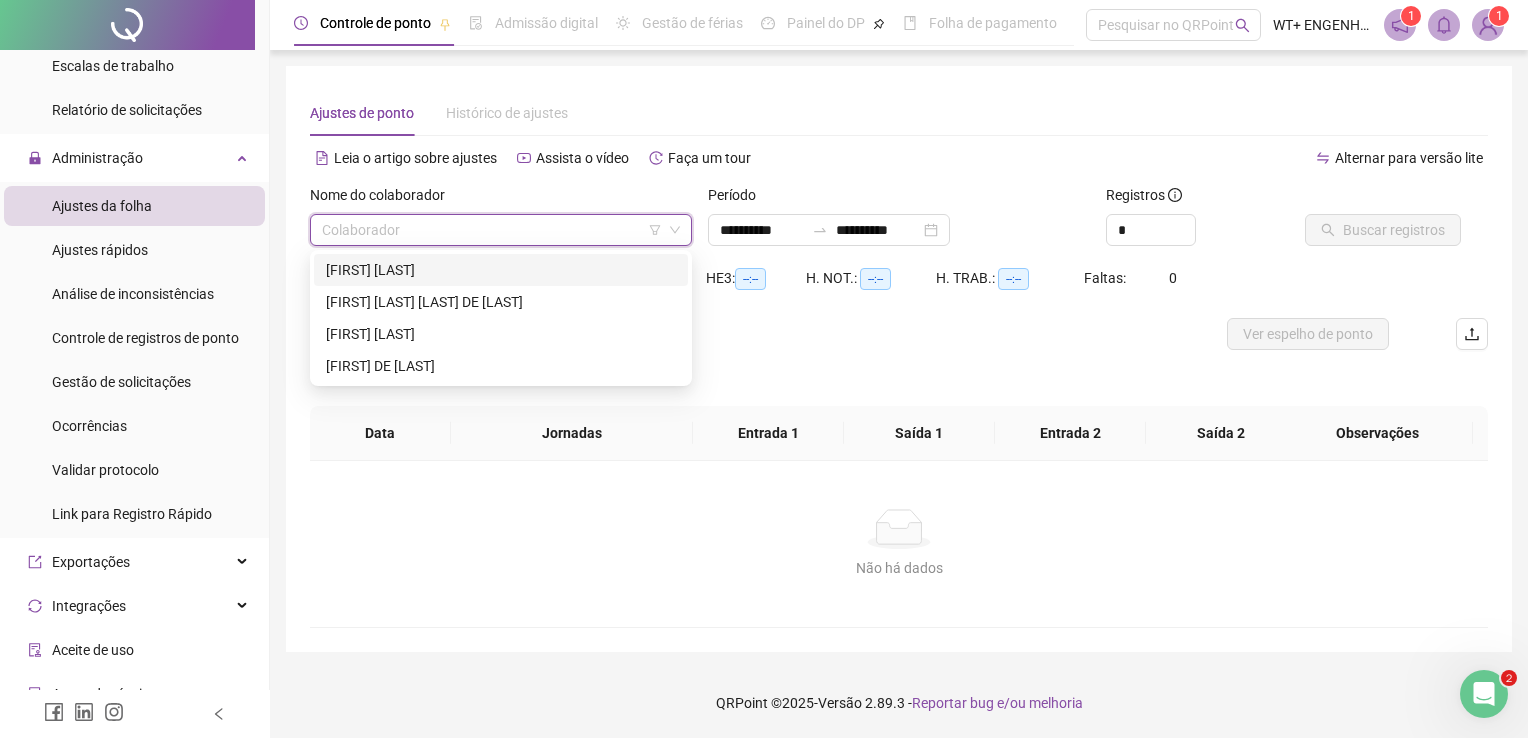 click on "[FIRST] [LAST]" at bounding box center [501, 270] 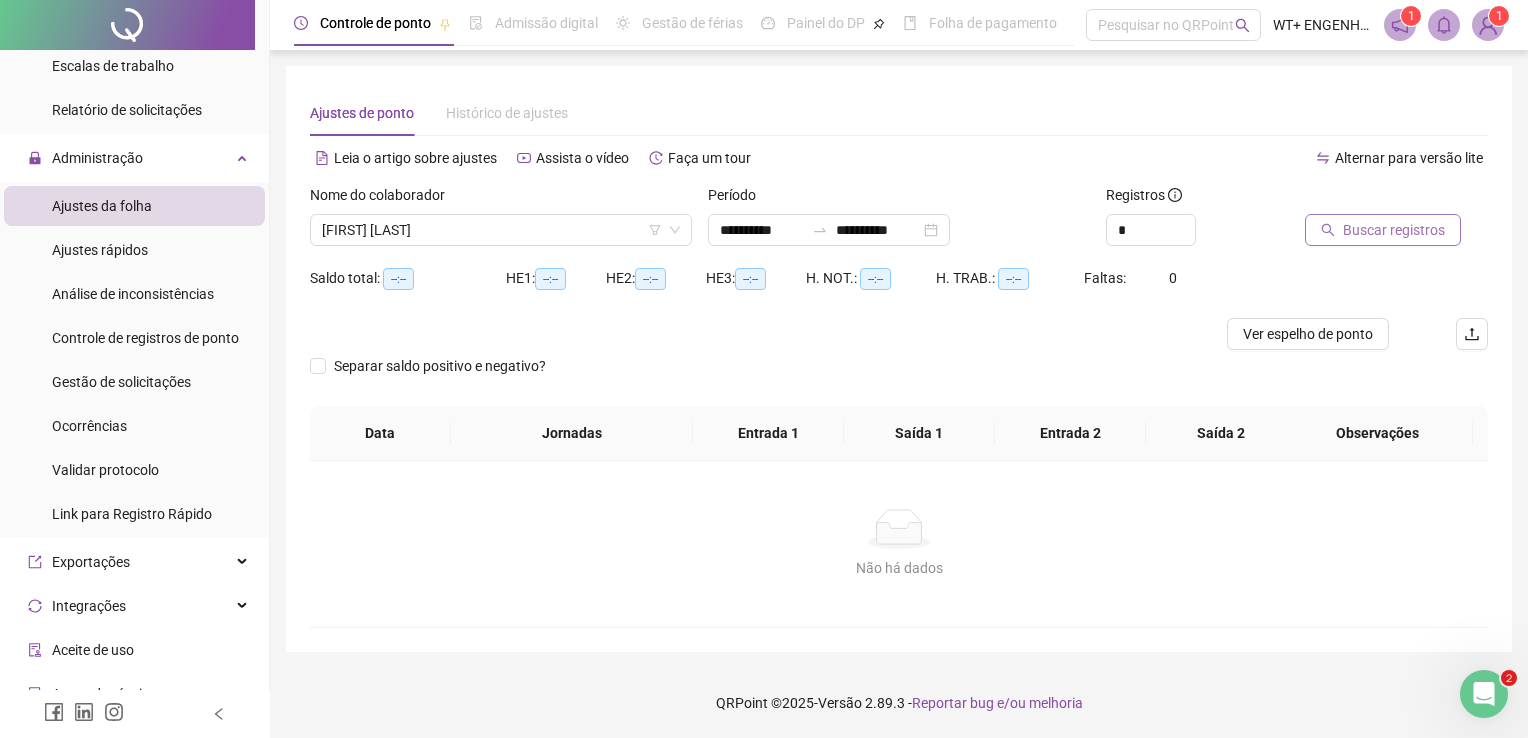 click on "Buscar registros" at bounding box center [1394, 230] 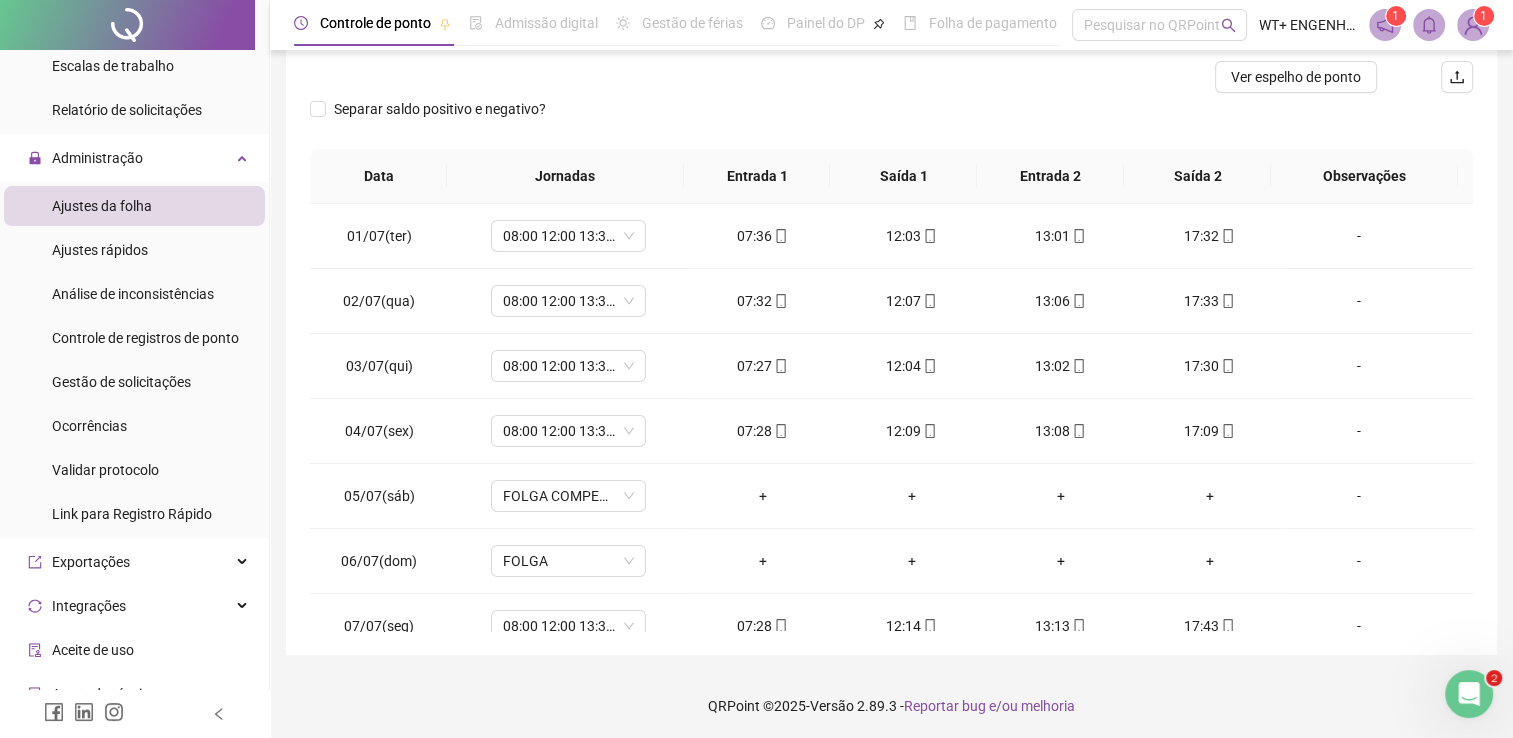 scroll, scrollTop: 259, scrollLeft: 0, axis: vertical 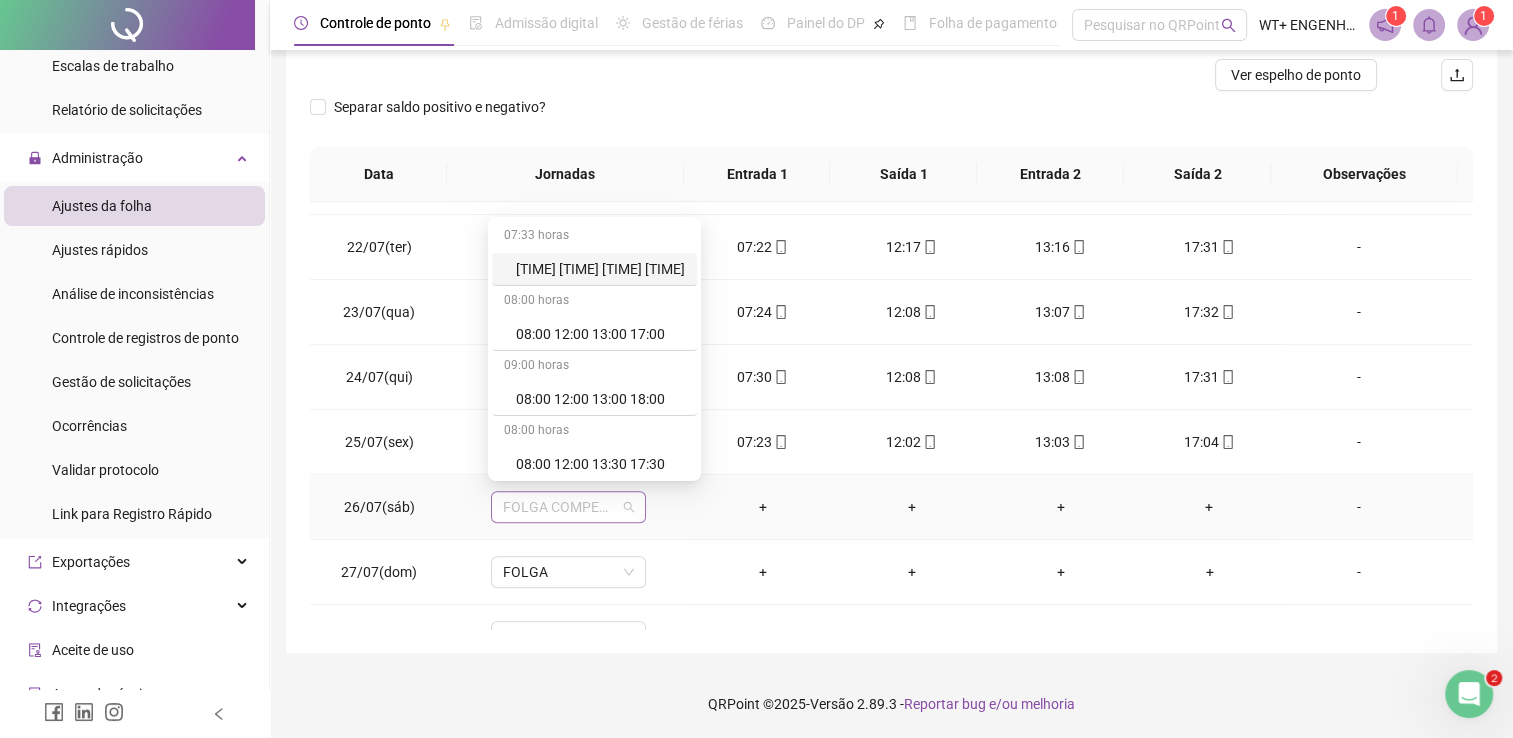 click on "FOLGA COMPENSATÓRIA" at bounding box center [568, 507] 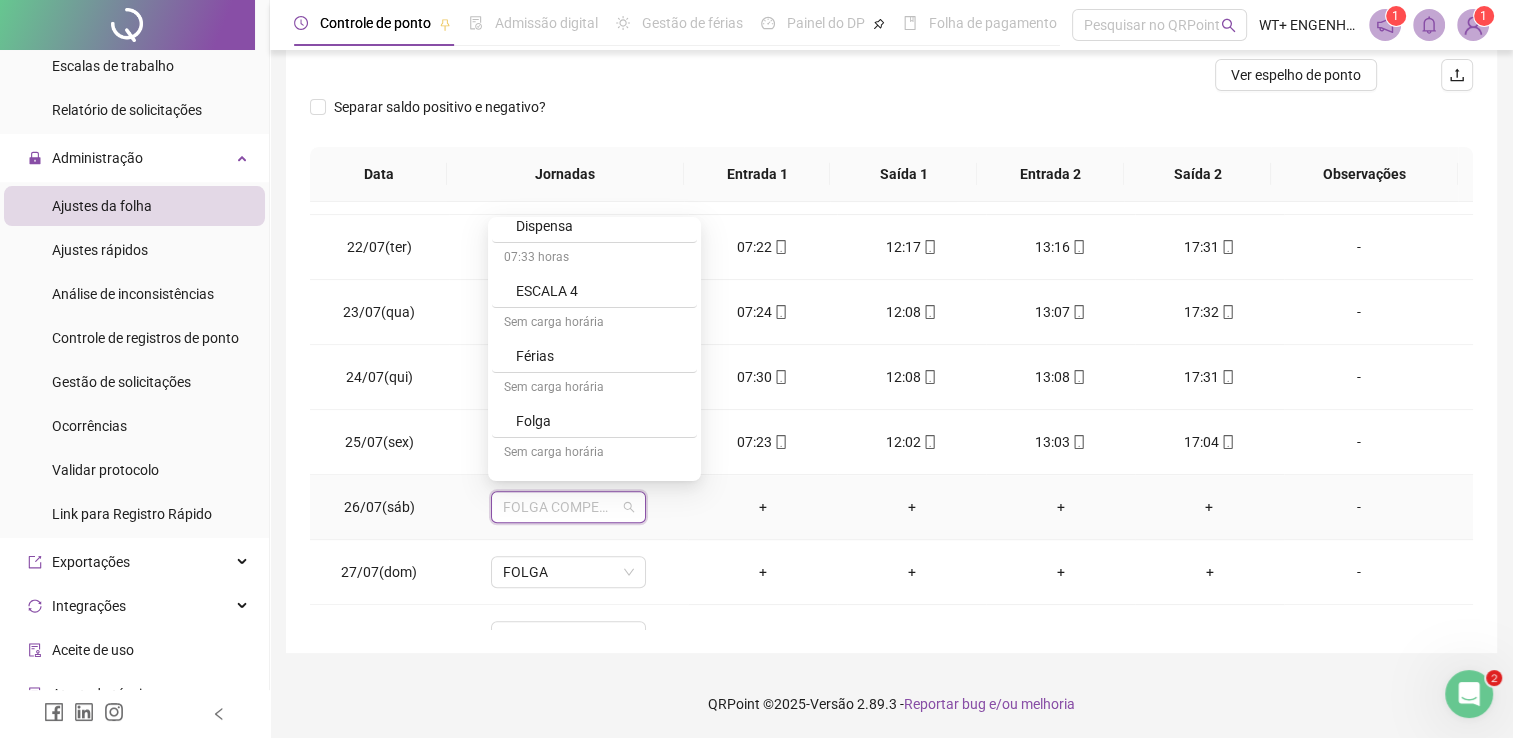 scroll, scrollTop: 456, scrollLeft: 0, axis: vertical 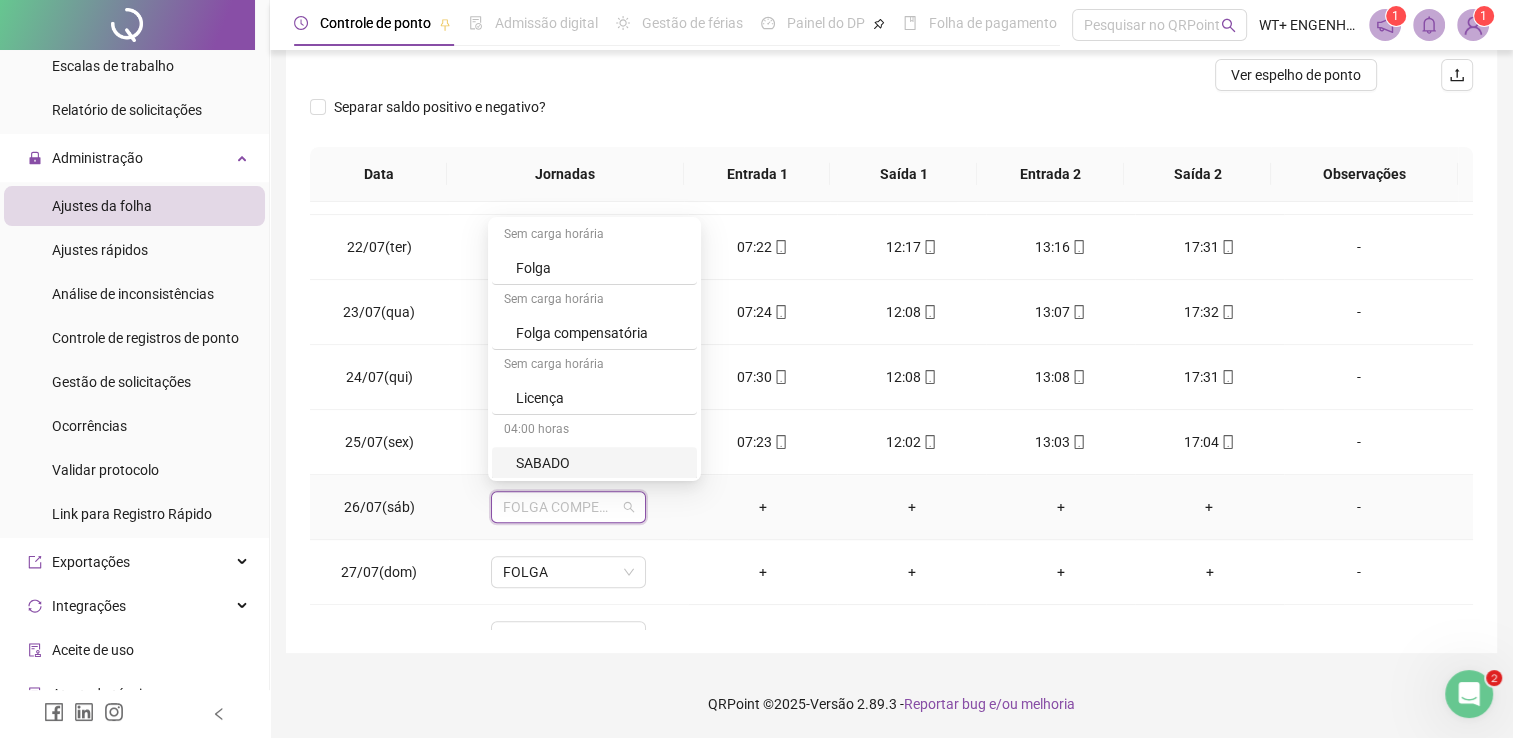 click on "SABADO" at bounding box center (600, 463) 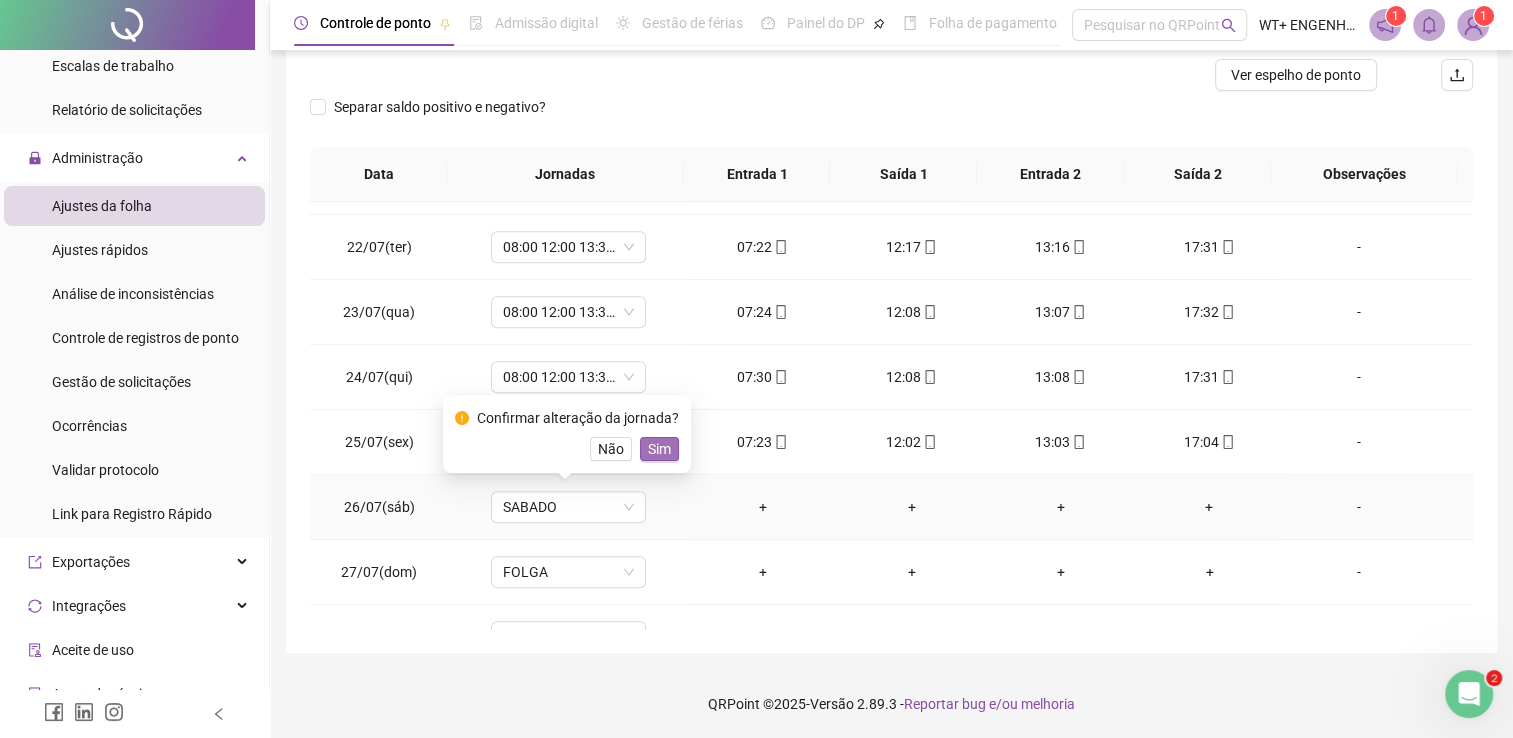 click on "Sim" at bounding box center [659, 449] 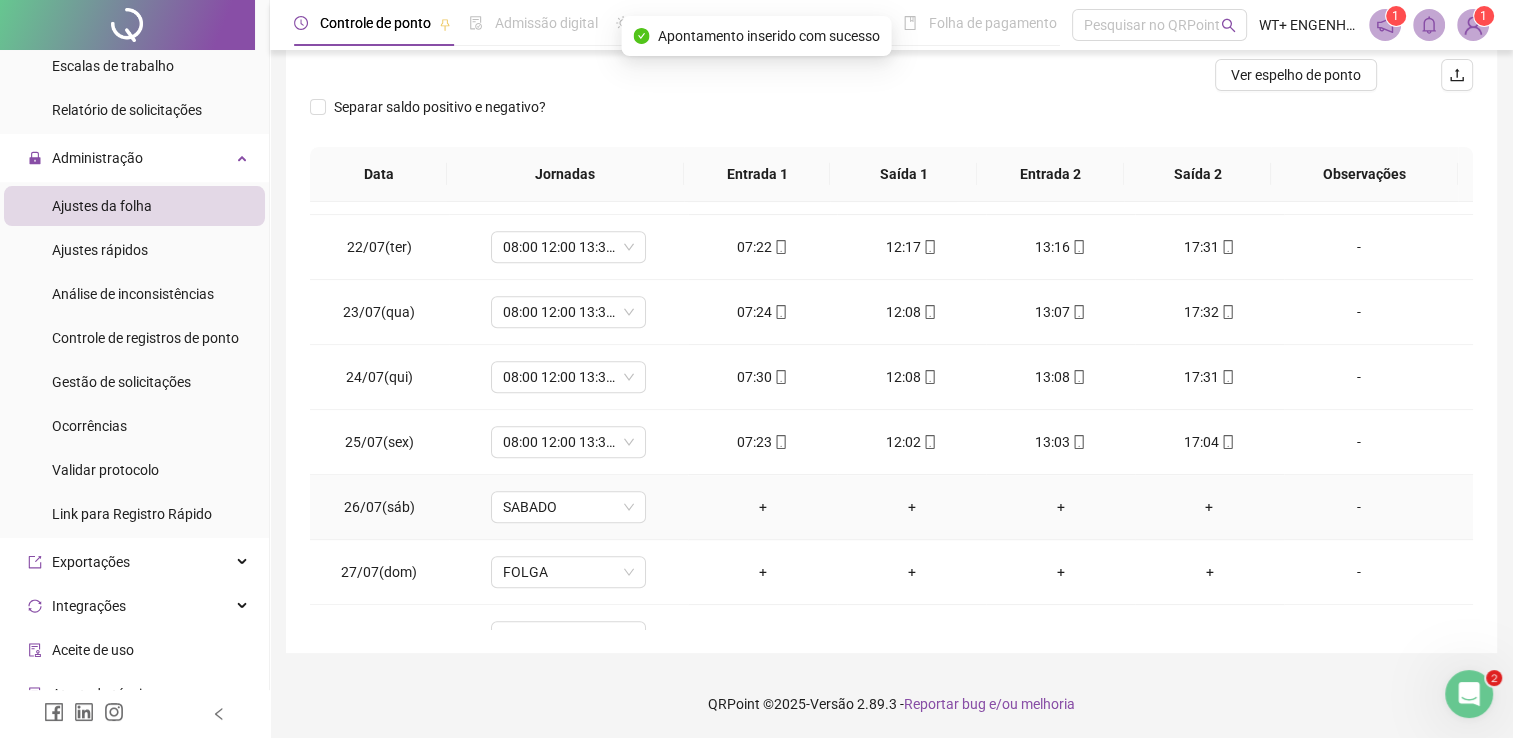 click on "+" at bounding box center [762, 507] 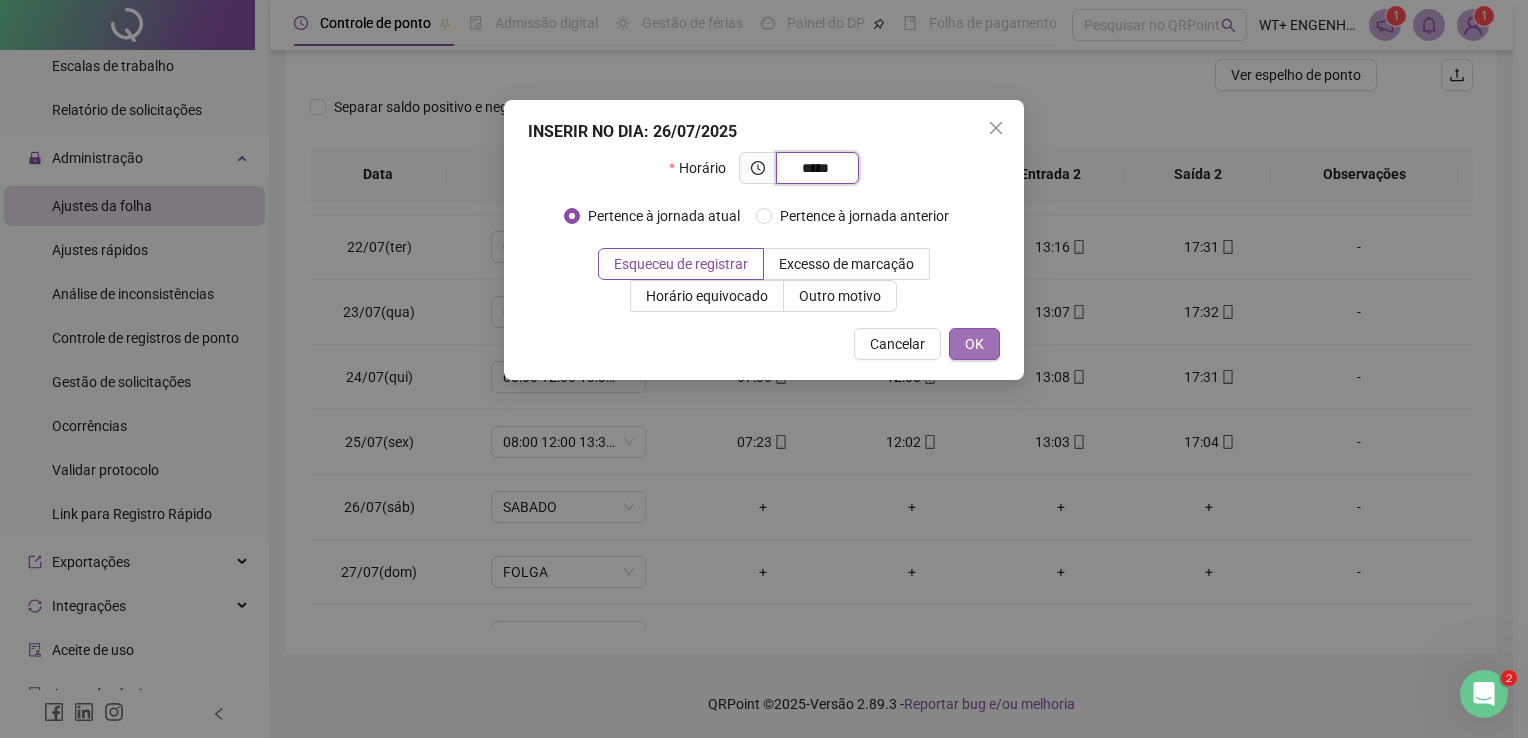 type on "*****" 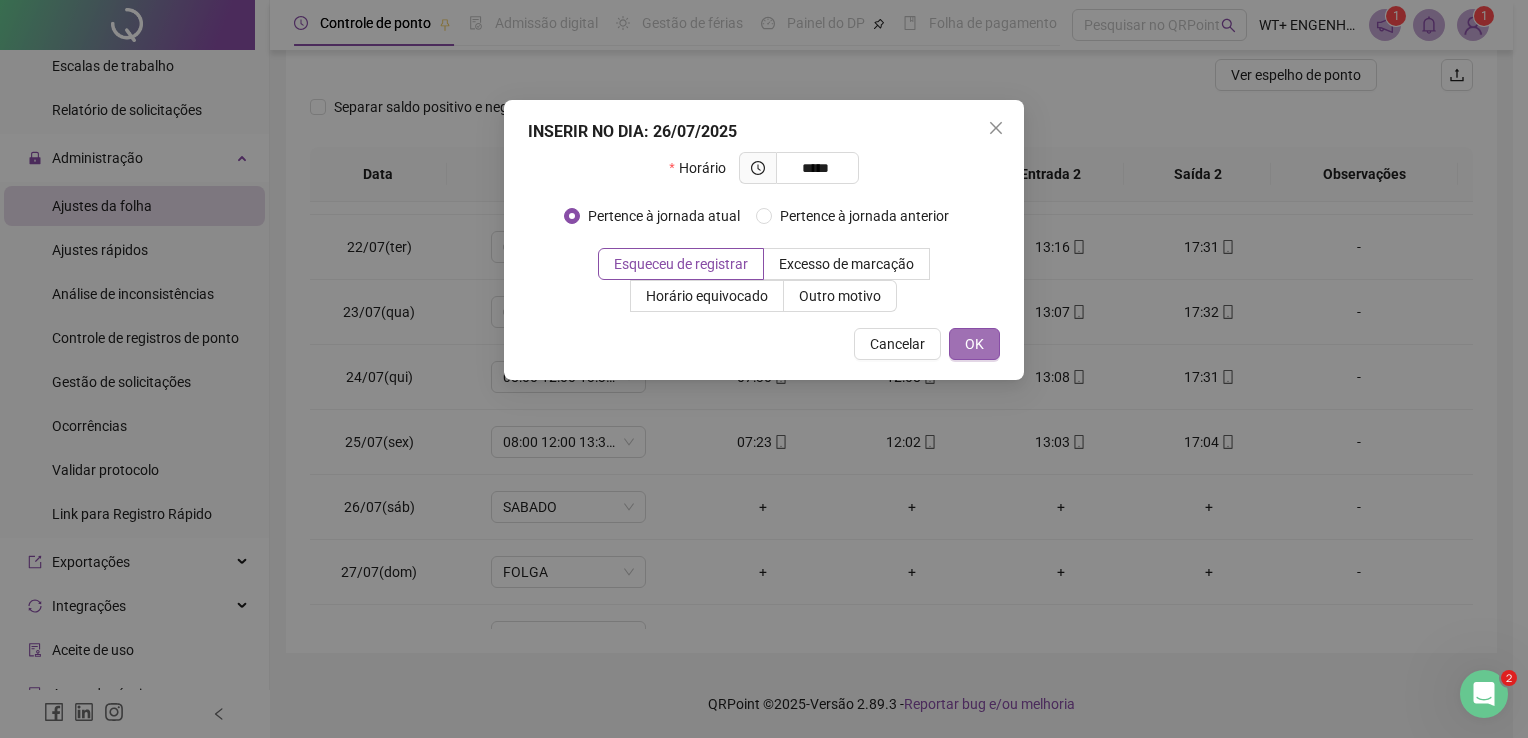 click on "OK" at bounding box center [974, 344] 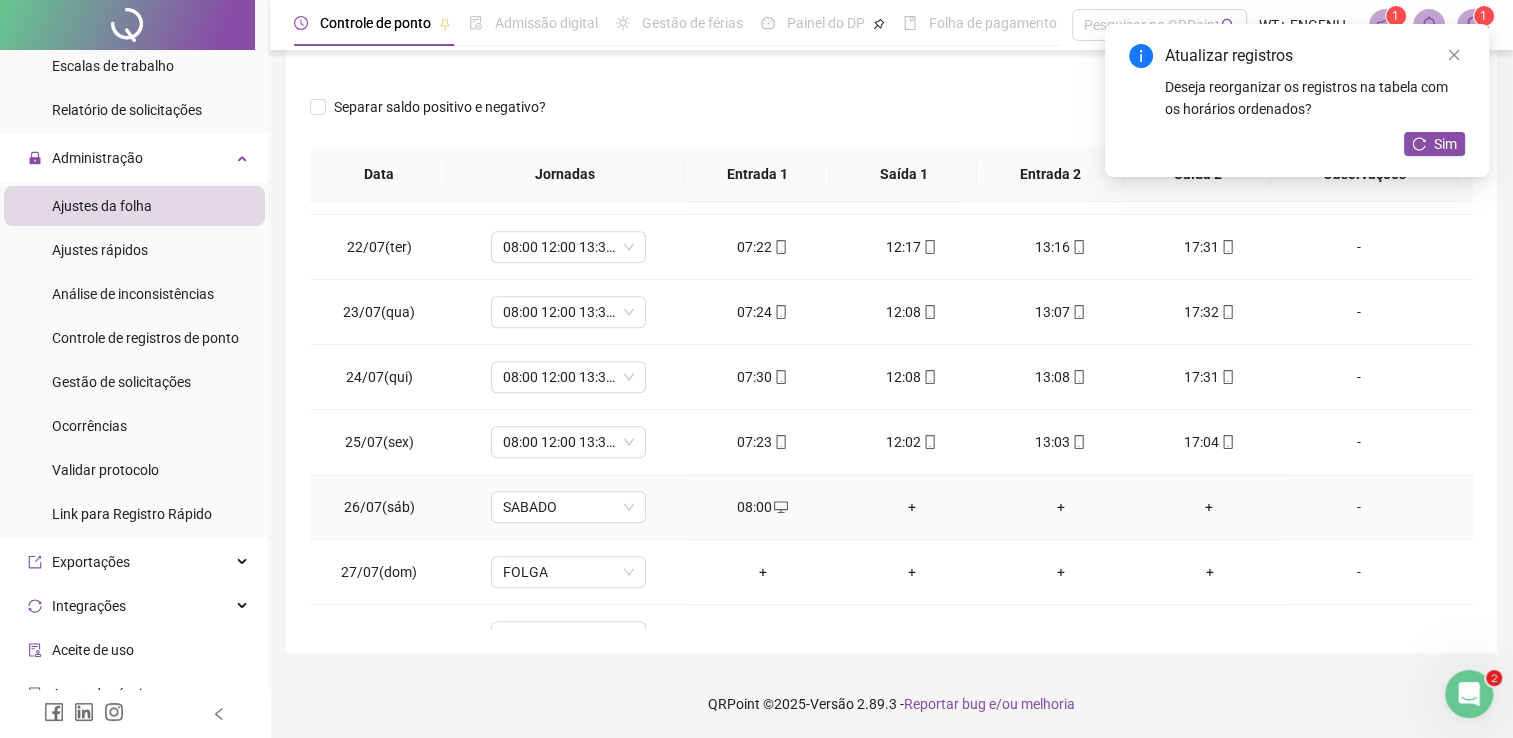 click on "+" at bounding box center (911, 507) 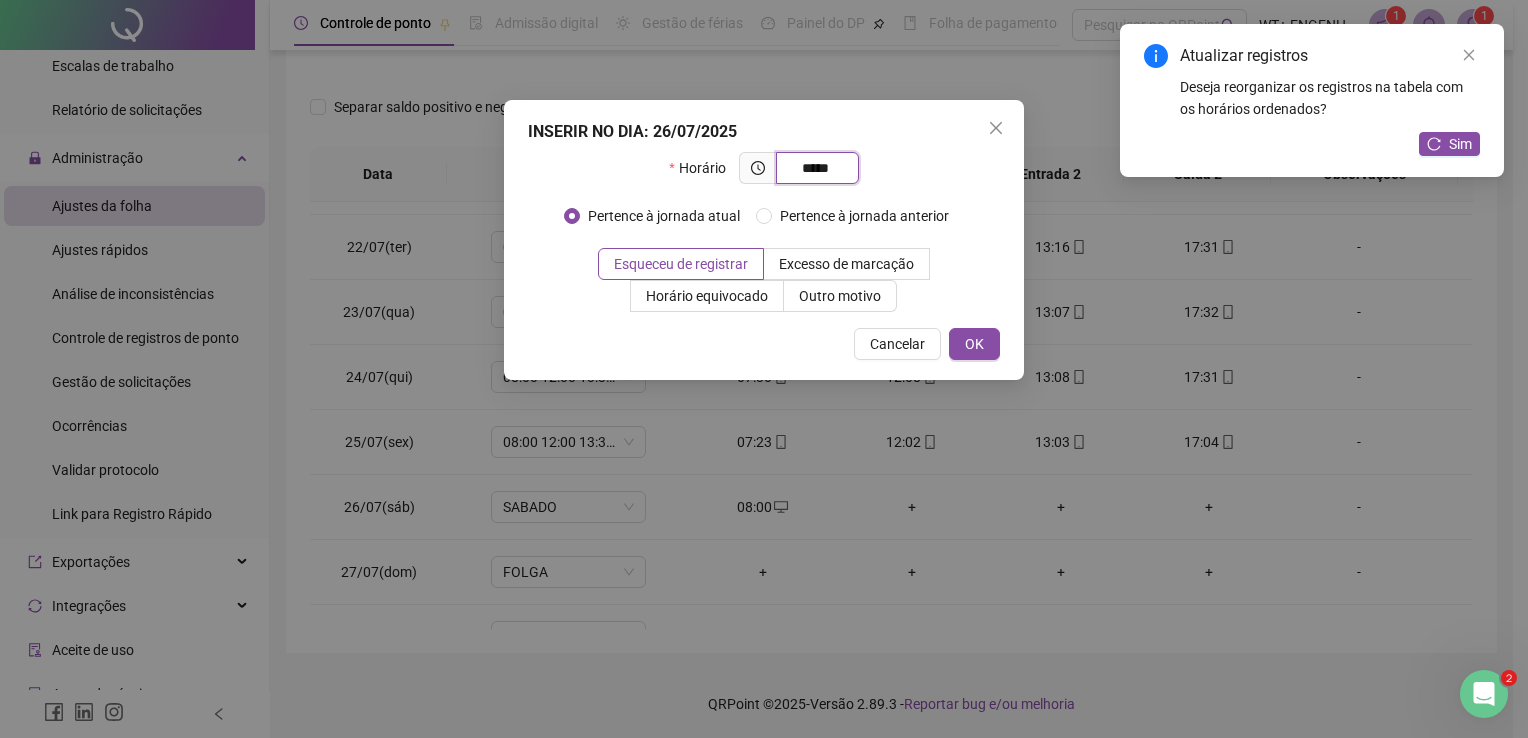 type on "*****" 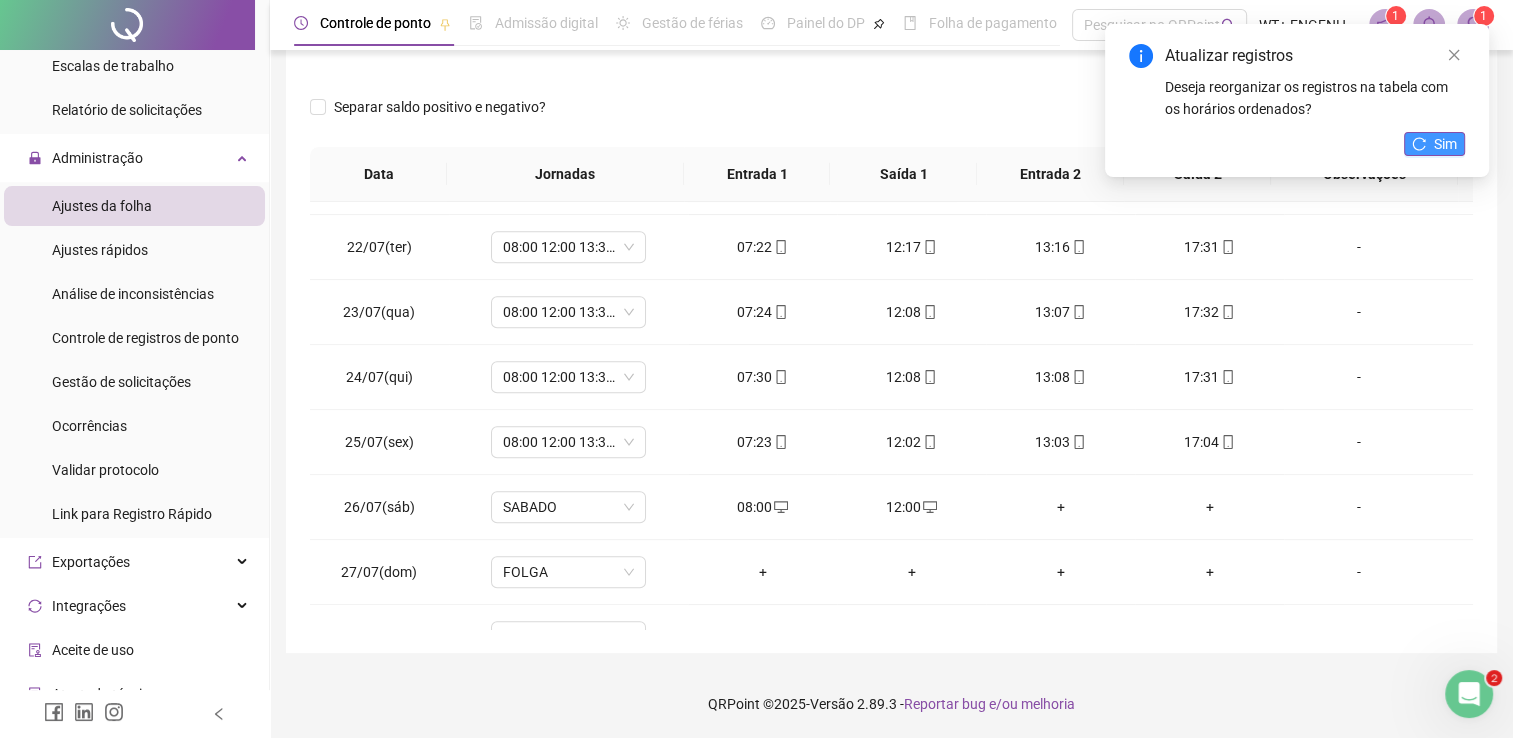 click on "Sim" at bounding box center [1434, 144] 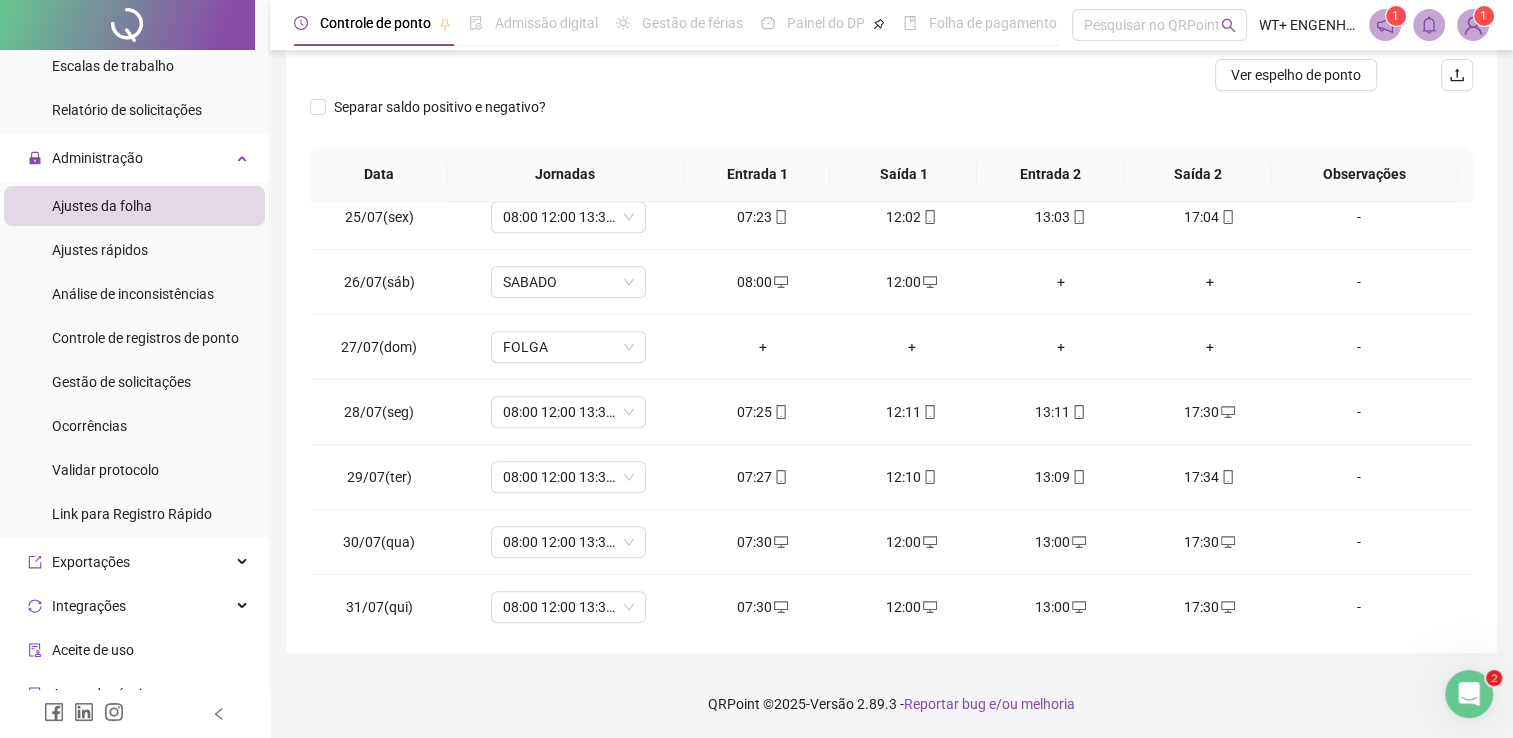 scroll, scrollTop: 1581, scrollLeft: 0, axis: vertical 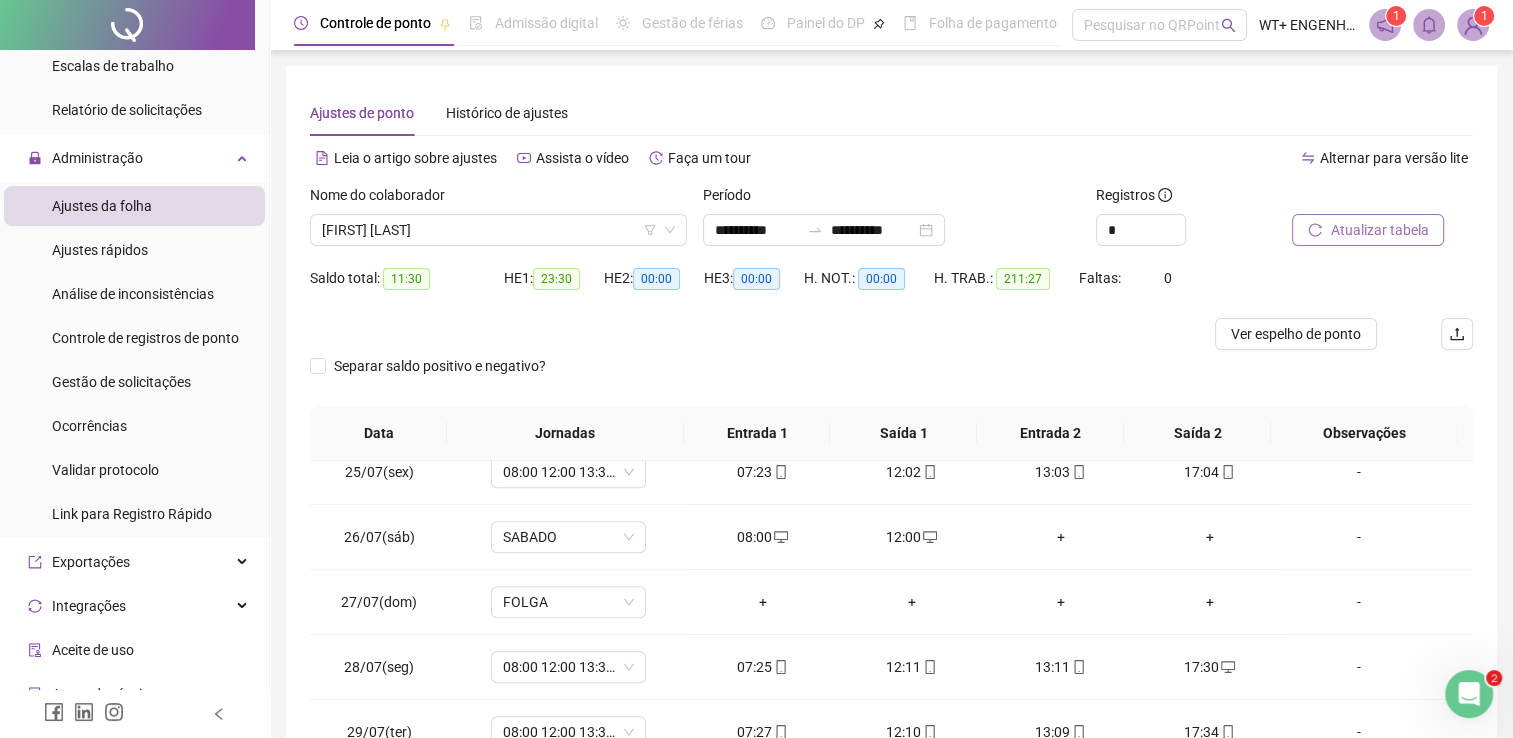 click on "Atualizar tabela" at bounding box center [1379, 230] 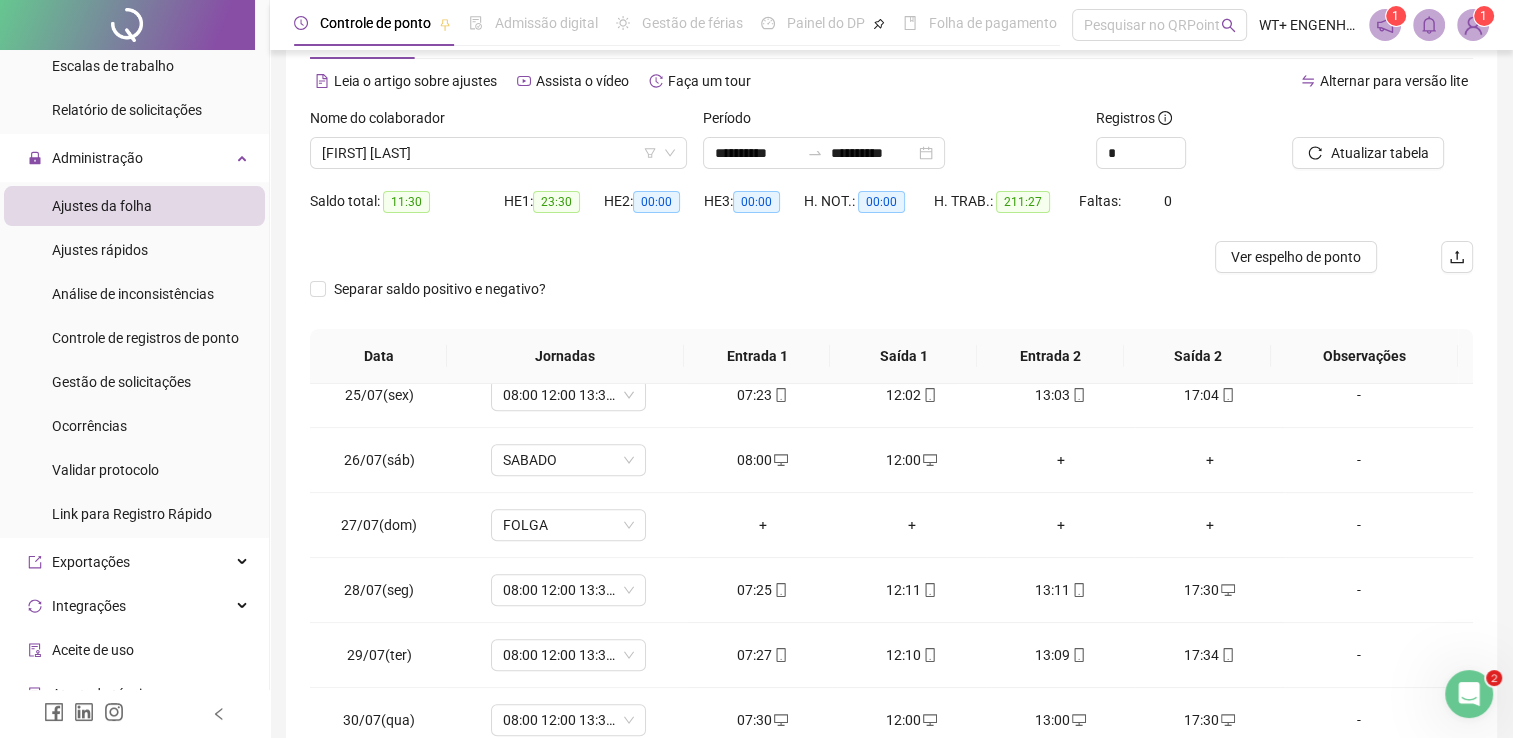 scroll, scrollTop: 259, scrollLeft: 0, axis: vertical 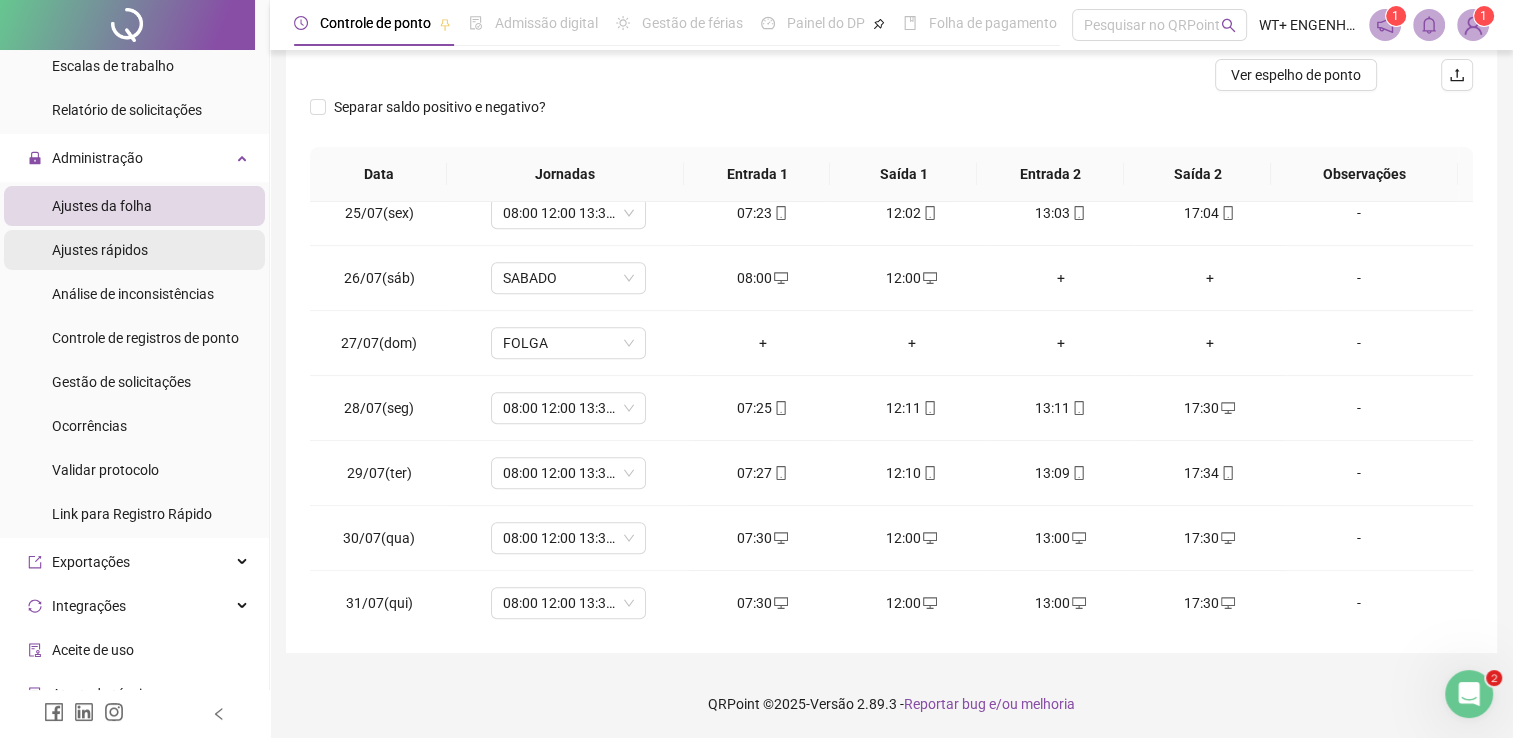 click on "Ajustes rápidos" at bounding box center [134, 250] 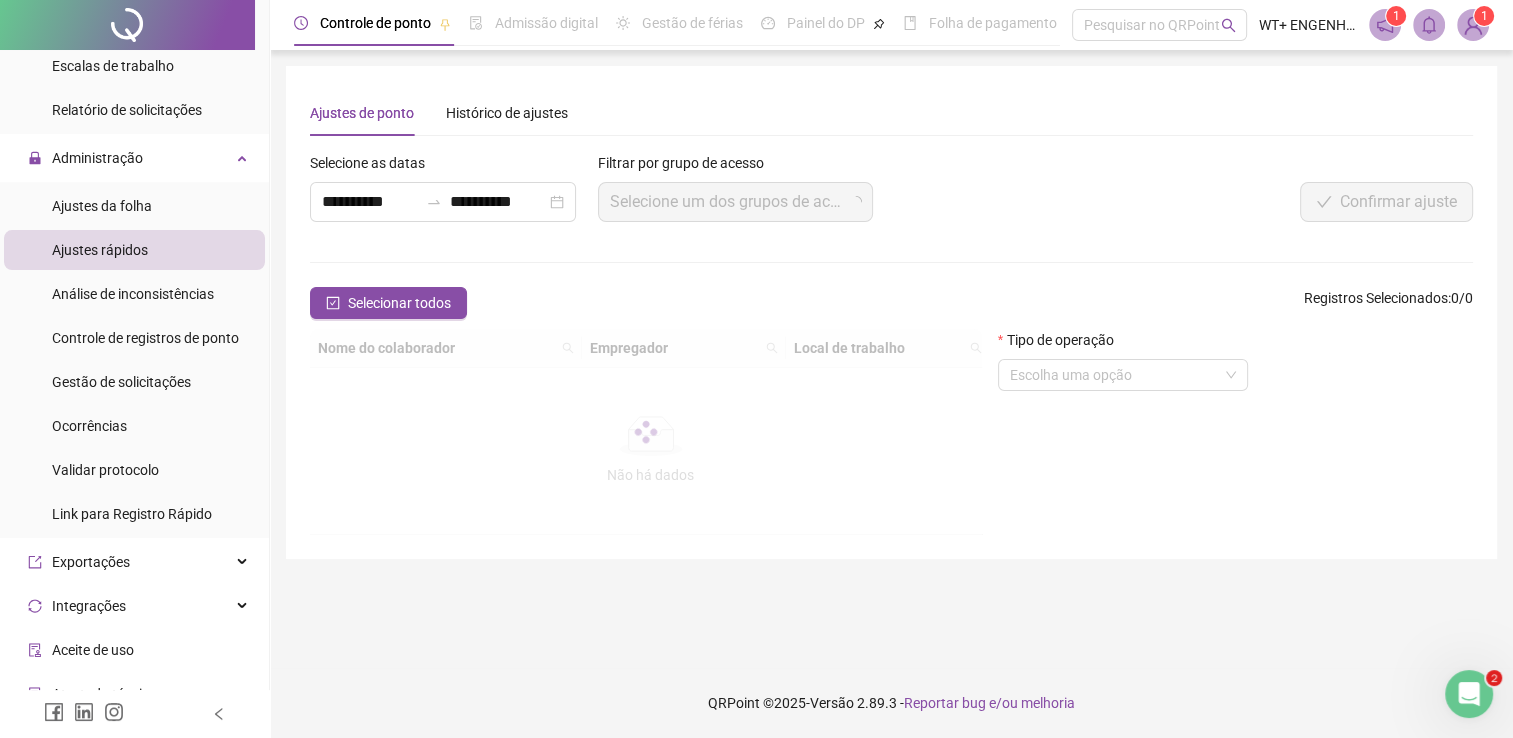 scroll, scrollTop: 0, scrollLeft: 0, axis: both 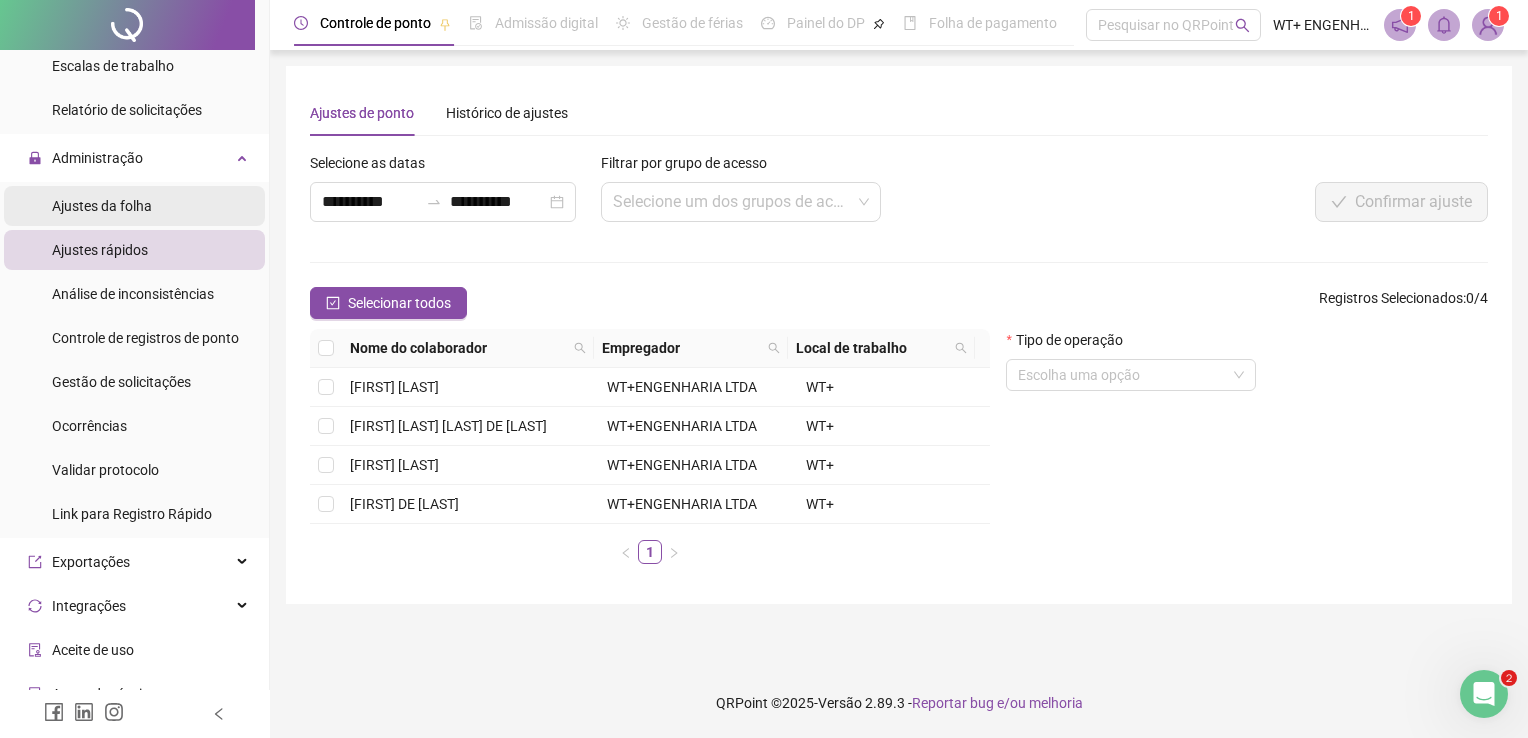 click on "Ajustes da folha" at bounding box center (102, 206) 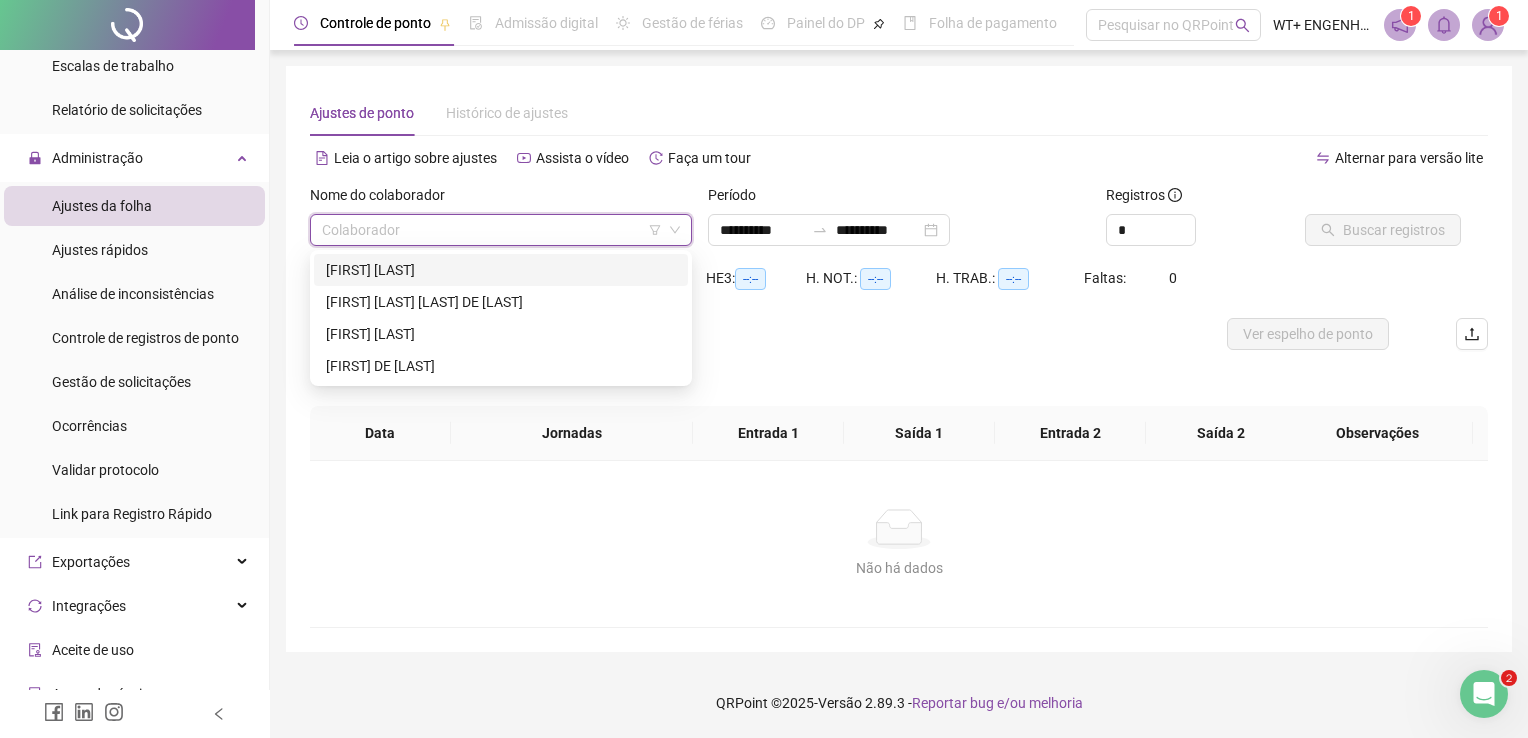click at bounding box center [492, 230] 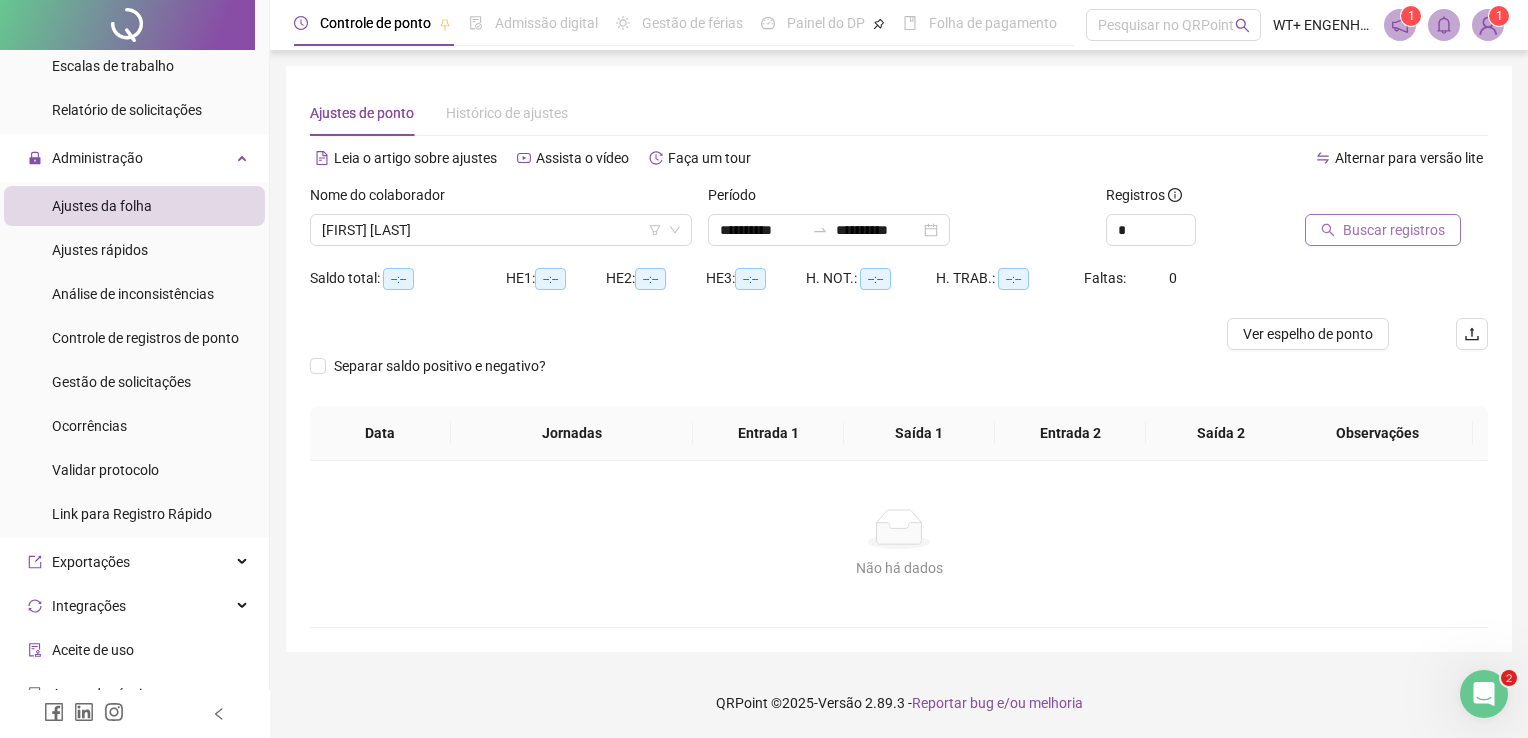 click on "Buscar registros" at bounding box center [1383, 230] 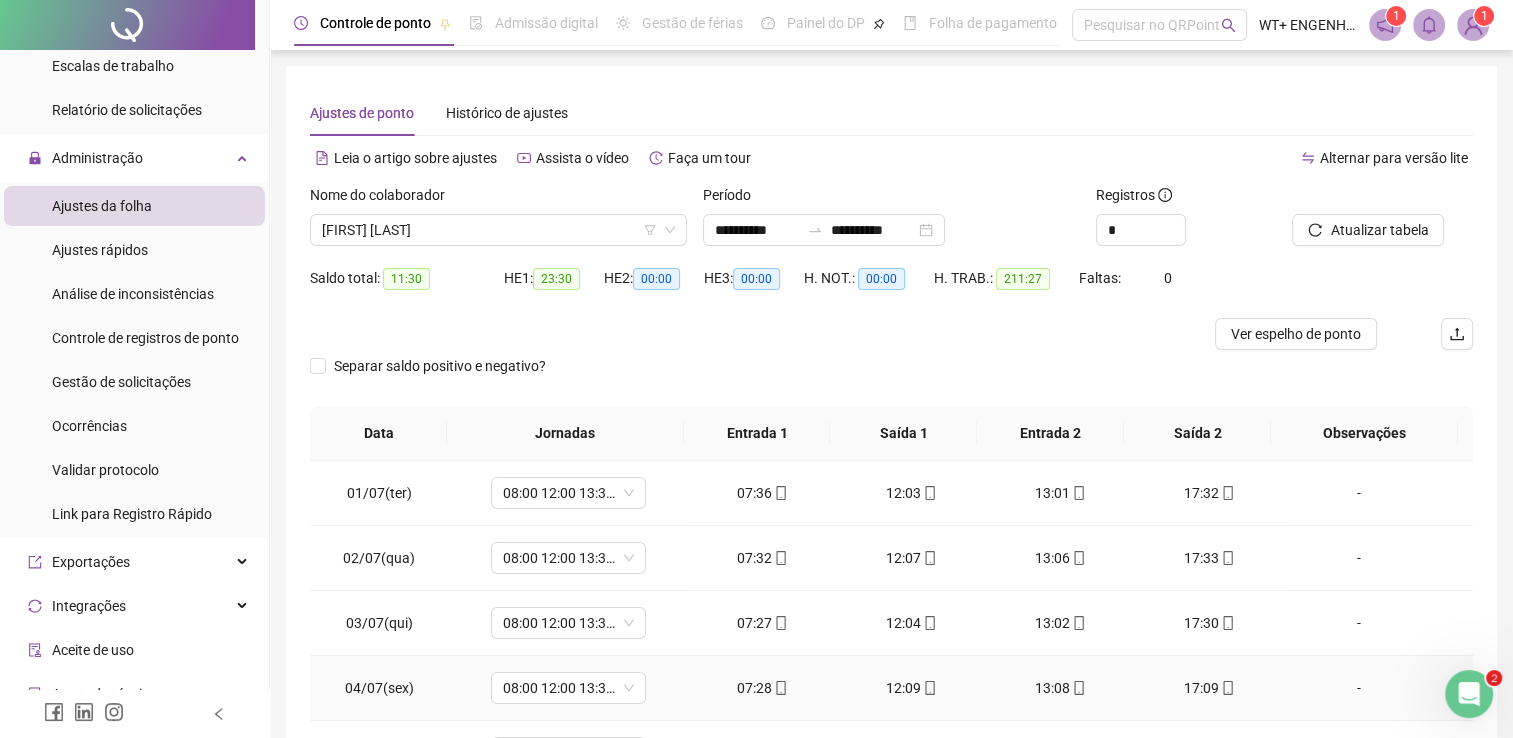 drag, startPoint x: 1516, startPoint y: 453, endPoint x: 1409, endPoint y: 674, distance: 245.54022 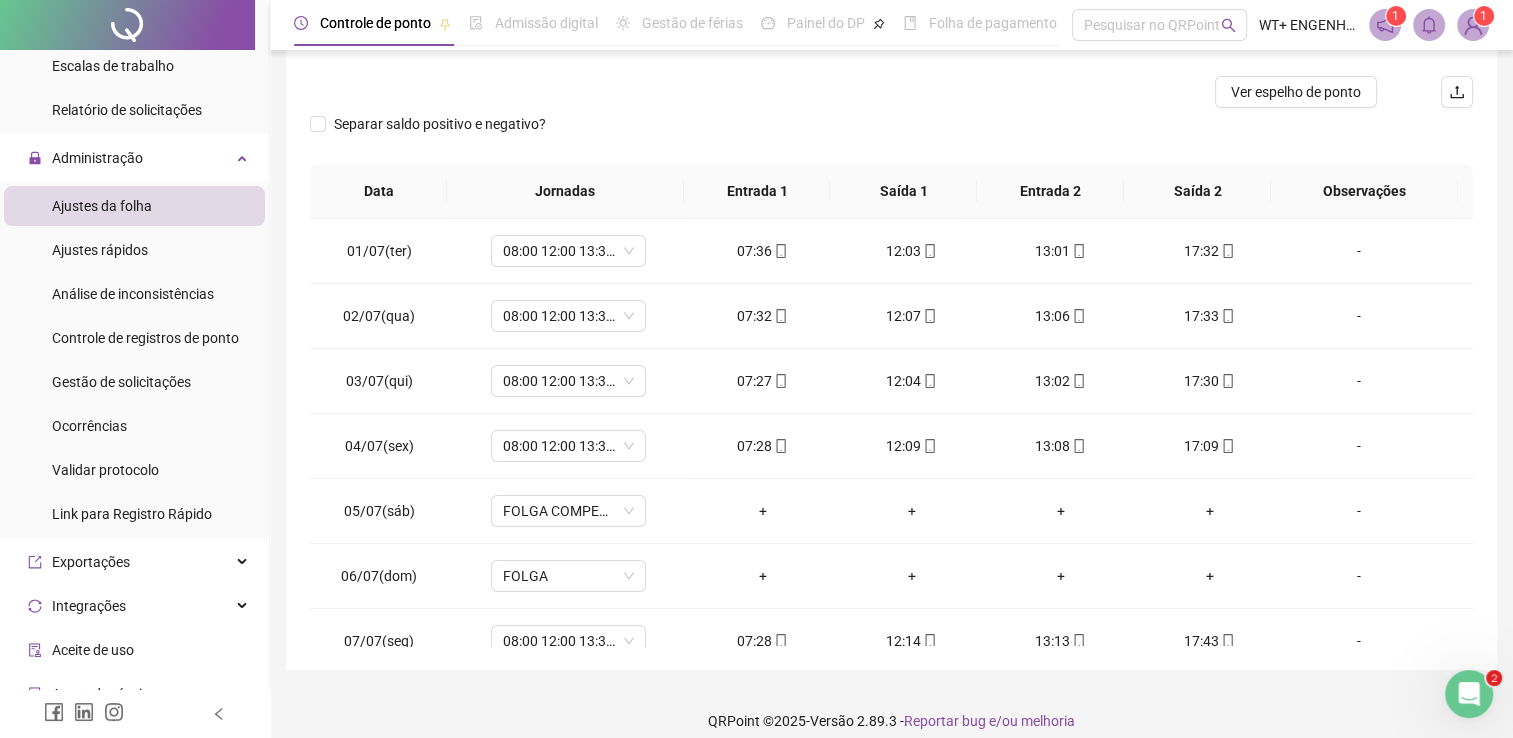 scroll, scrollTop: 259, scrollLeft: 0, axis: vertical 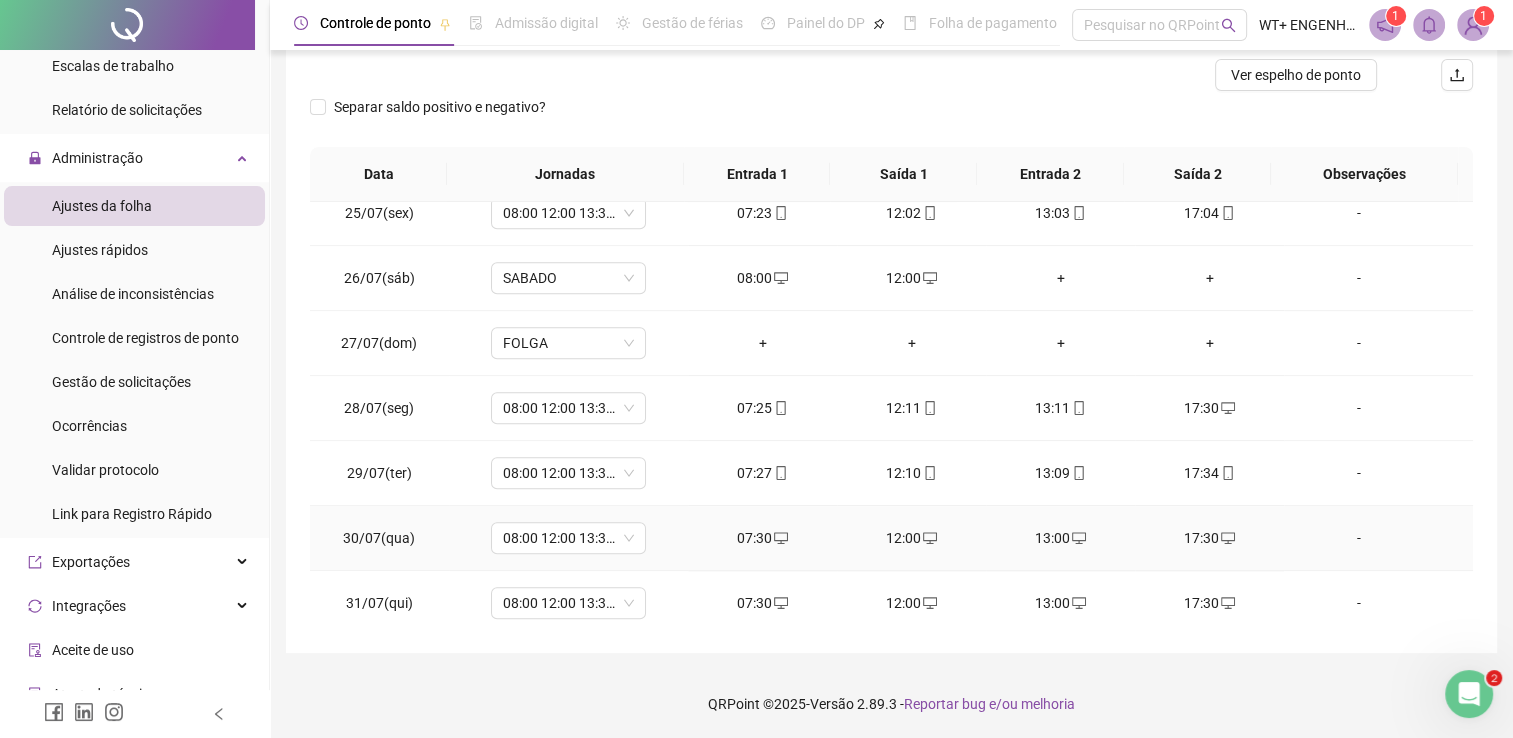 click on "07:30" at bounding box center (762, 538) 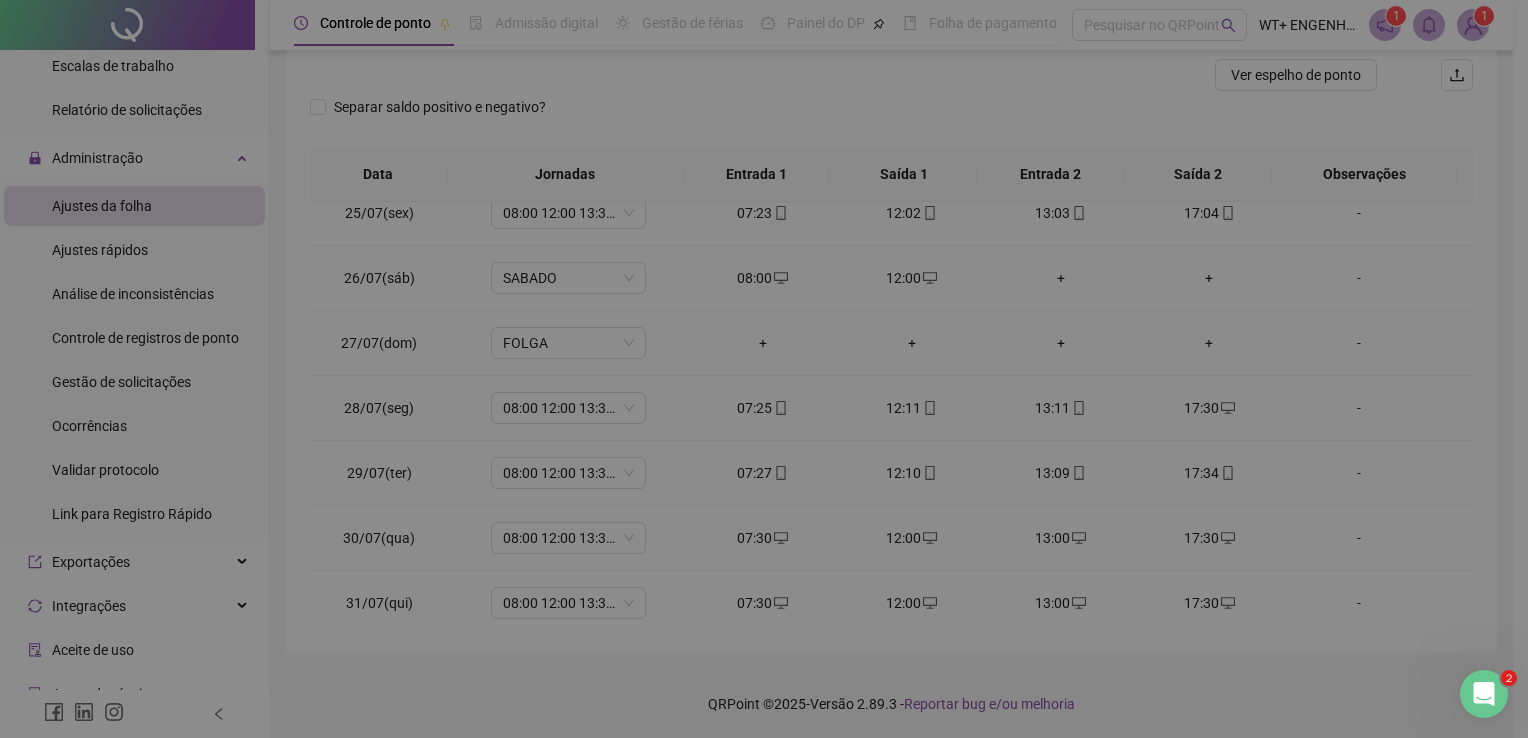 type on "**********" 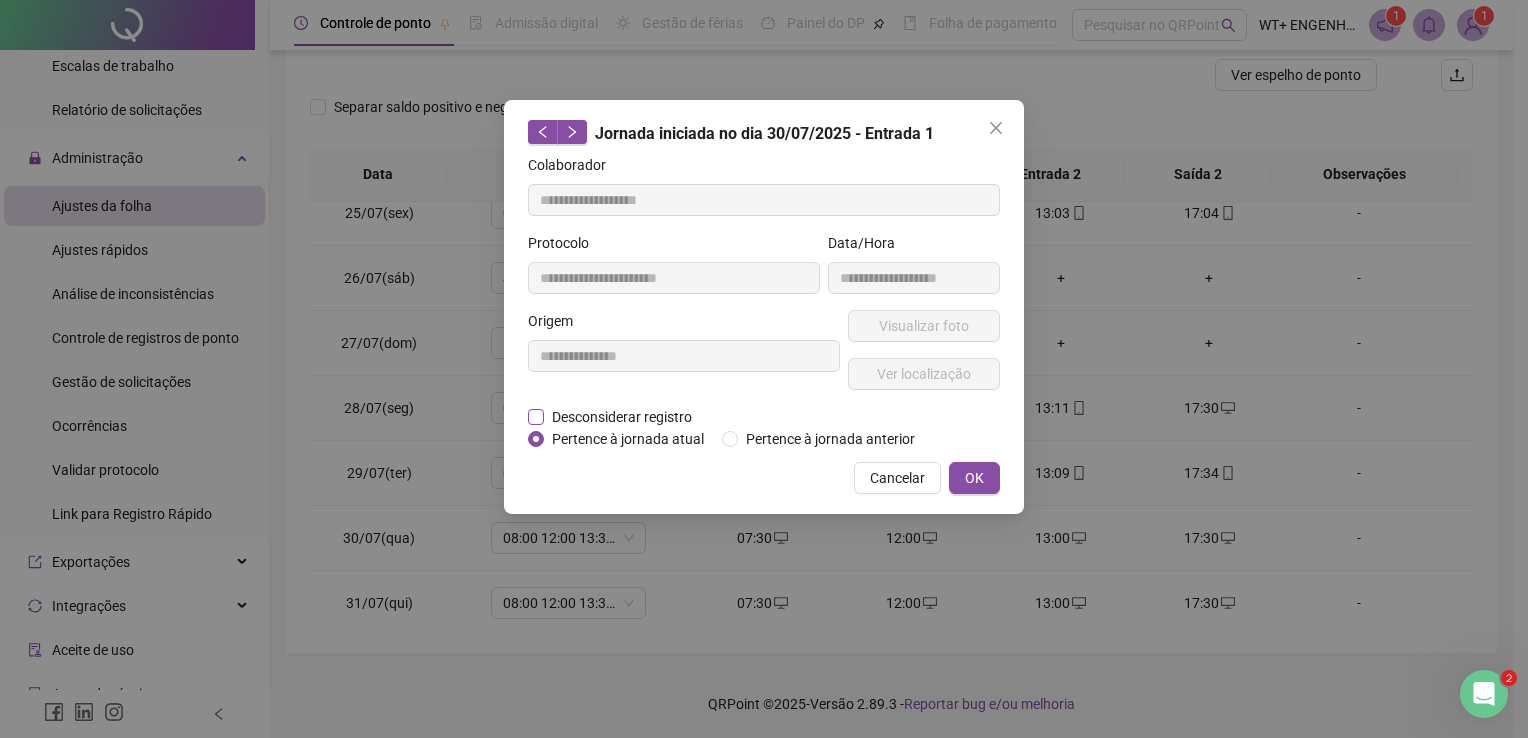 click on "Desconsiderar registro" at bounding box center [622, 417] 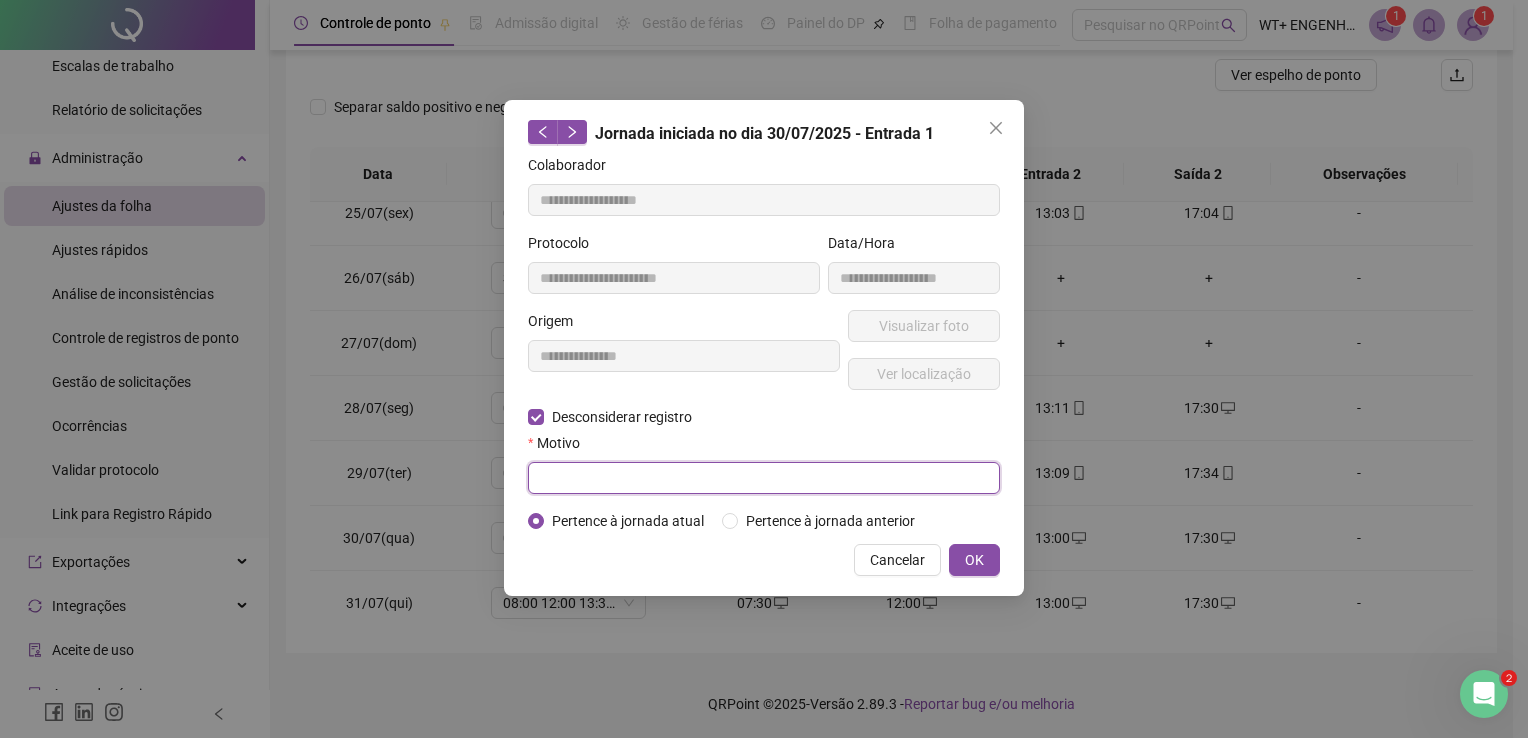 click at bounding box center [764, 478] 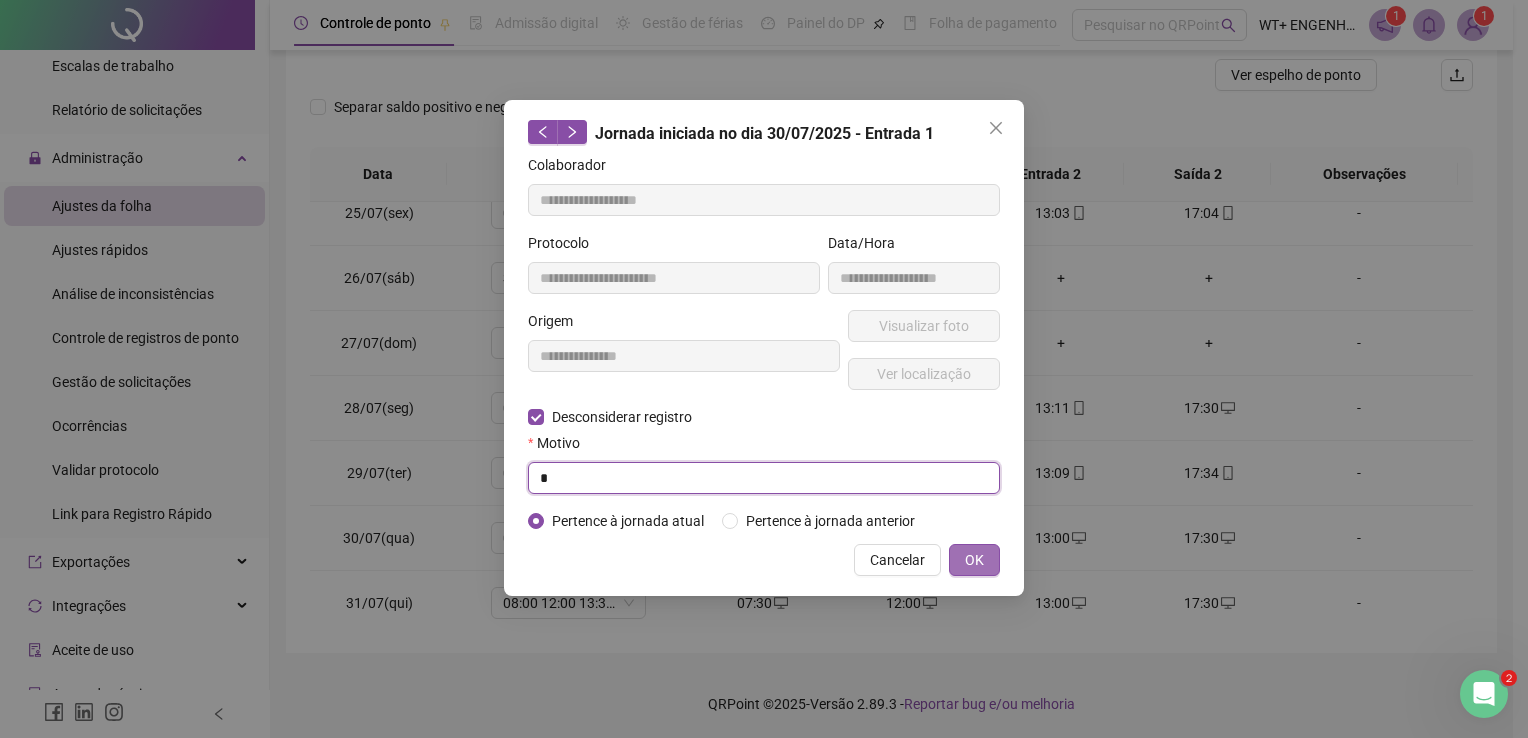 type on "*" 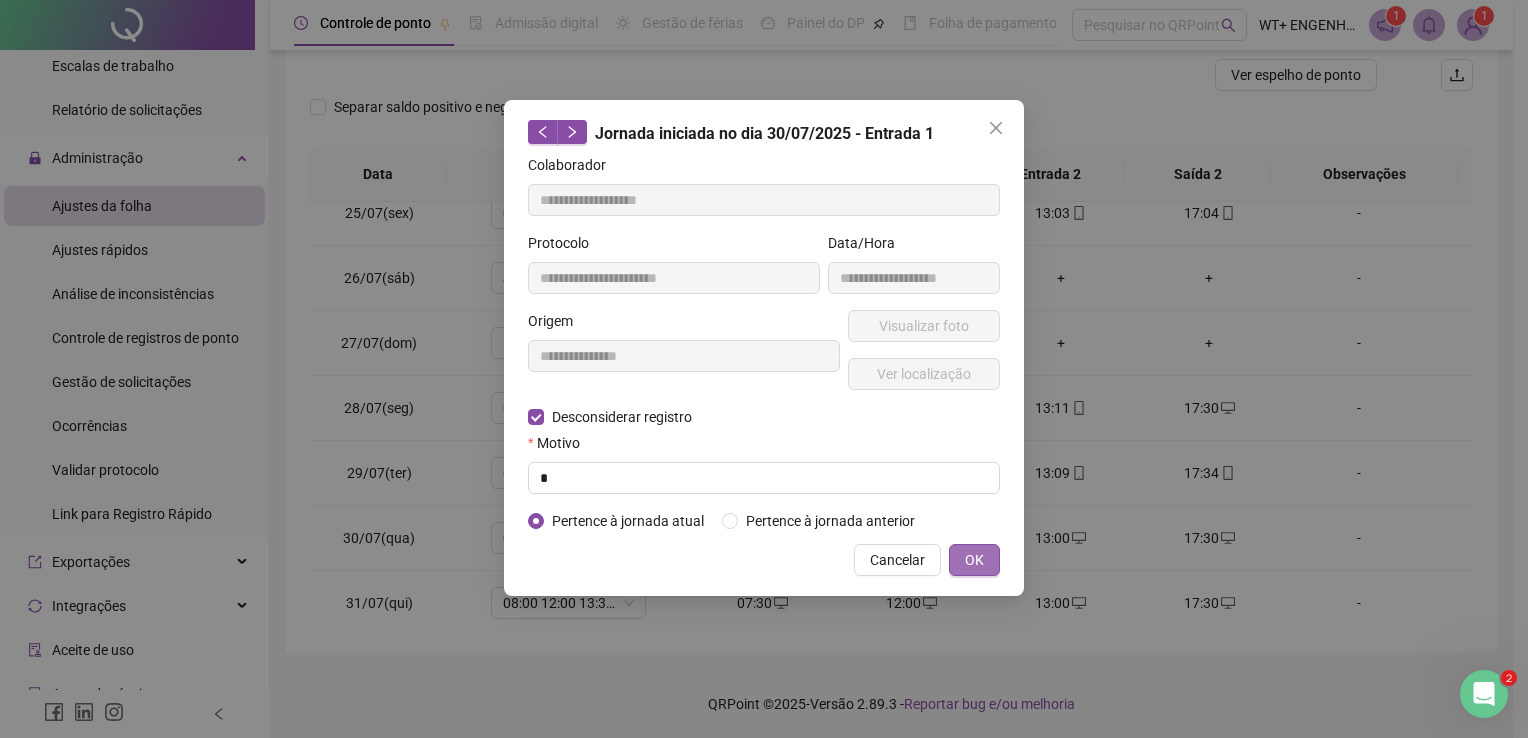 click on "OK" at bounding box center (974, 560) 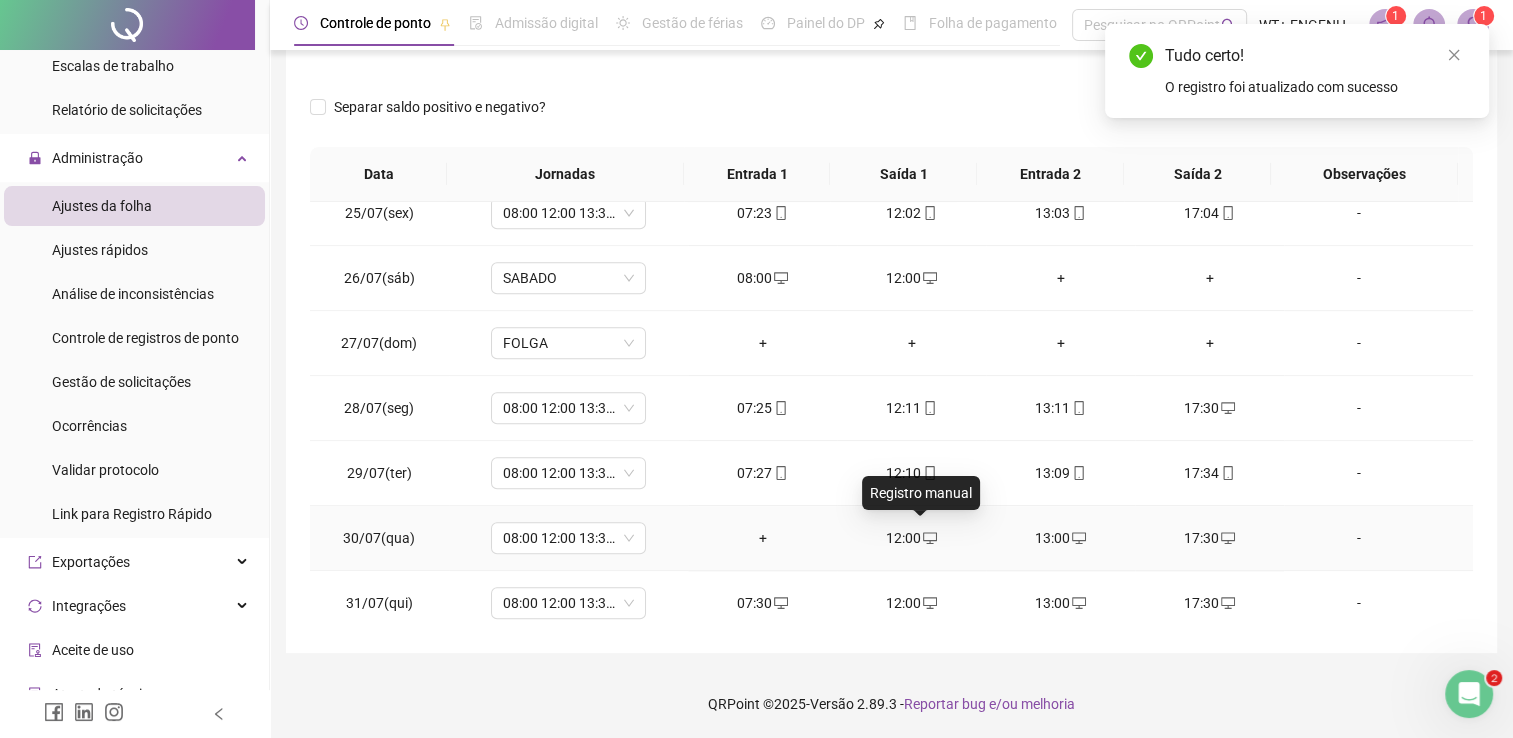 click at bounding box center (929, 538) 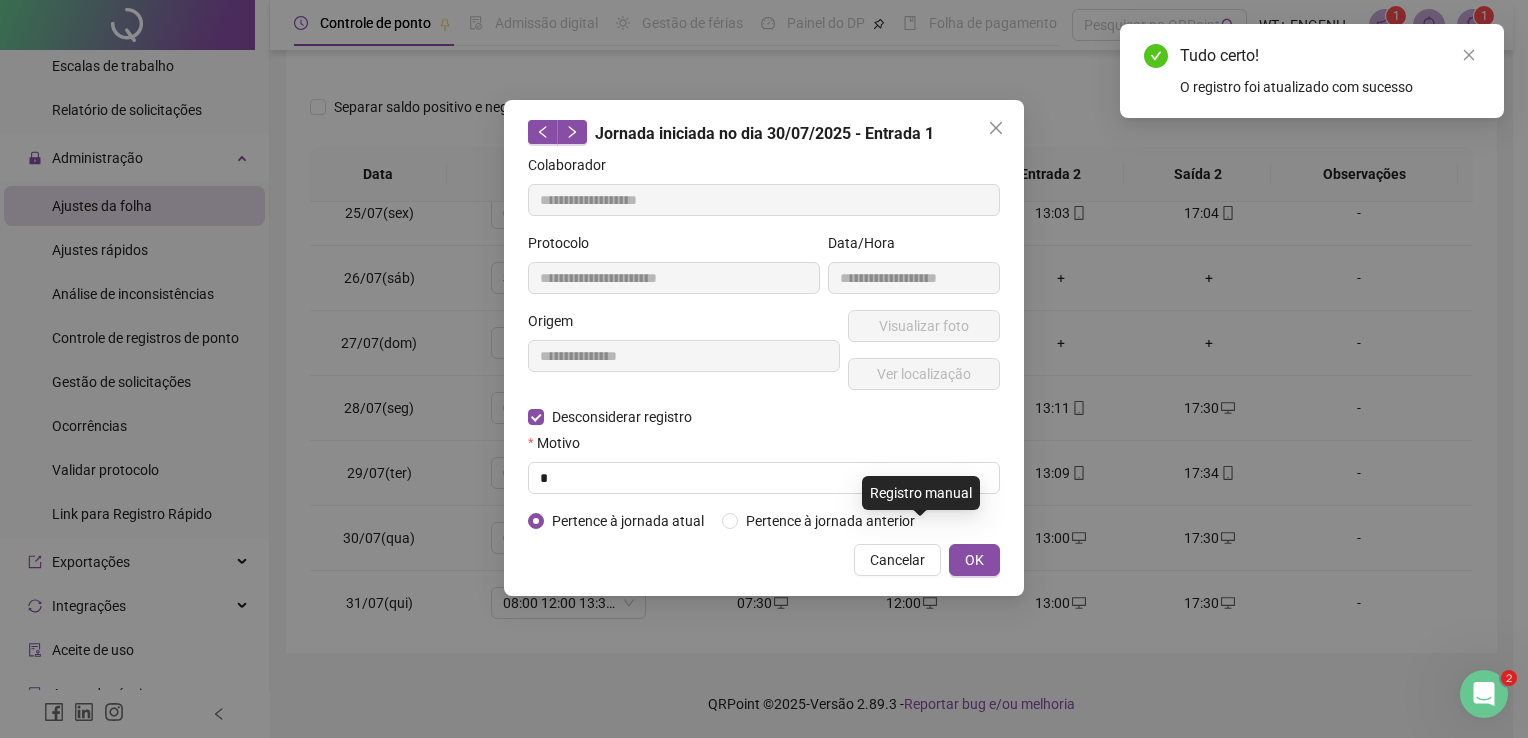 type on "**********" 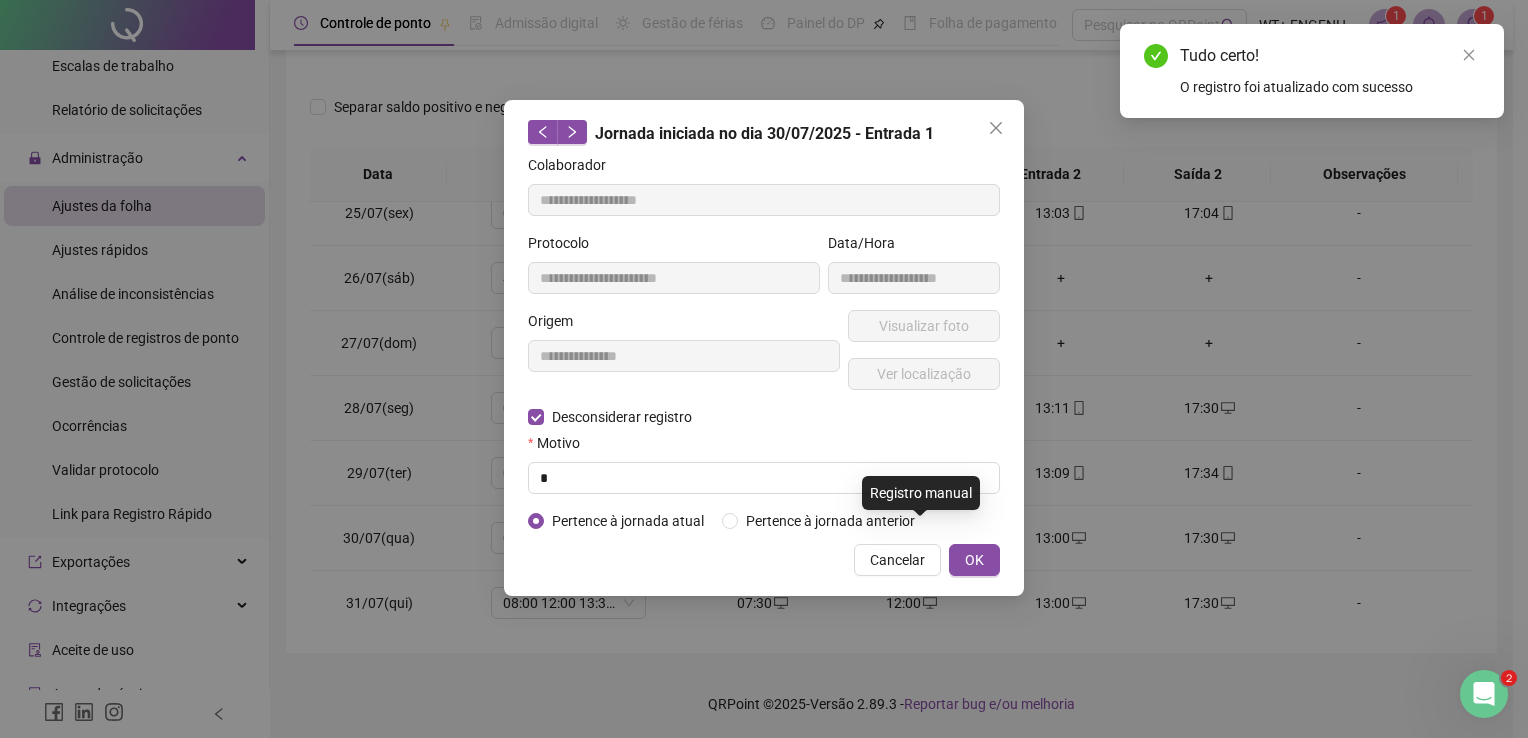 type on "**********" 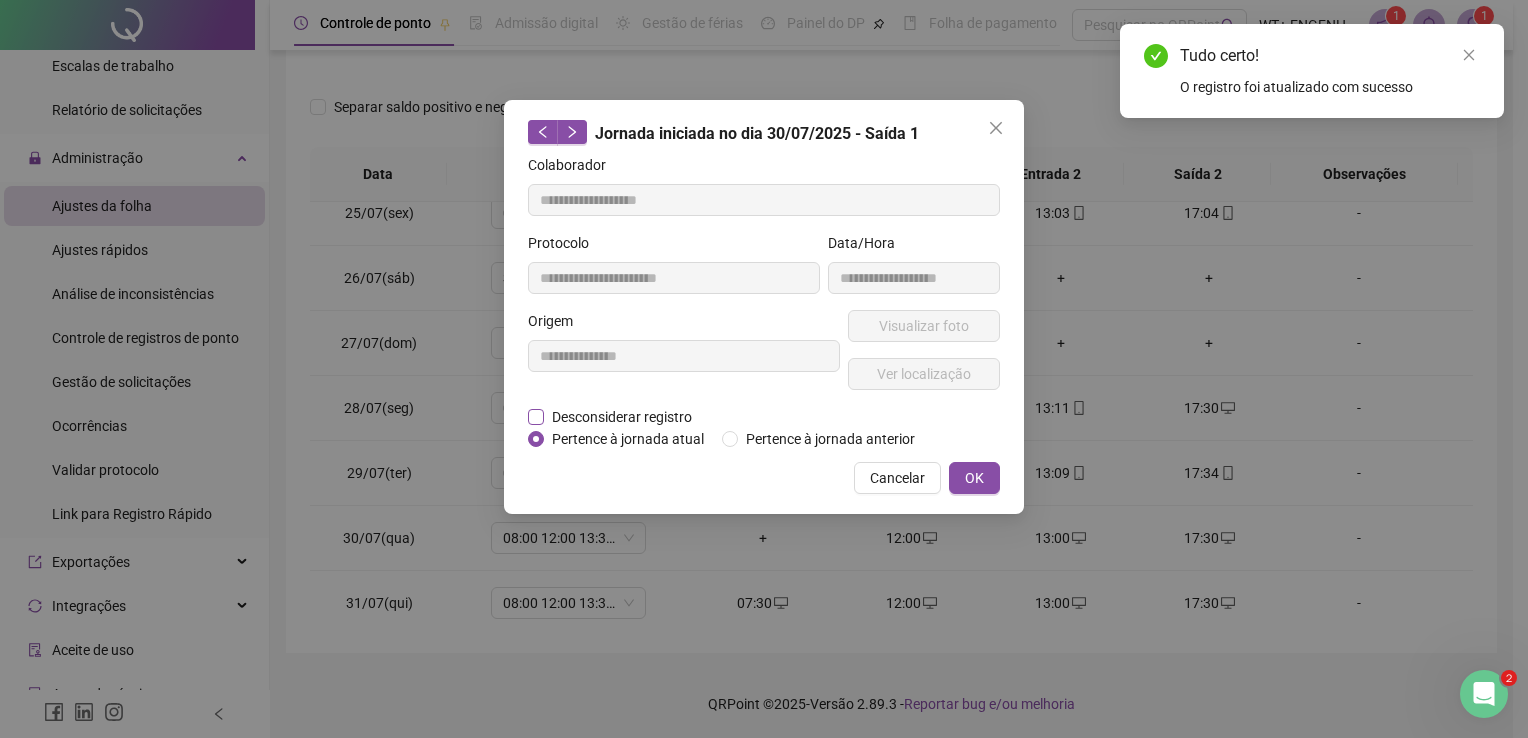 click on "Desconsiderar registro" at bounding box center [622, 417] 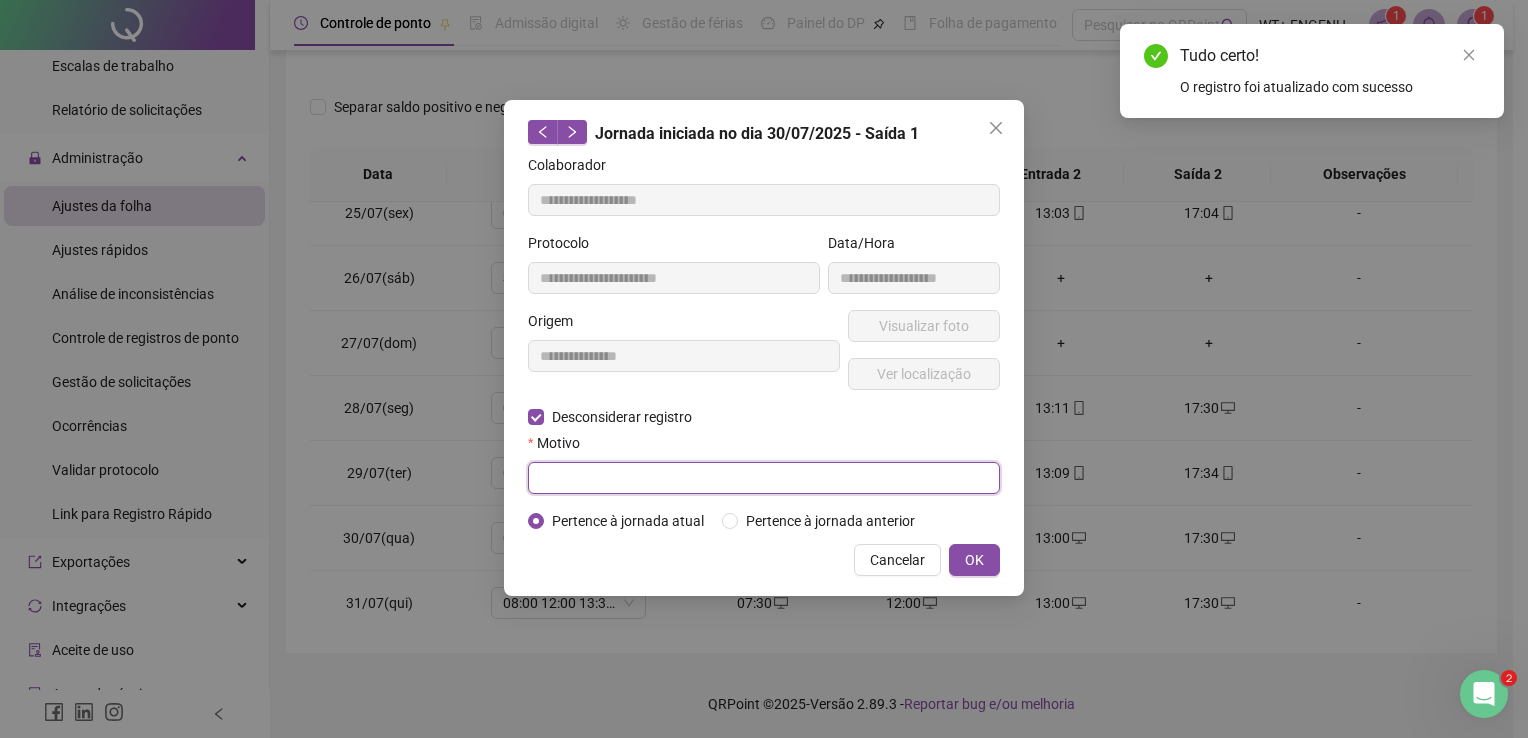 click at bounding box center [764, 478] 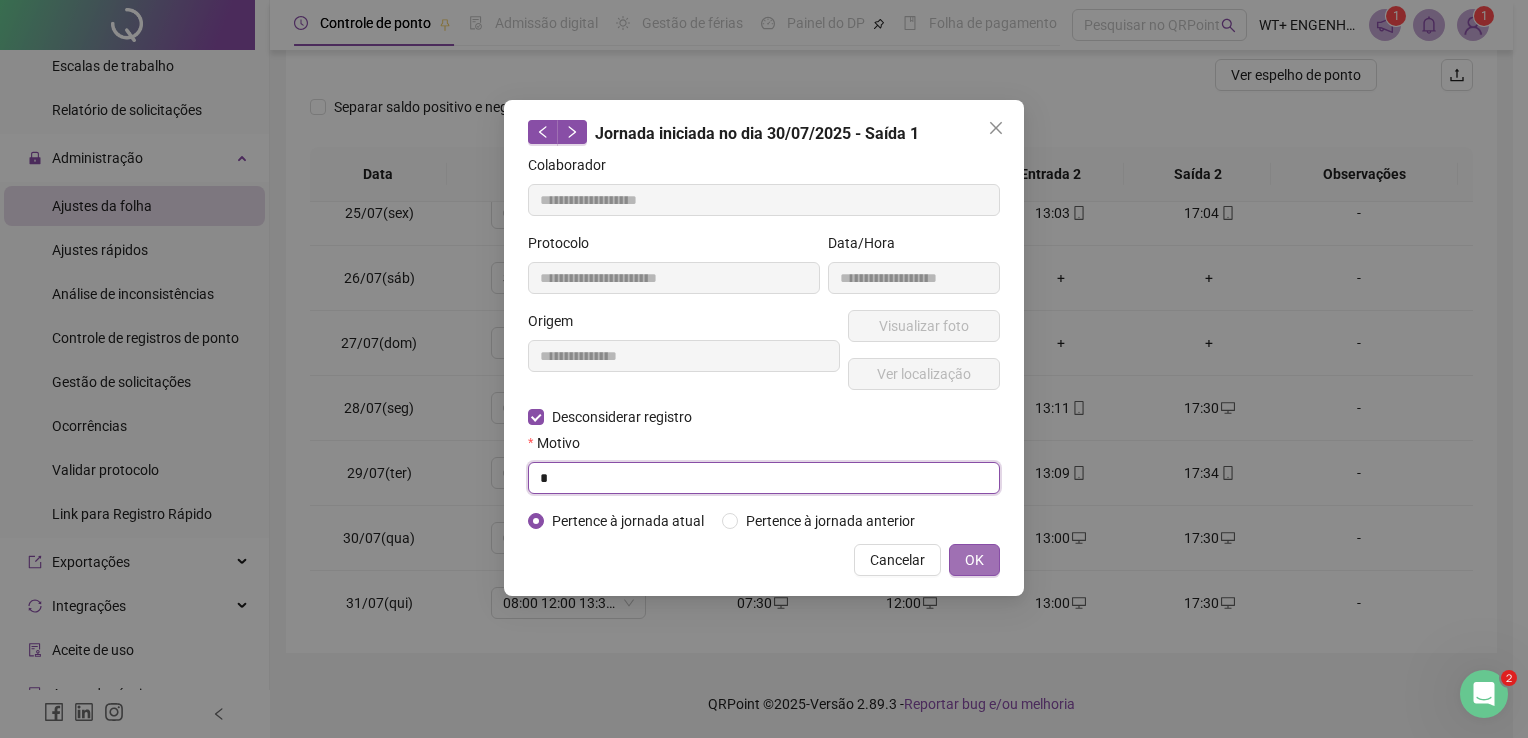 type on "*" 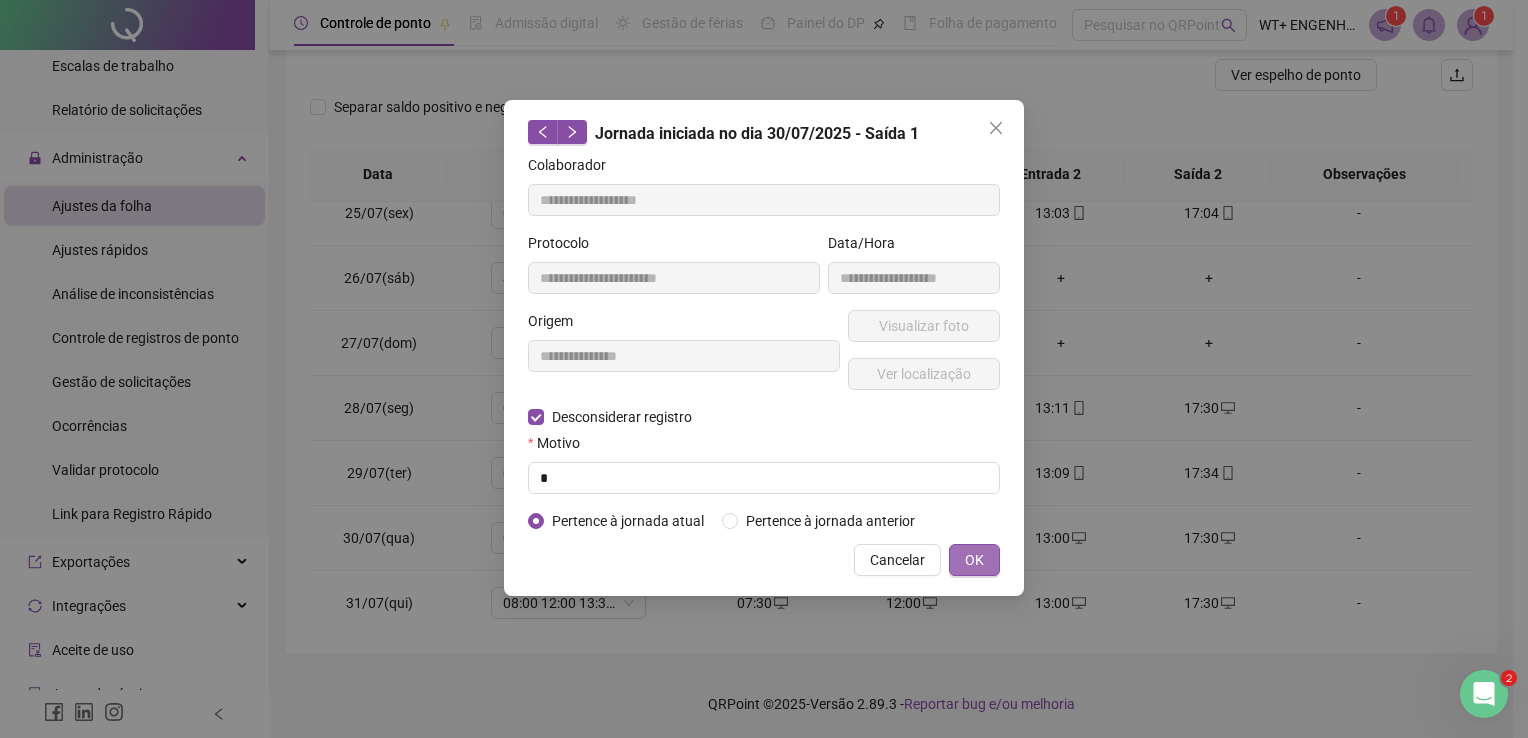 click on "OK" at bounding box center [974, 560] 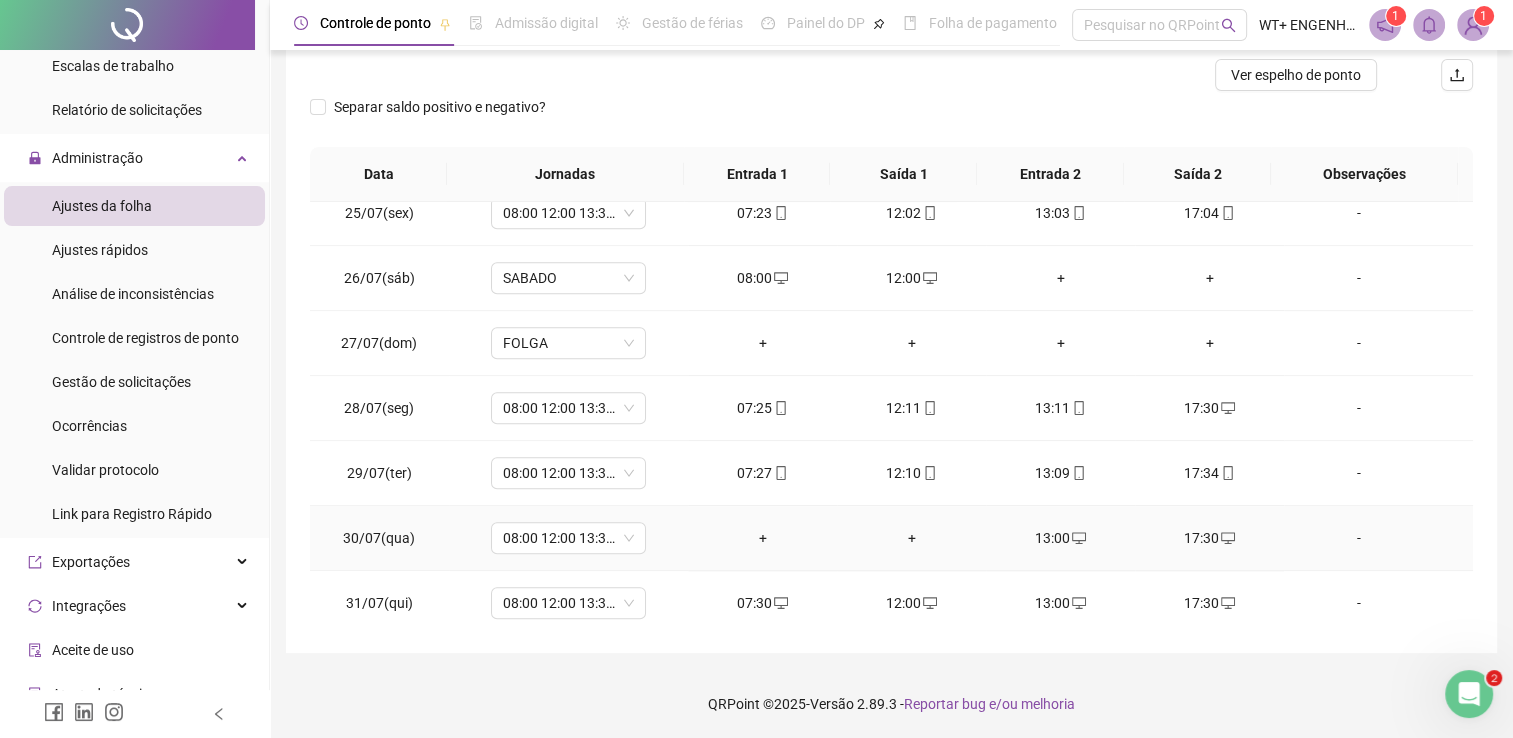 click on "13:00" at bounding box center [1060, 538] 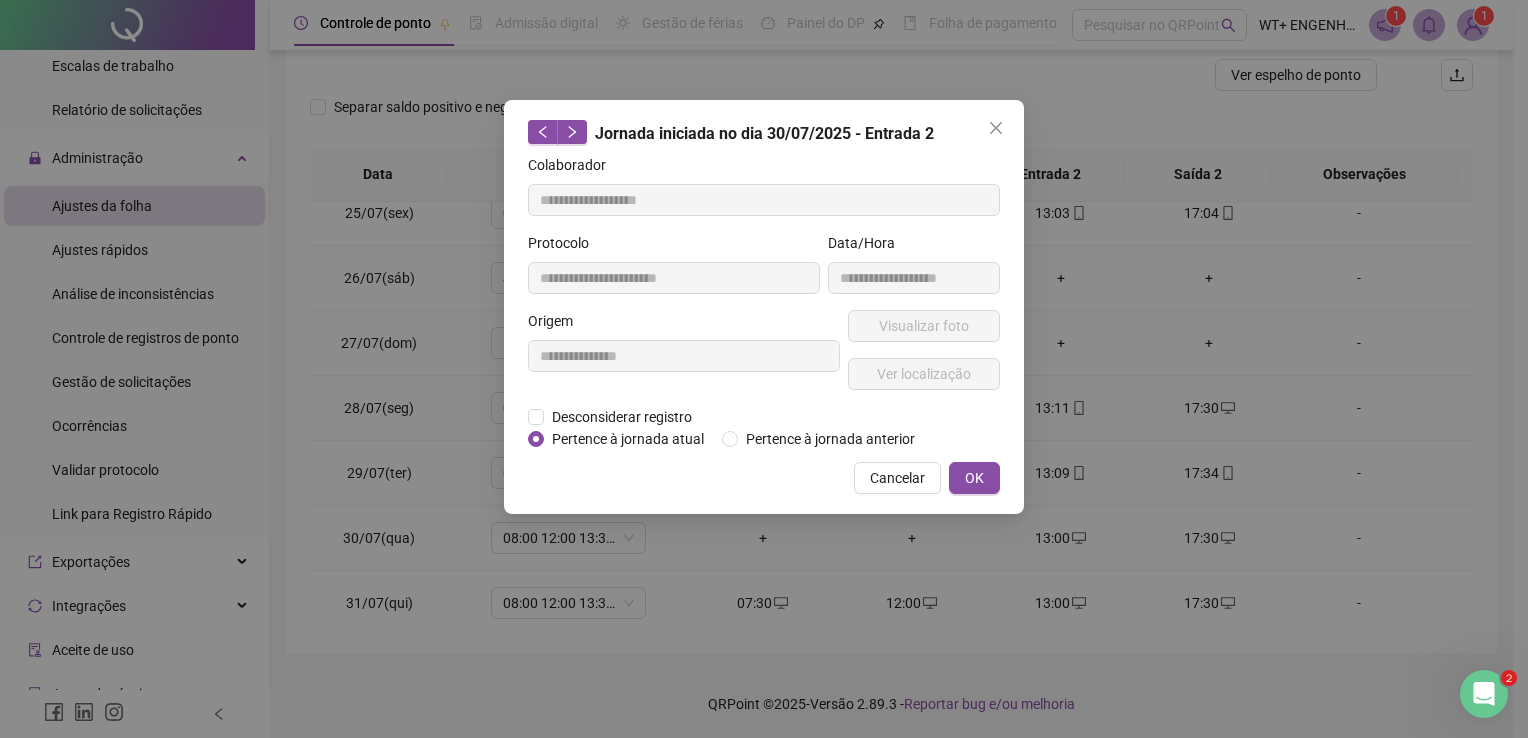 type on "**********" 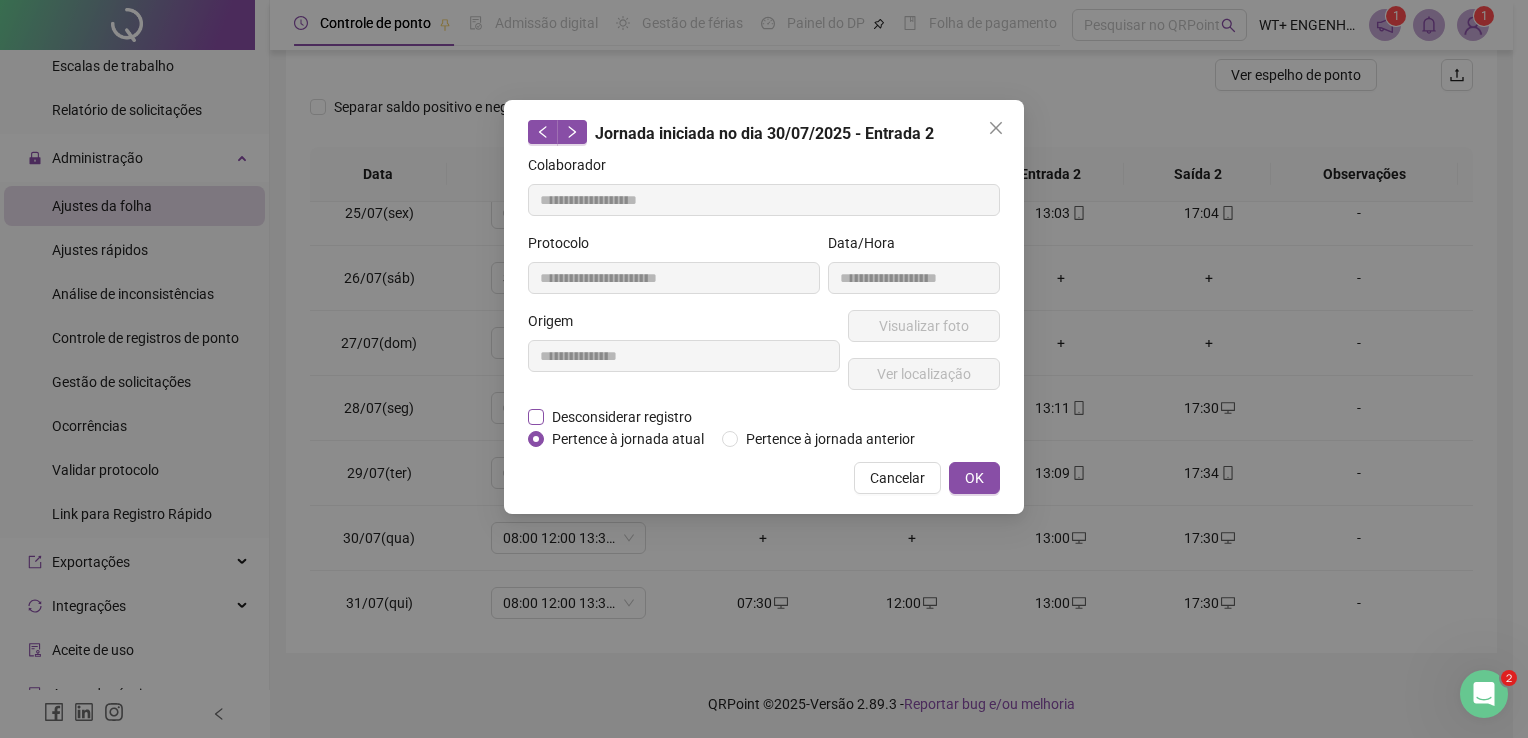 click on "Desconsiderar registro" at bounding box center (622, 417) 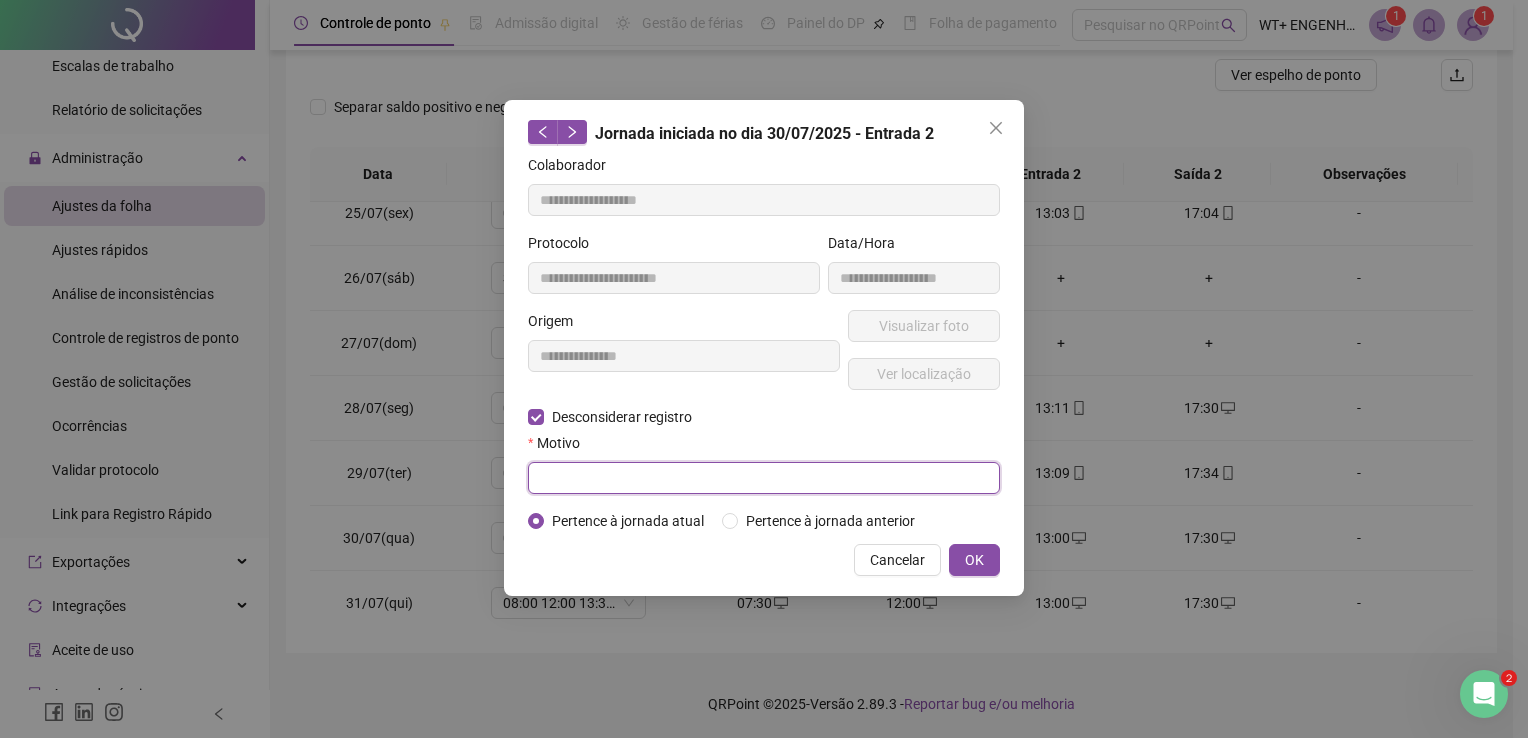click at bounding box center [764, 478] 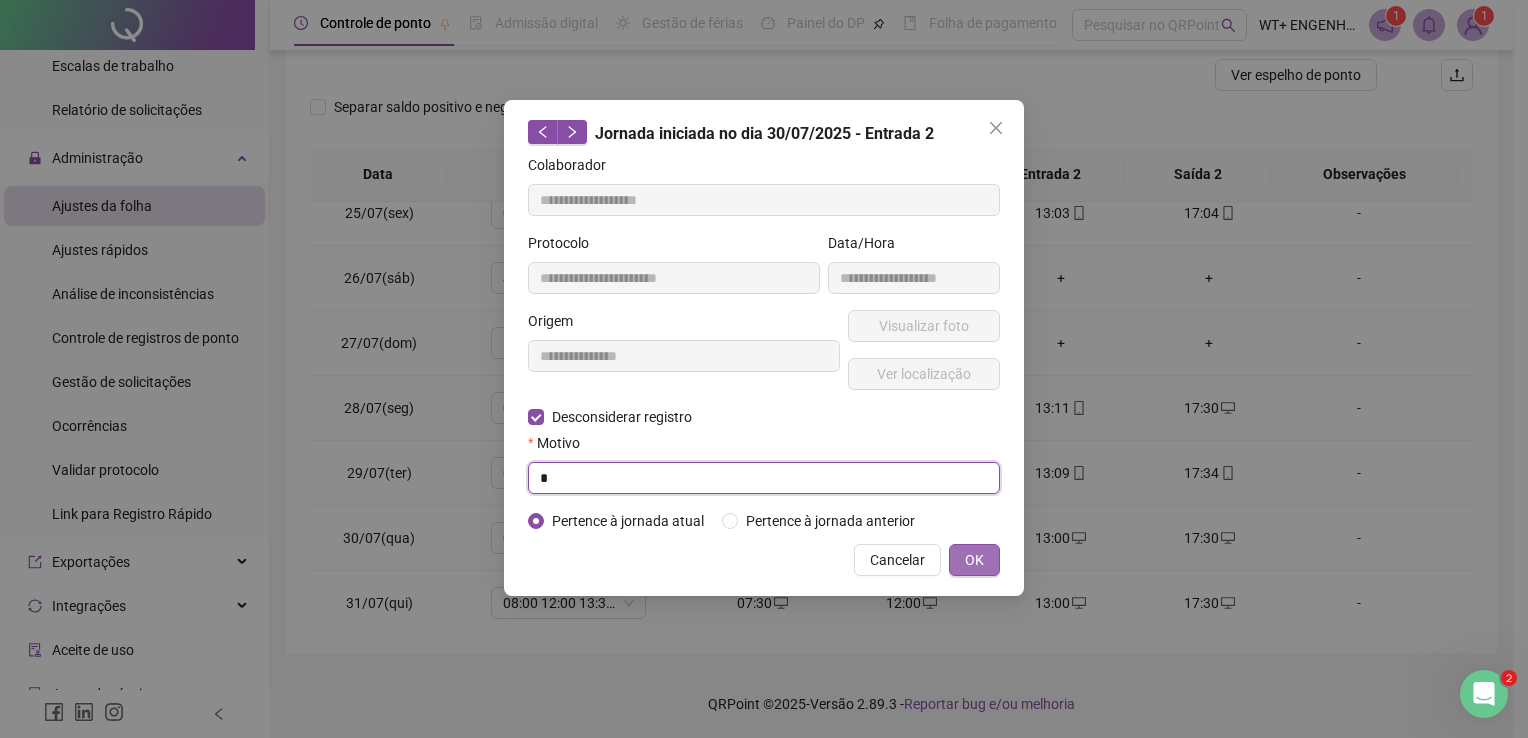 type on "*" 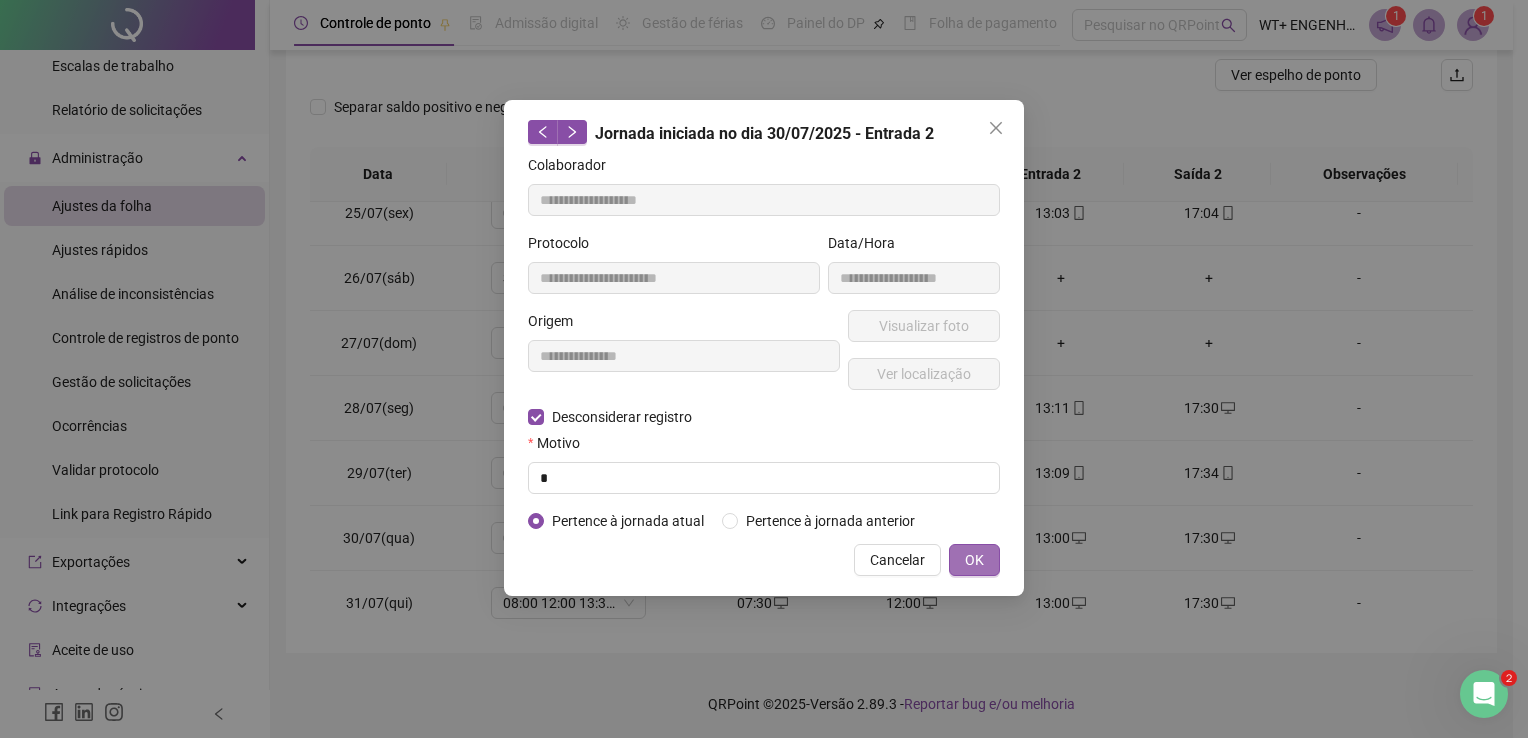 click on "OK" at bounding box center (974, 560) 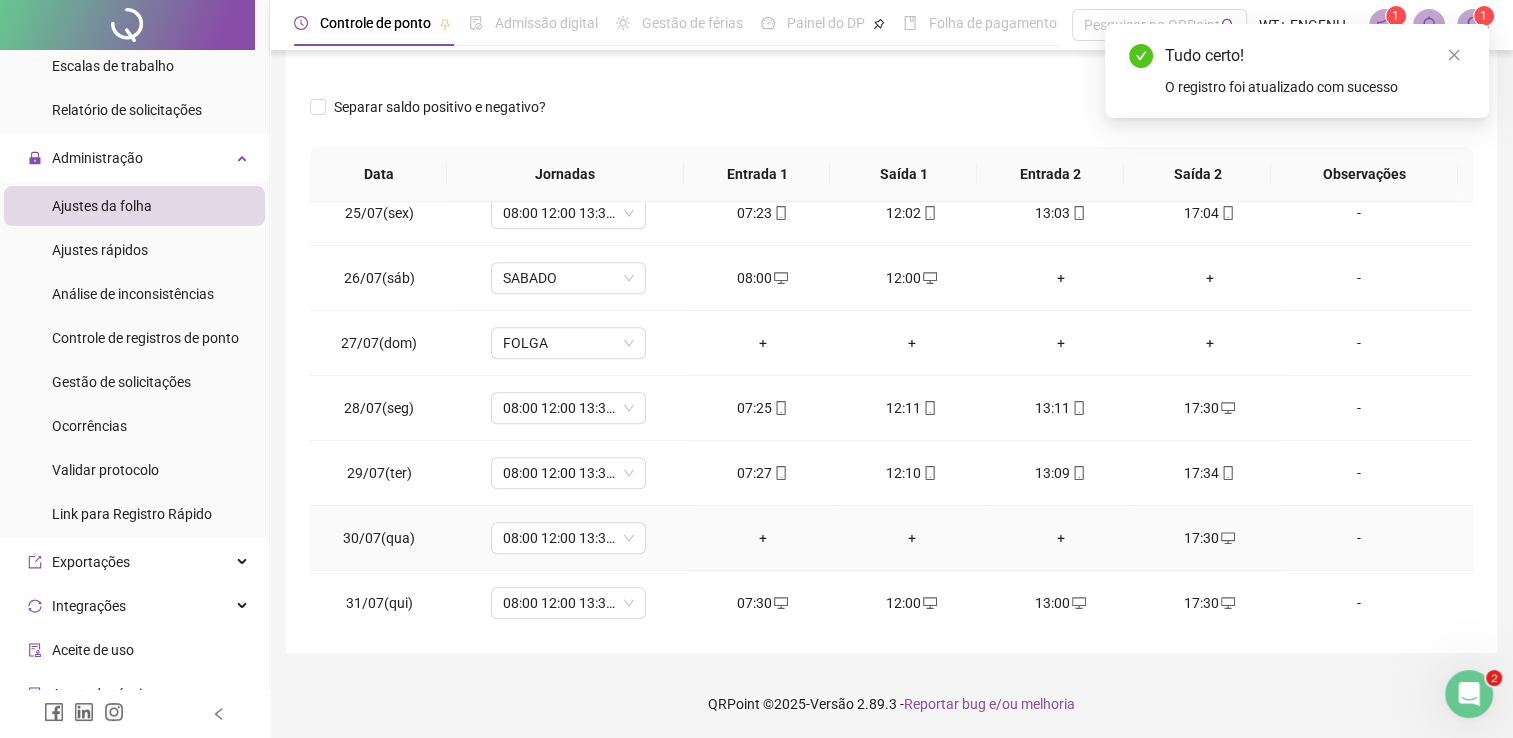click on "17:30" at bounding box center (1209, 538) 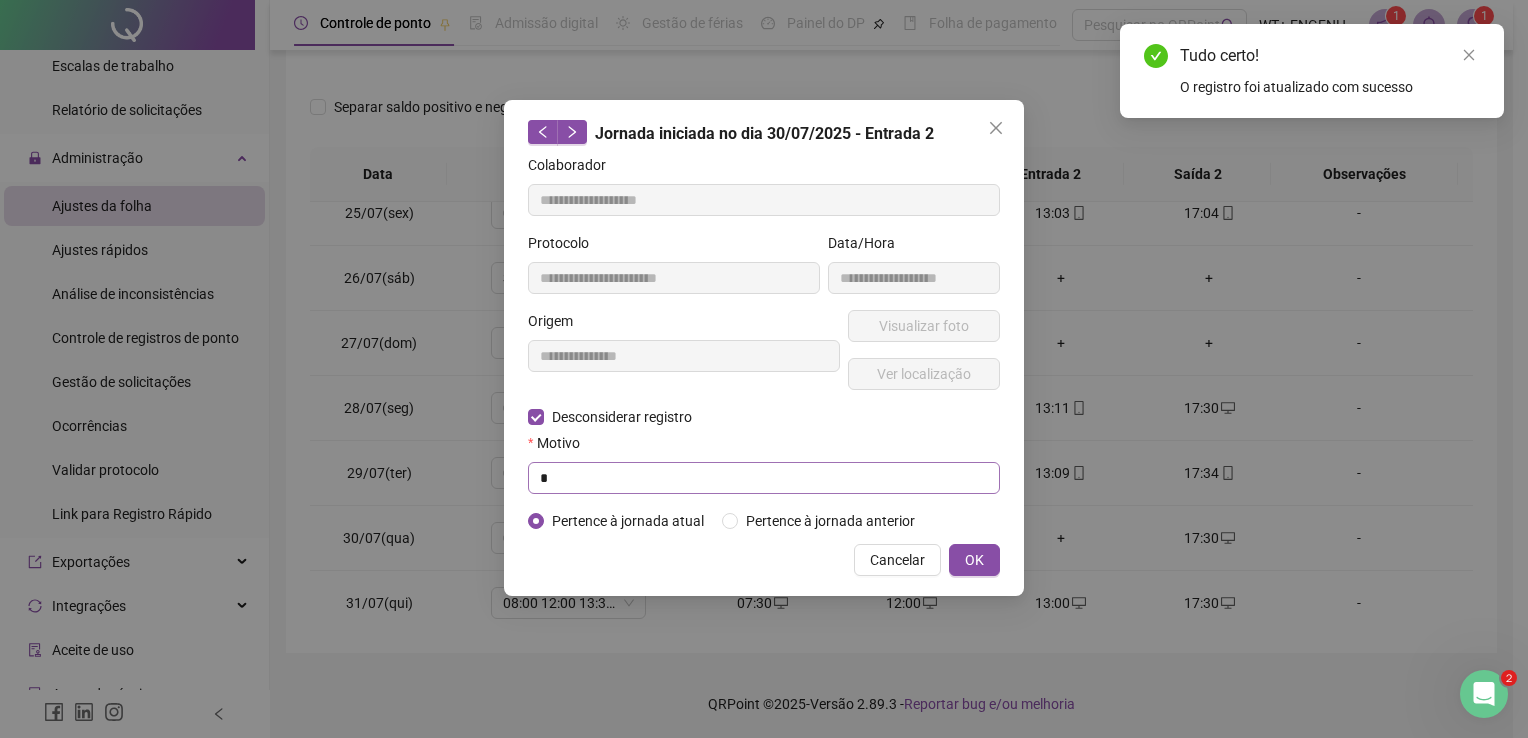 click on "Motivo *" at bounding box center (764, 463) 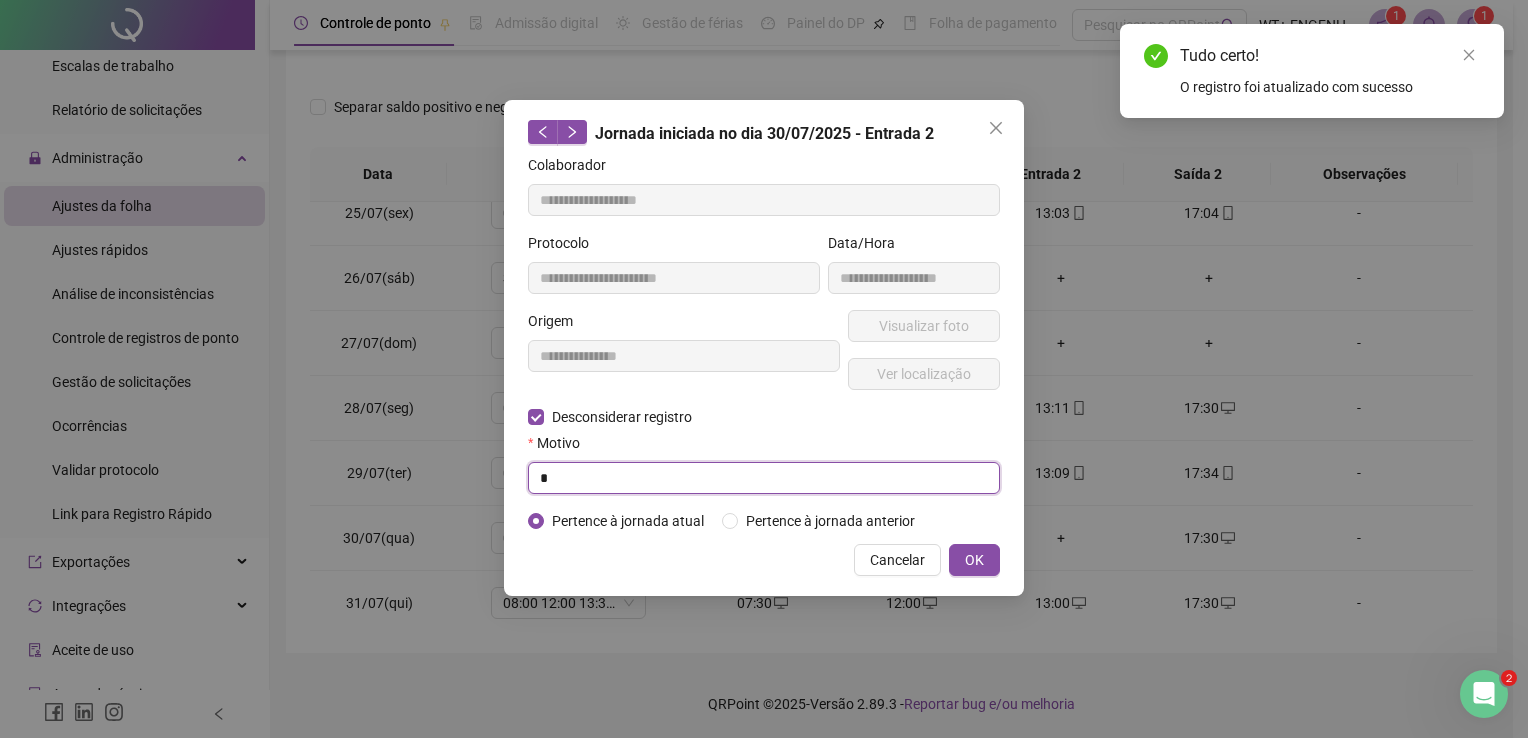 click on "*" at bounding box center (764, 478) 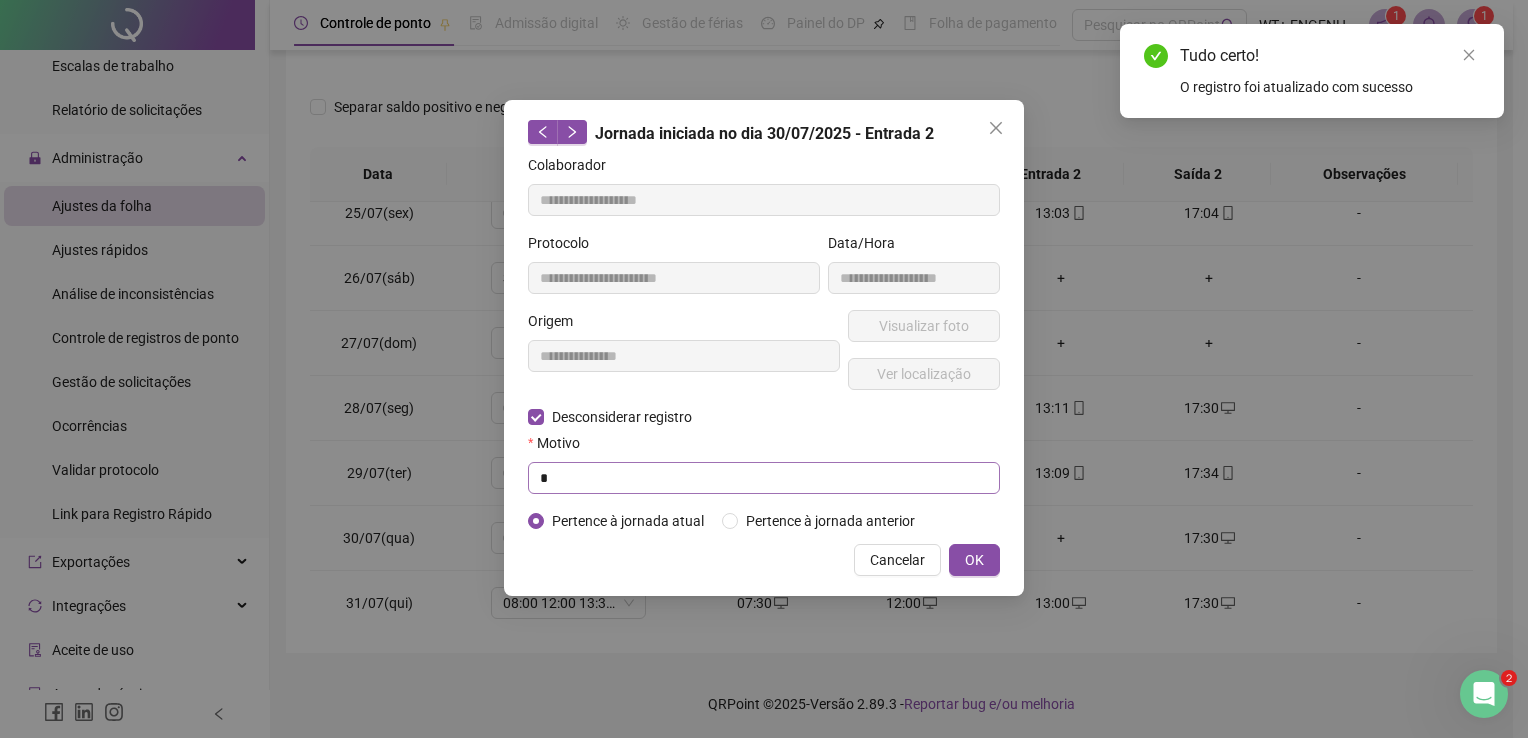 type on "**********" 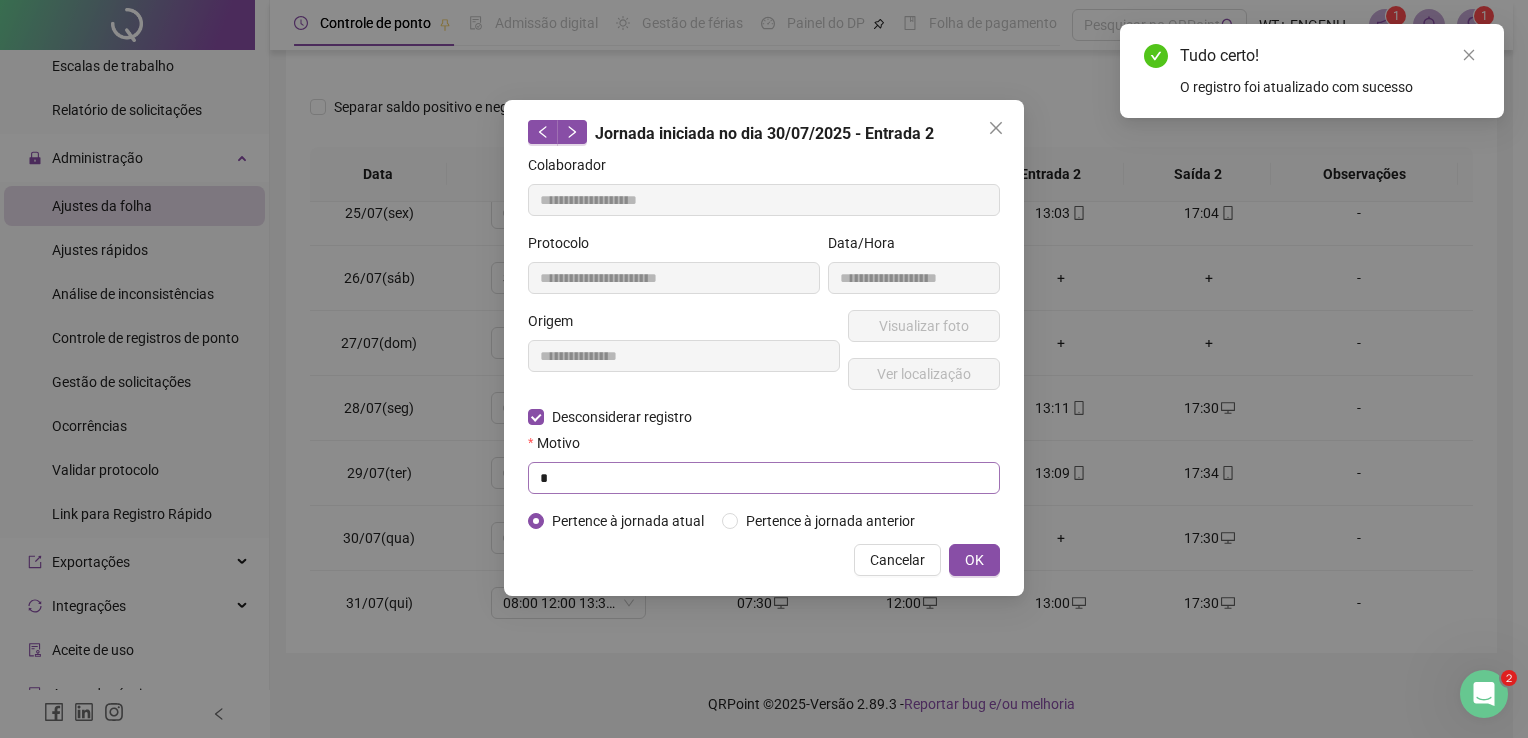 type on "**********" 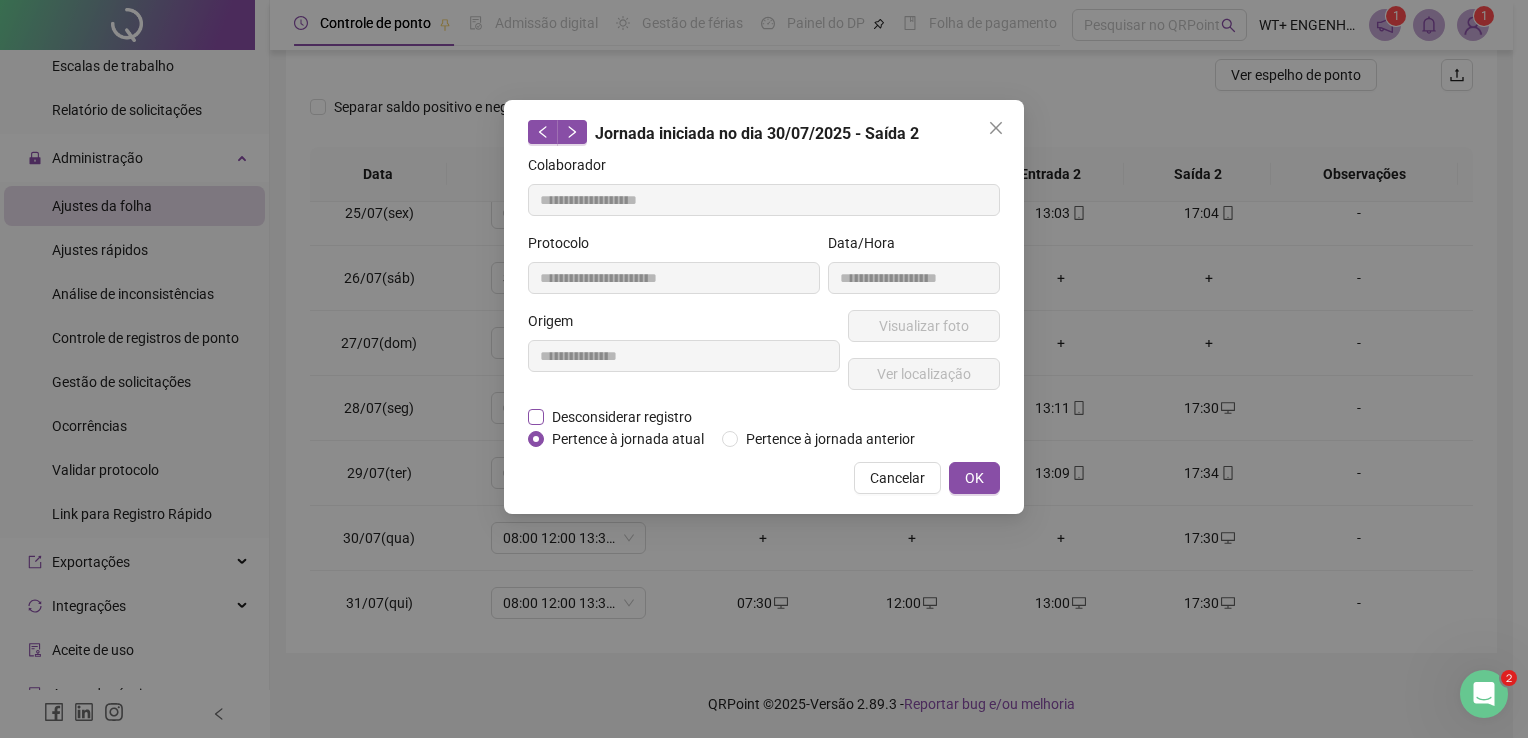 click on "Desconsiderar registro" at bounding box center [622, 417] 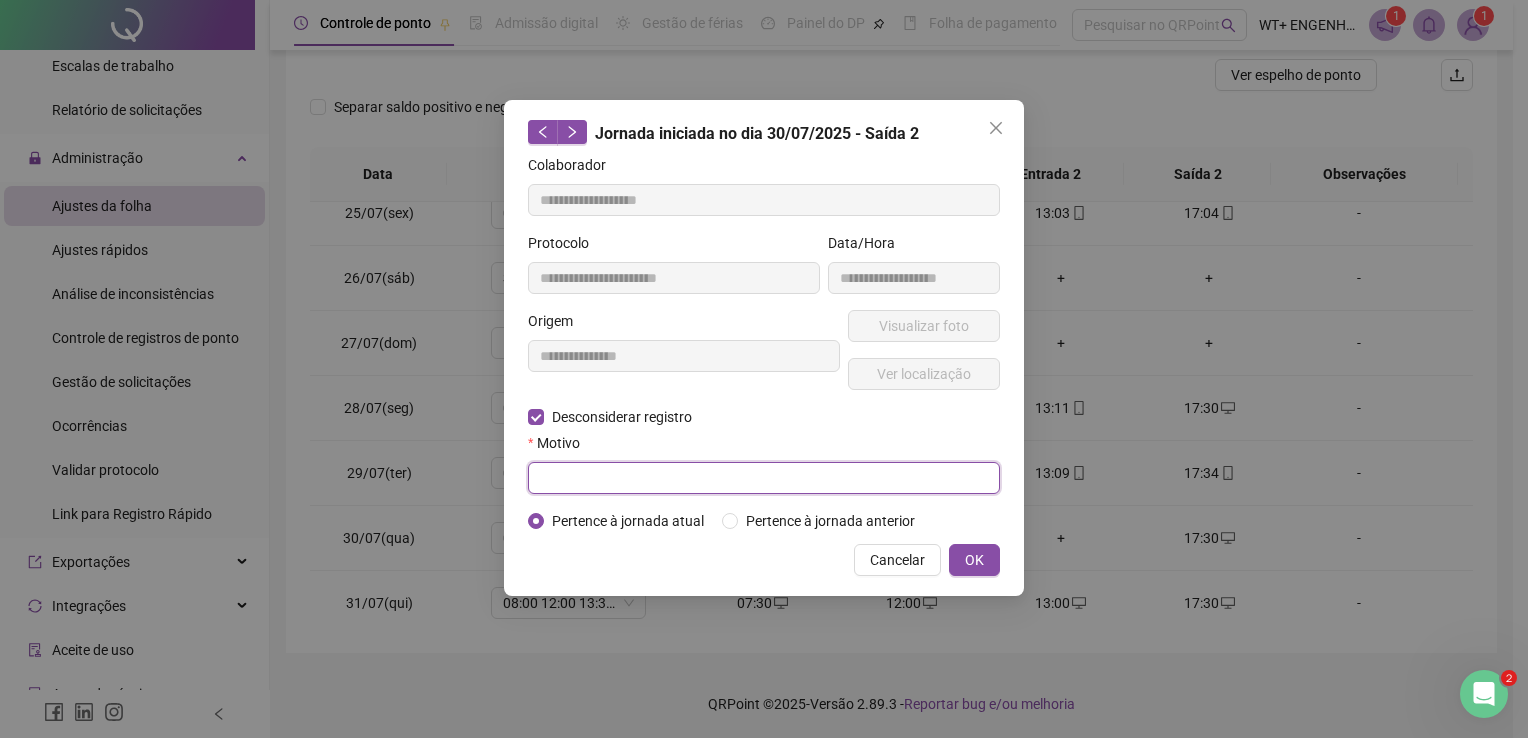 click at bounding box center [764, 478] 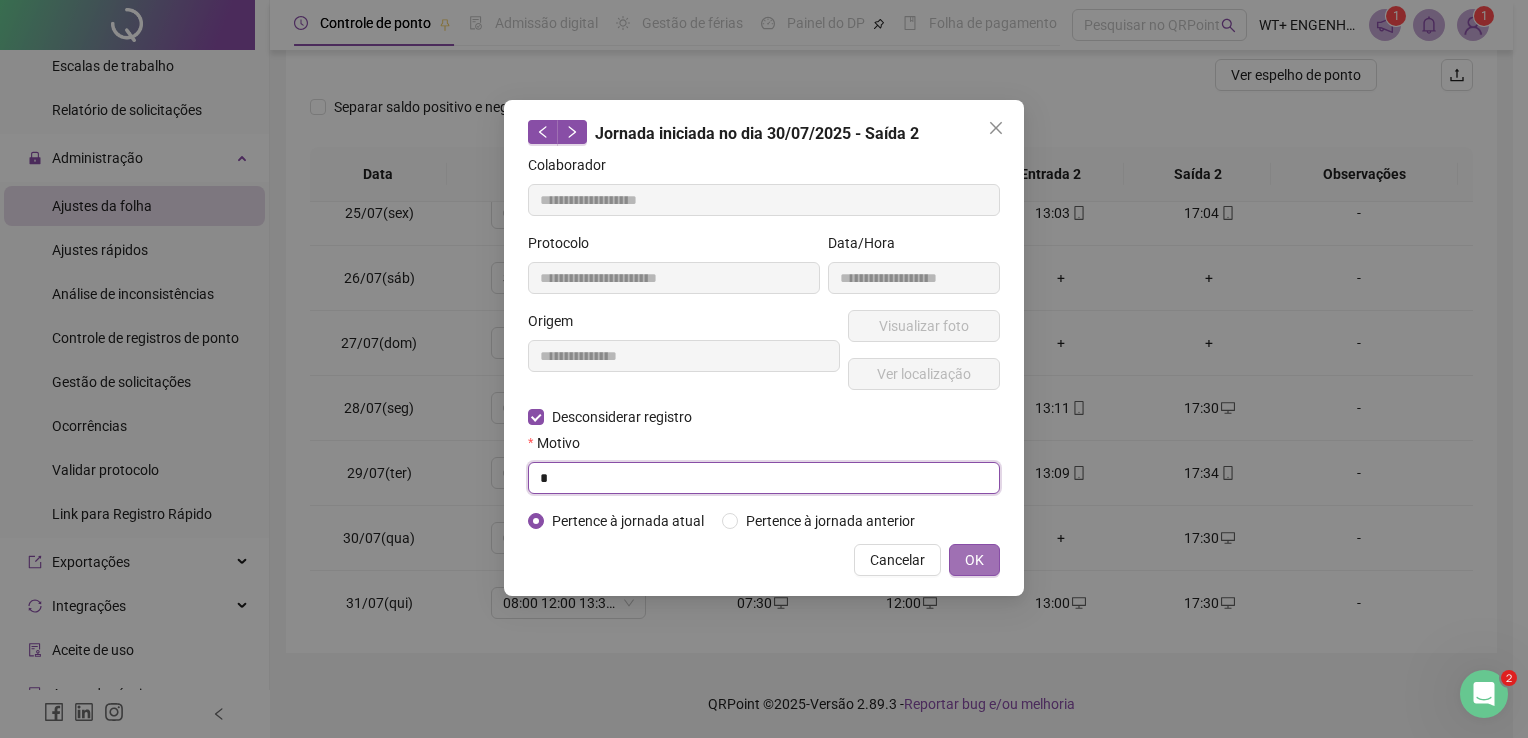 type on "*" 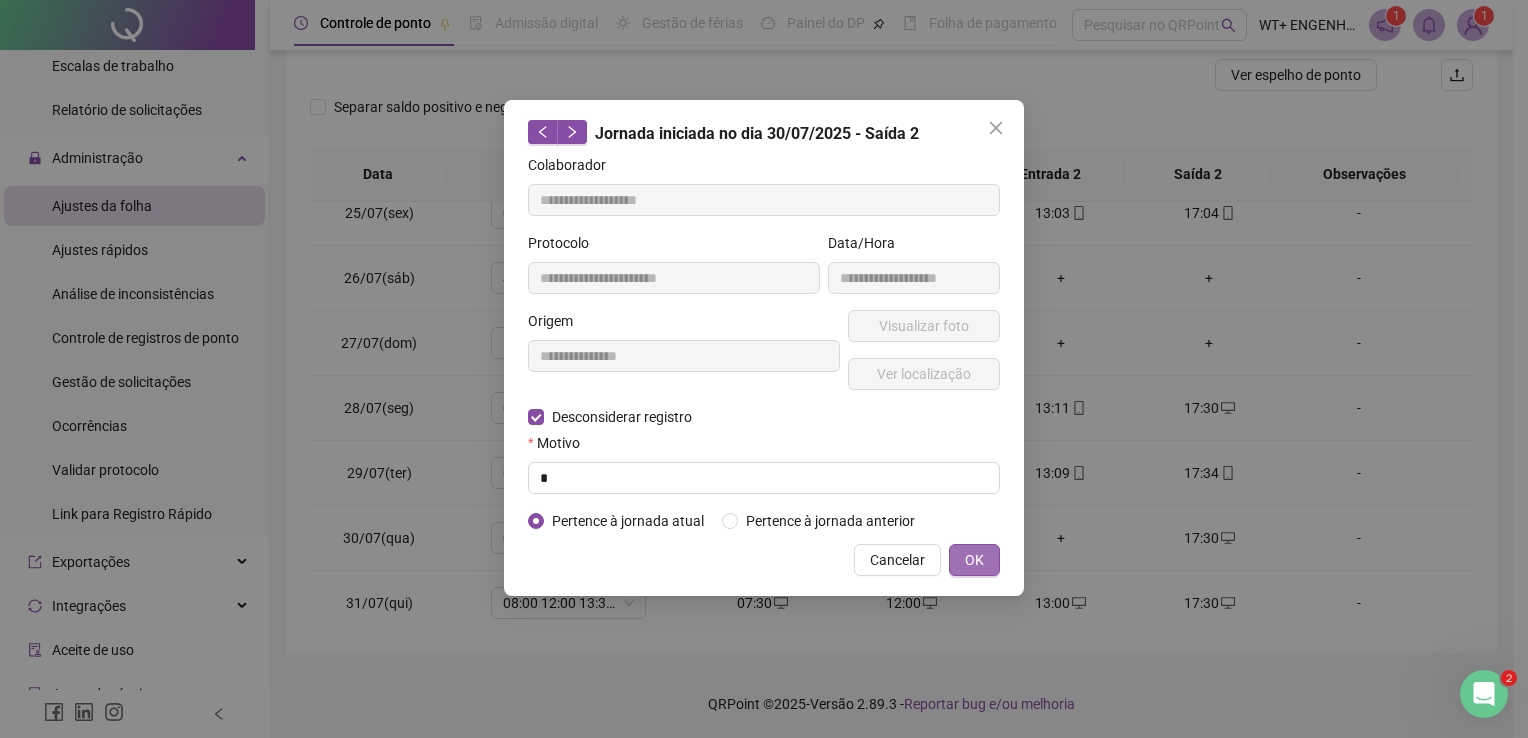 click on "OK" at bounding box center (974, 560) 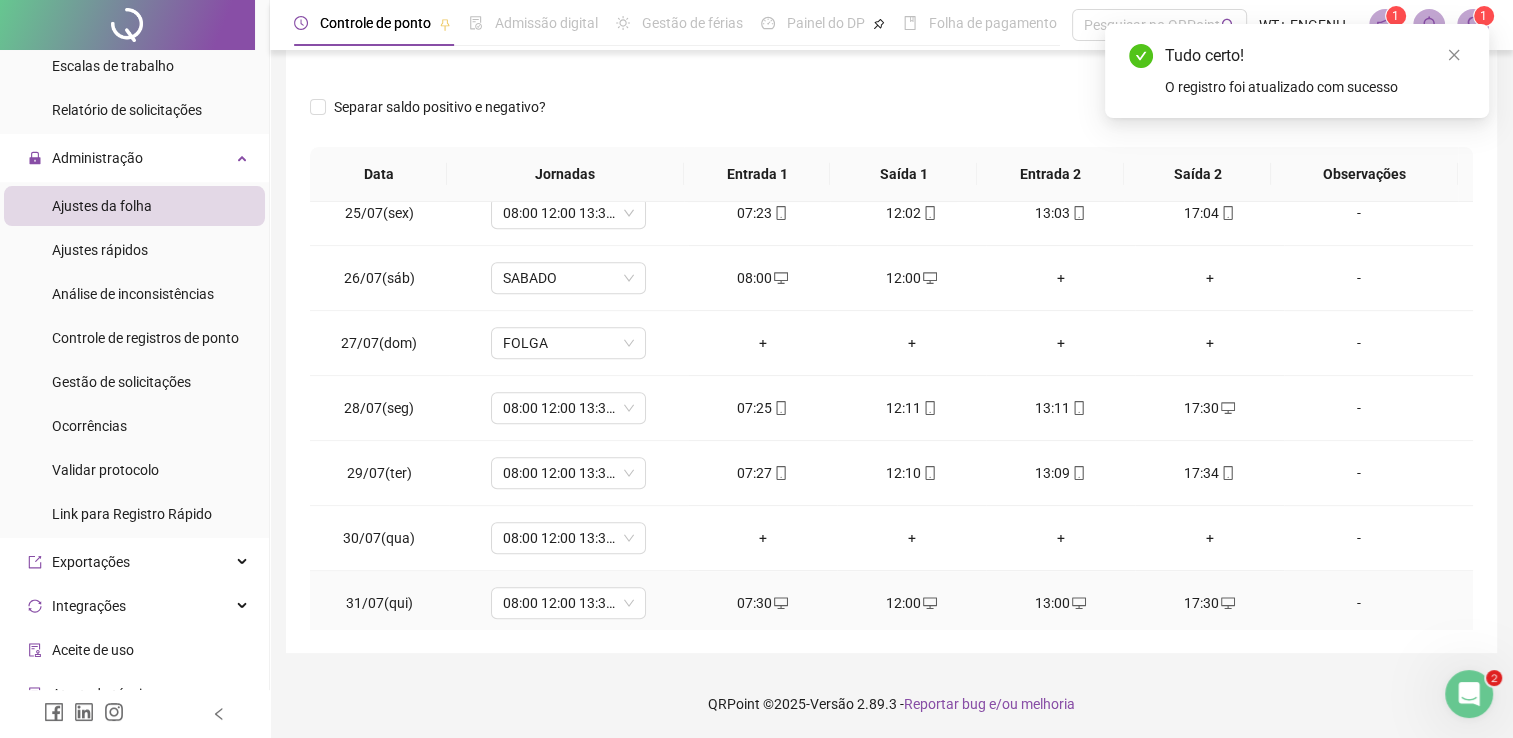 click on "07:30" at bounding box center (762, 603) 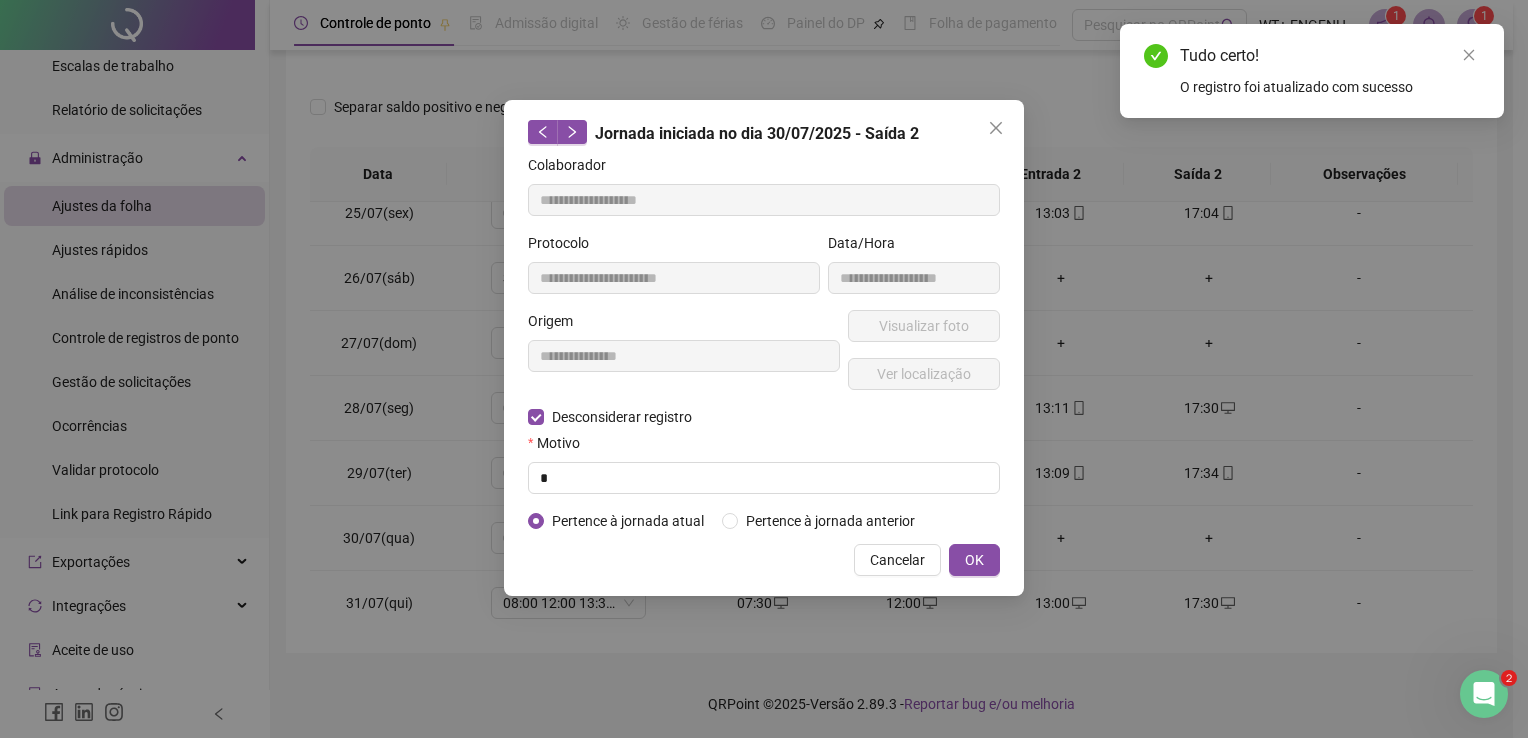 type on "**********" 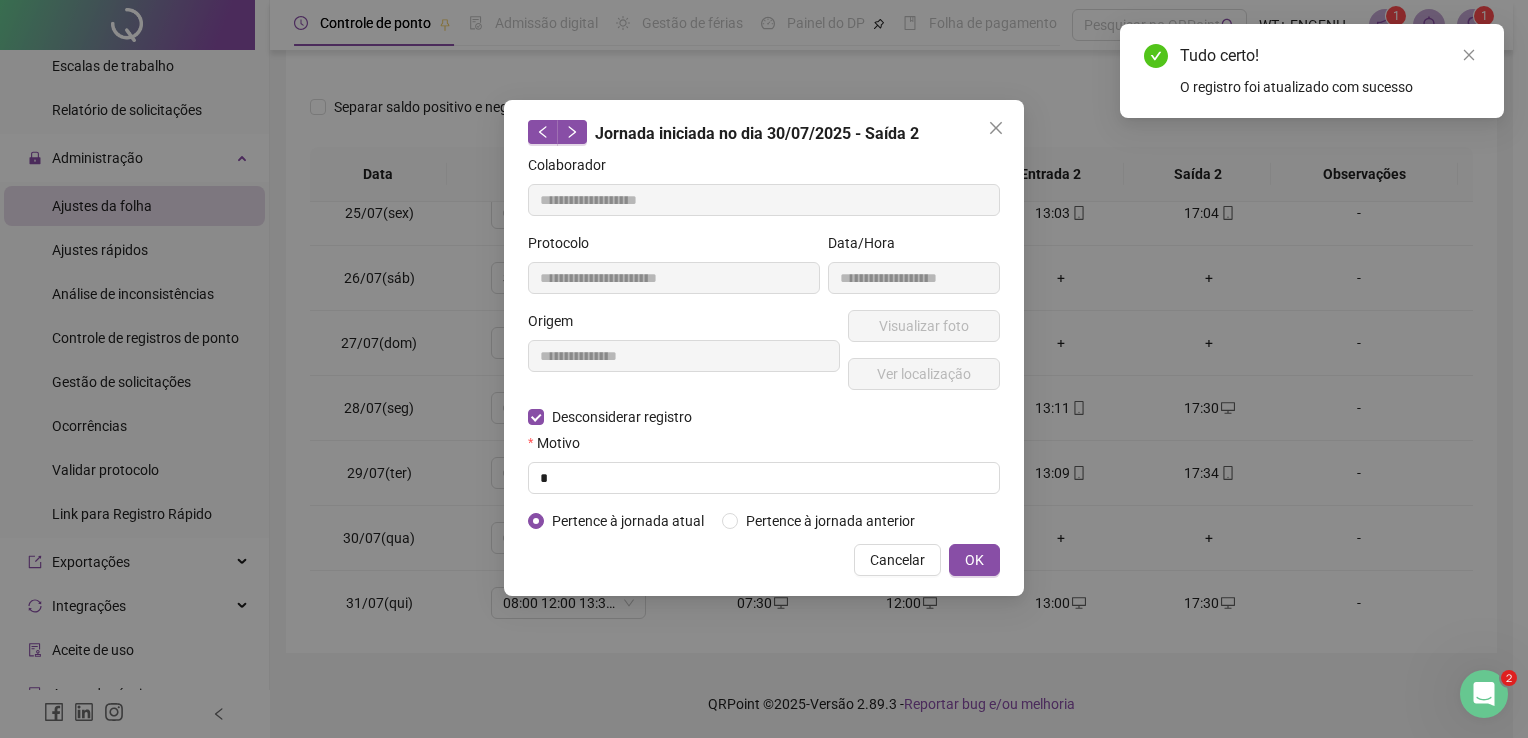type on "**********" 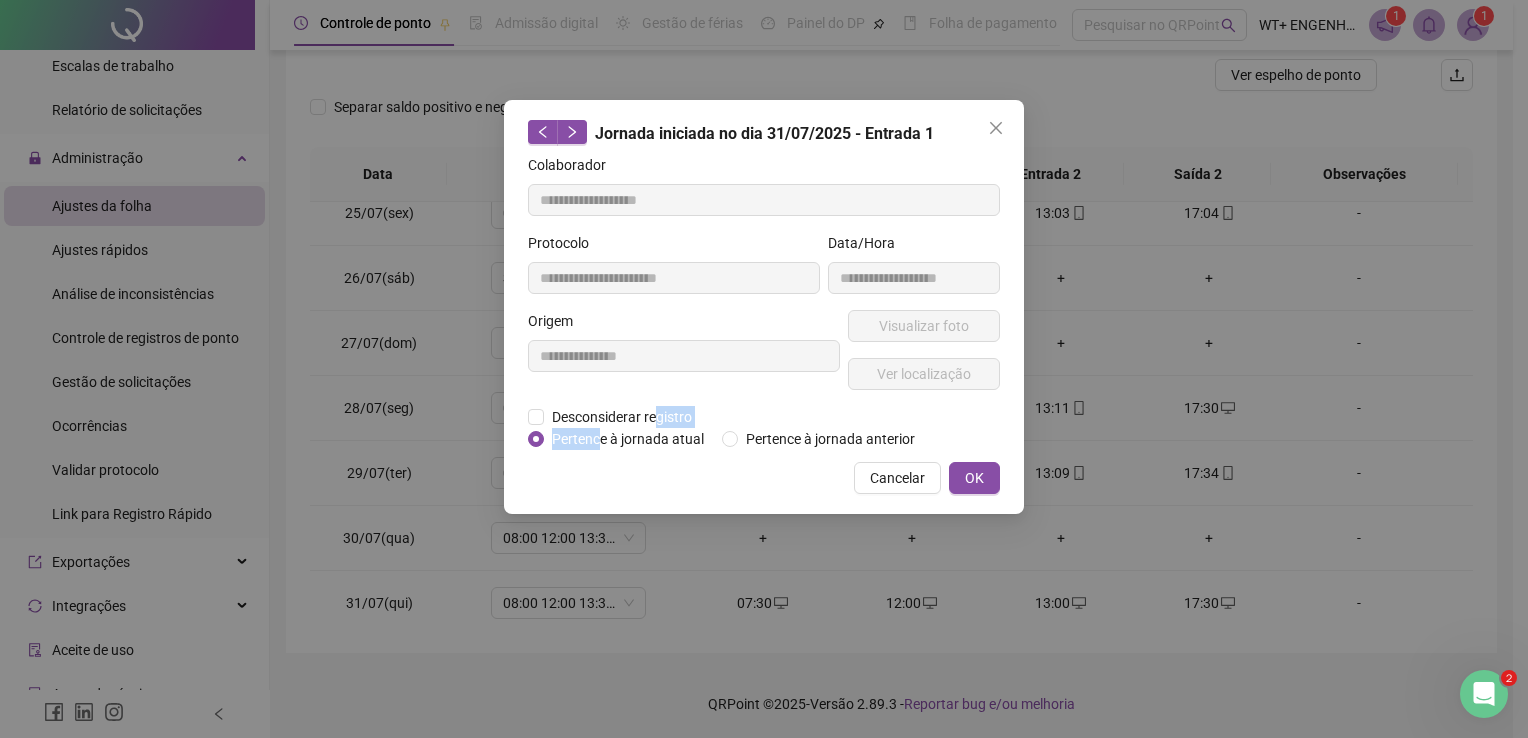 drag, startPoint x: 654, startPoint y: 415, endPoint x: 600, endPoint y: 426, distance: 55.108982 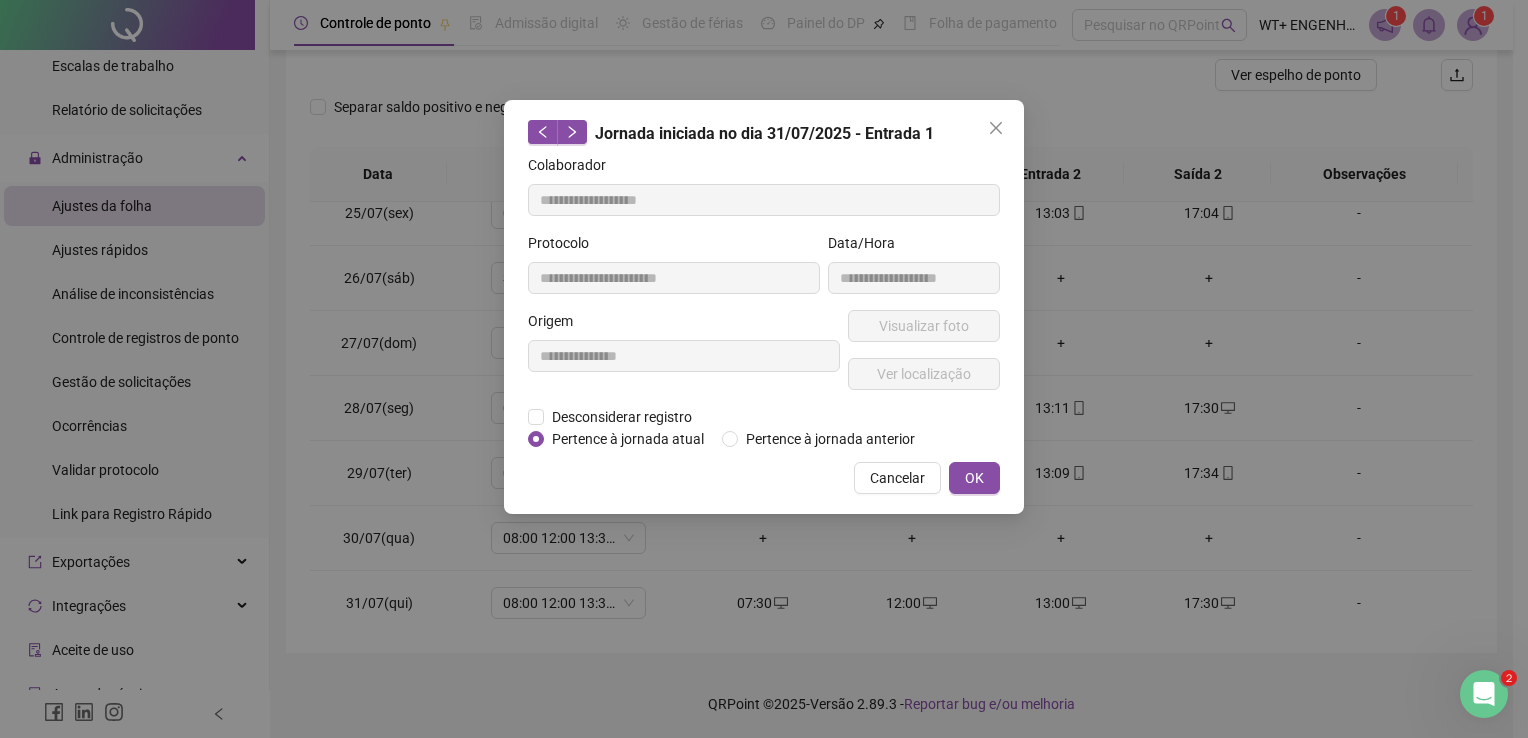 click on "Pertence à jornada atual" at bounding box center (628, 439) 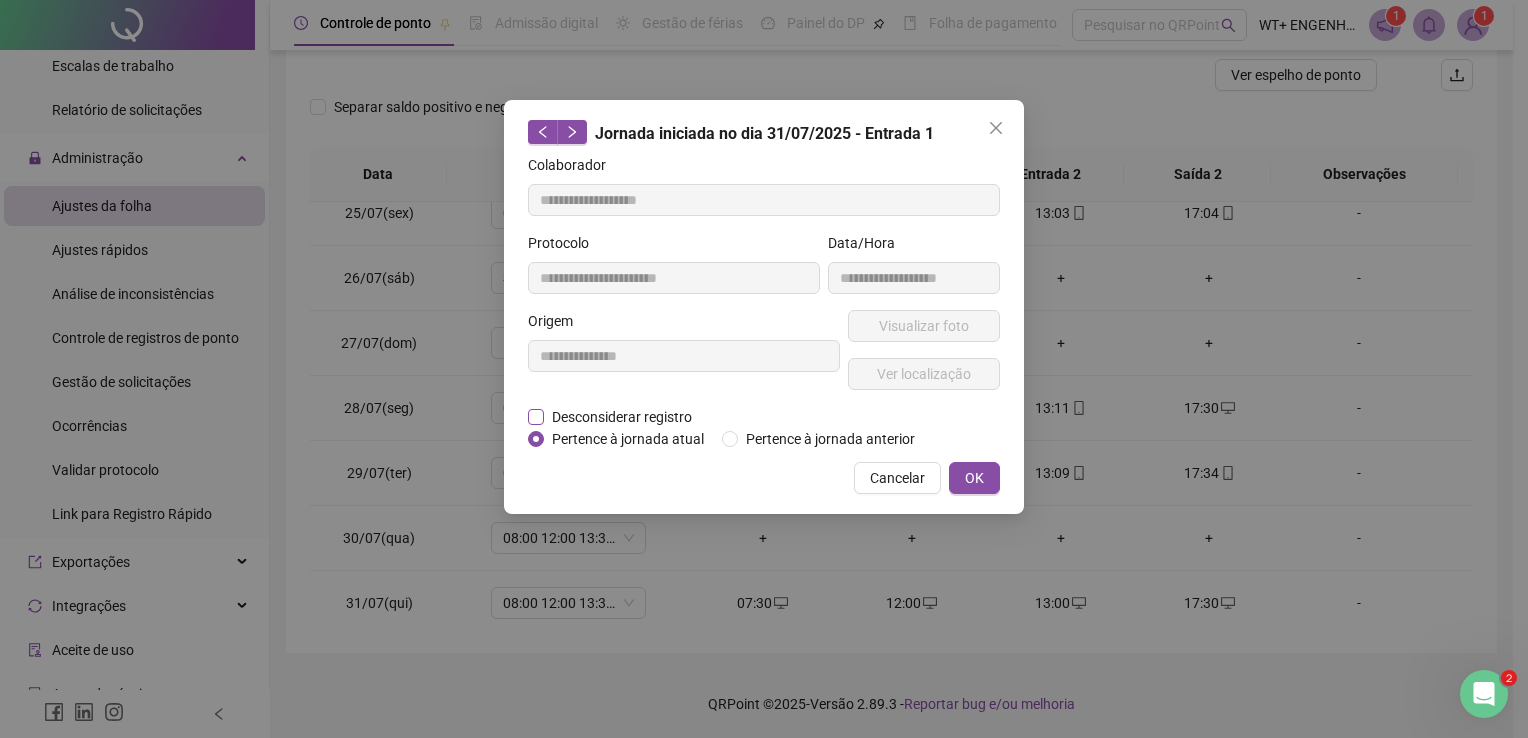 click on "Desconsiderar registro" at bounding box center (622, 417) 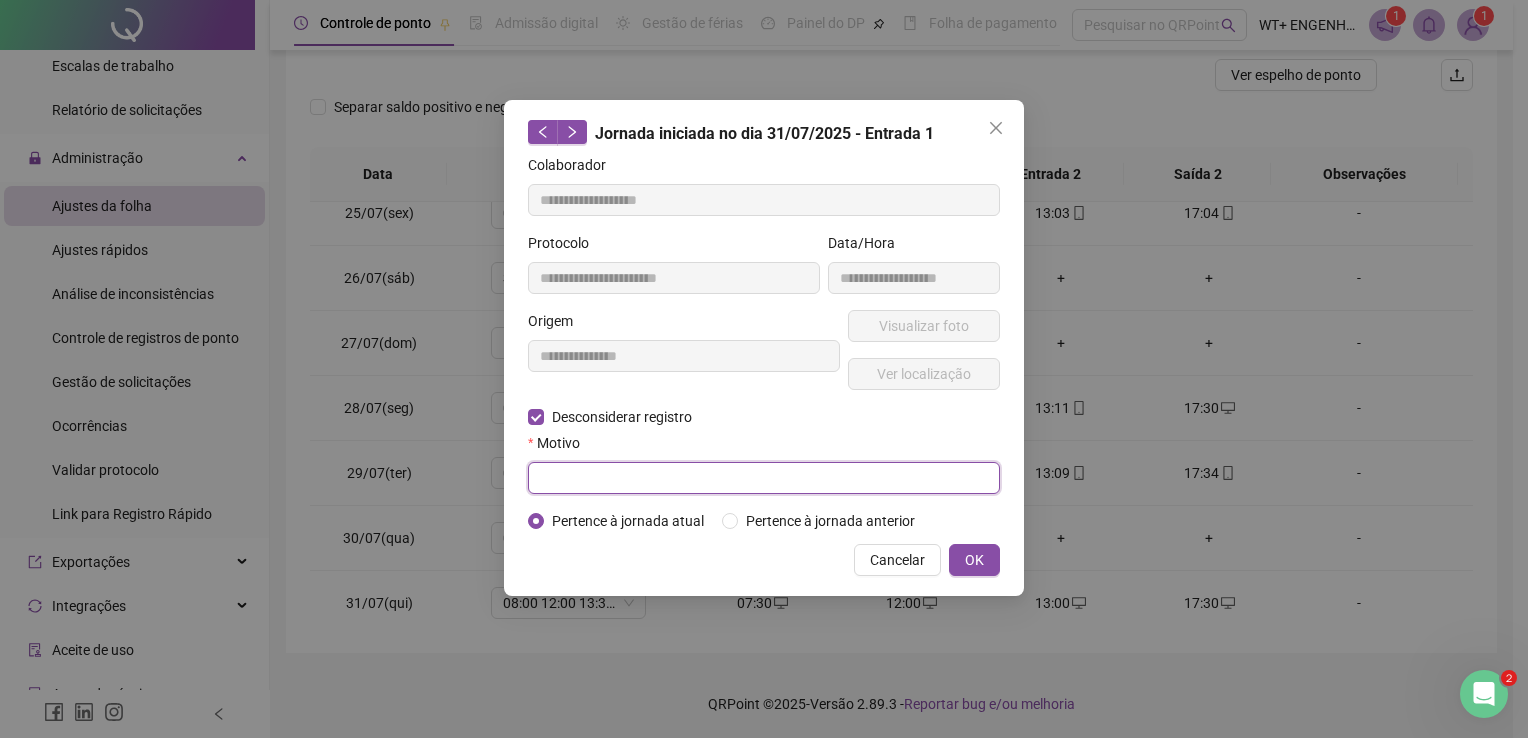 click at bounding box center [764, 478] 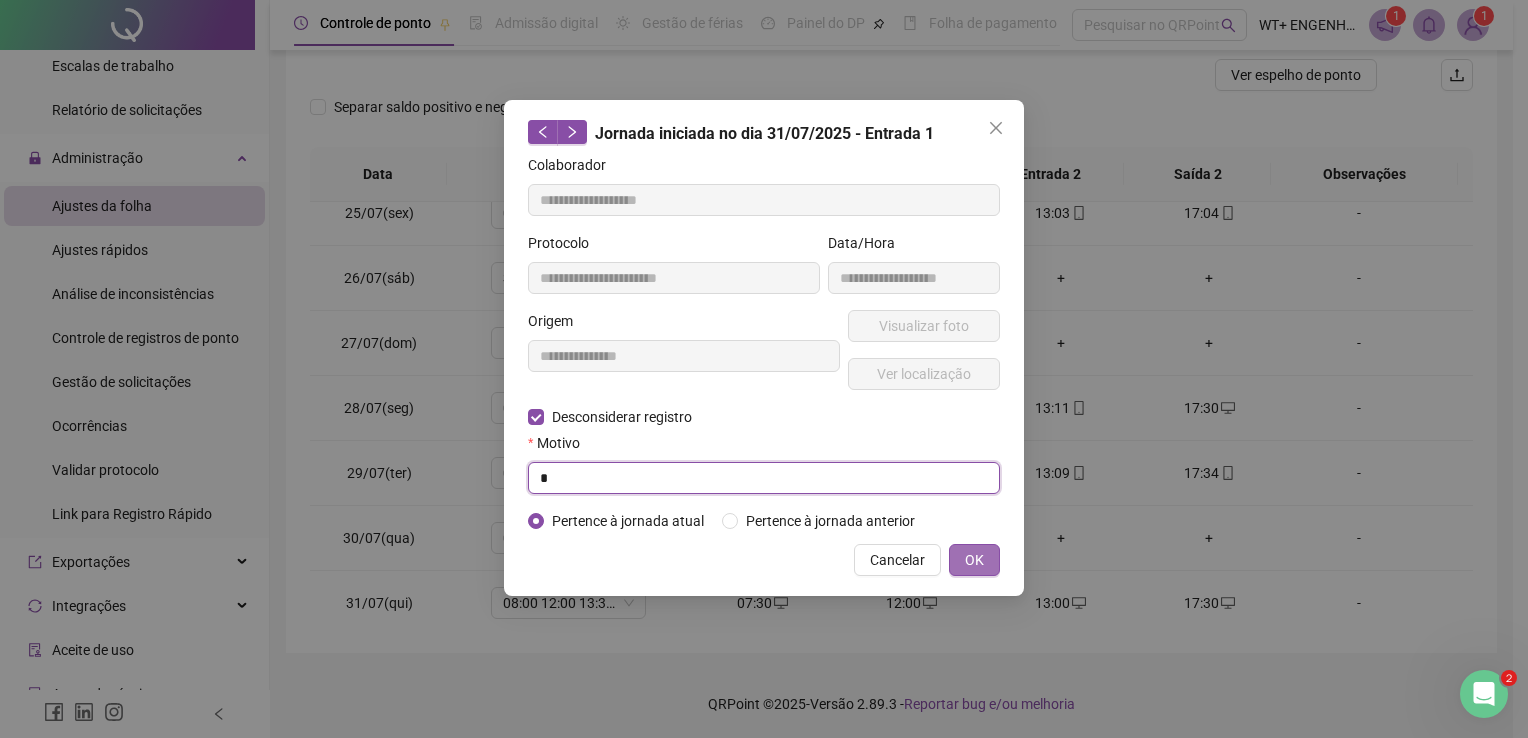 type on "*" 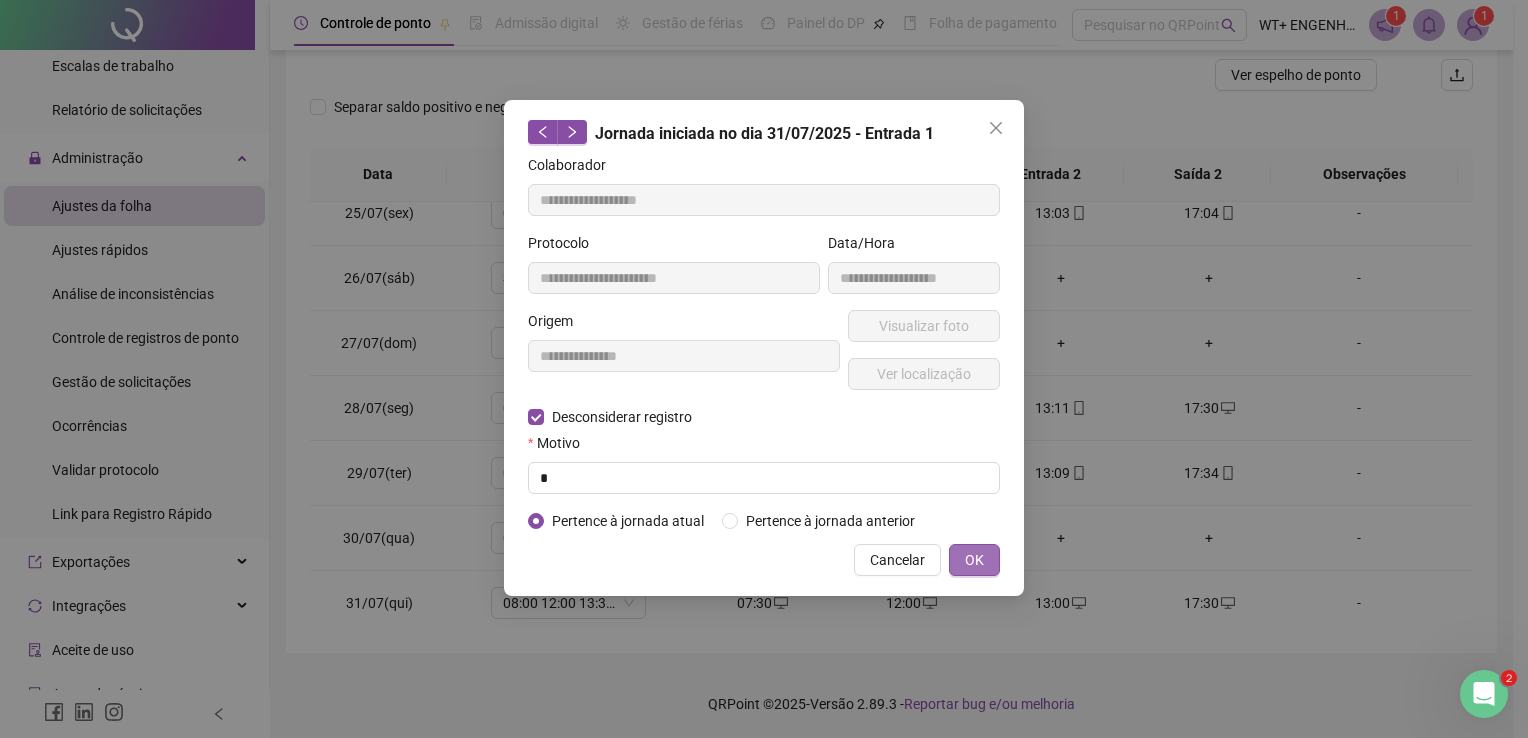 click on "OK" at bounding box center (974, 560) 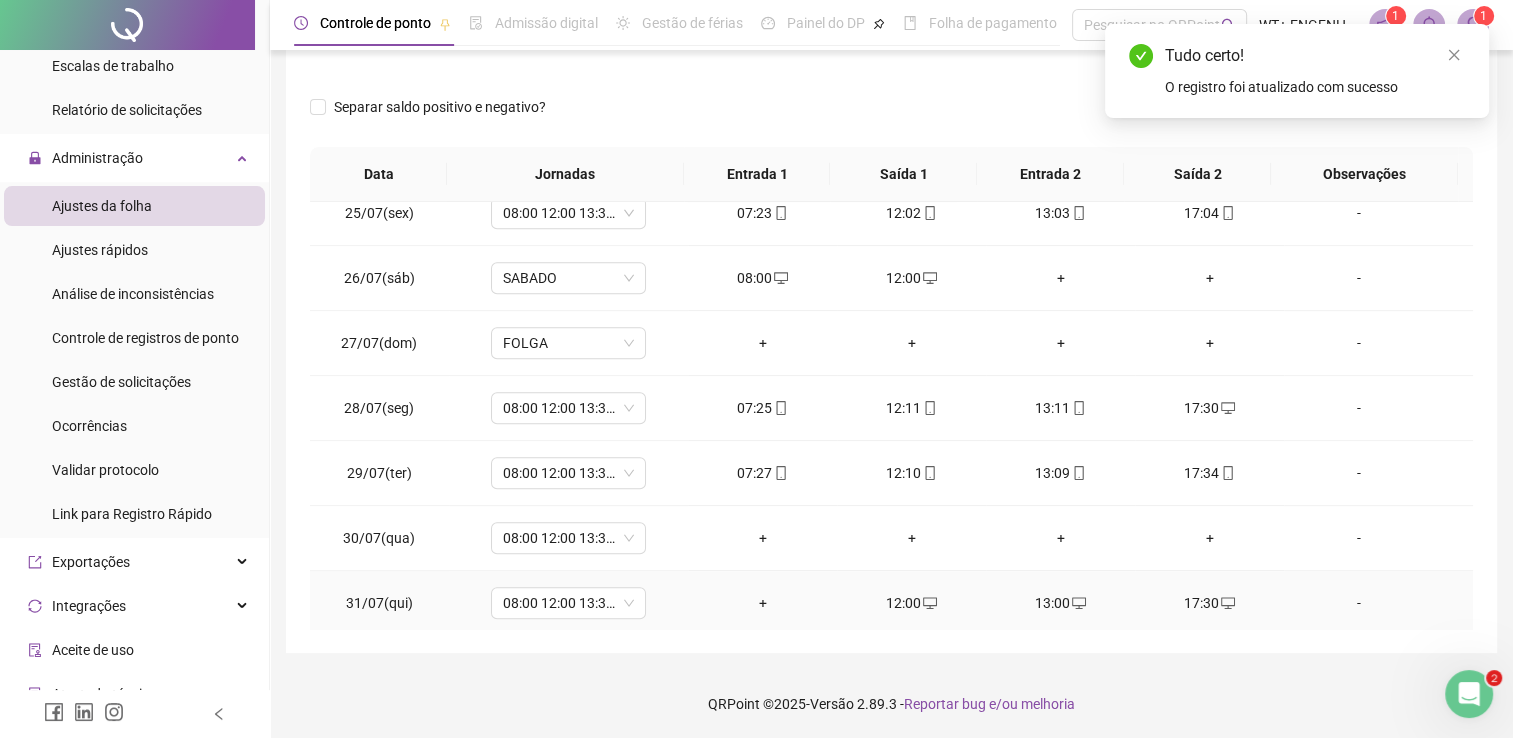 click on "12:00" at bounding box center [911, 603] 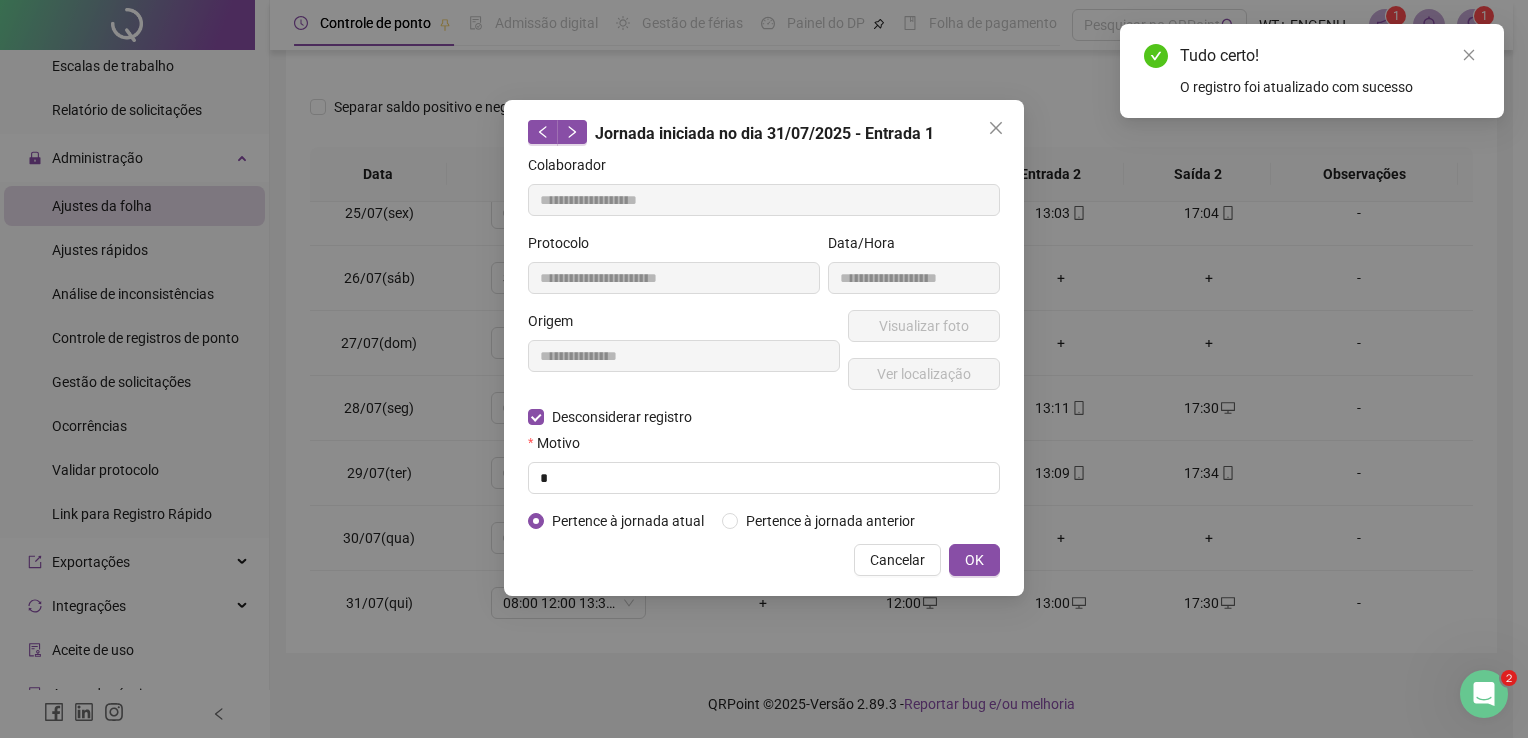 click on "**********" at bounding box center (764, 348) 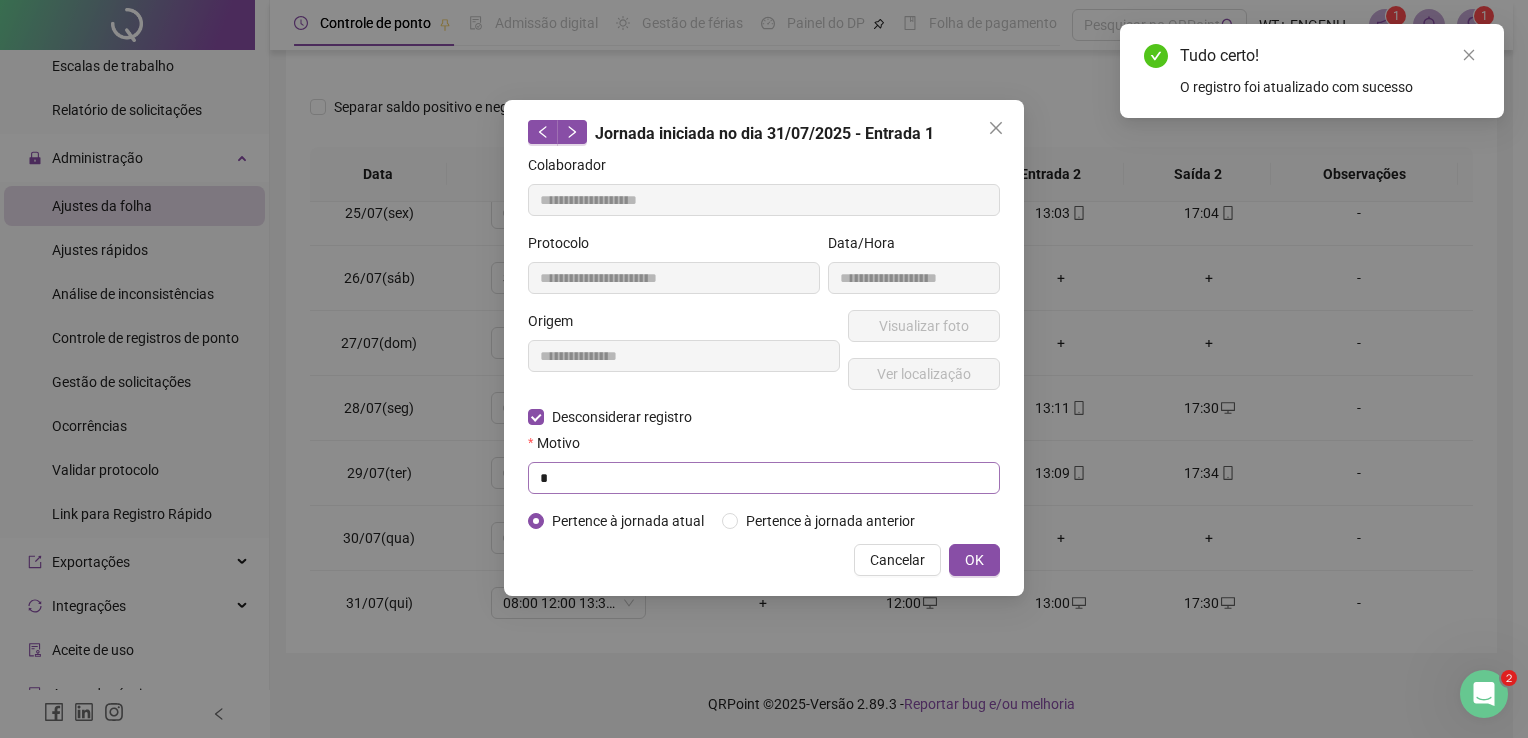 type on "**********" 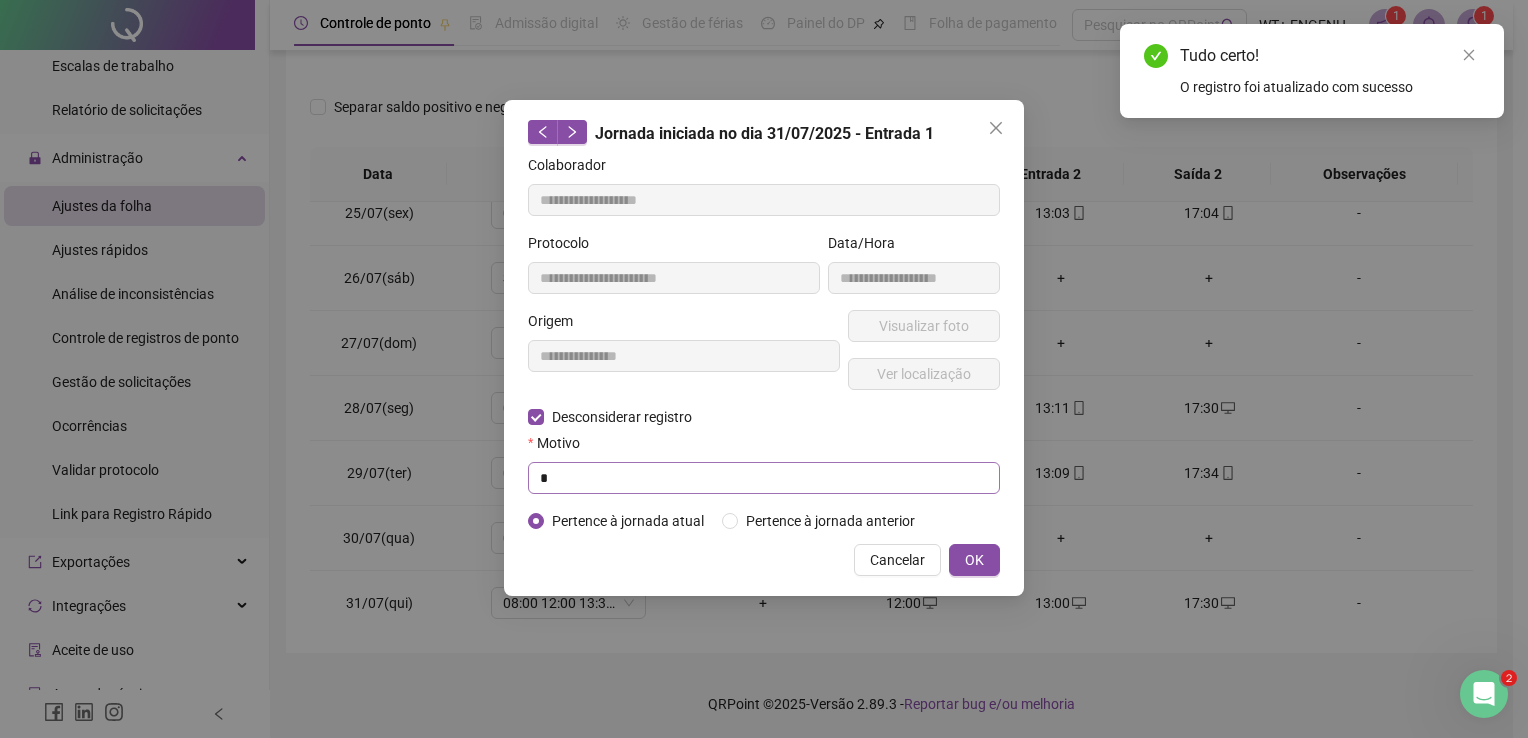 type on "**********" 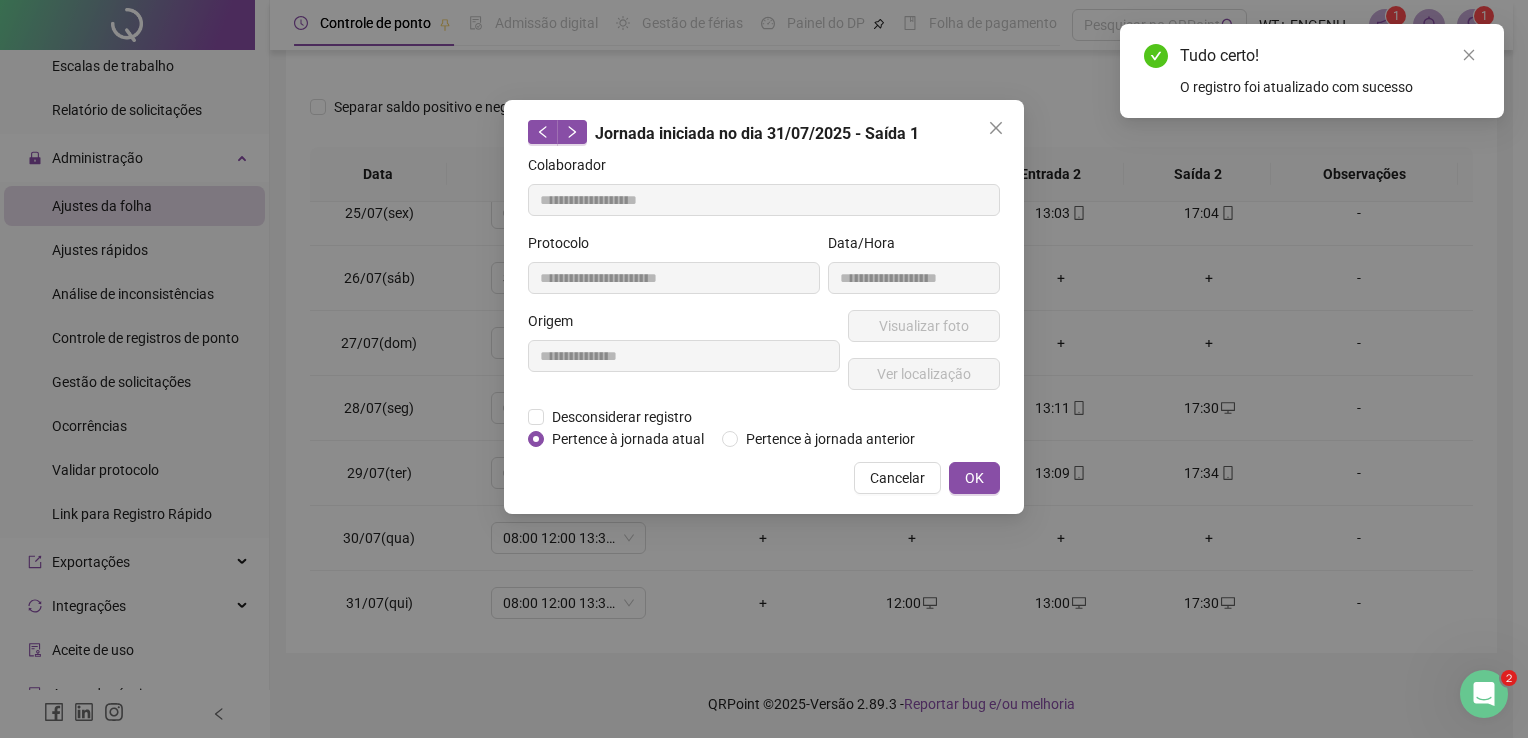 click on "Cancelar OK" at bounding box center [764, 478] 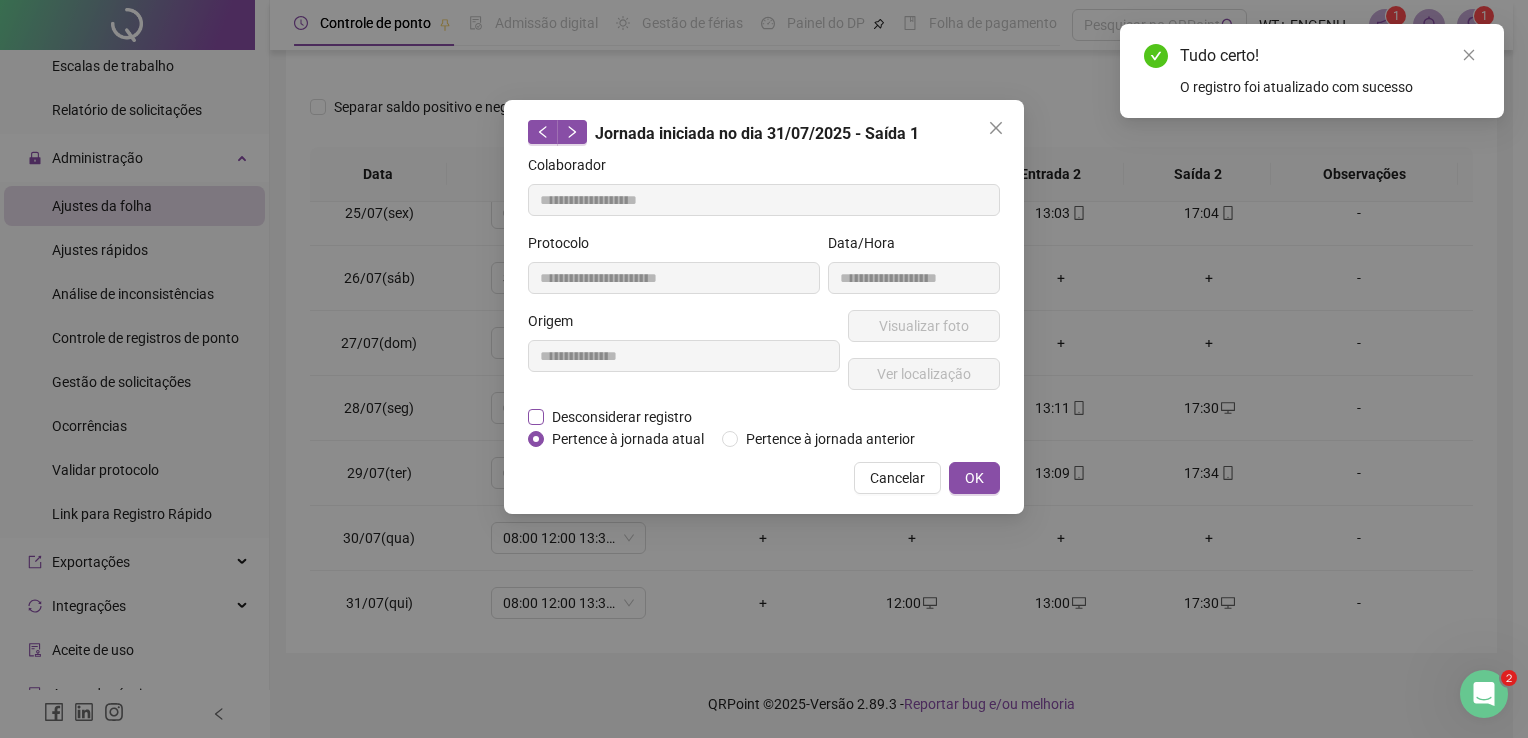 click on "Desconsiderar registro" at bounding box center (622, 417) 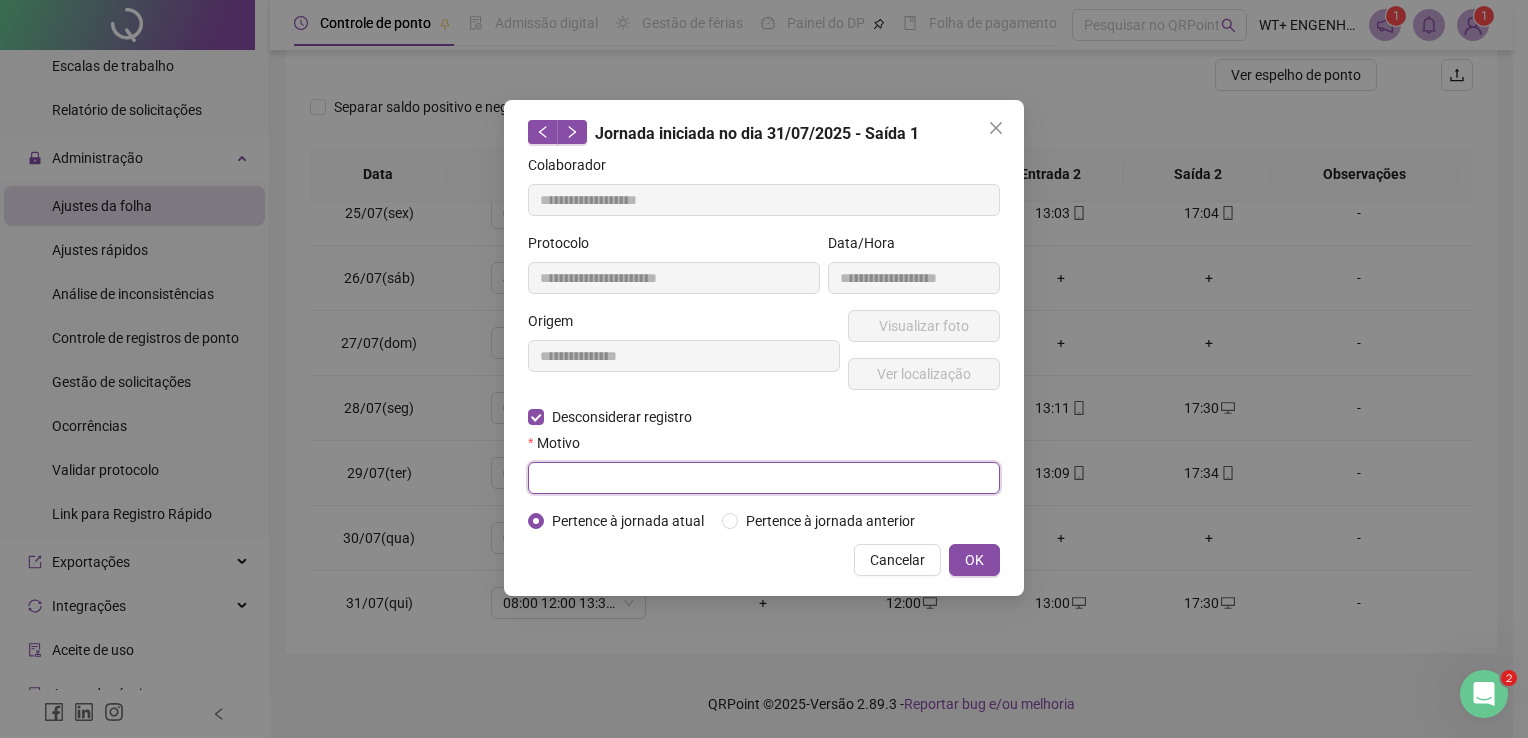 click at bounding box center [764, 478] 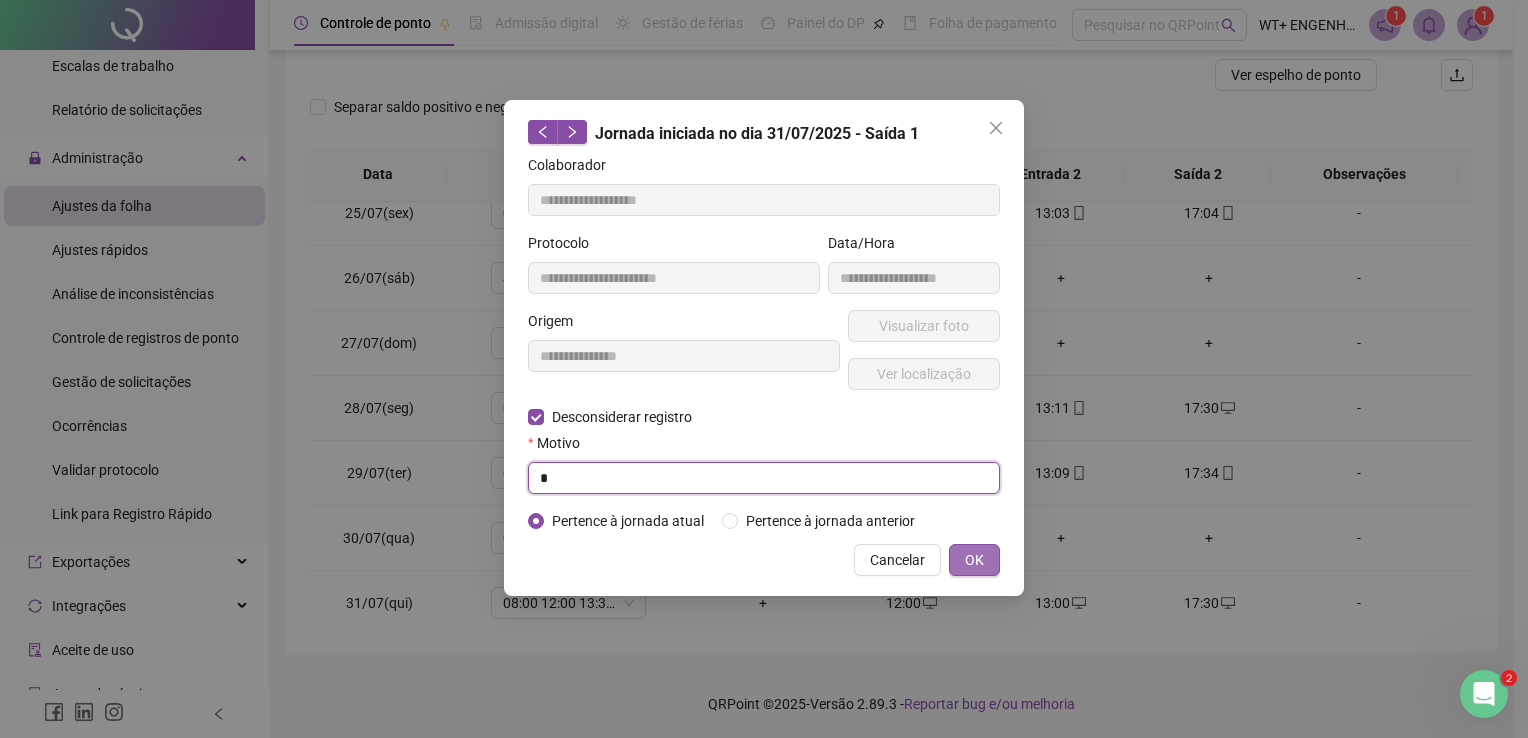 type on "*" 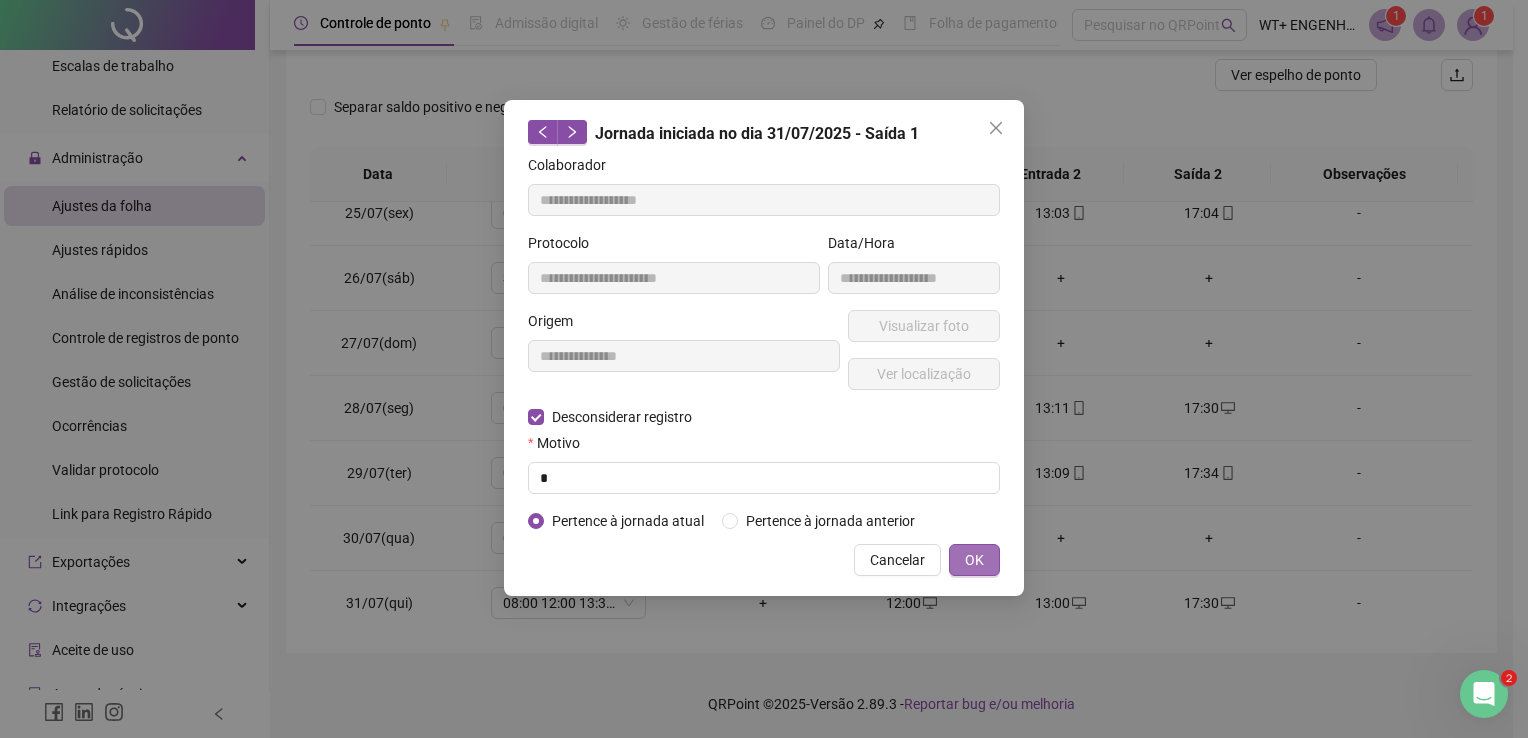 click on "OK" at bounding box center [974, 560] 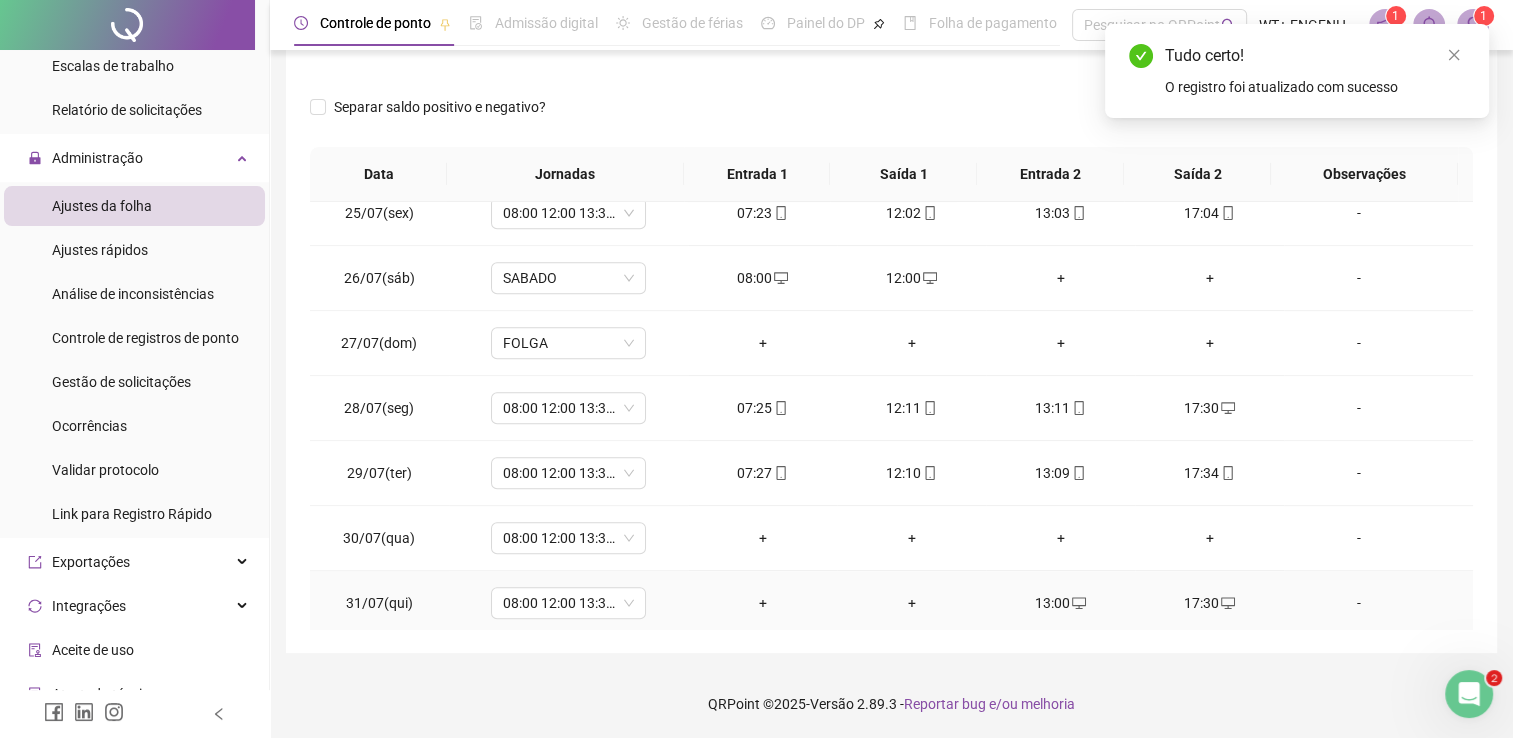click on "13:00" at bounding box center [1060, 603] 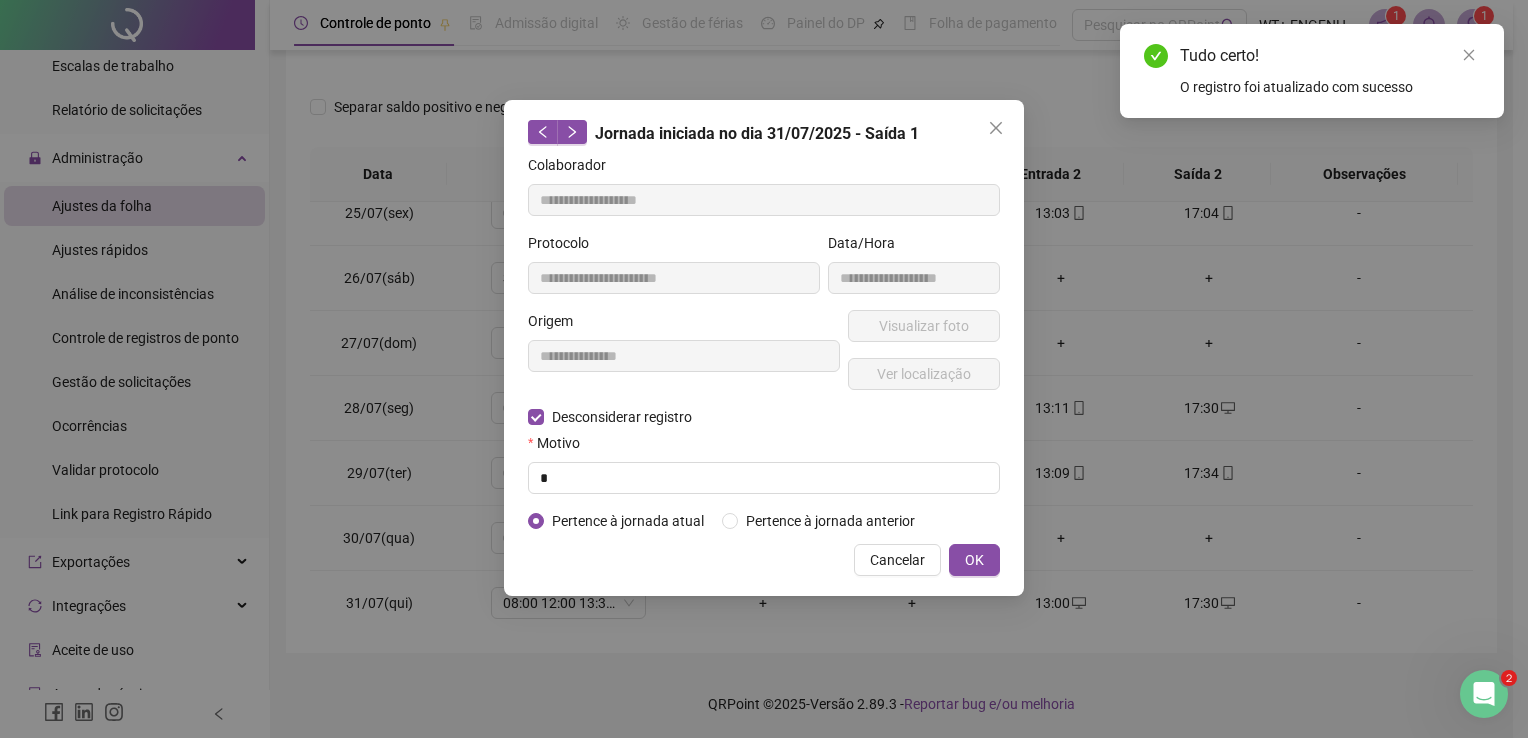 type on "**********" 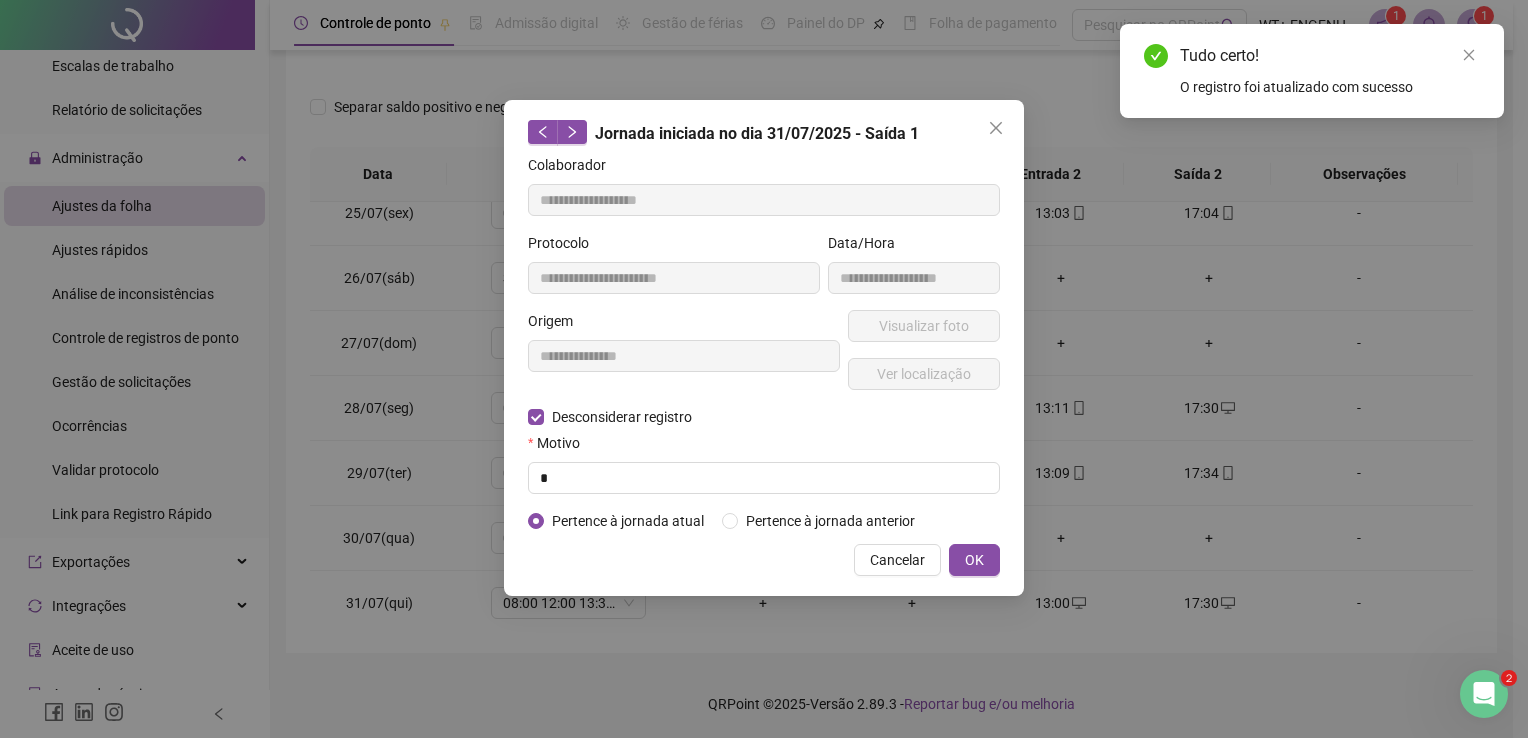 type on "**********" 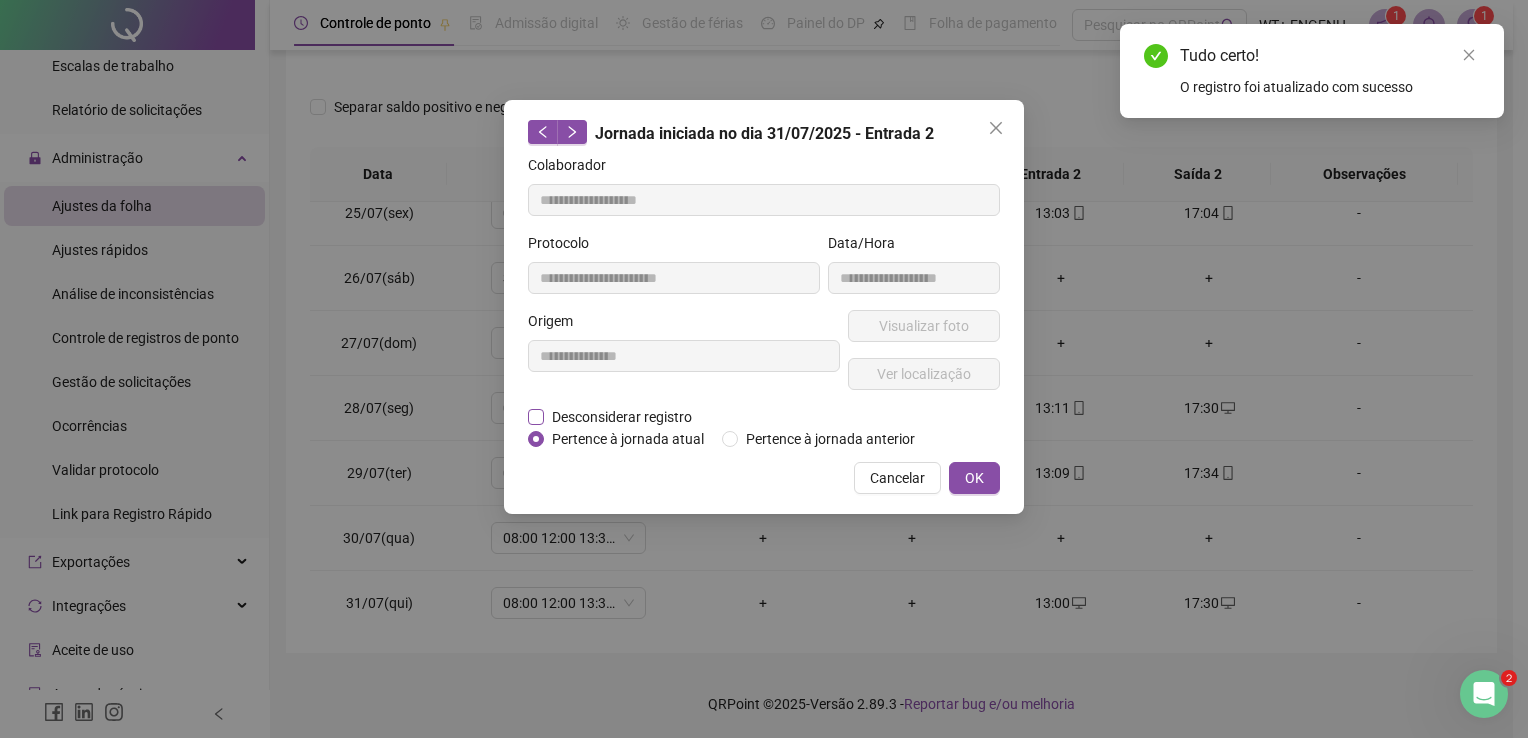 click on "Desconsiderar registro" at bounding box center [622, 417] 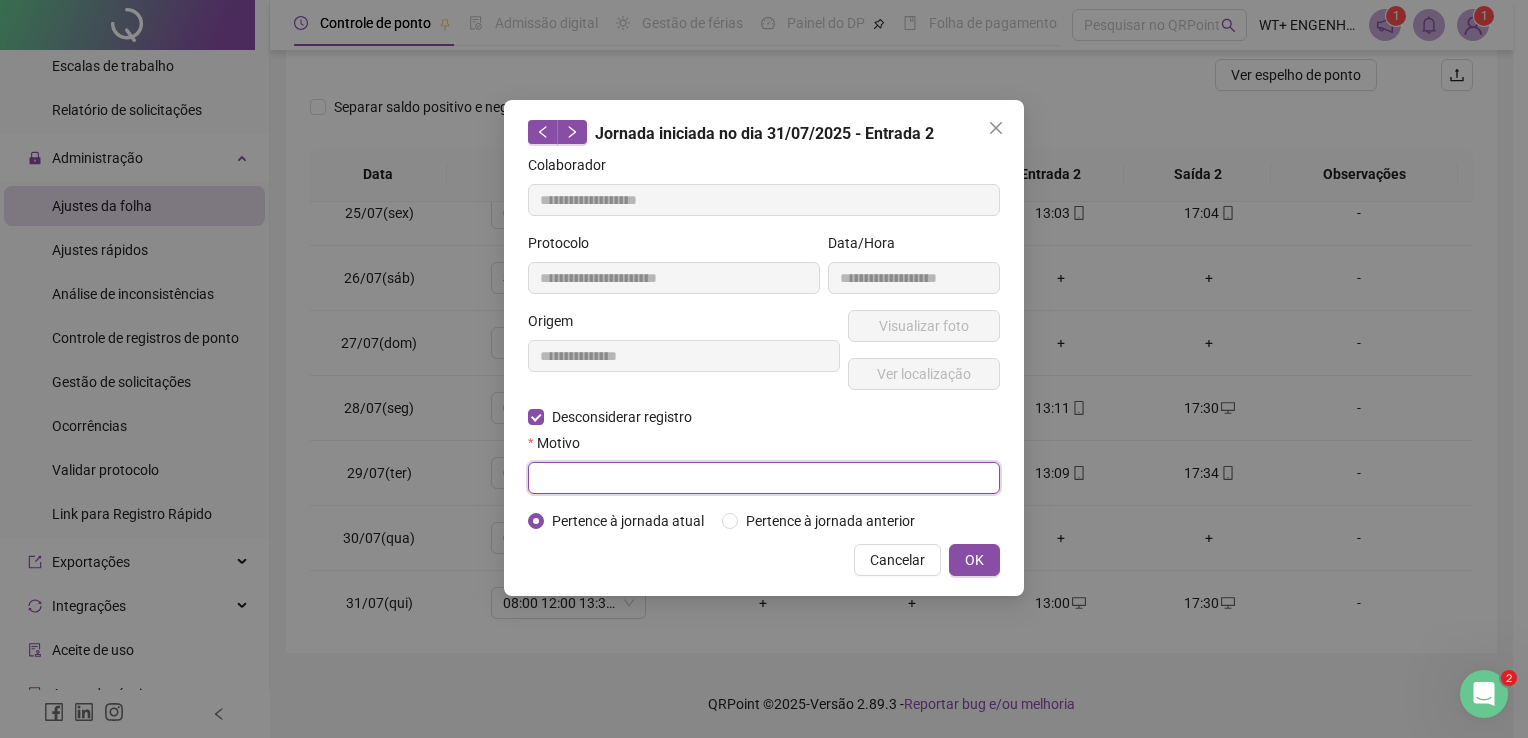 click at bounding box center (764, 478) 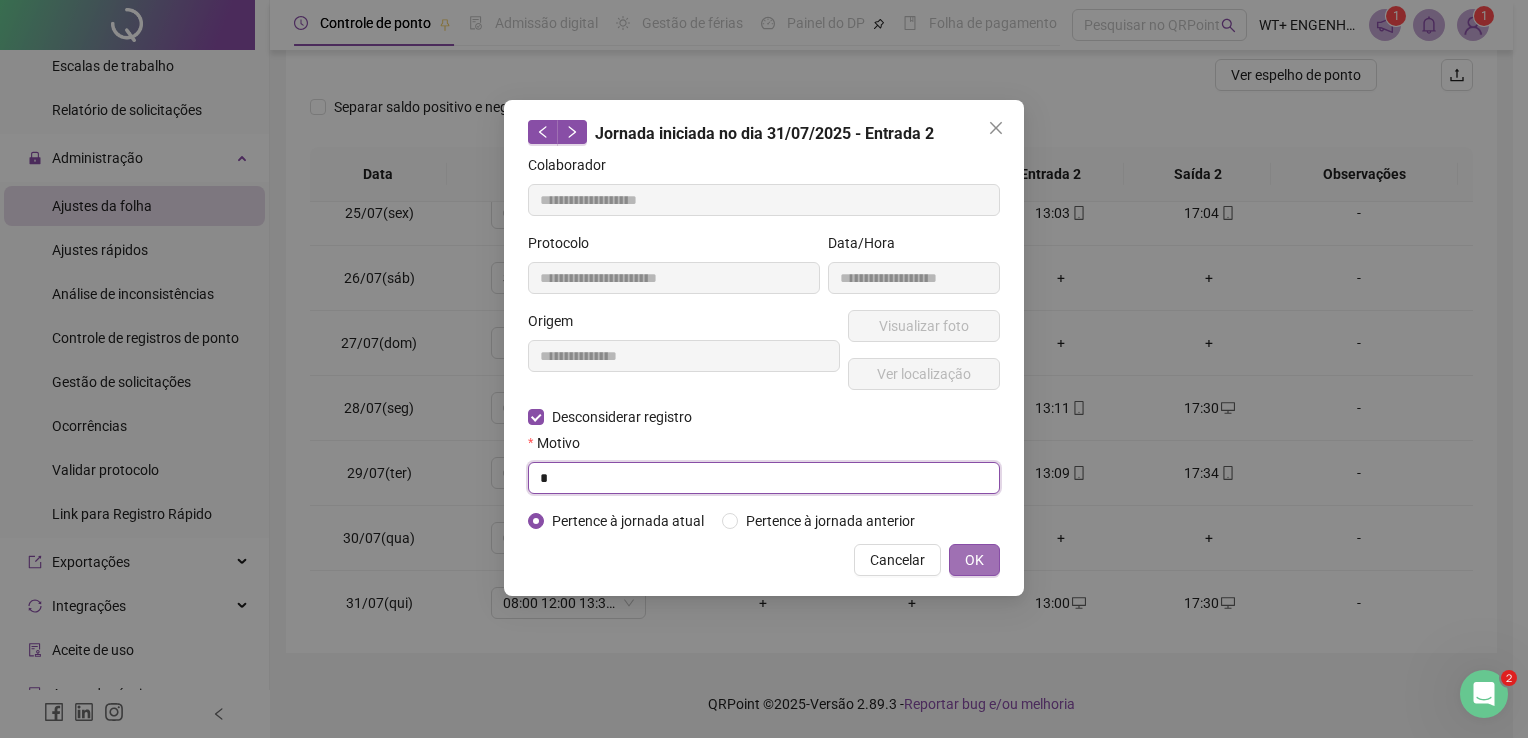 type on "*" 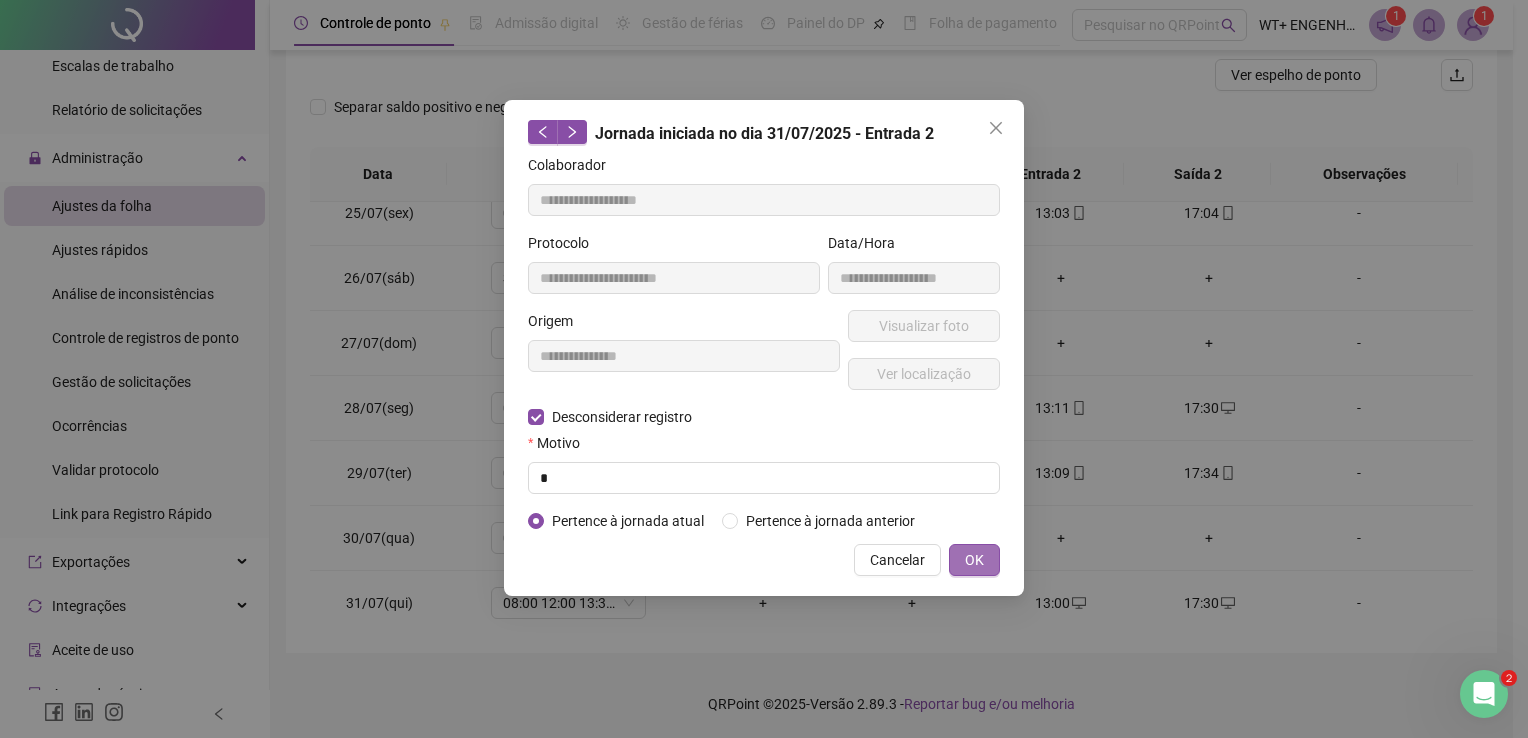 click on "OK" at bounding box center (974, 560) 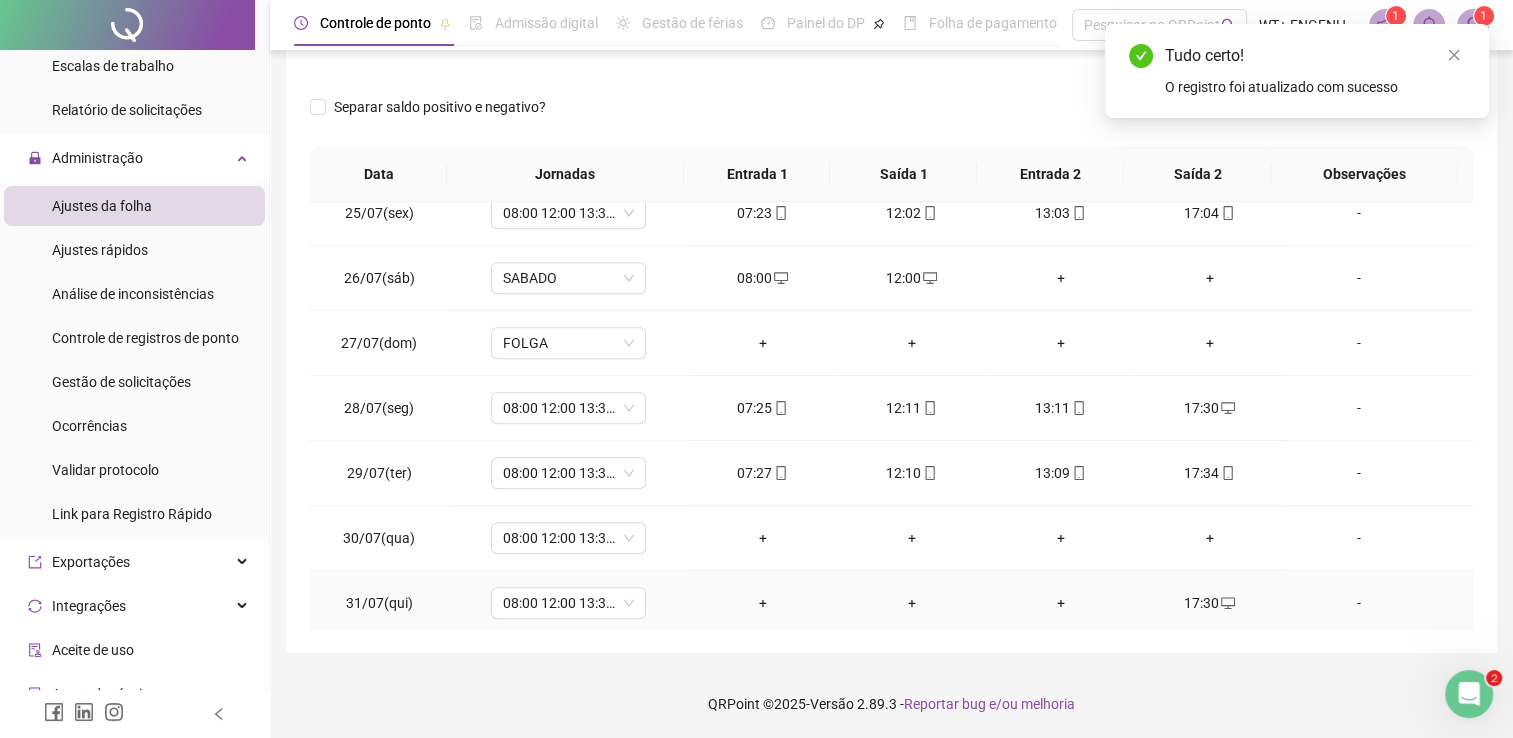 click on "17:30" at bounding box center [1209, 603] 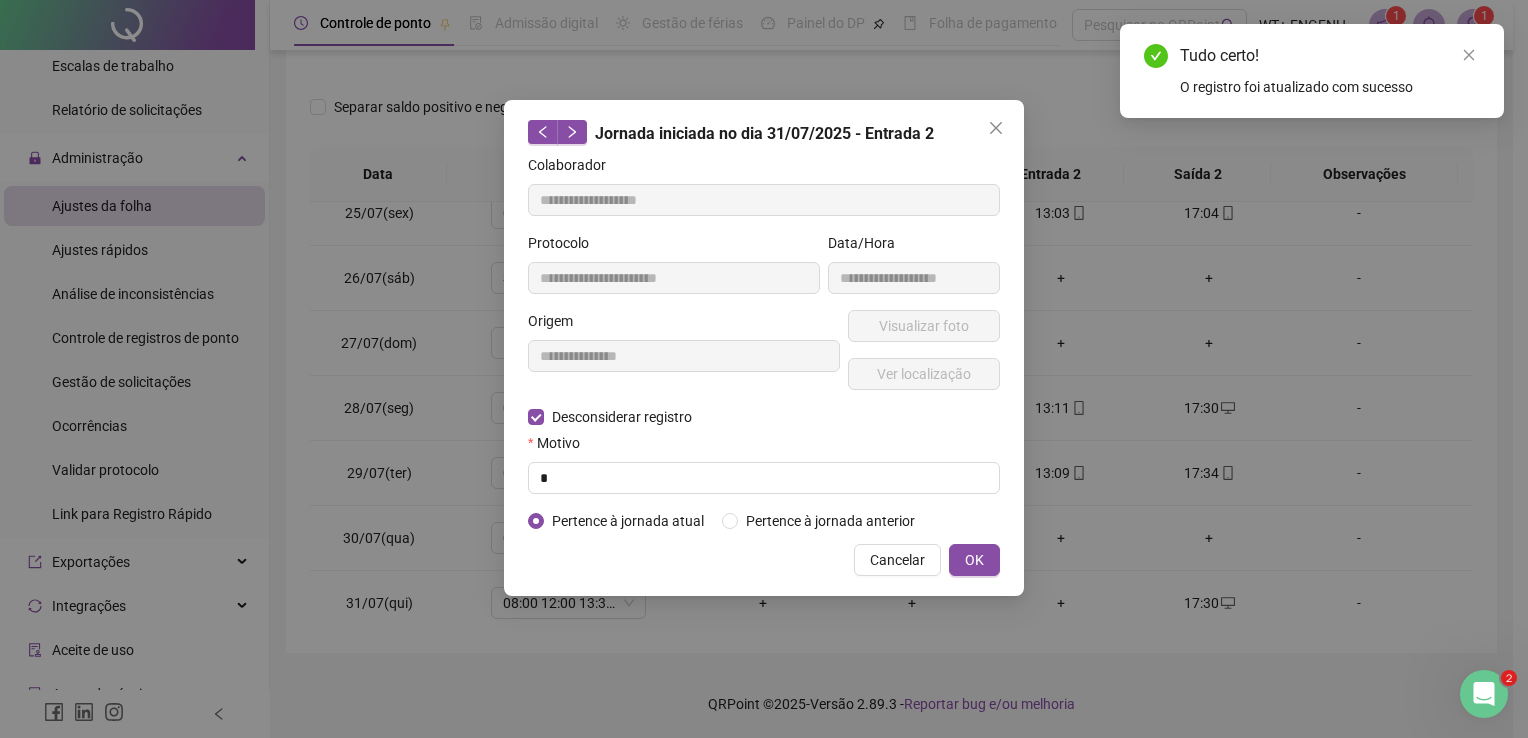 type on "**********" 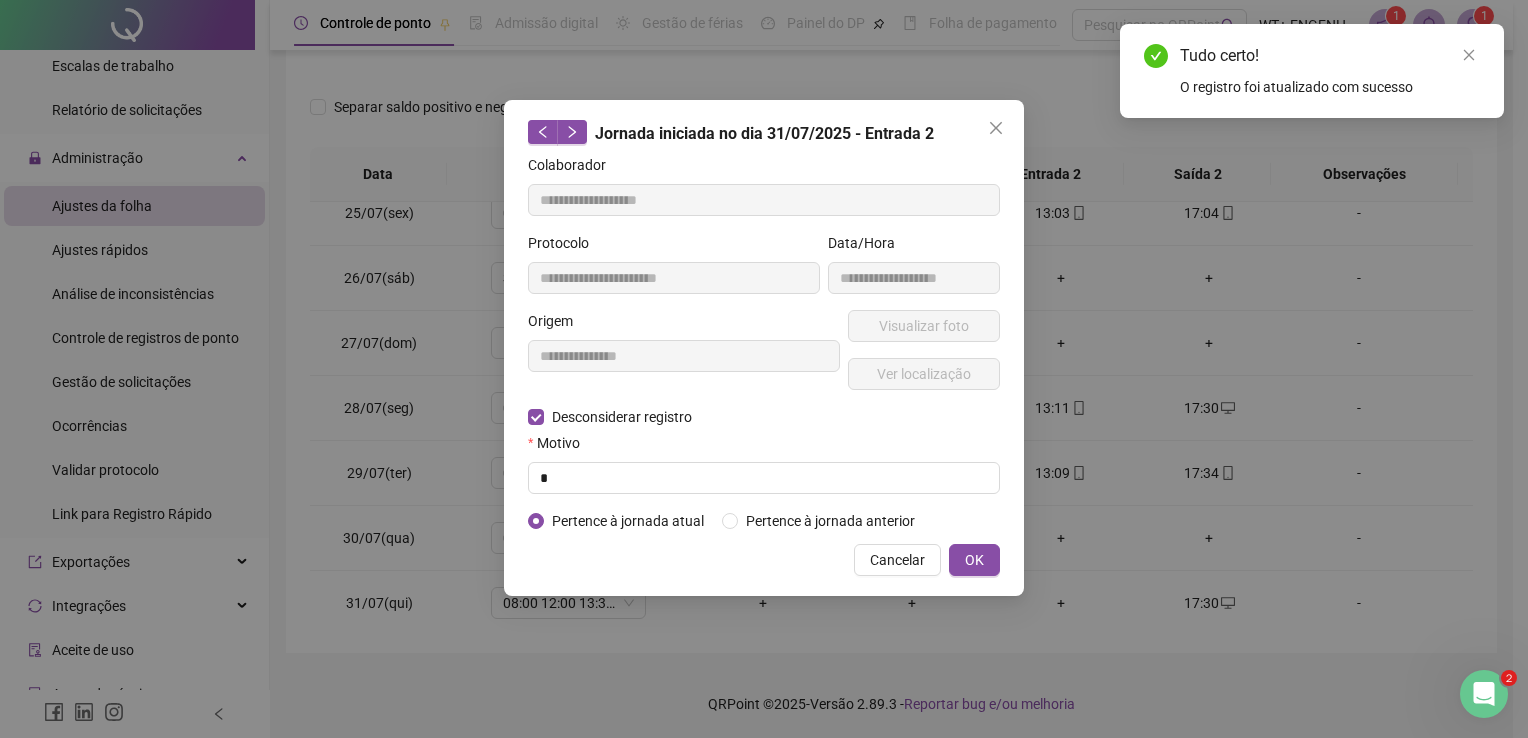 type on "**********" 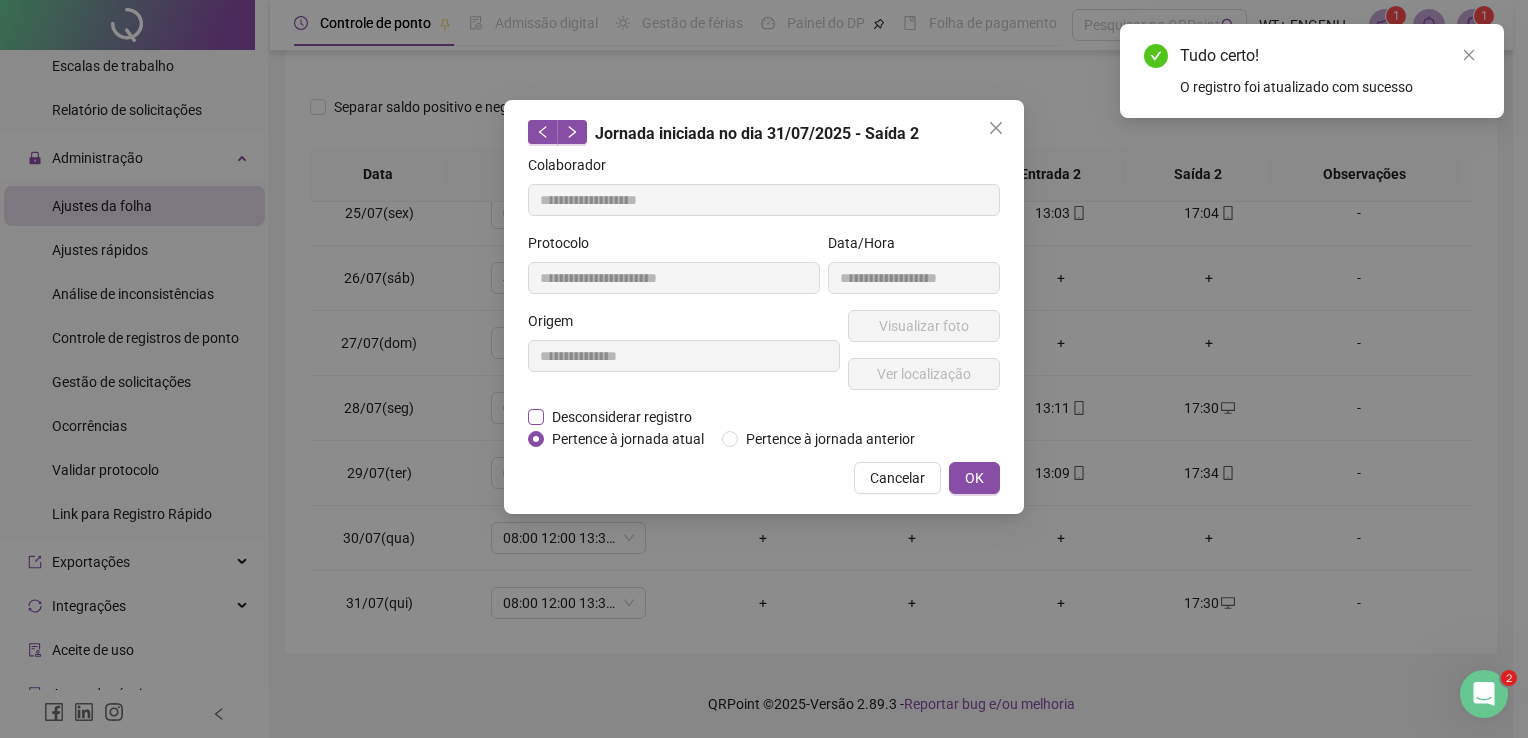 click on "Desconsiderar registro" at bounding box center [622, 417] 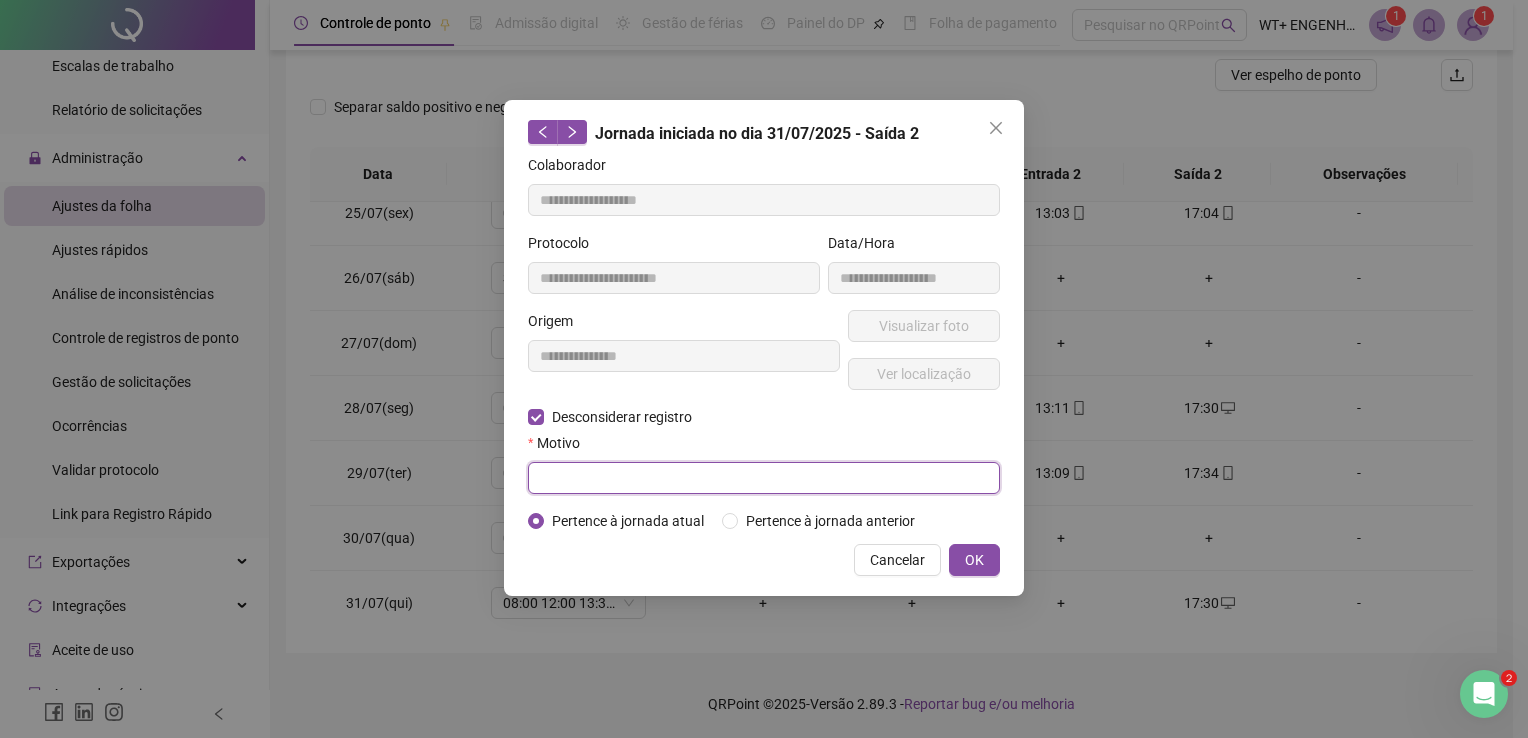 click at bounding box center (764, 478) 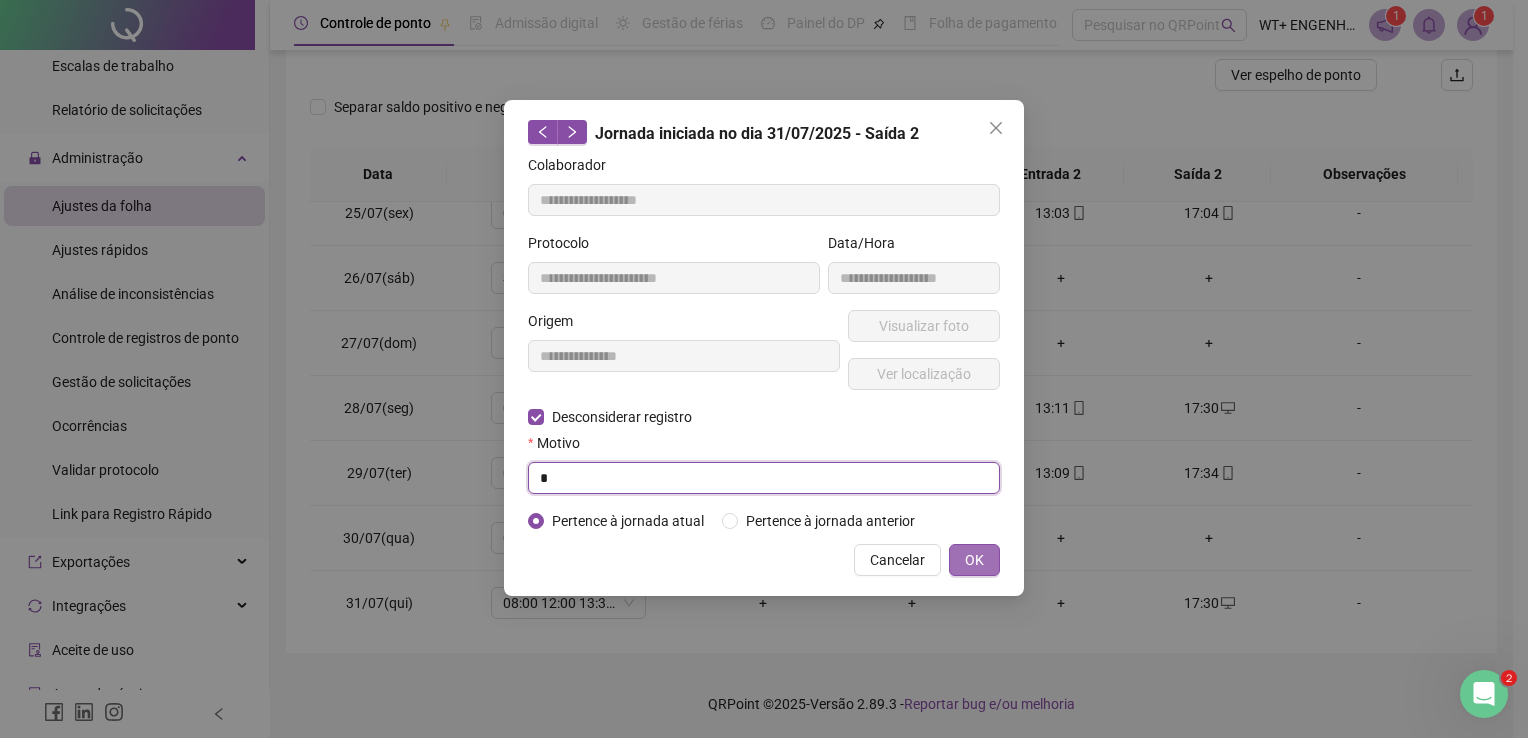 type on "*" 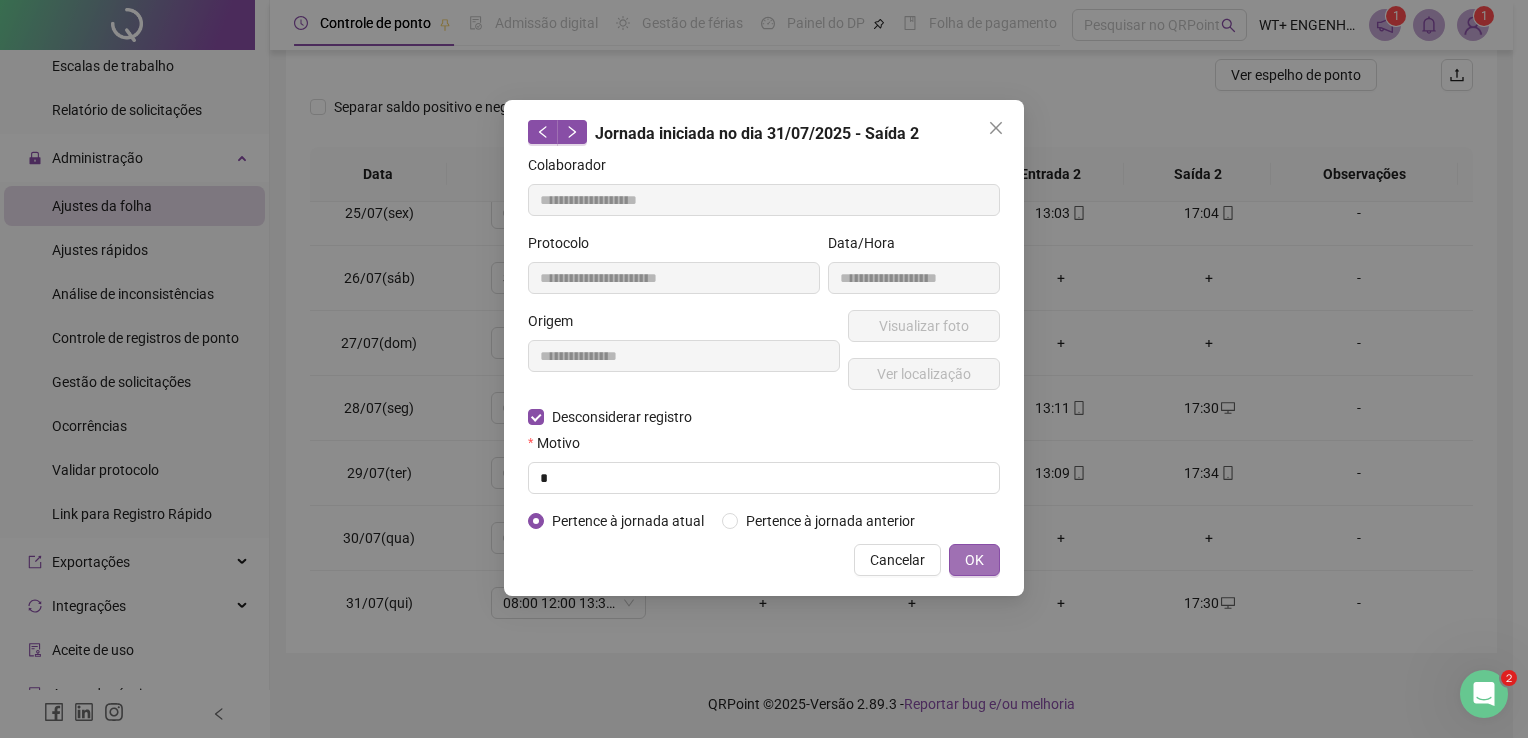 click on "OK" at bounding box center [974, 560] 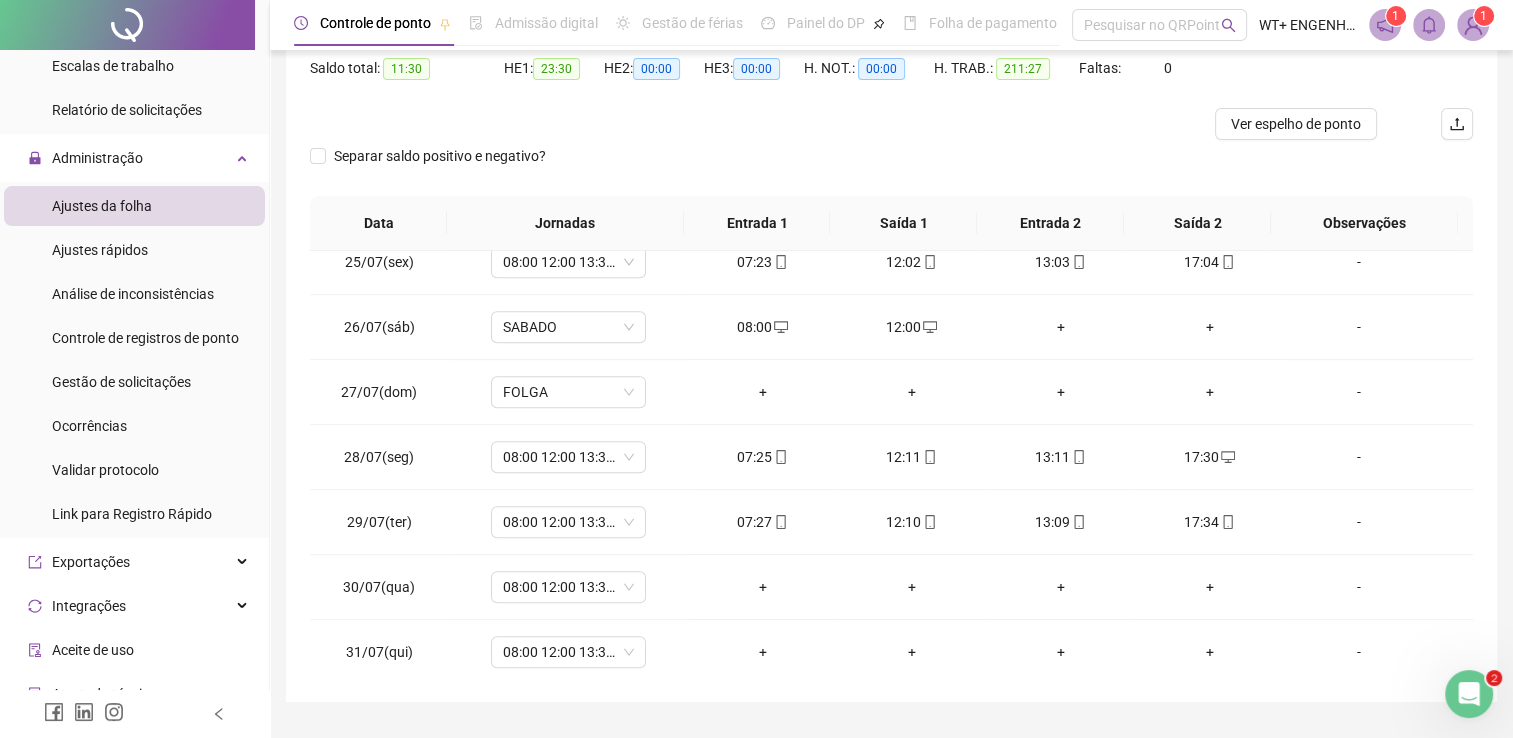 scroll, scrollTop: 225, scrollLeft: 0, axis: vertical 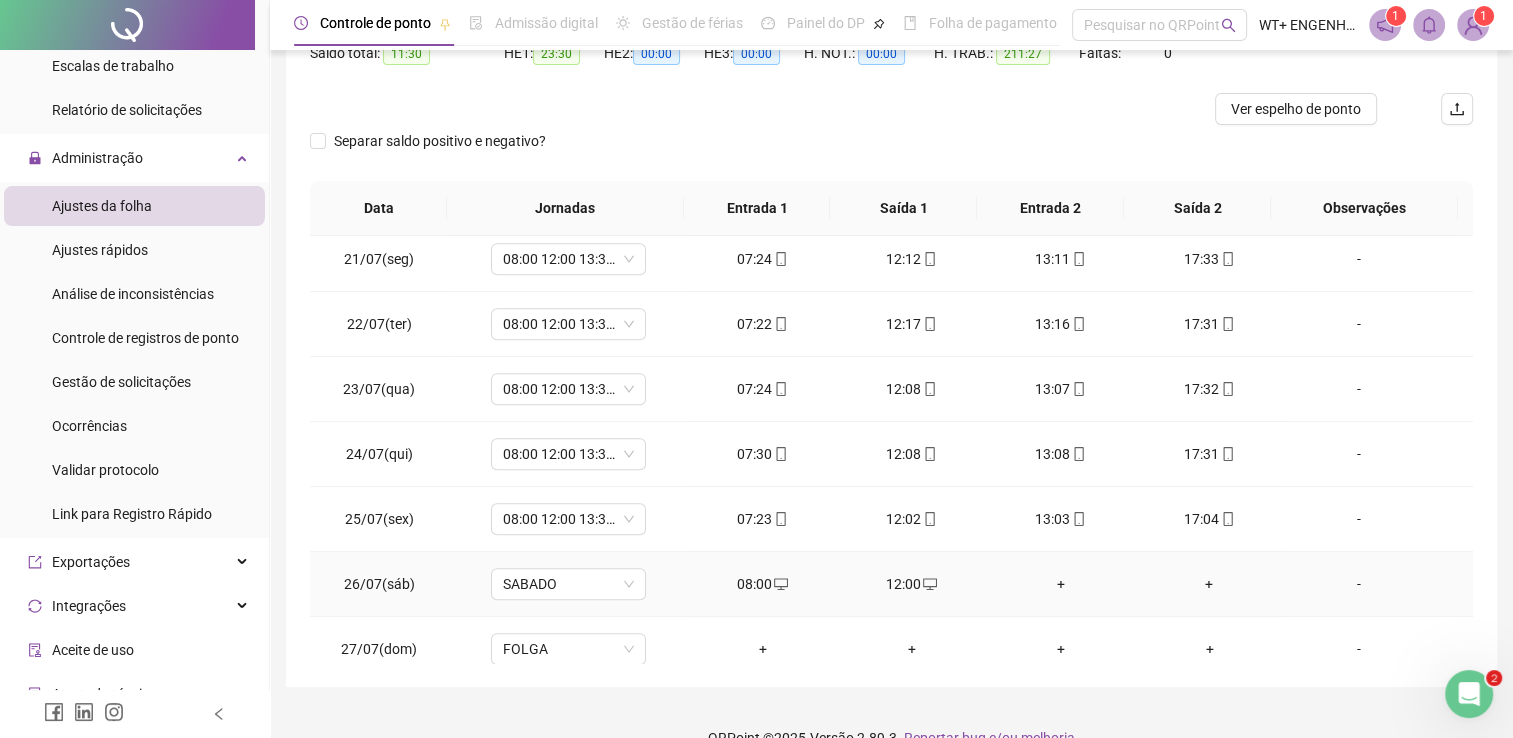 click on "08:00" at bounding box center (762, 584) 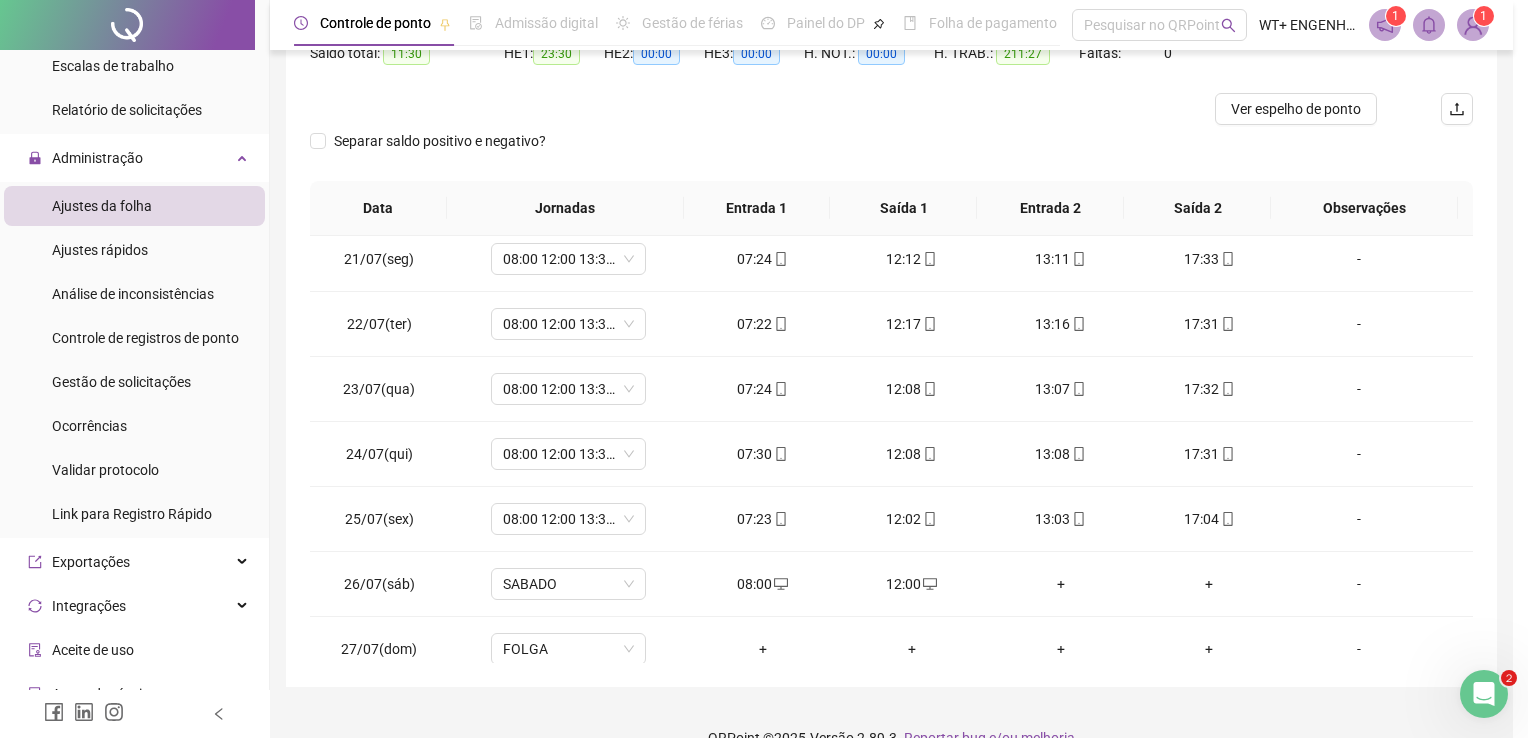 type on "**********" 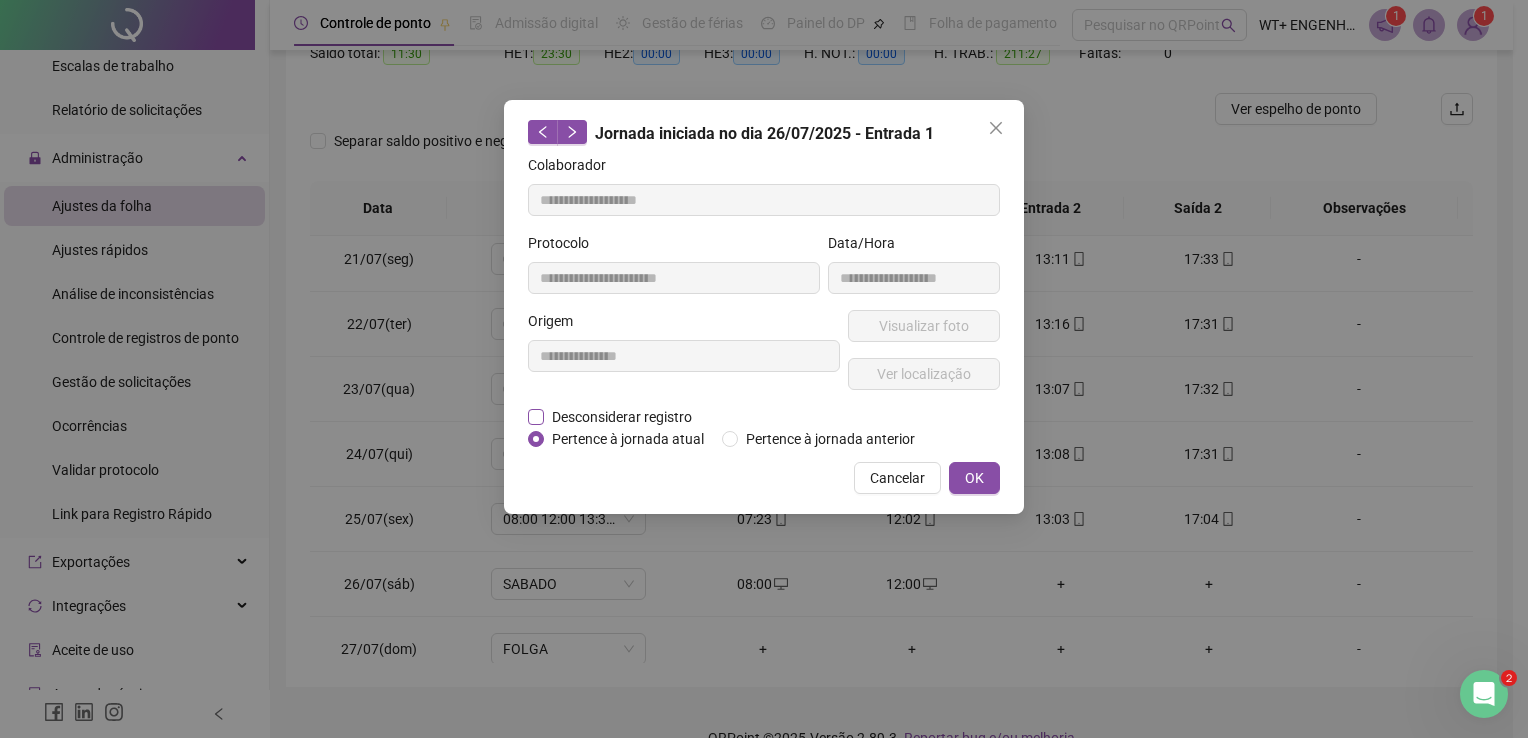 click on "Desconsiderar registro" at bounding box center [622, 417] 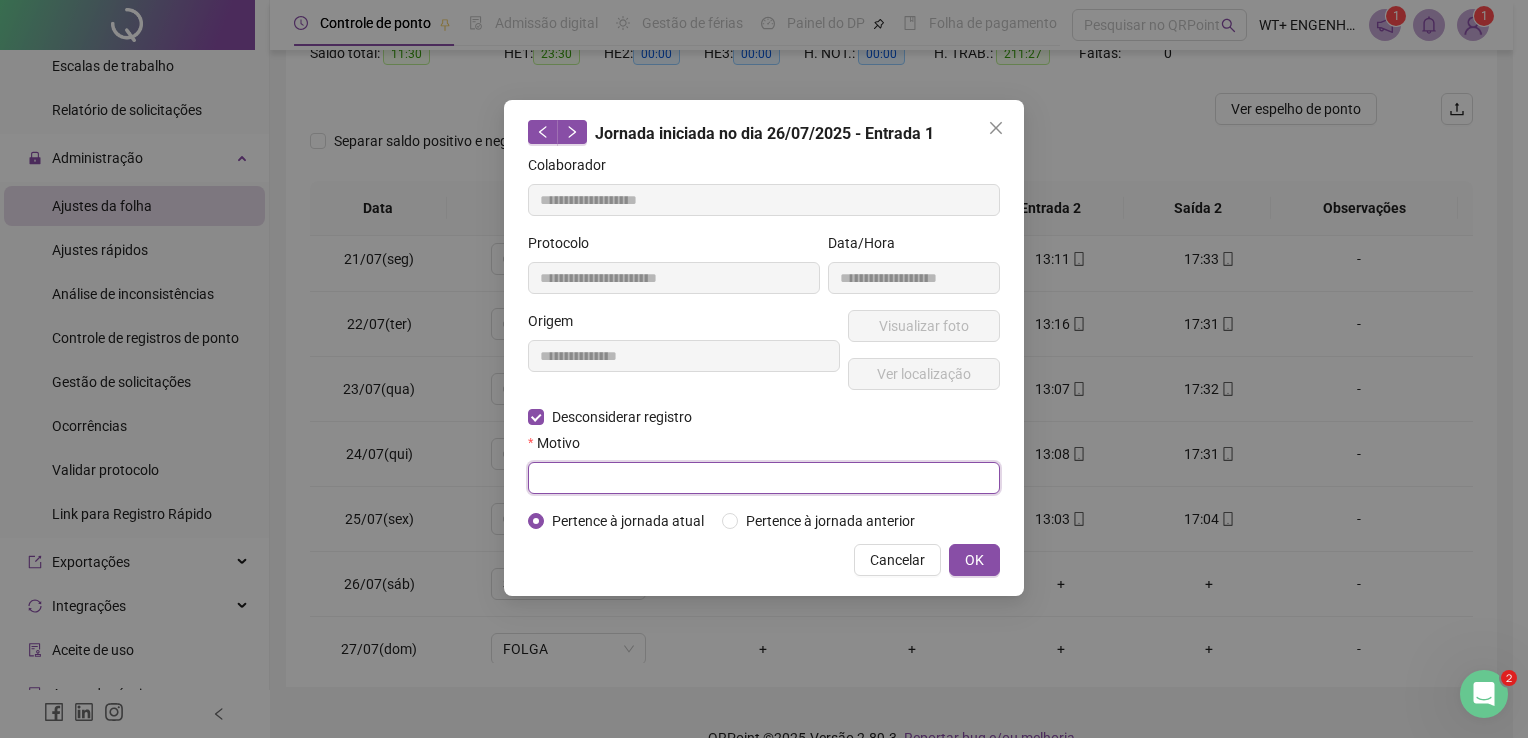 click at bounding box center (764, 478) 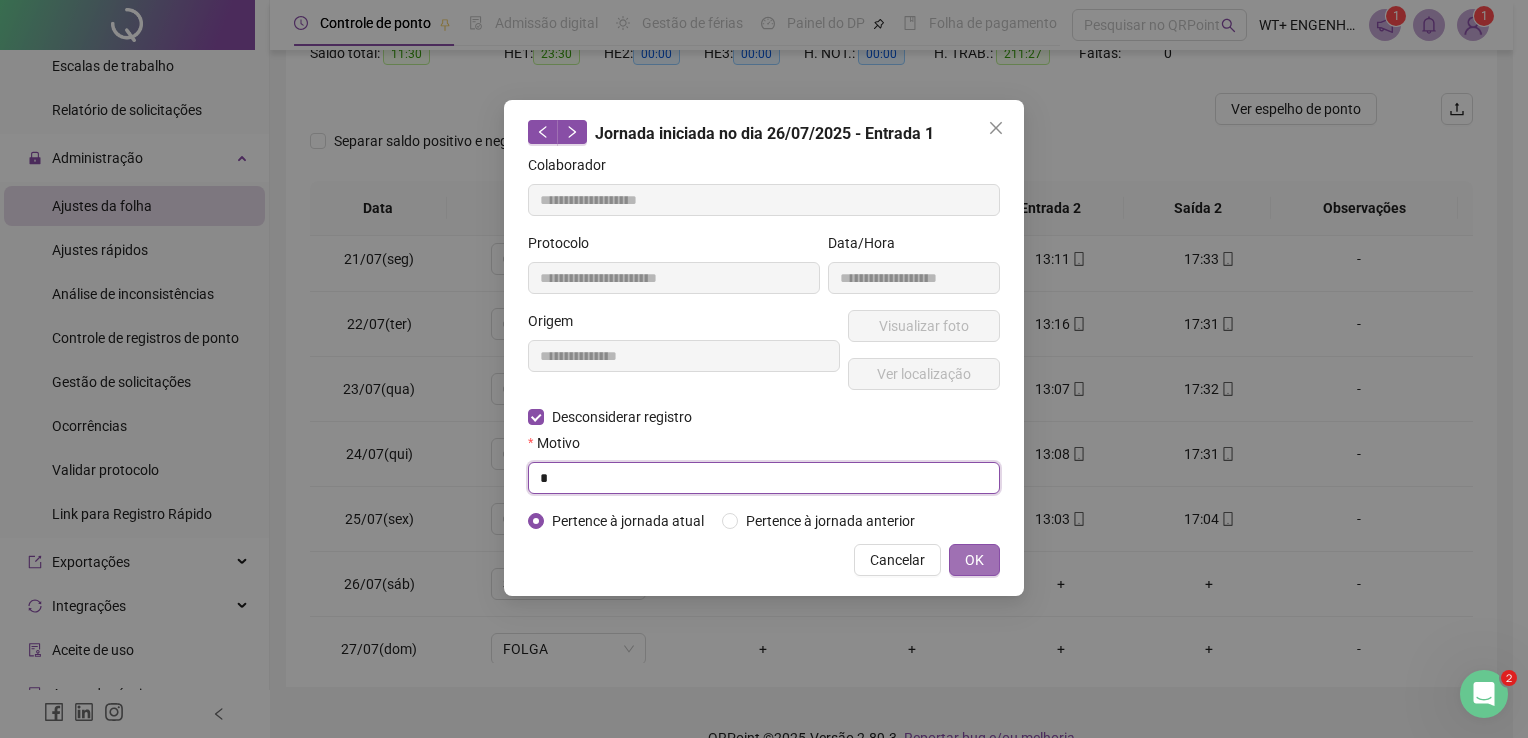 type on "*" 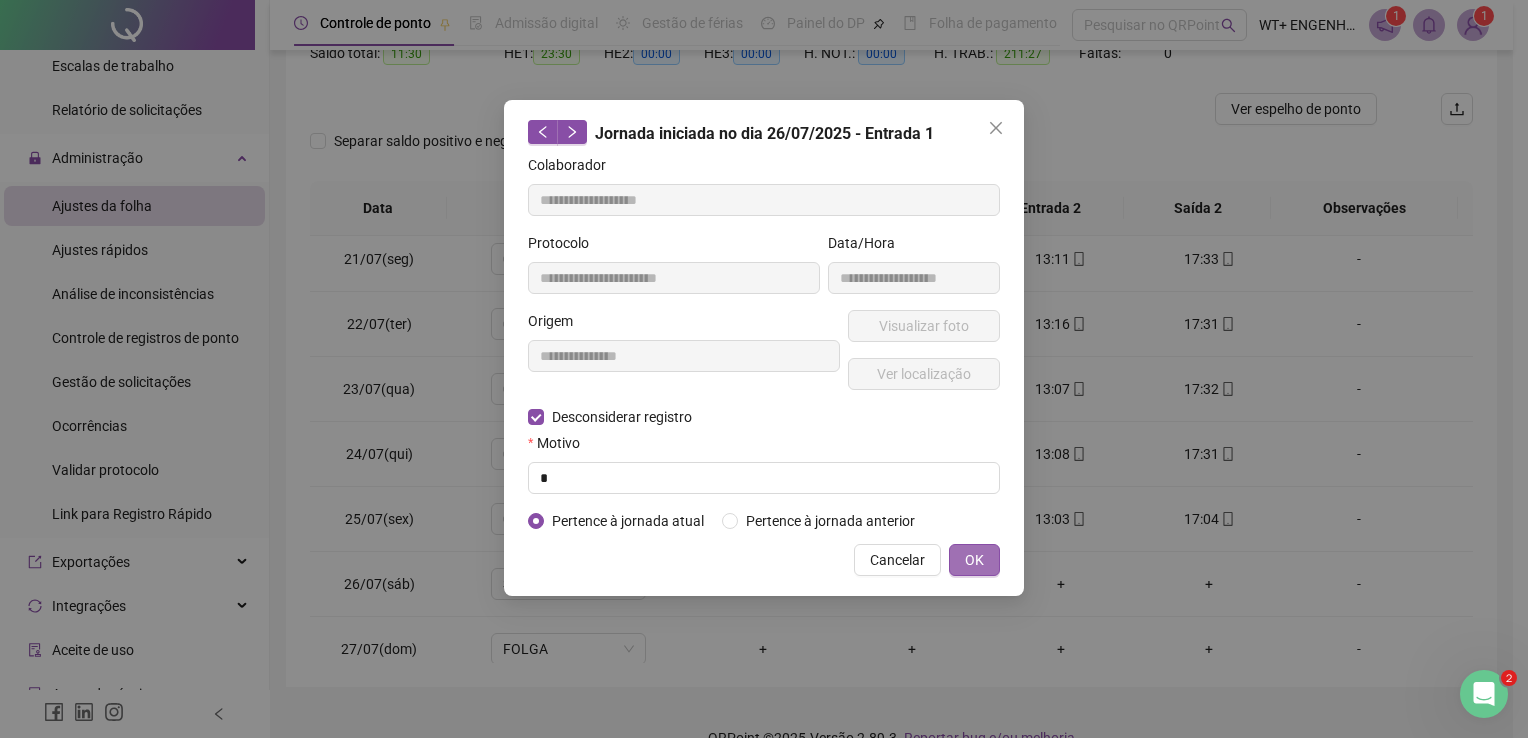 click on "OK" at bounding box center (974, 560) 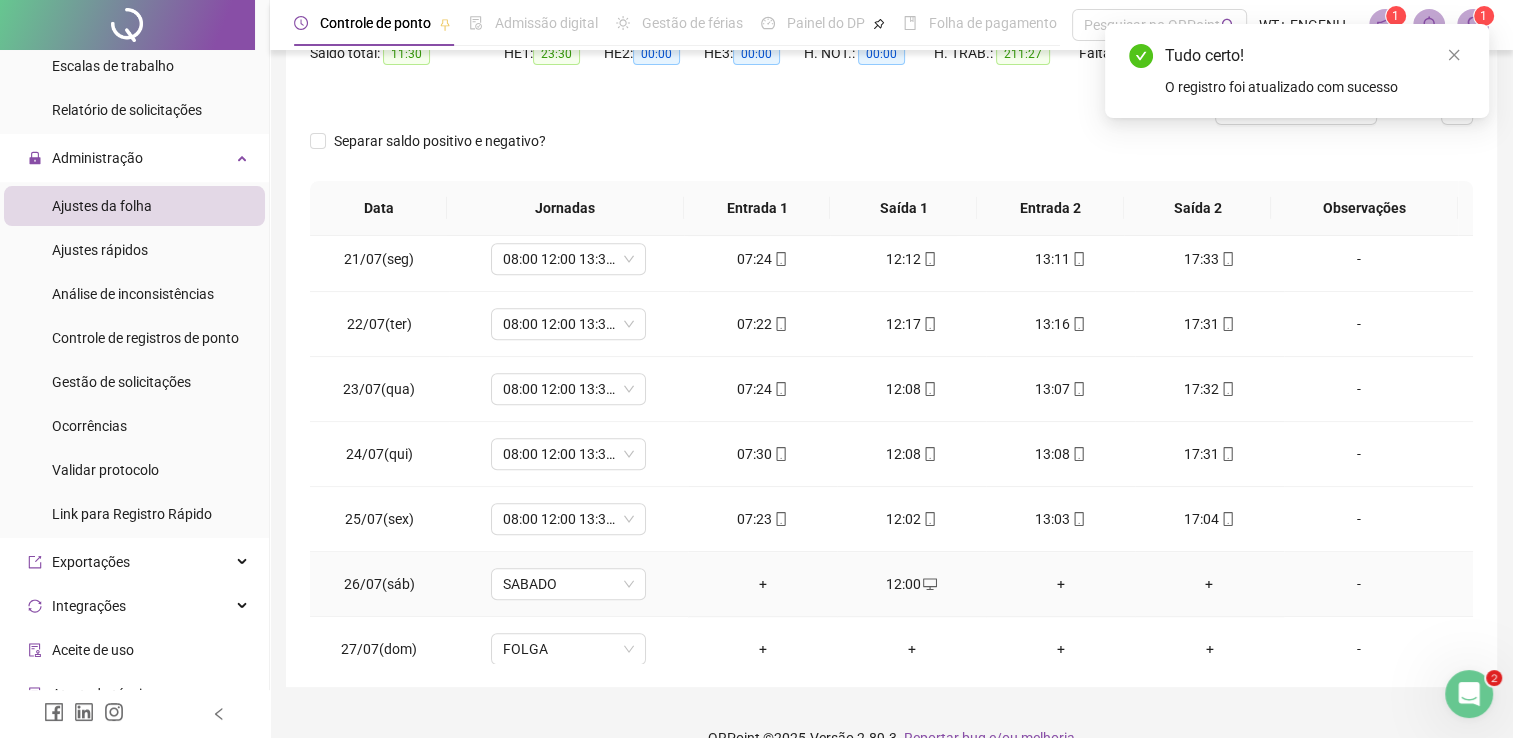 click on "12:00" at bounding box center (911, 584) 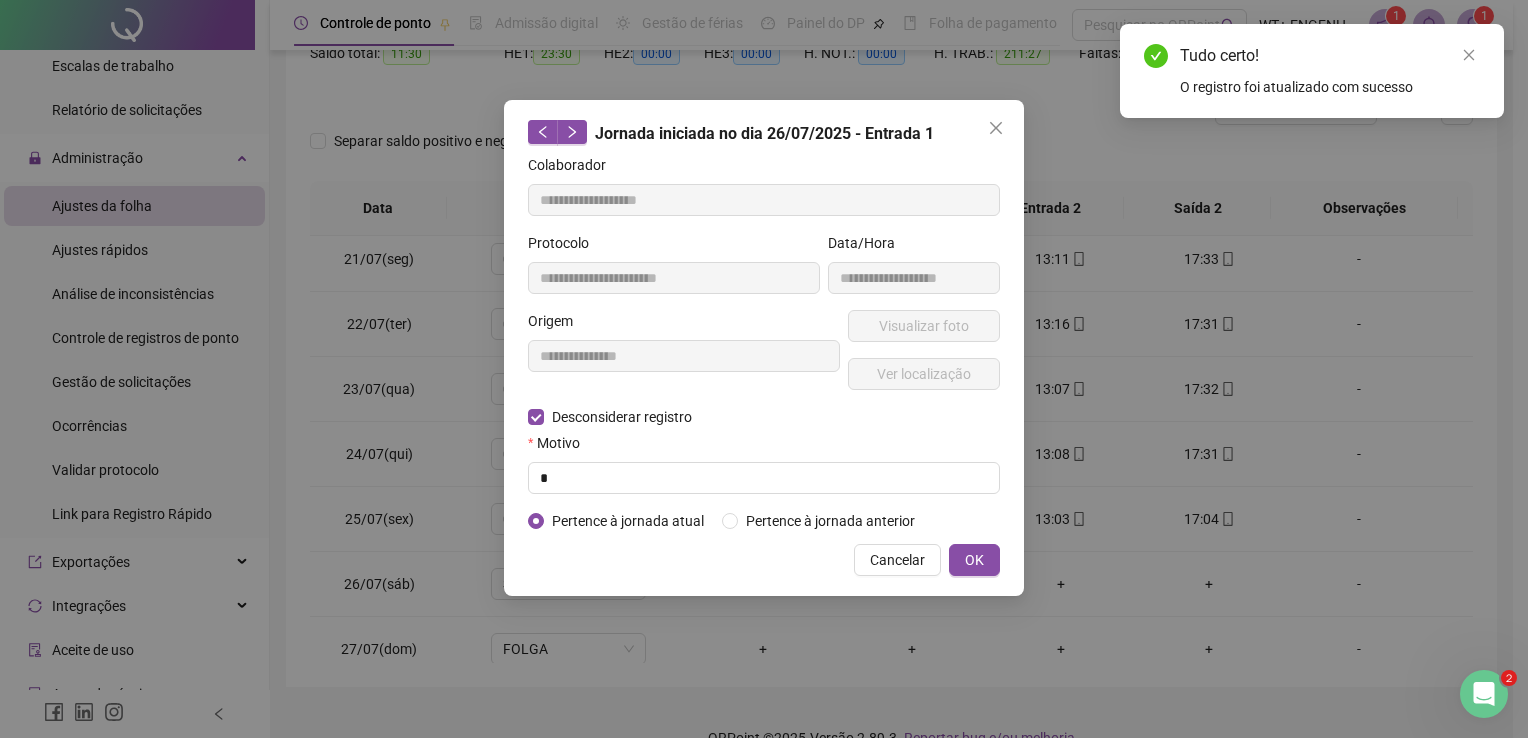 type on "**********" 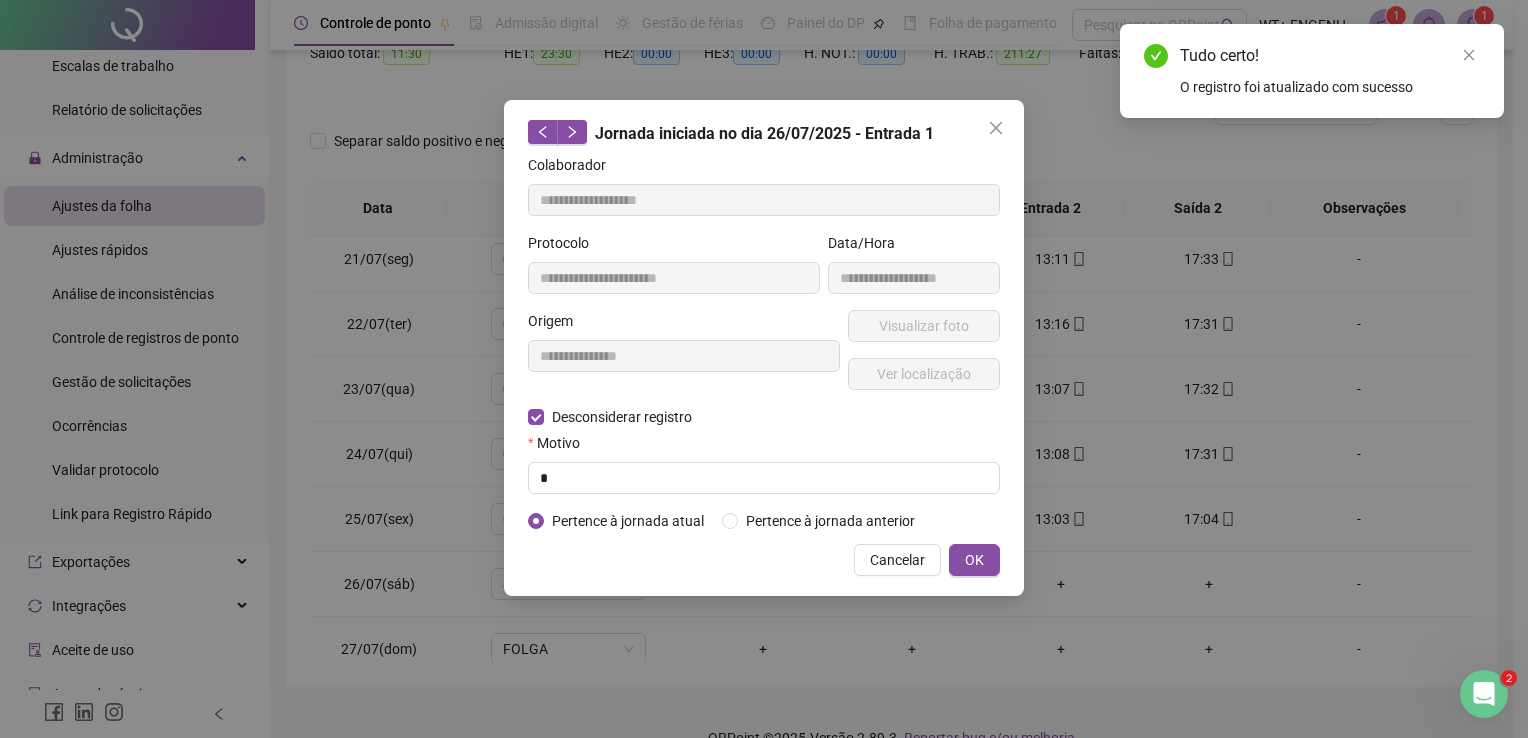type on "**********" 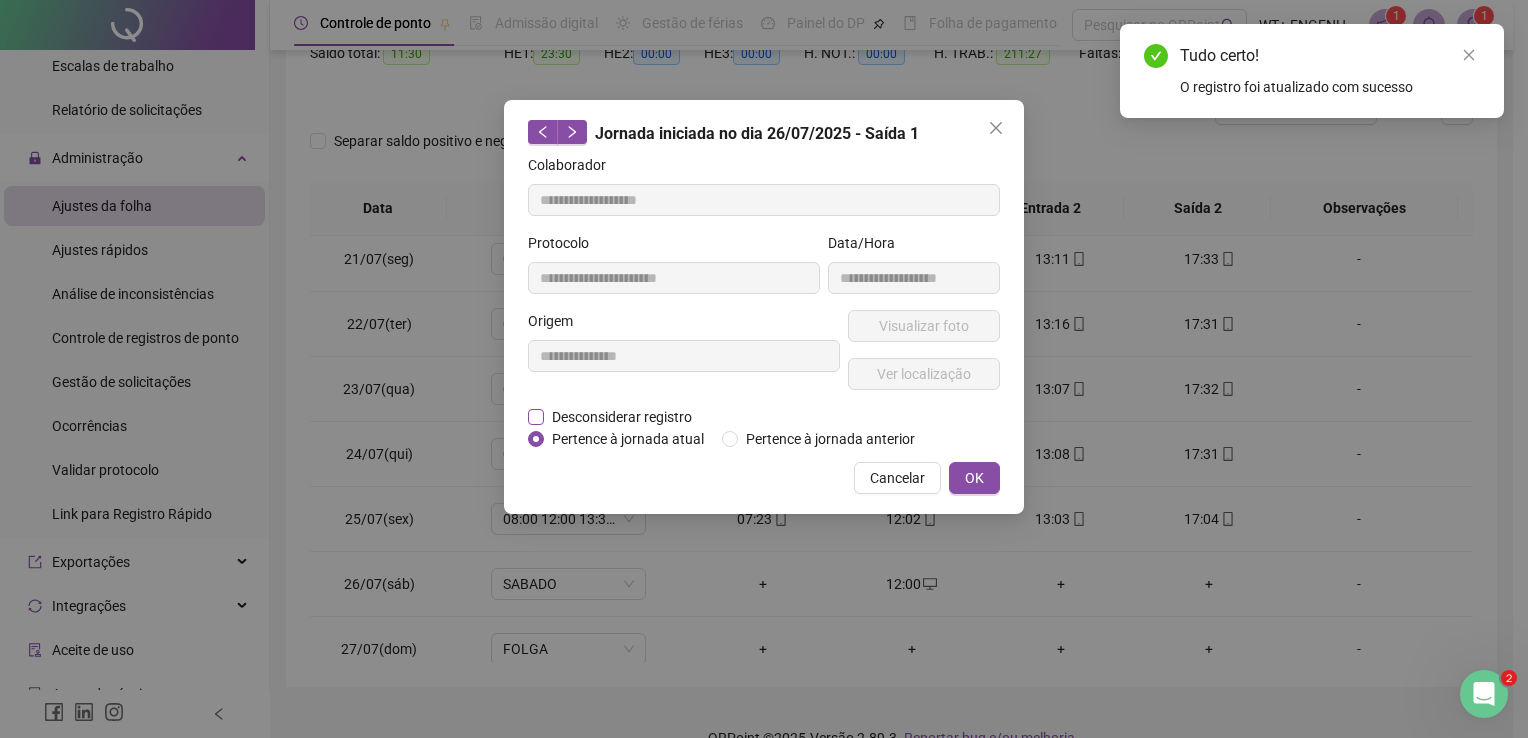 click on "Desconsiderar registro" at bounding box center [622, 417] 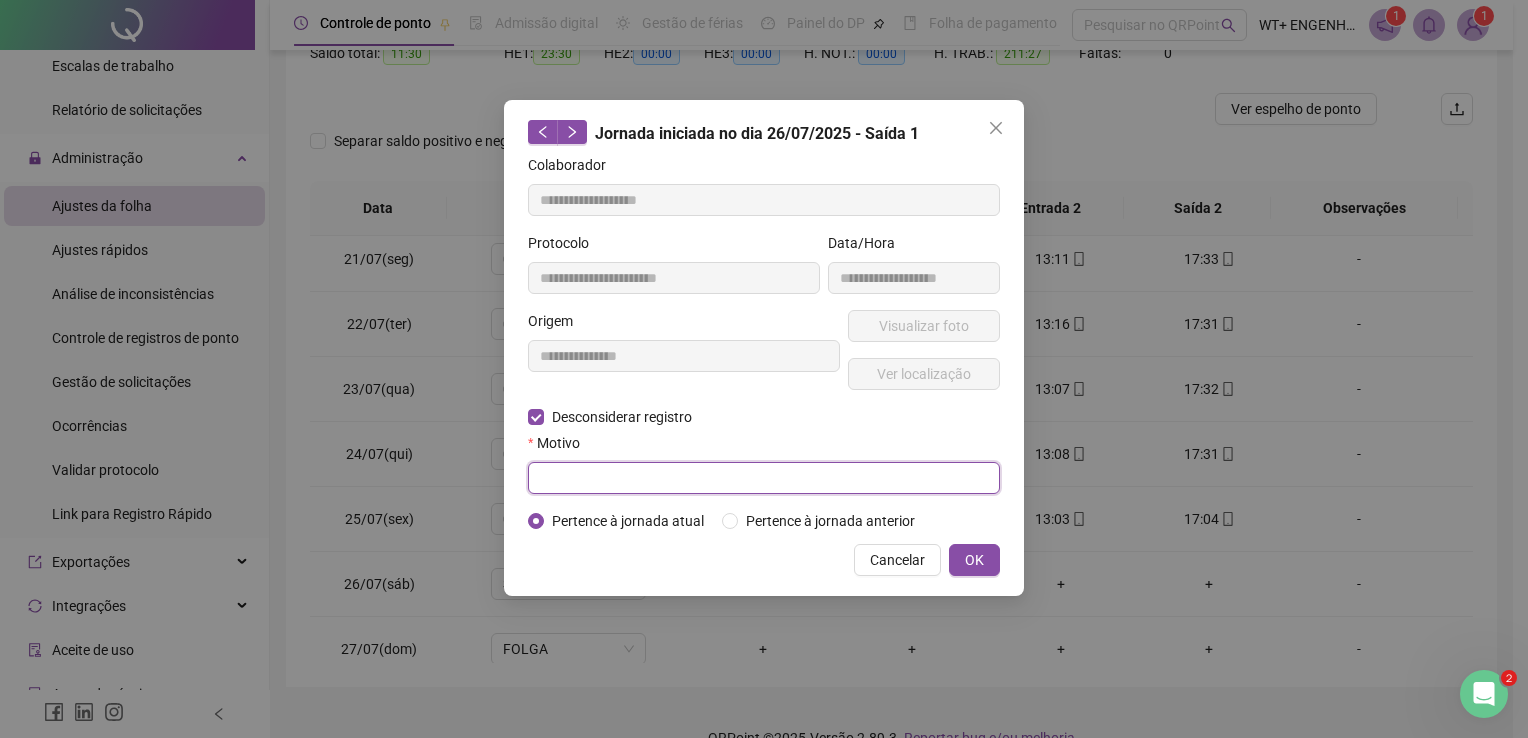 click at bounding box center (764, 478) 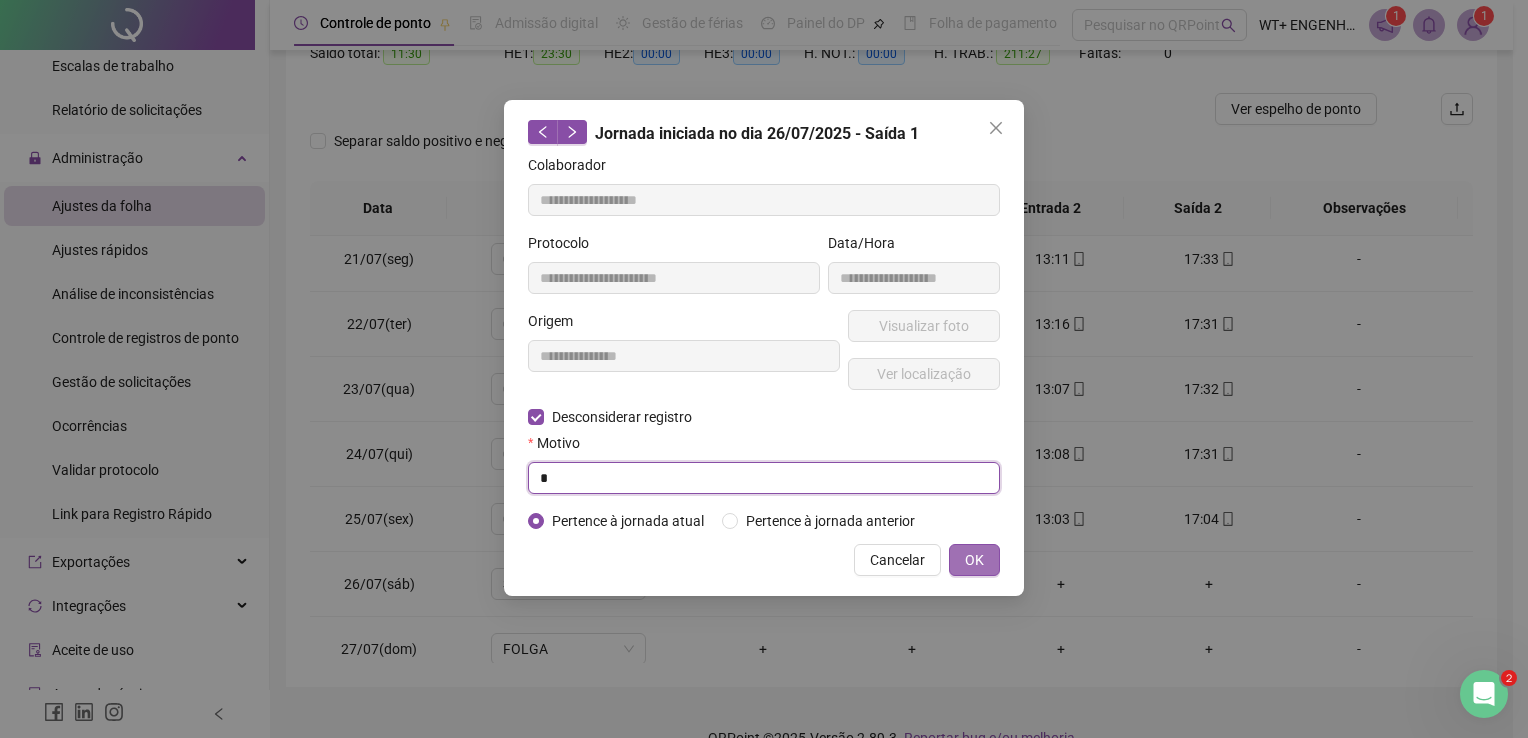 type on "*" 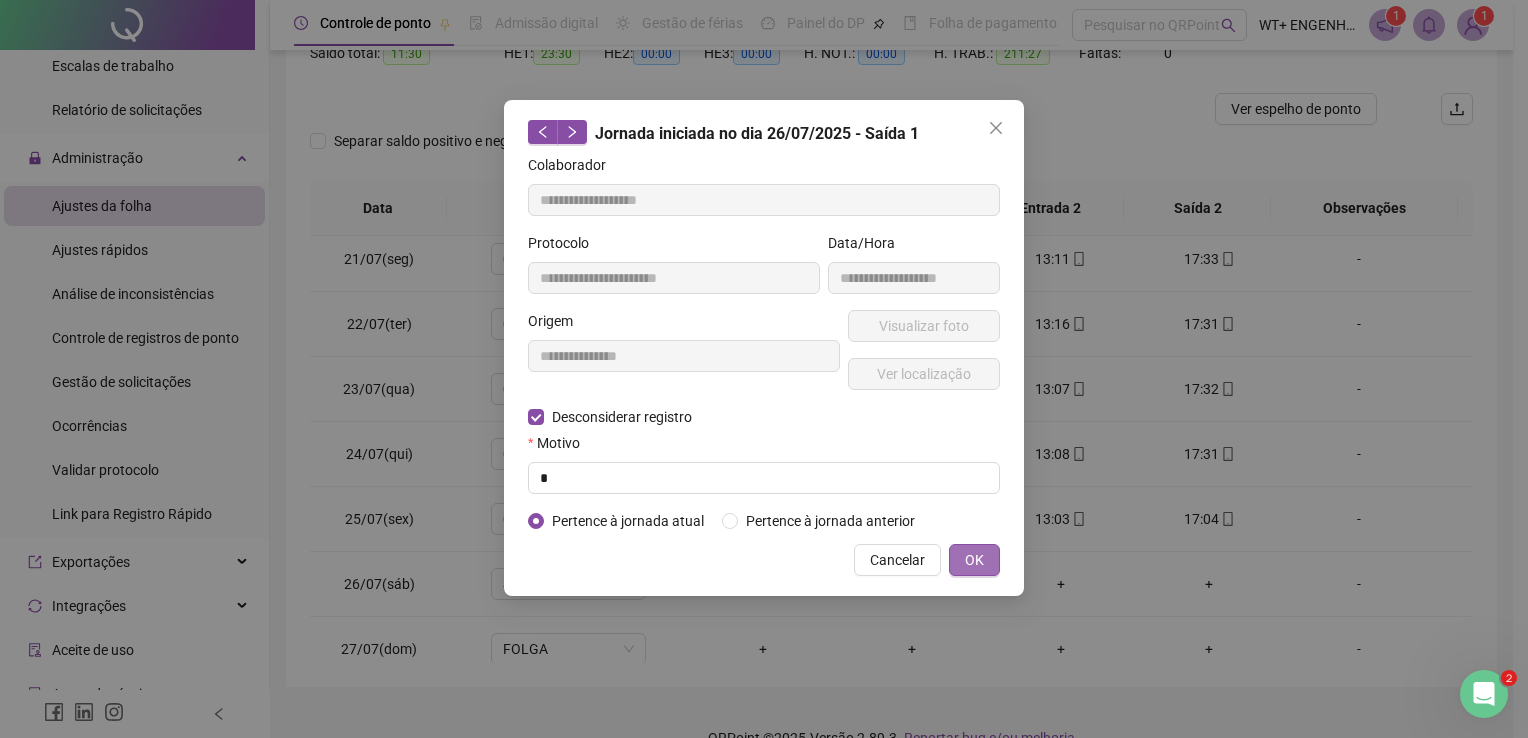 click on "OK" at bounding box center [974, 560] 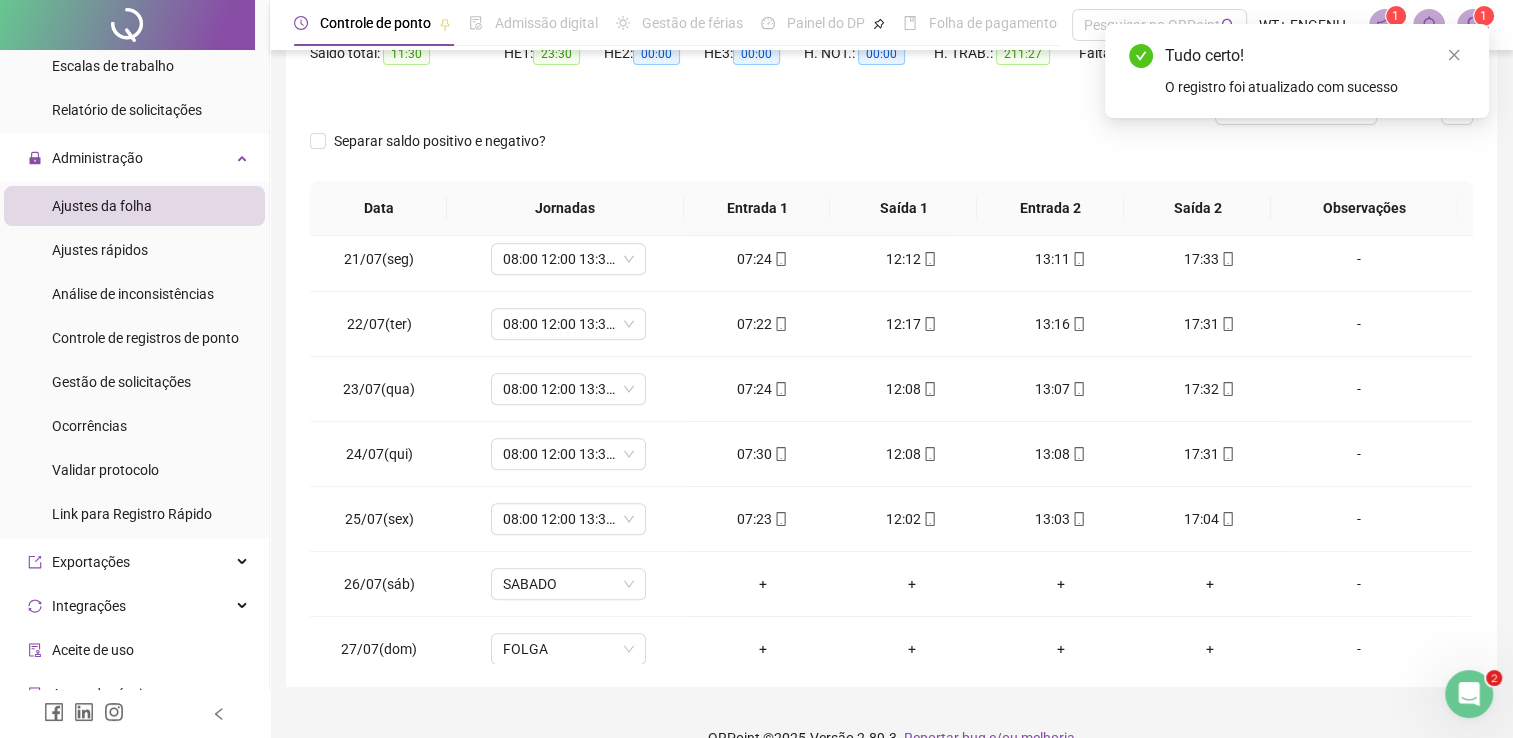 scroll, scrollTop: 259, scrollLeft: 0, axis: vertical 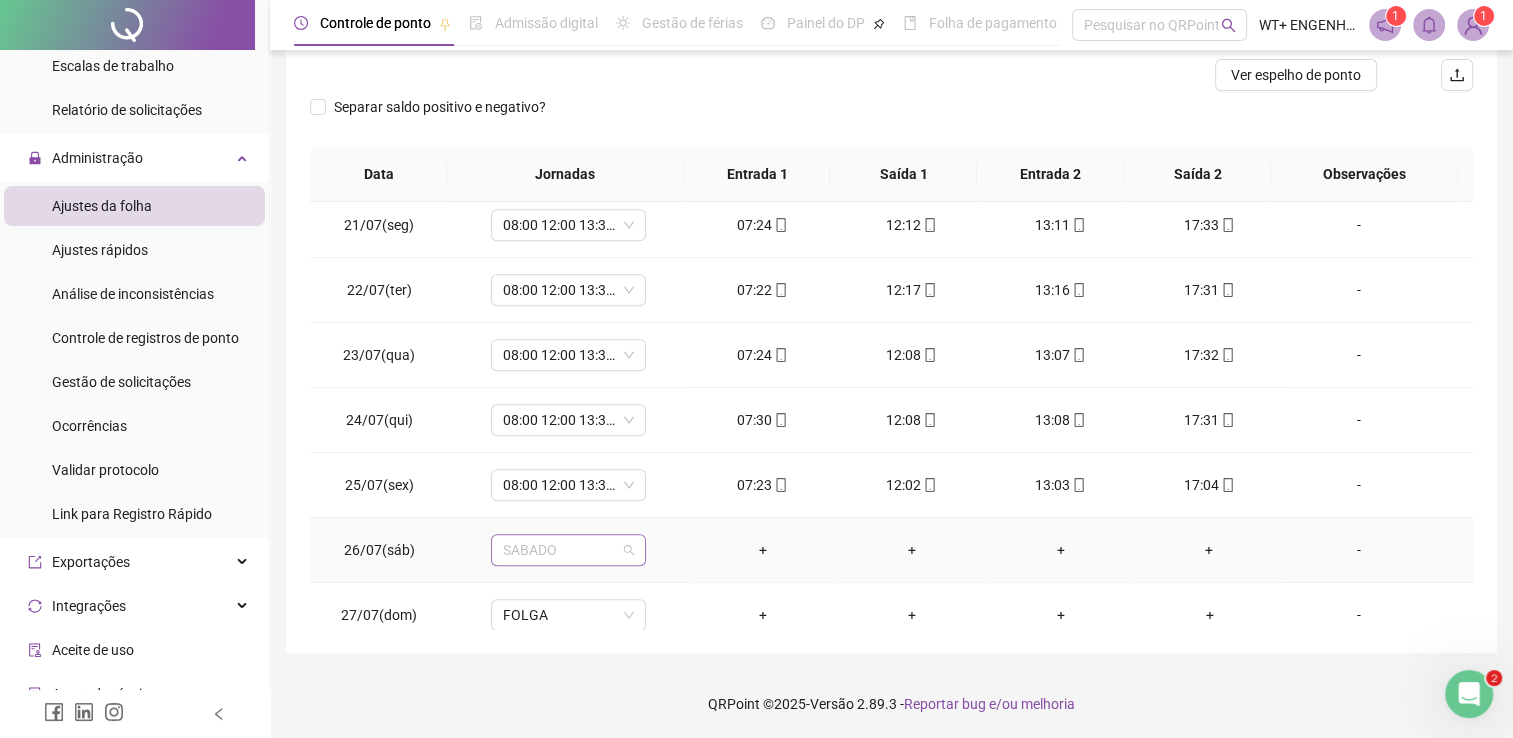 click on "SABADO" at bounding box center (568, 550) 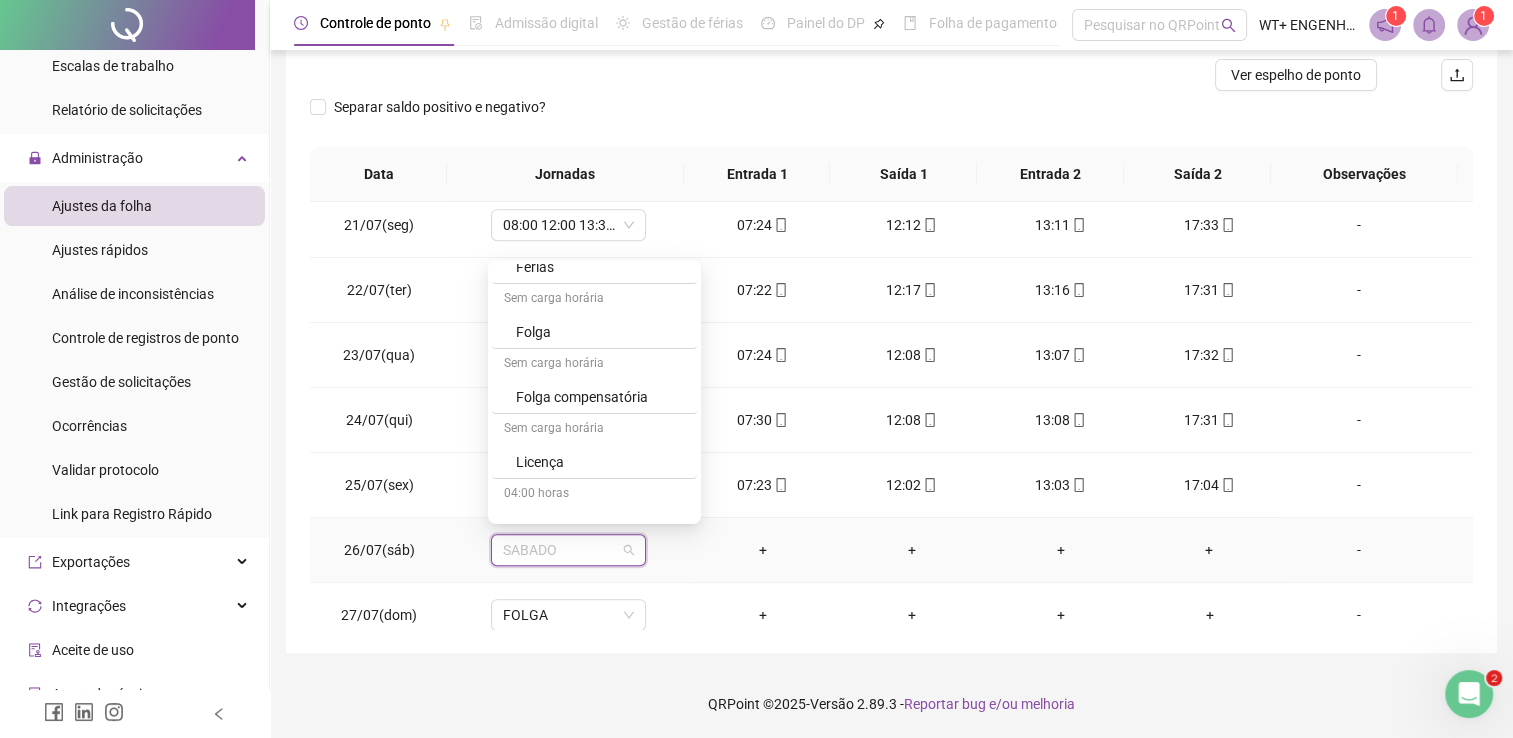 scroll, scrollTop: 586, scrollLeft: 0, axis: vertical 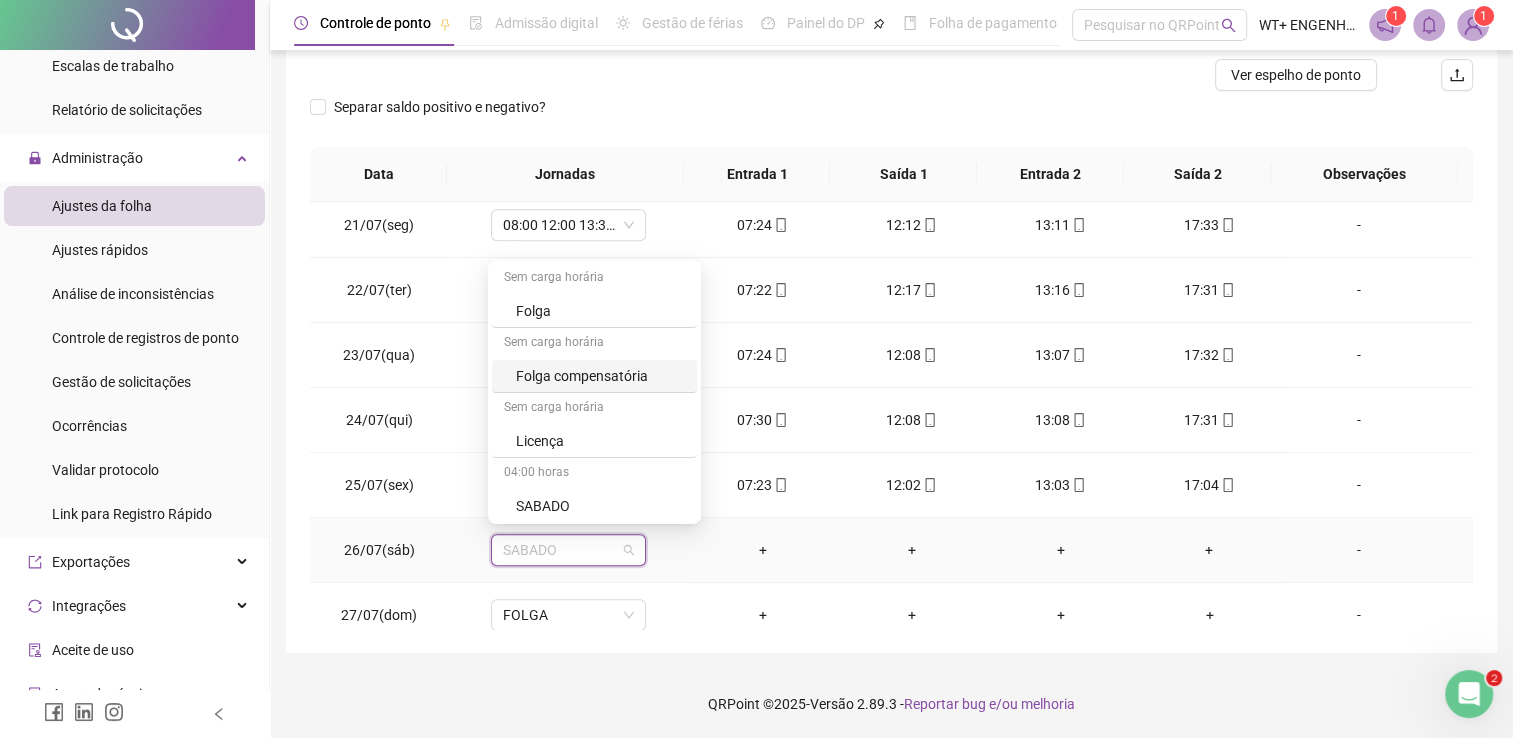 click on "Folga compensatória" at bounding box center (594, 376) 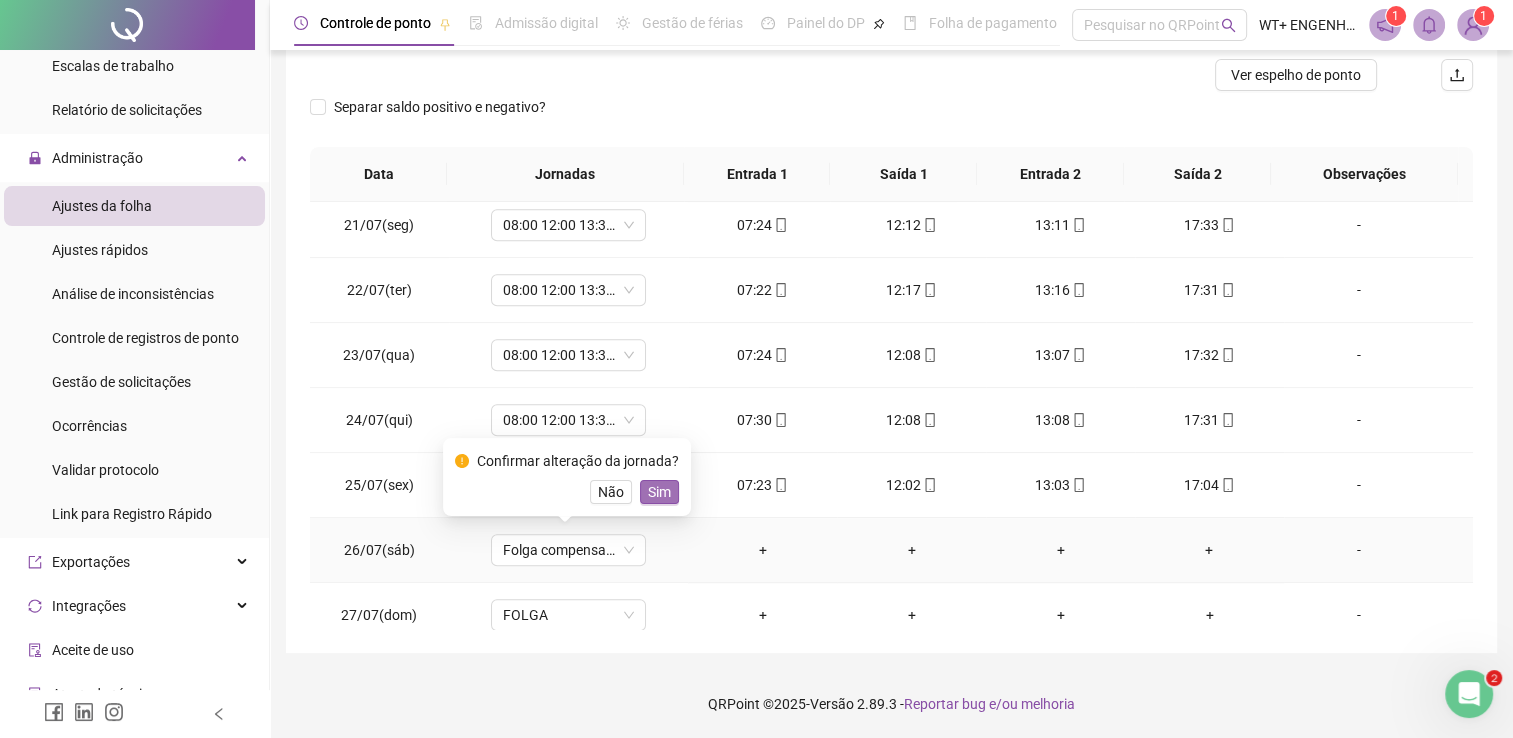 click on "Sim" at bounding box center (659, 492) 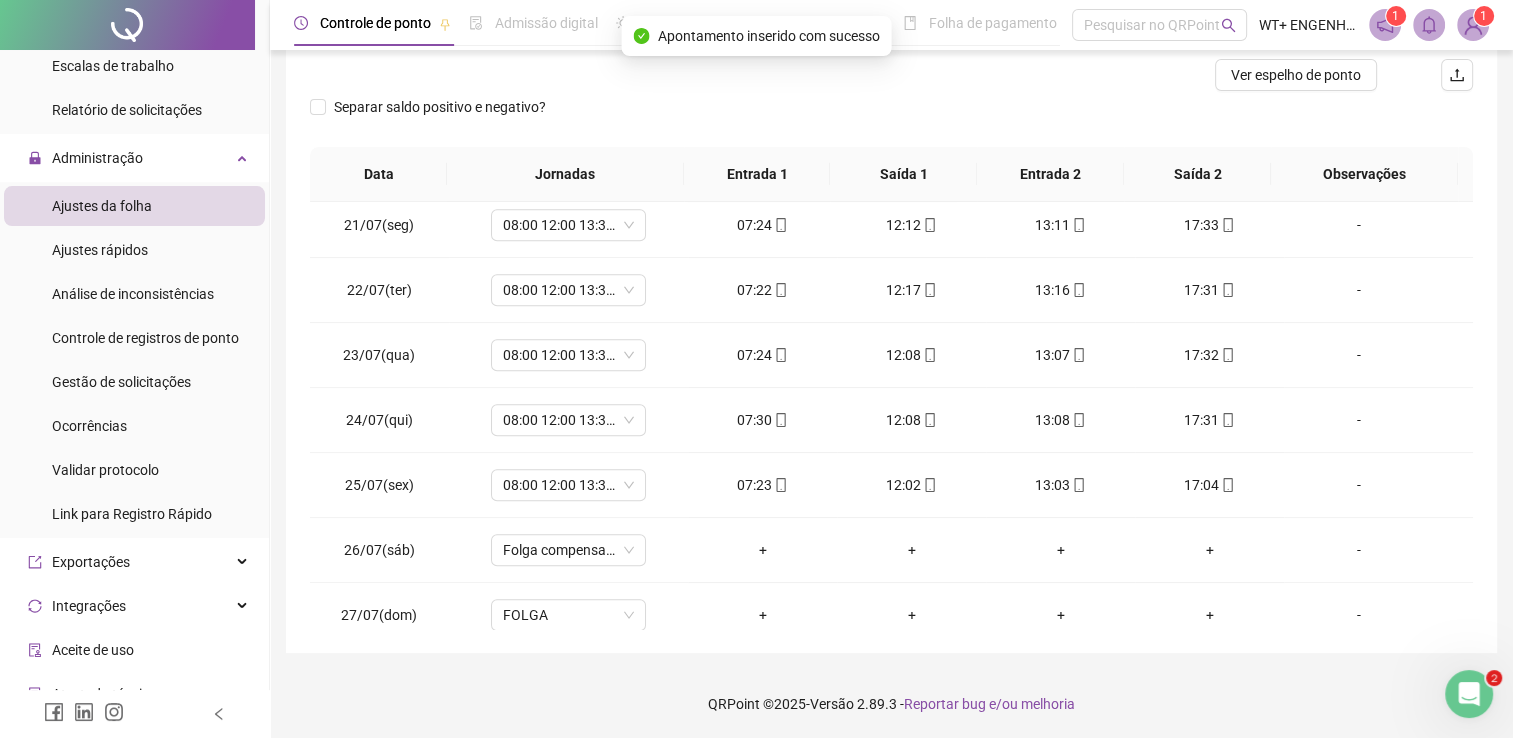 scroll, scrollTop: 1581, scrollLeft: 0, axis: vertical 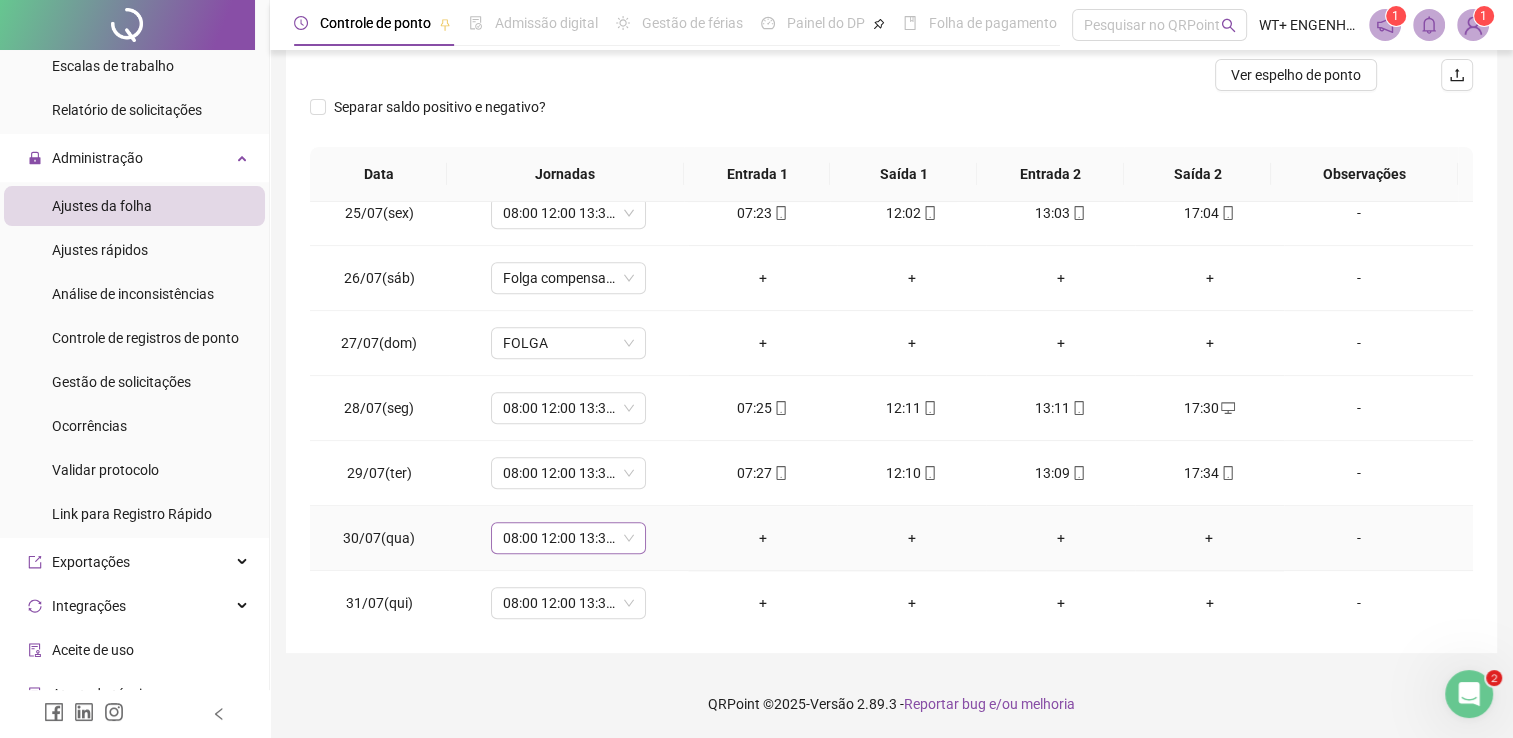 click on "08:00 12:00 13:30 17:30" at bounding box center (568, 538) 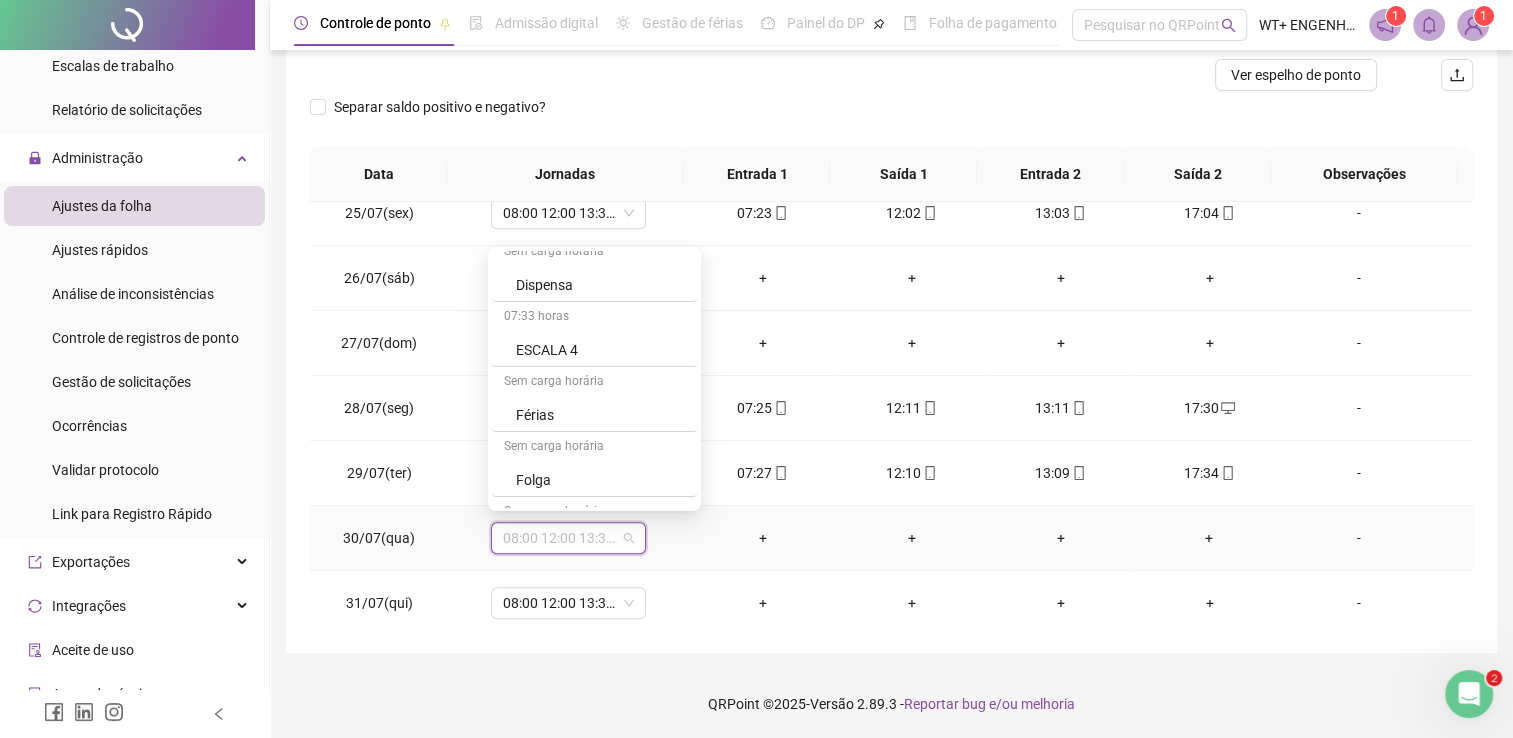scroll, scrollTop: 586, scrollLeft: 0, axis: vertical 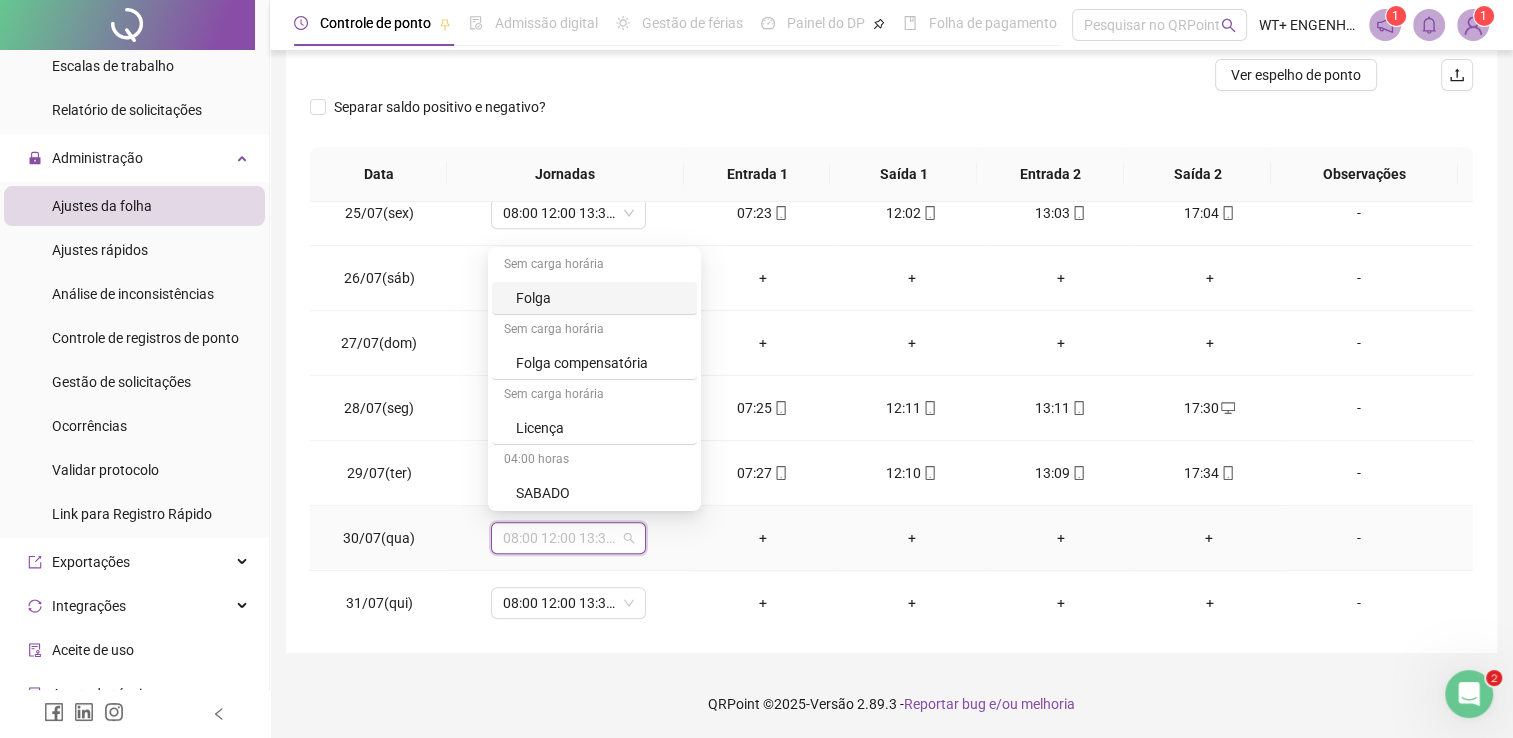 click on "Folga" at bounding box center (600, 298) 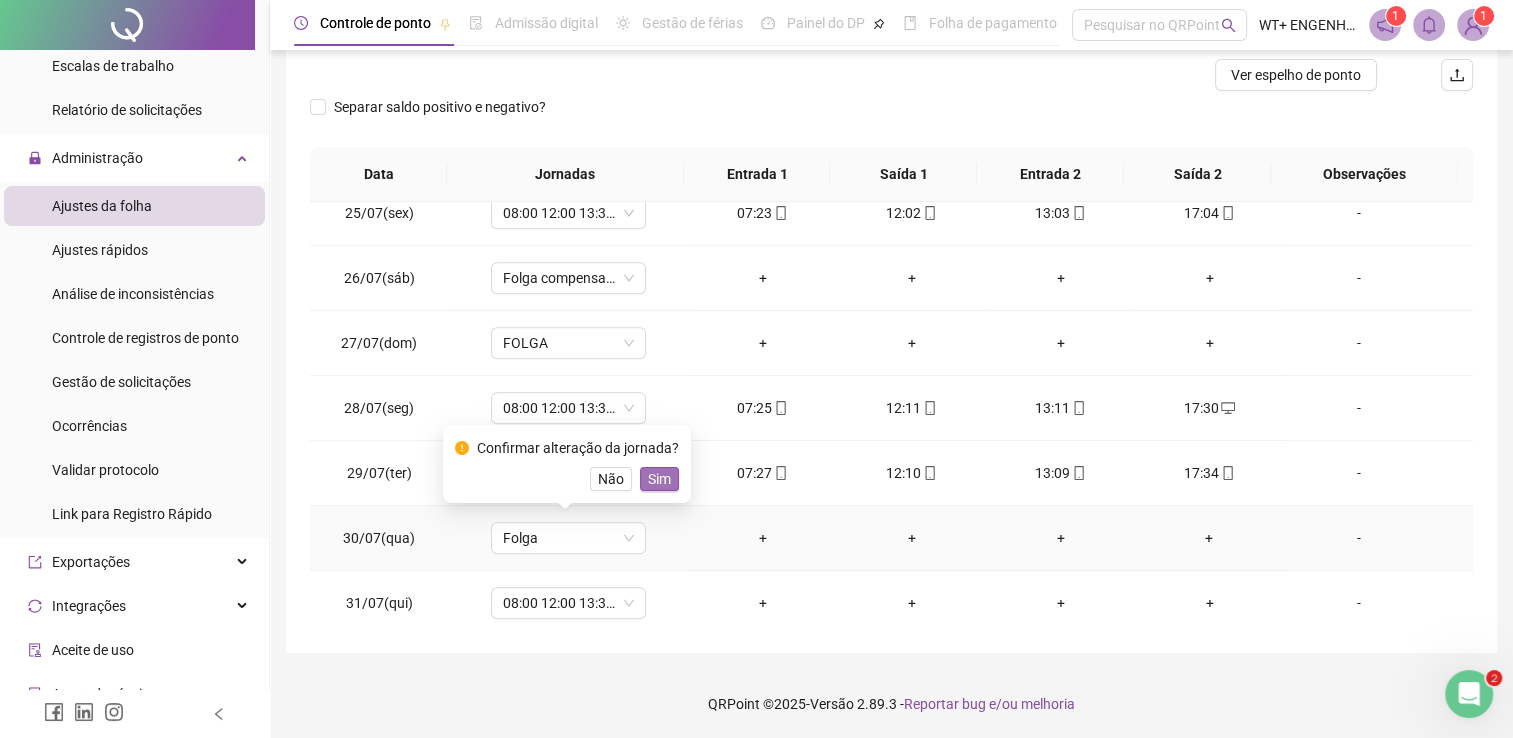 click on "Sim" at bounding box center [659, 479] 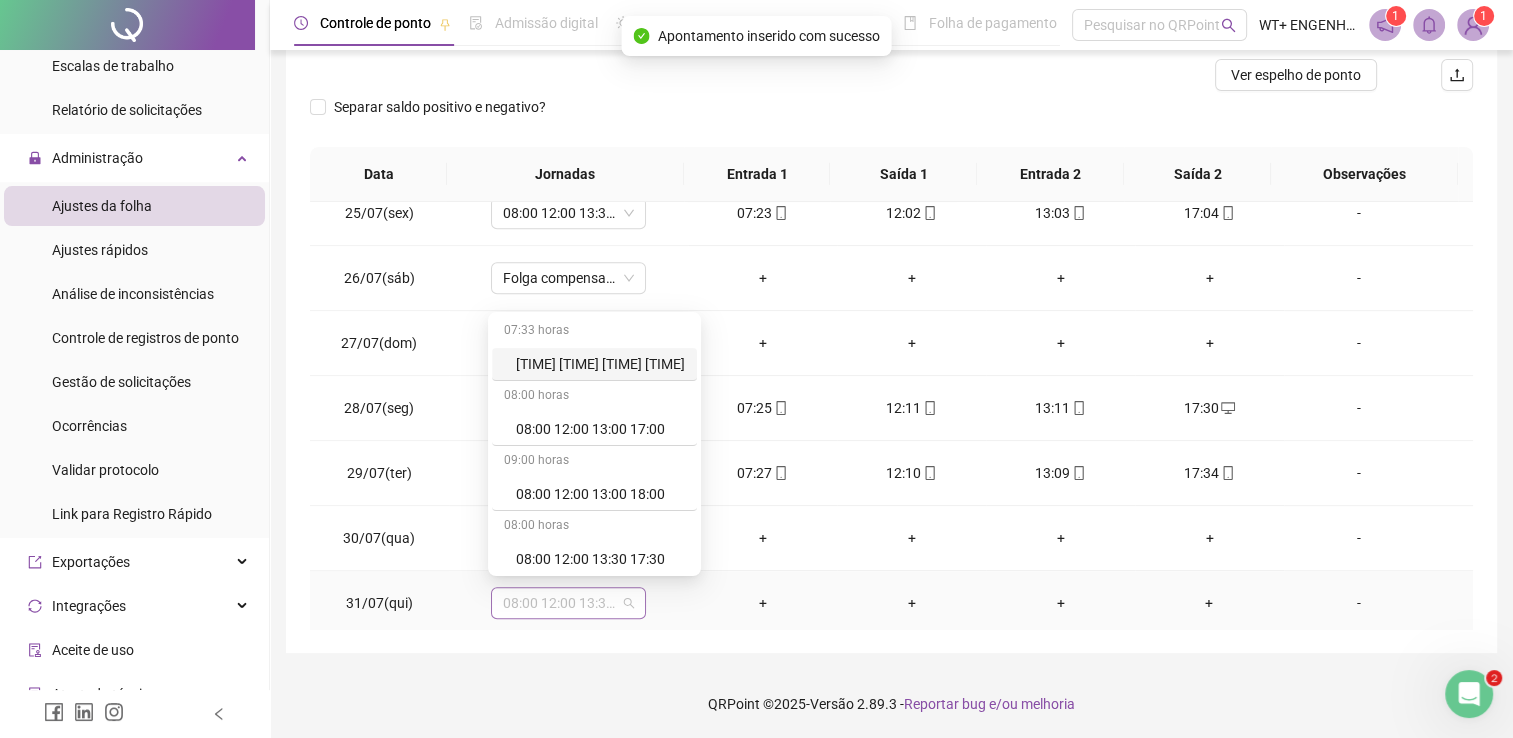 click on "08:00 12:00 13:30 17:30" at bounding box center [568, 603] 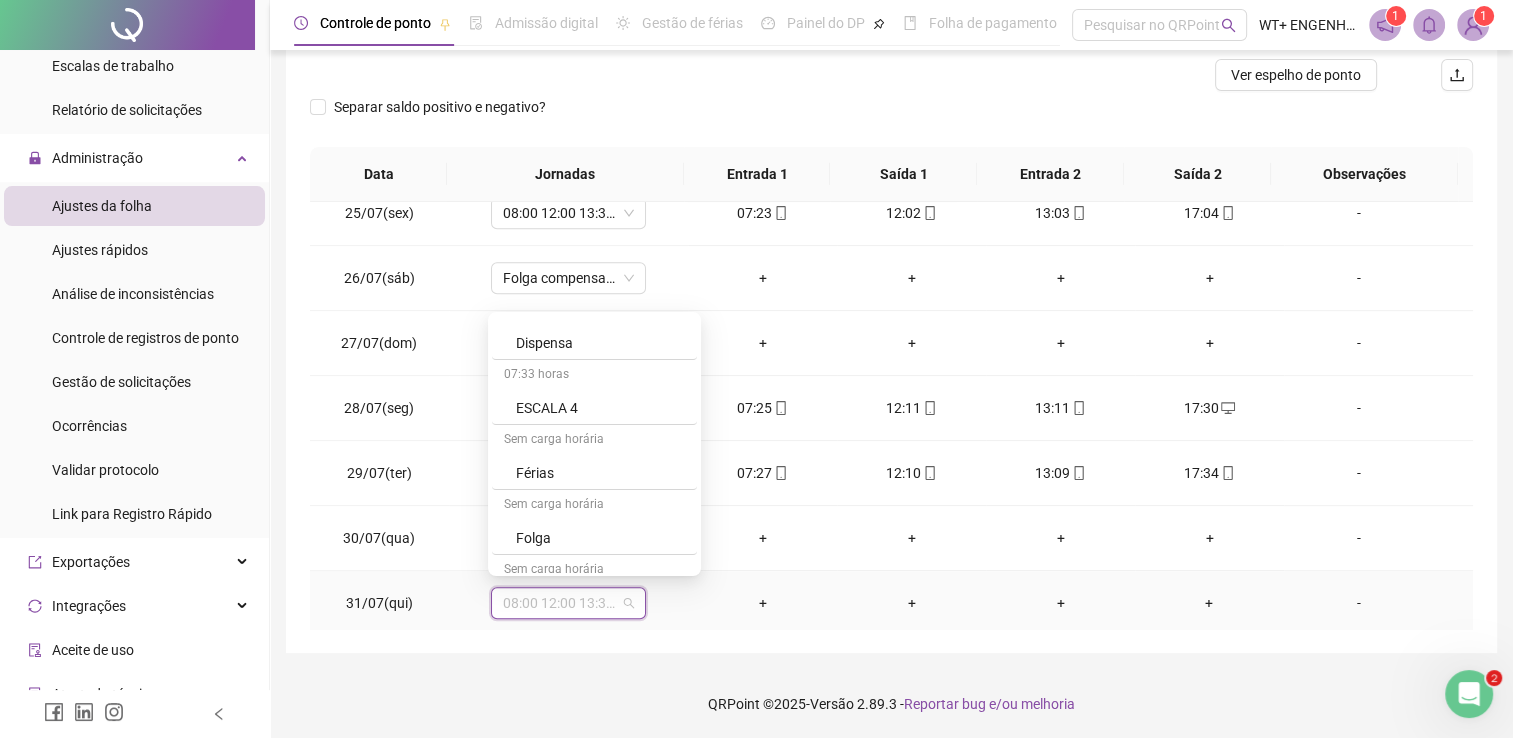scroll, scrollTop: 424, scrollLeft: 0, axis: vertical 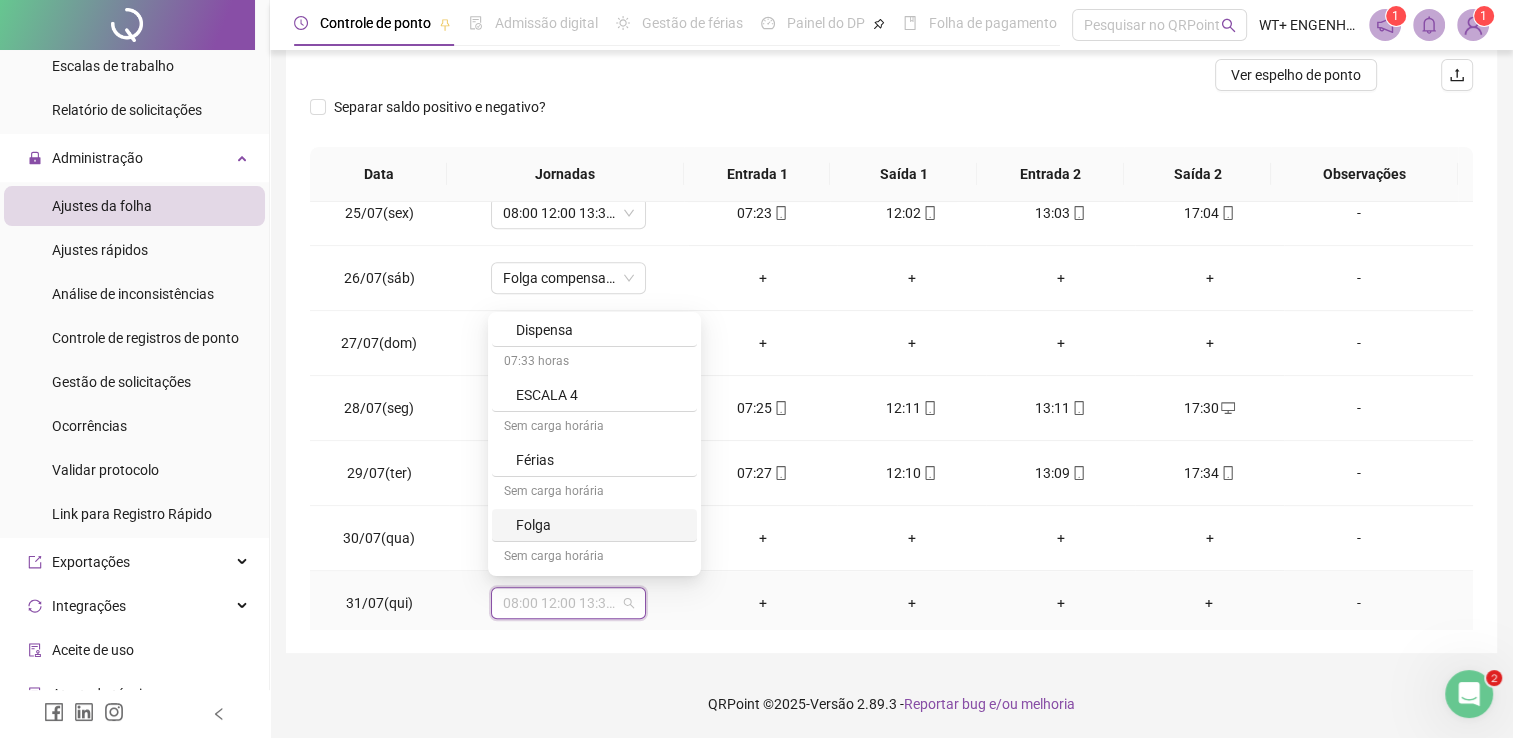 click on "Folga" at bounding box center [600, 525] 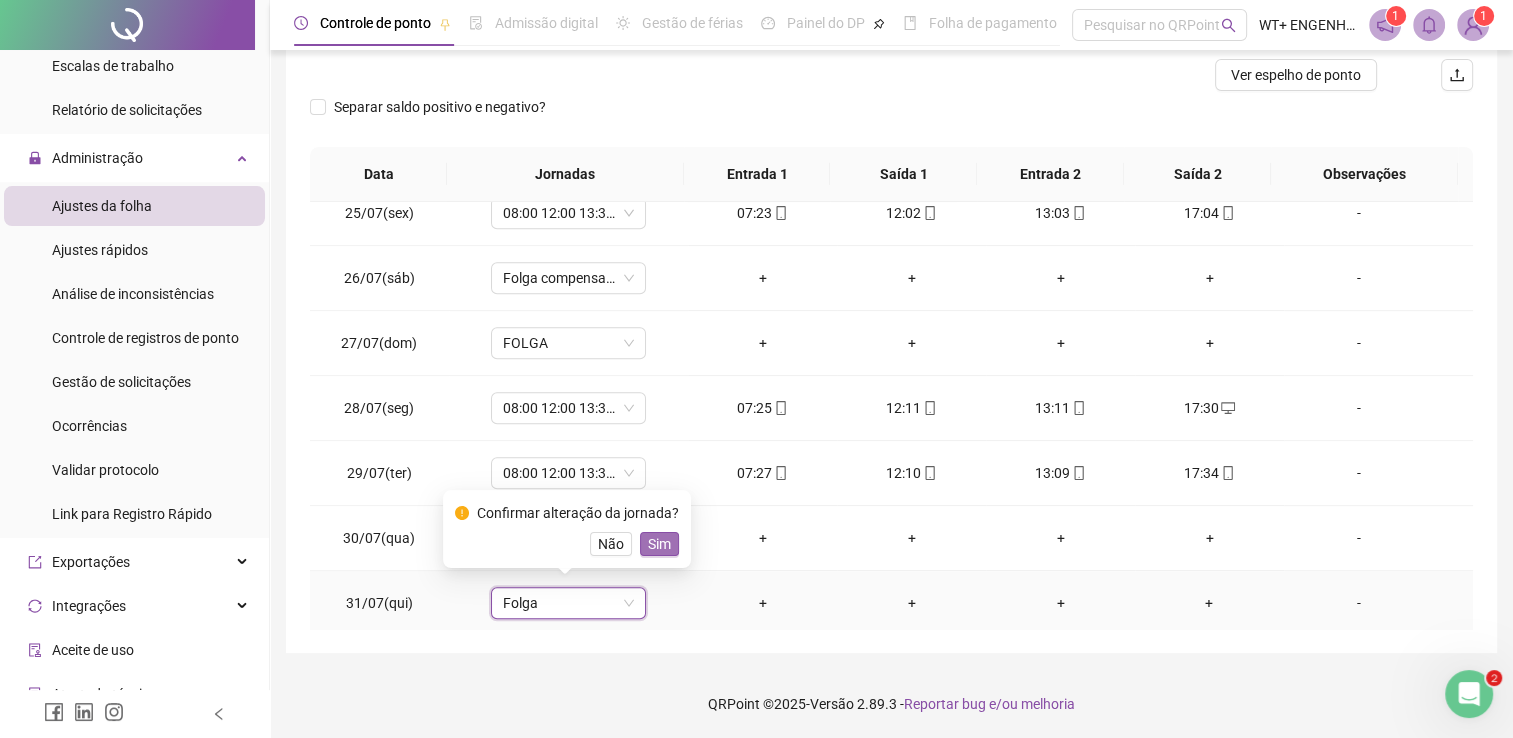 click on "Sim" at bounding box center (659, 544) 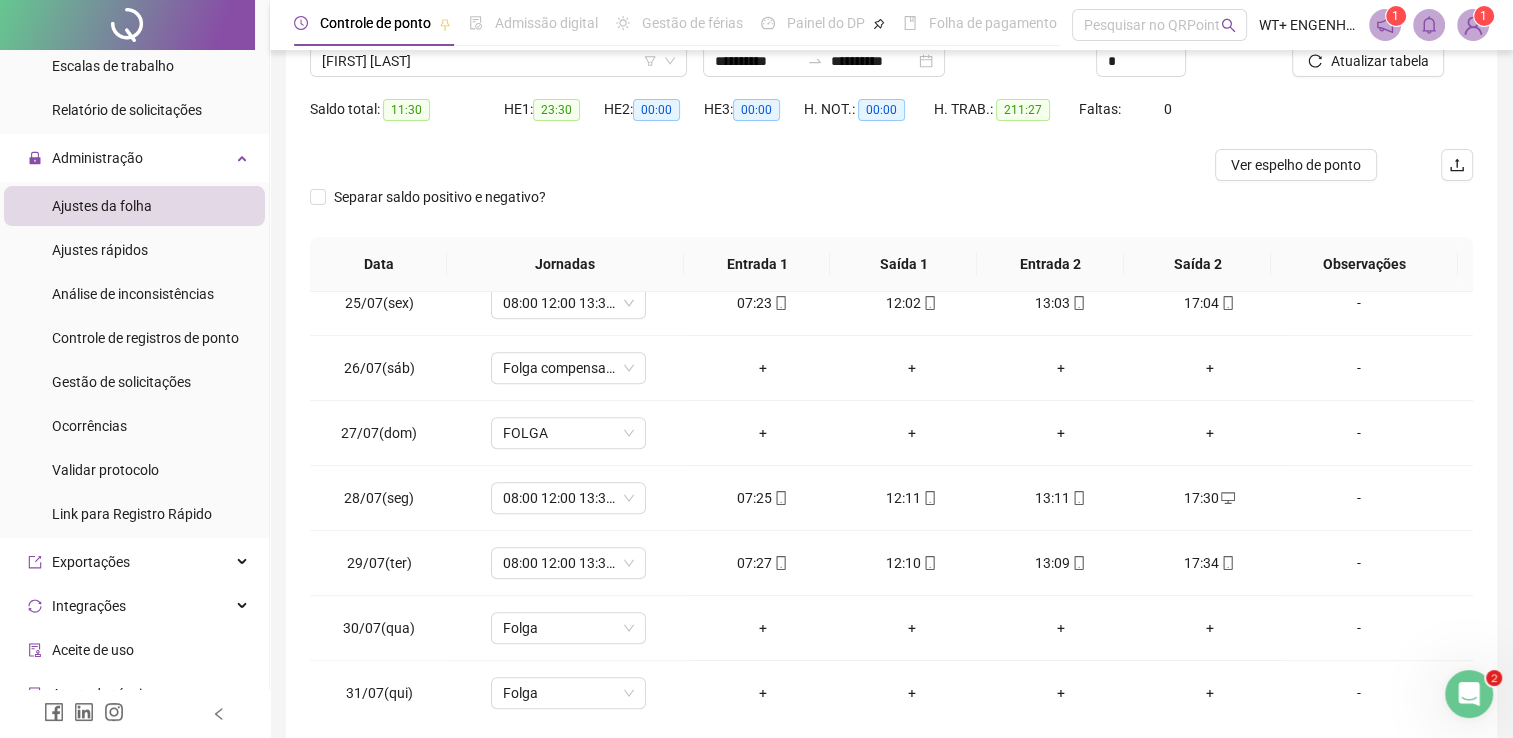 scroll, scrollTop: 4, scrollLeft: 0, axis: vertical 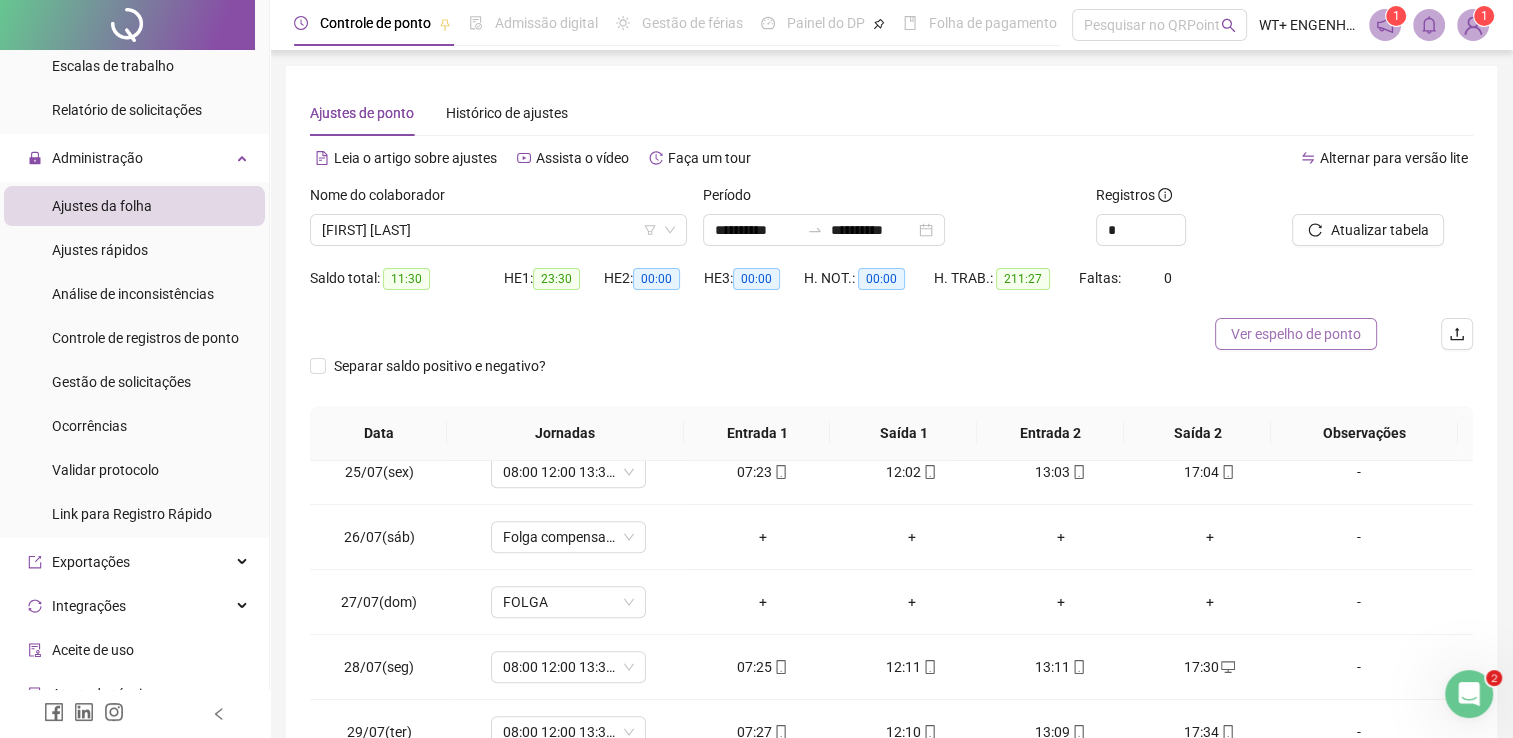 click on "Ver espelho de ponto" at bounding box center [1296, 334] 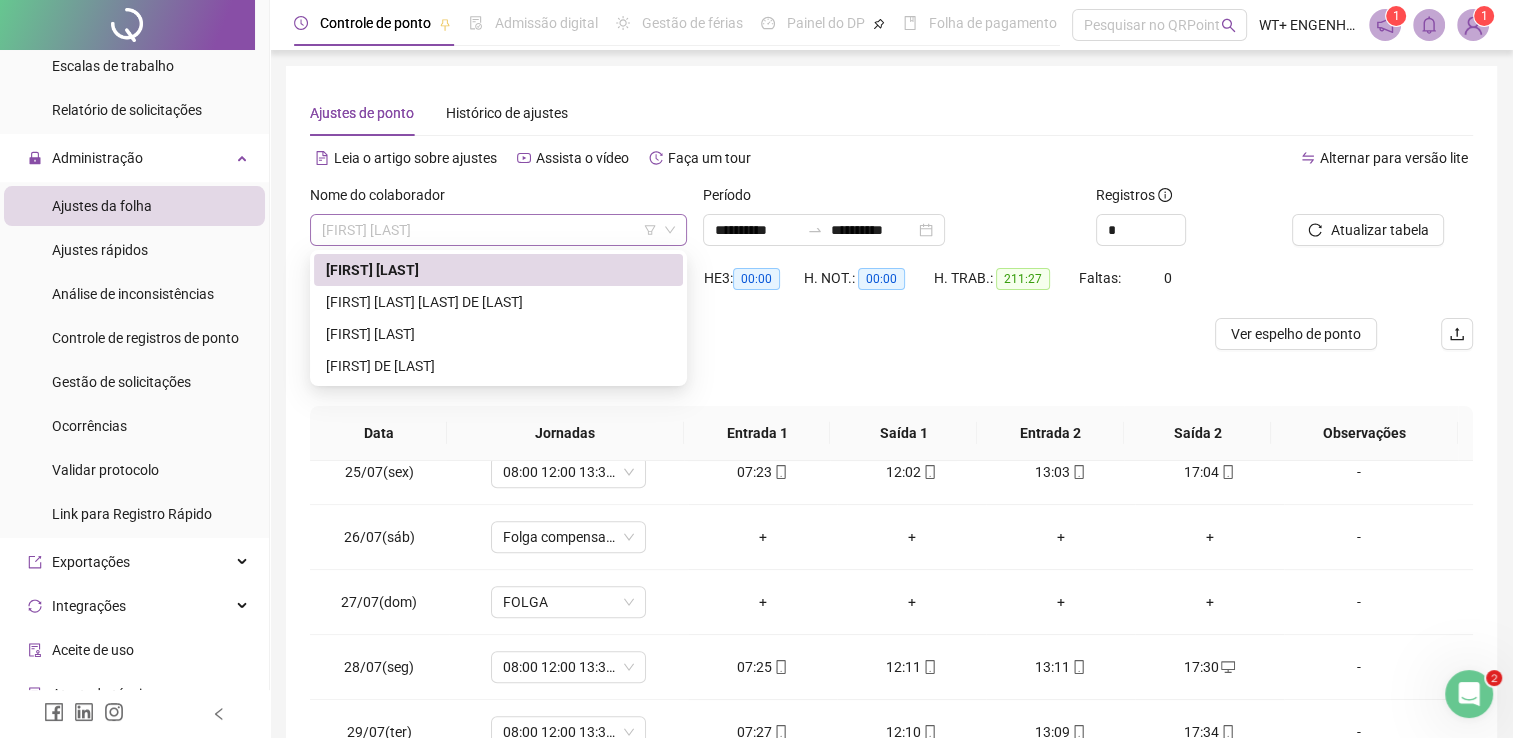 click on "[FIRST] [LAST]" at bounding box center [498, 230] 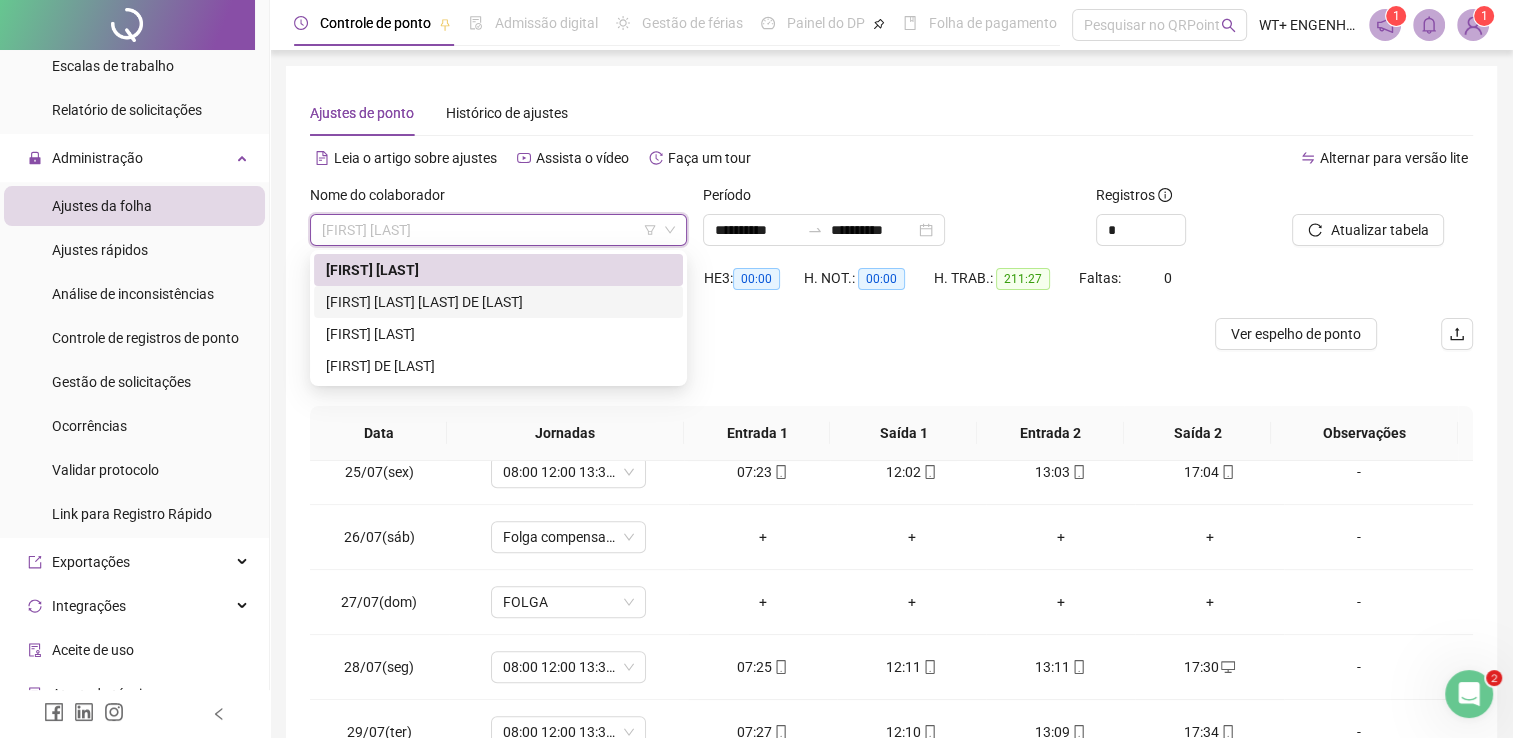 click on "[FIRST] [LAST] [LAST] DE [LAST]" at bounding box center (498, 302) 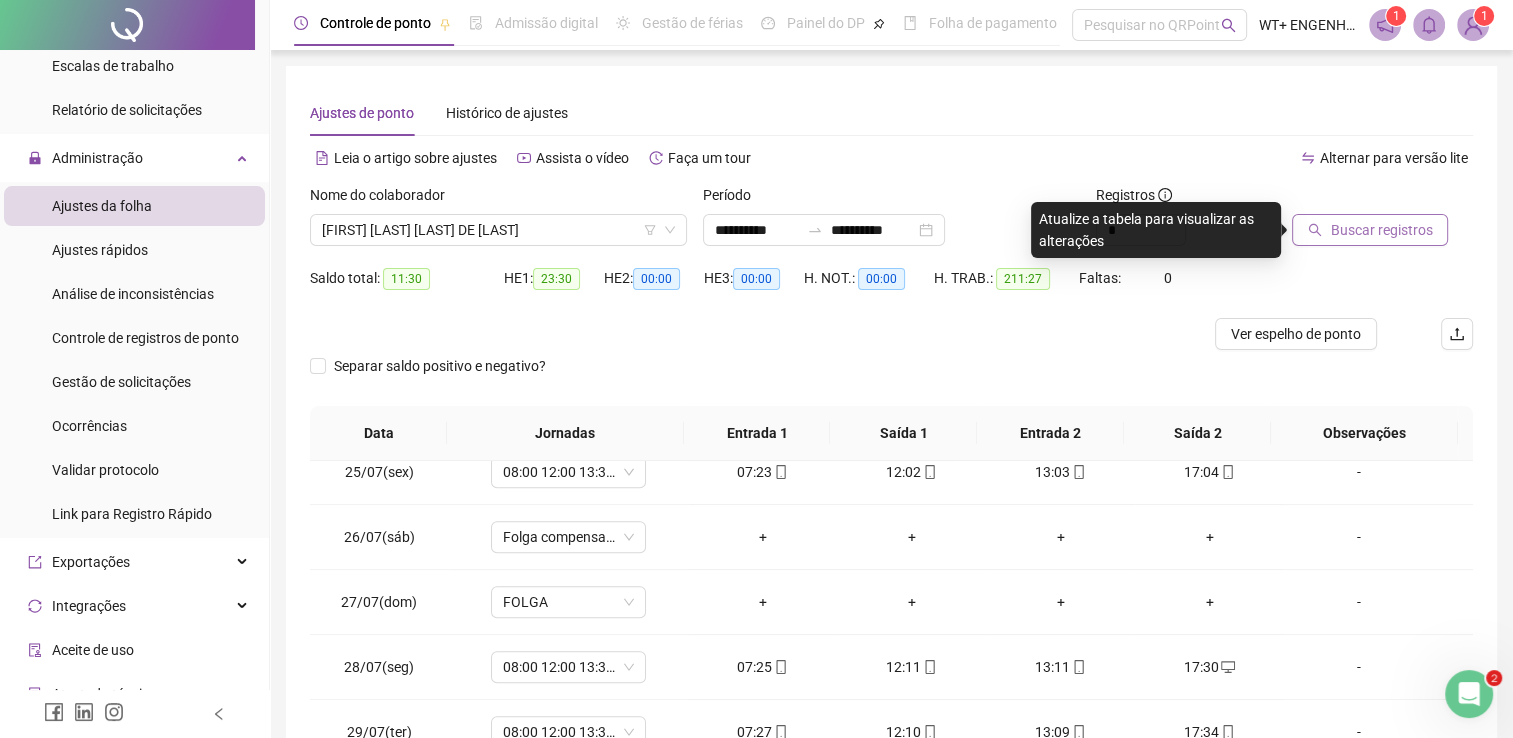 click on "Buscar registros" at bounding box center [1381, 230] 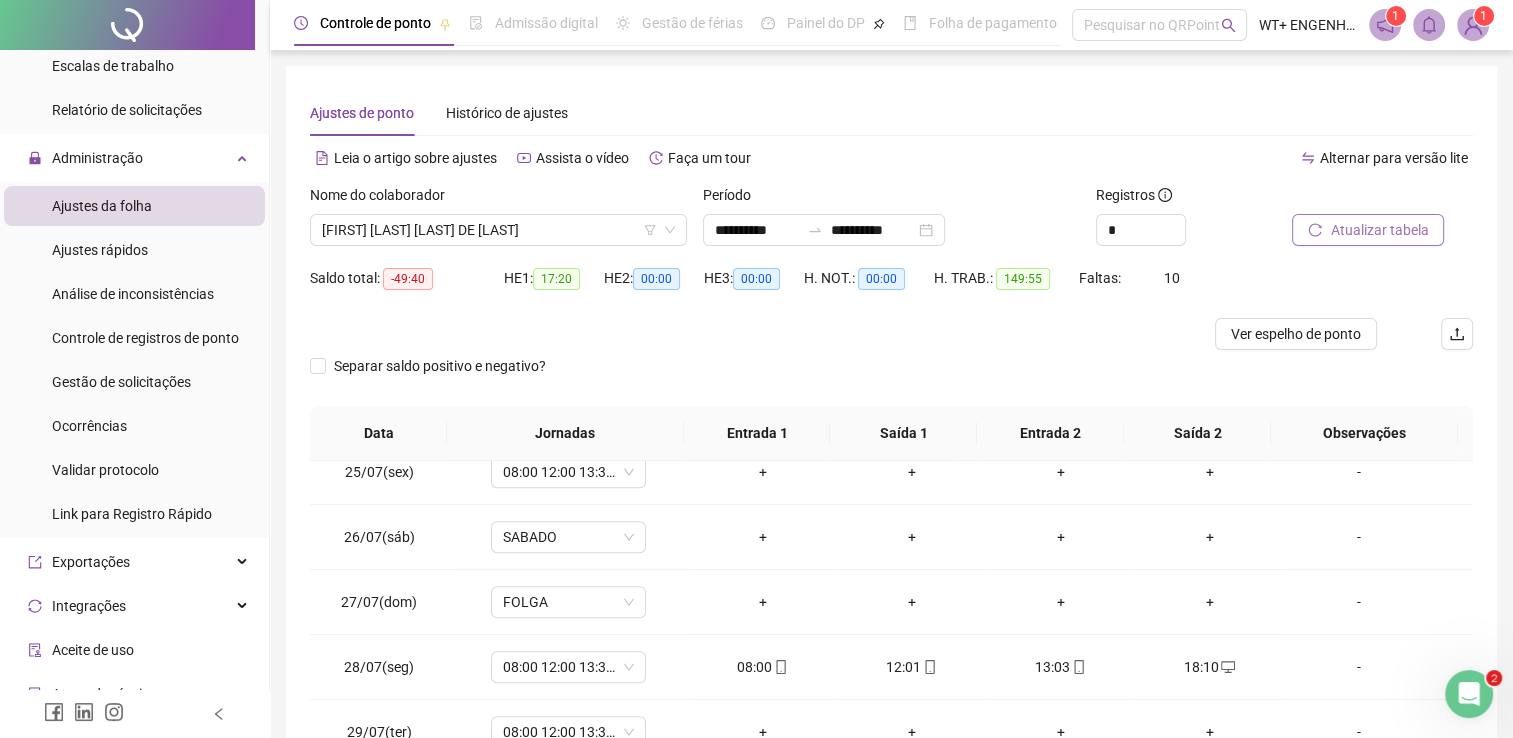 scroll, scrollTop: 259, scrollLeft: 0, axis: vertical 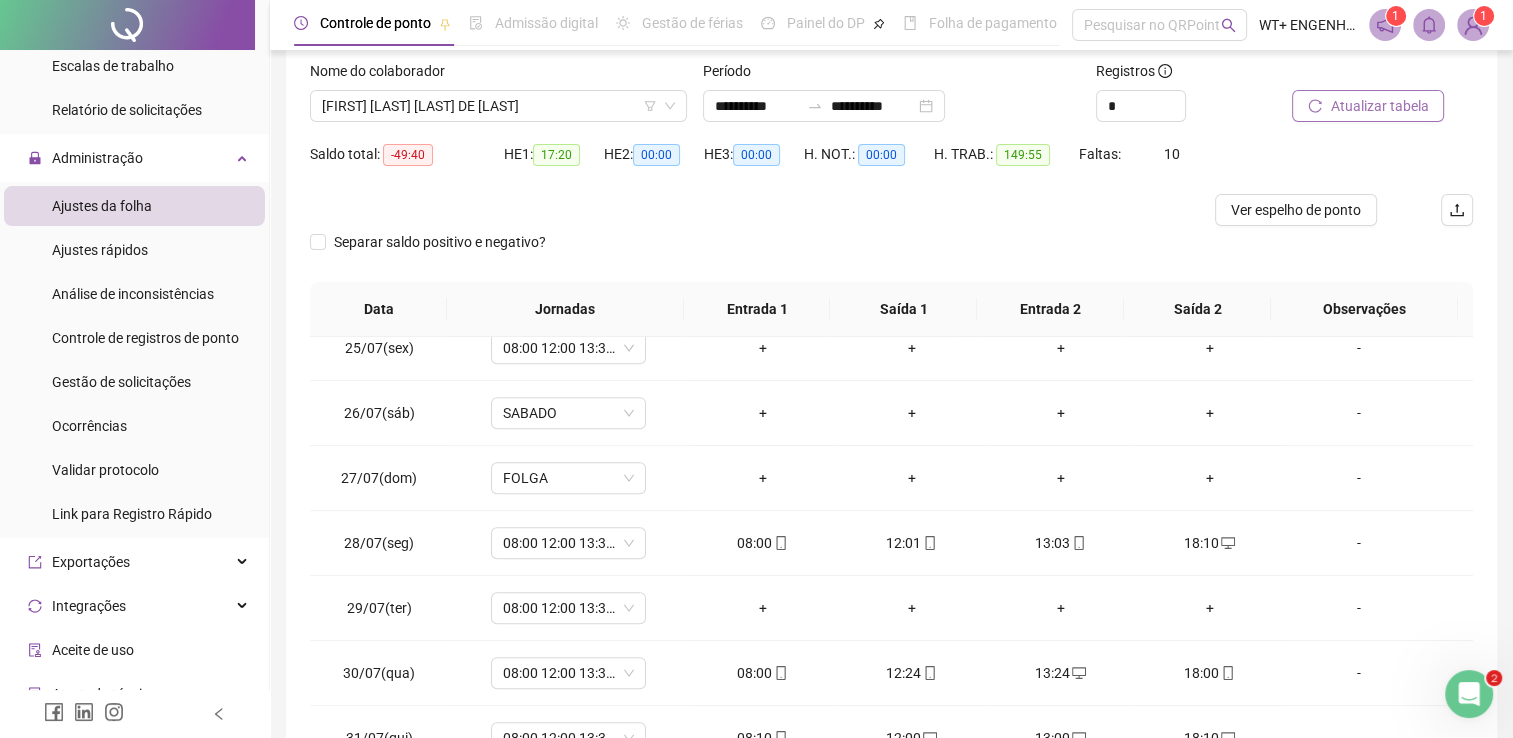 click on "Atualizar tabela" at bounding box center (1379, 106) 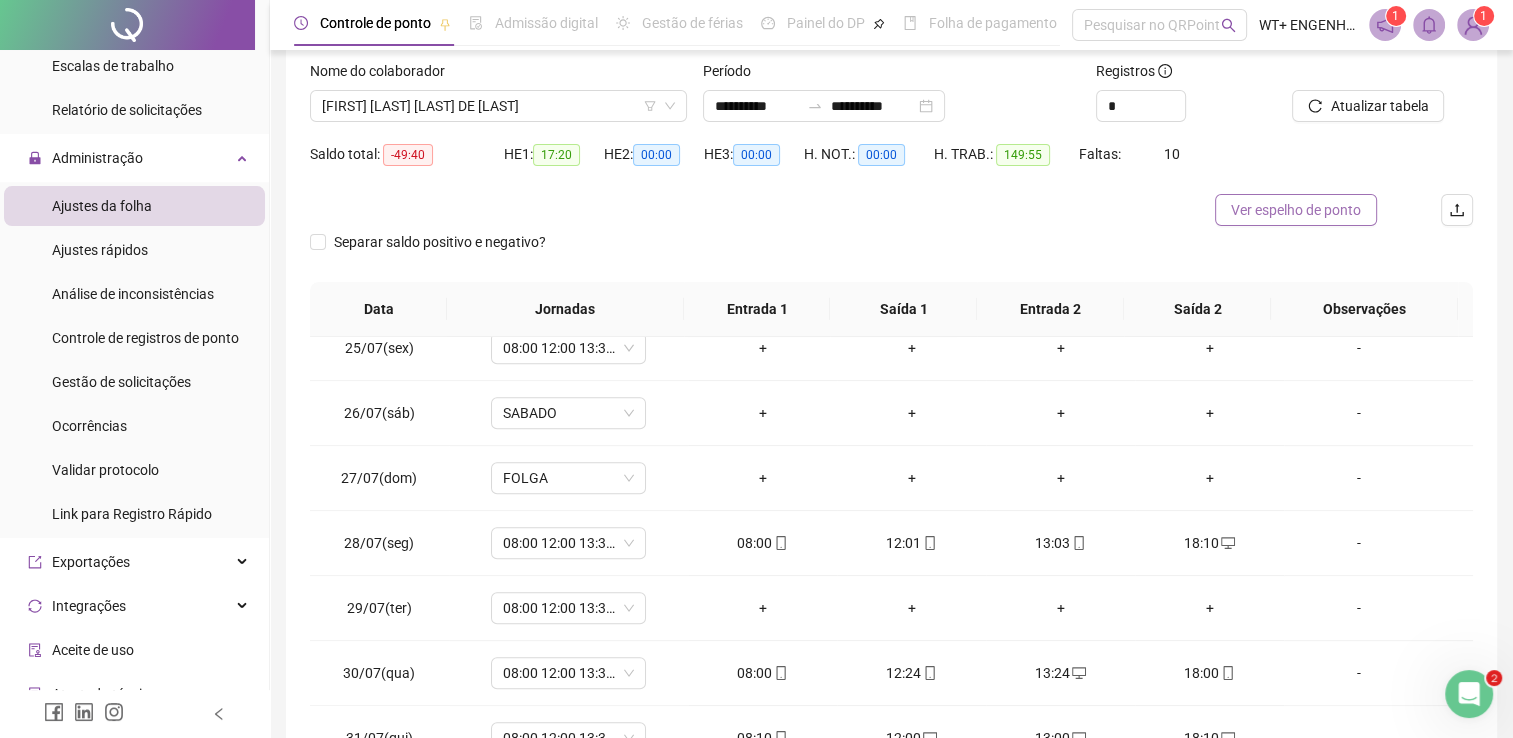 click on "Ver espelho de ponto" at bounding box center (1296, 210) 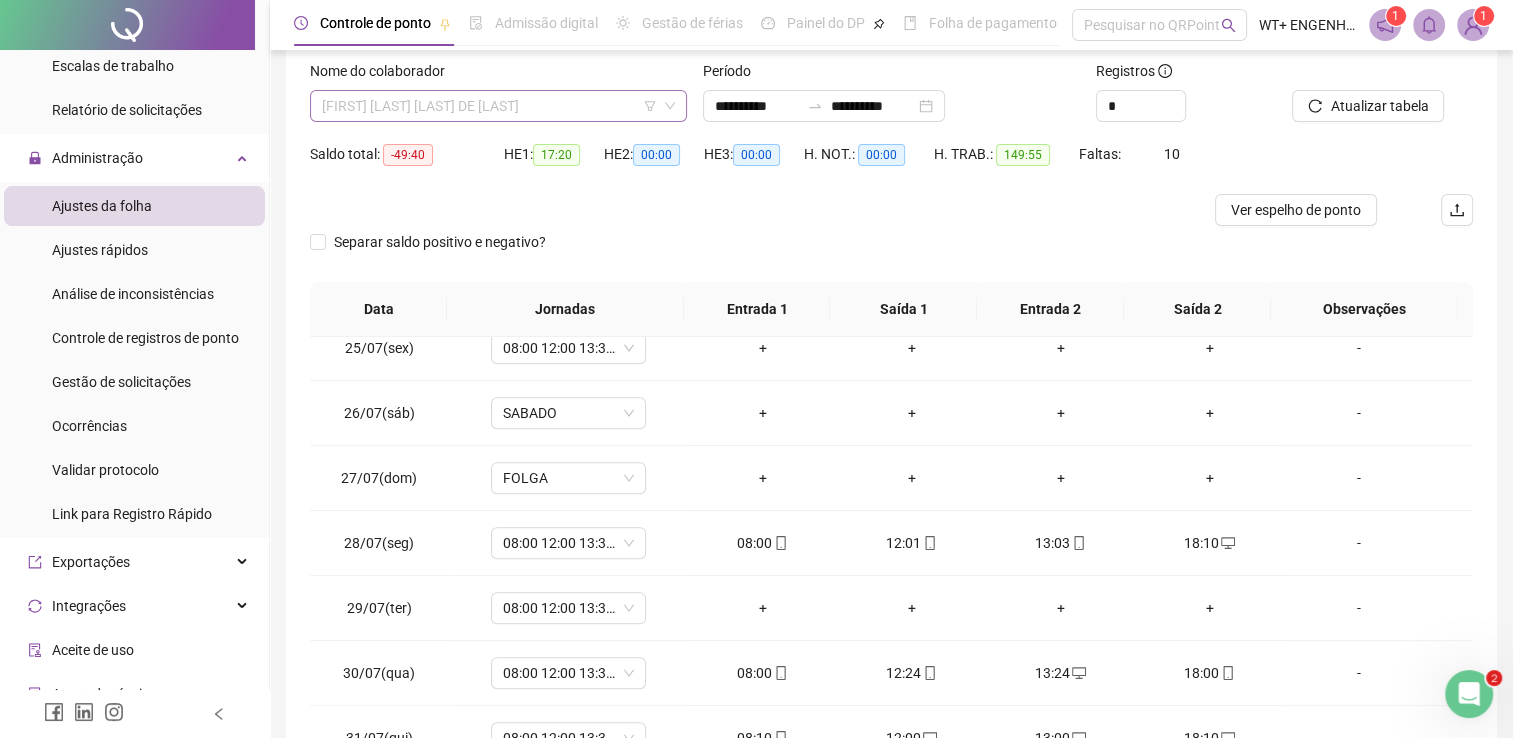 click on "[FIRST] [LAST] [LAST] DE [LAST]" at bounding box center (498, 106) 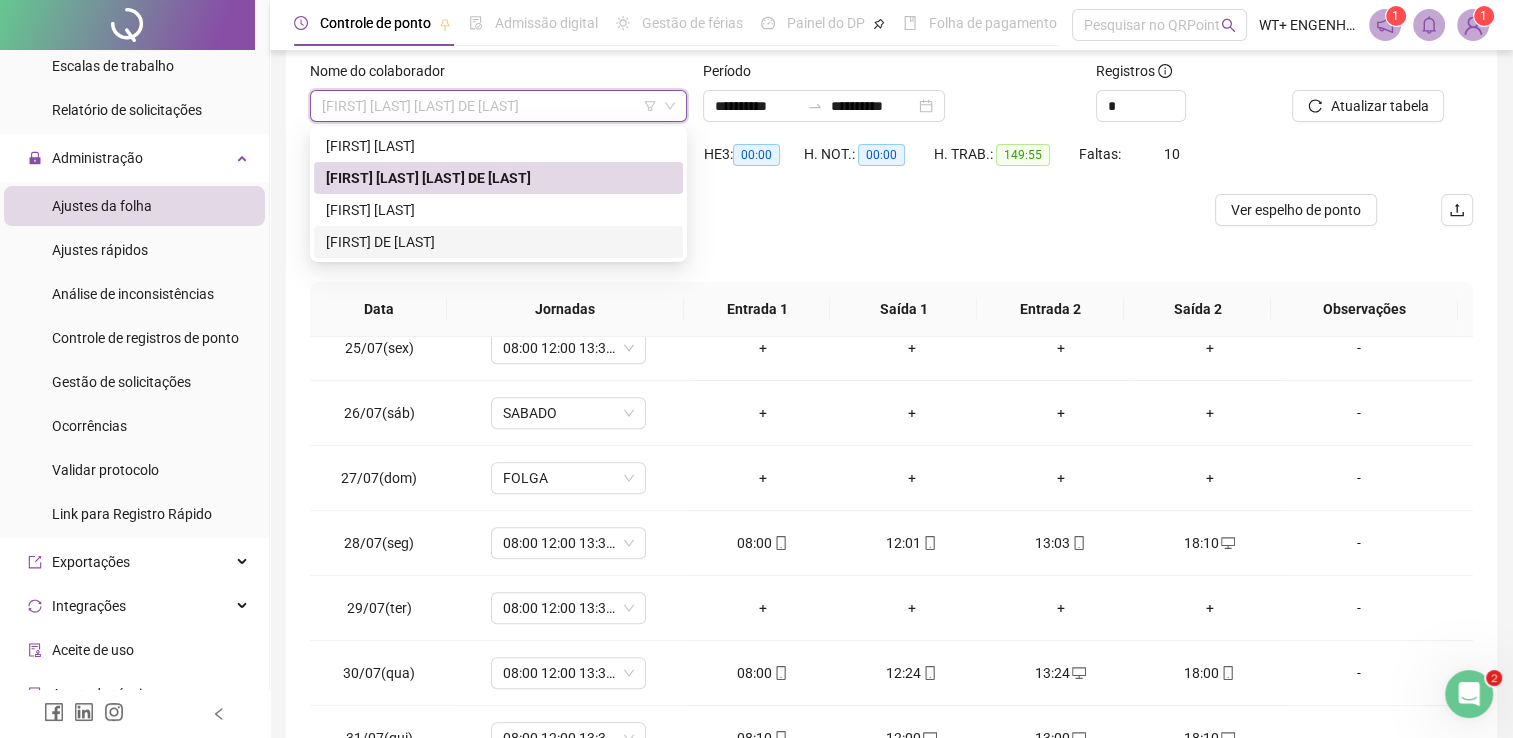 click on "[FIRST] [LAST]" at bounding box center [498, 210] 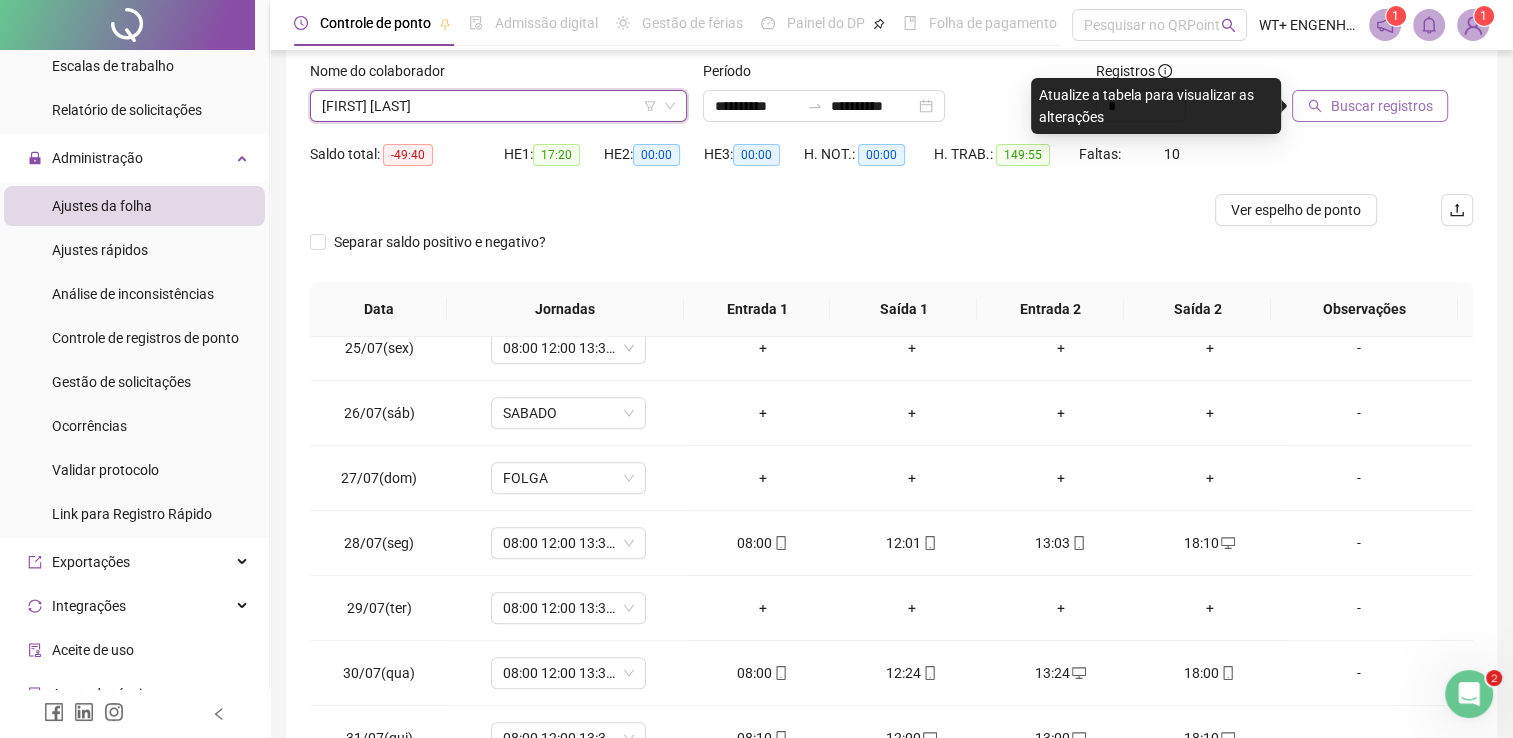 click on "Buscar registros" at bounding box center [1381, 106] 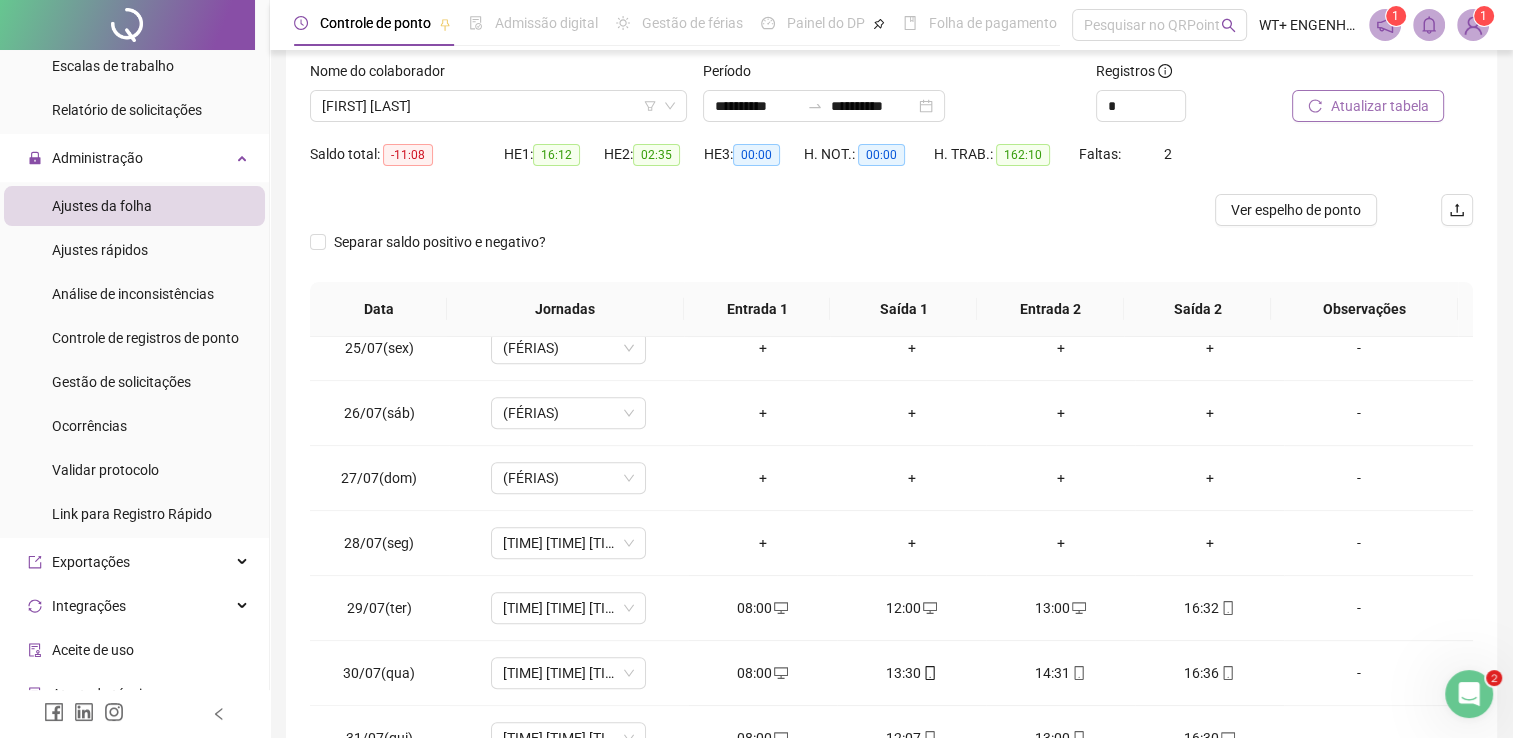 scroll, scrollTop: 259, scrollLeft: 0, axis: vertical 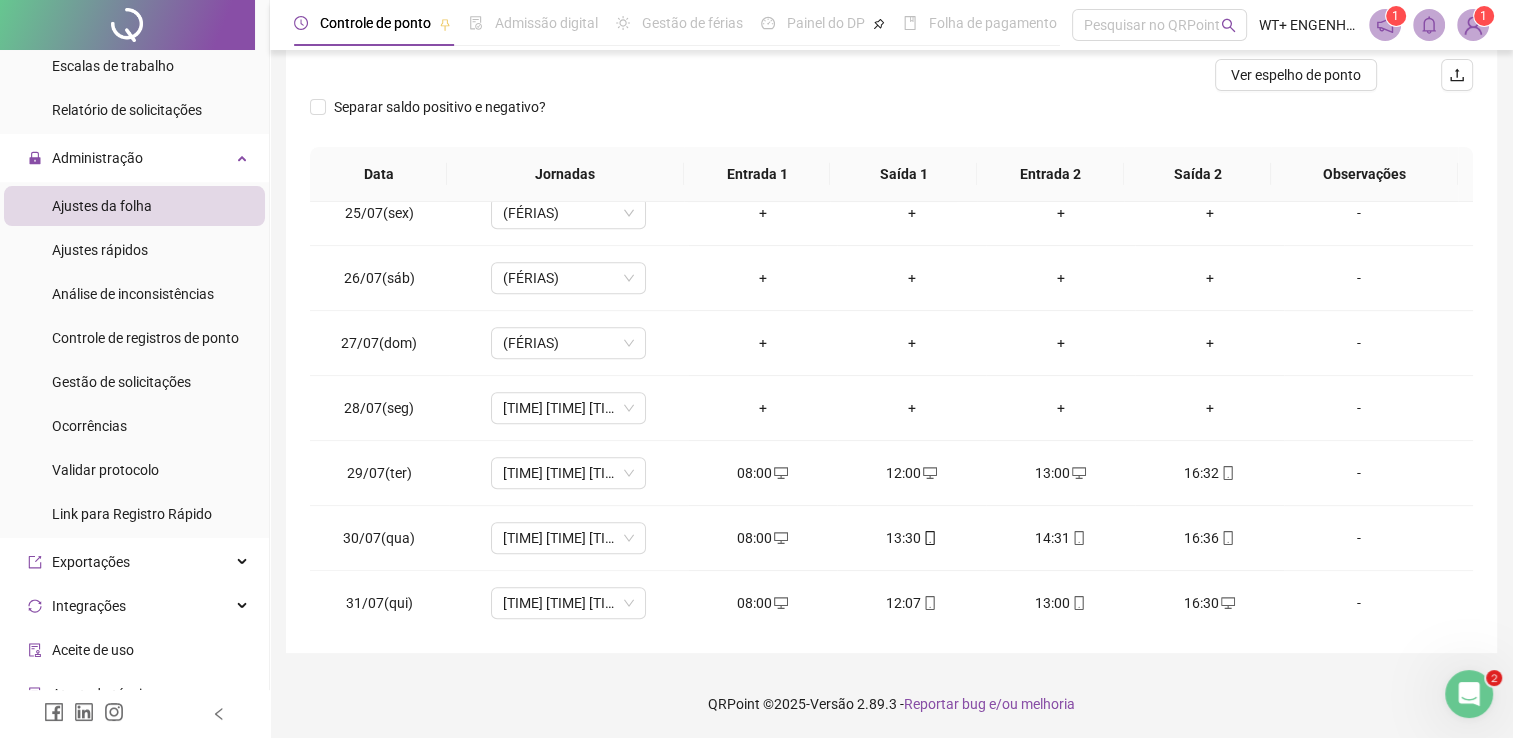 click on "Ver espelho de ponto" at bounding box center (1296, 75) 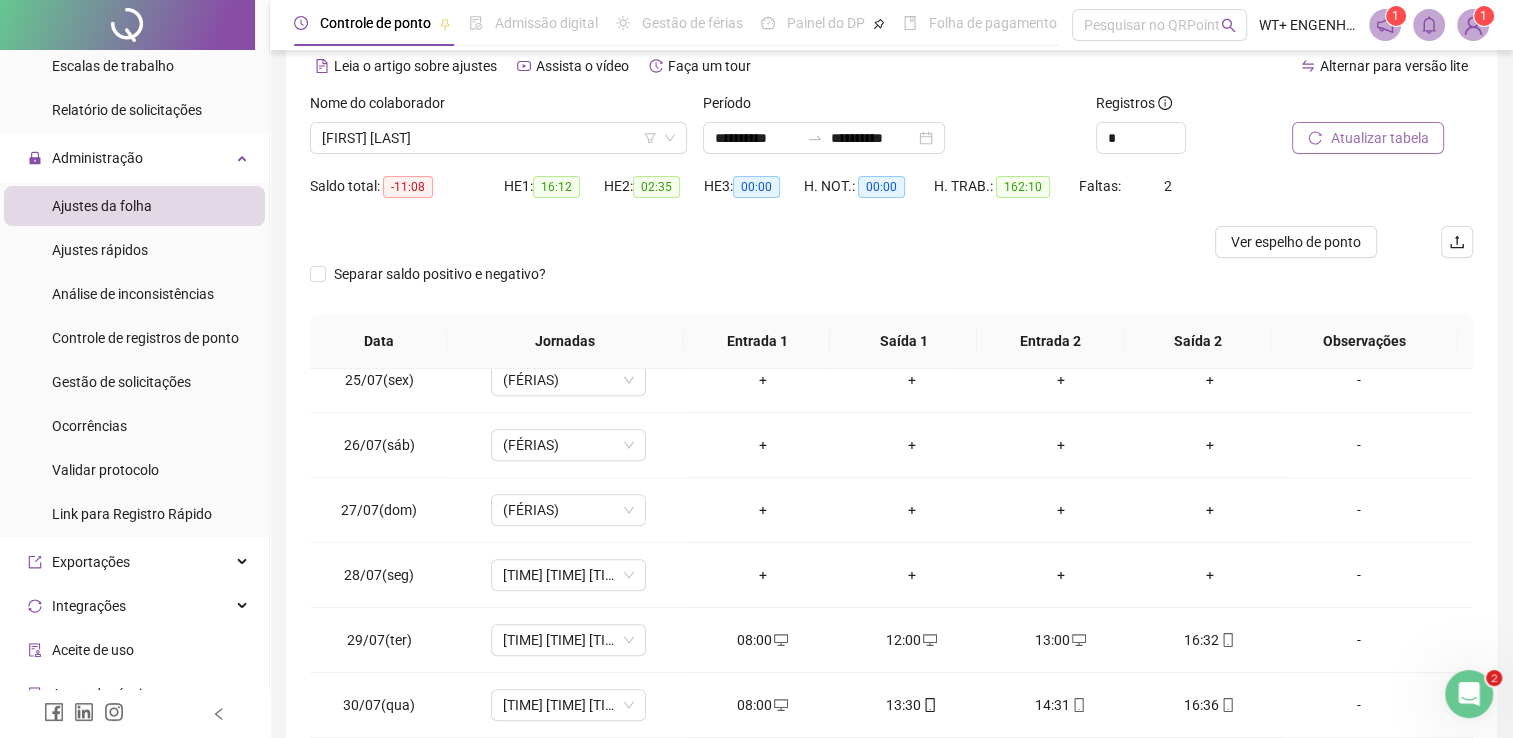 scroll, scrollTop: 68, scrollLeft: 0, axis: vertical 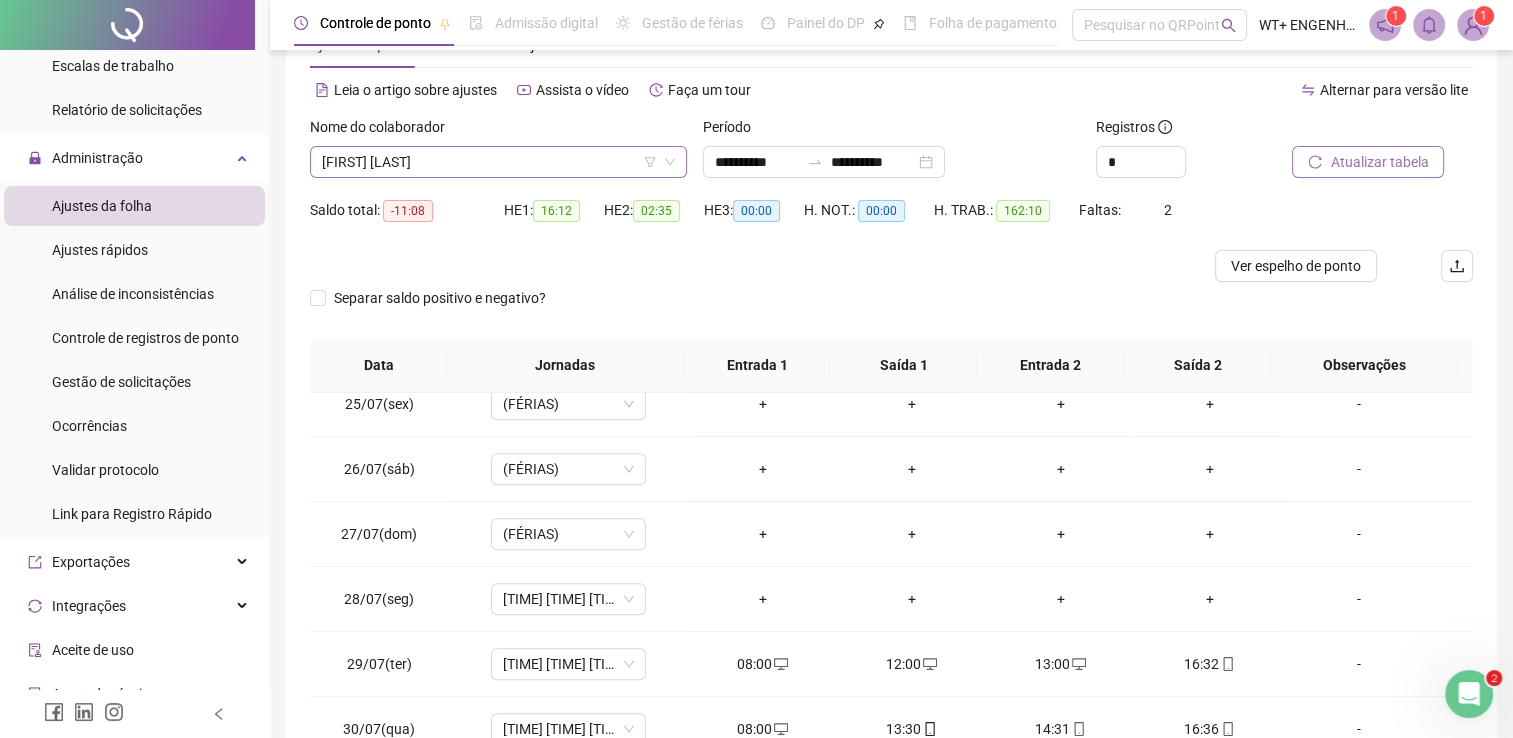click on "[FIRST] [LAST]" at bounding box center (498, 162) 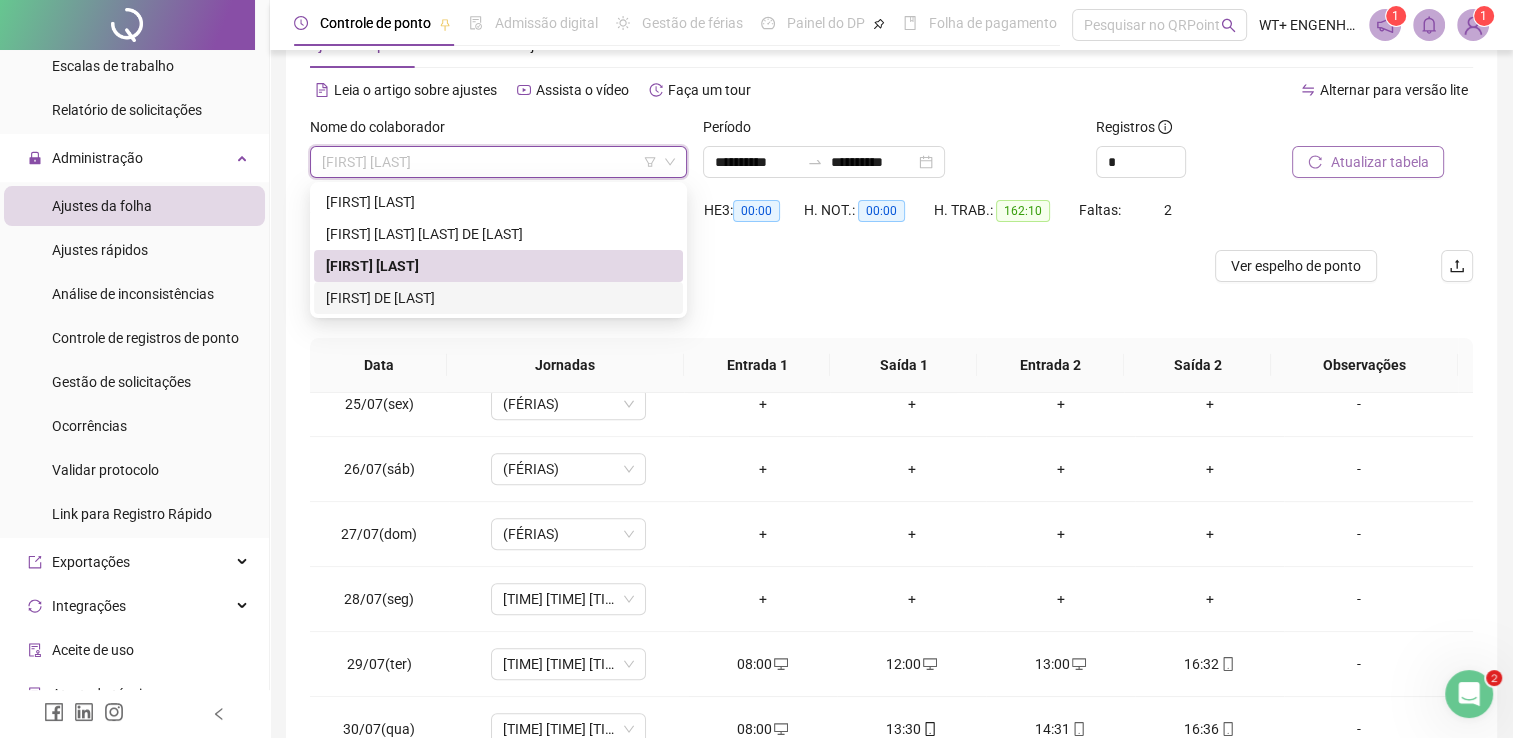 click on "[FIRST] DE [LAST]" at bounding box center (498, 298) 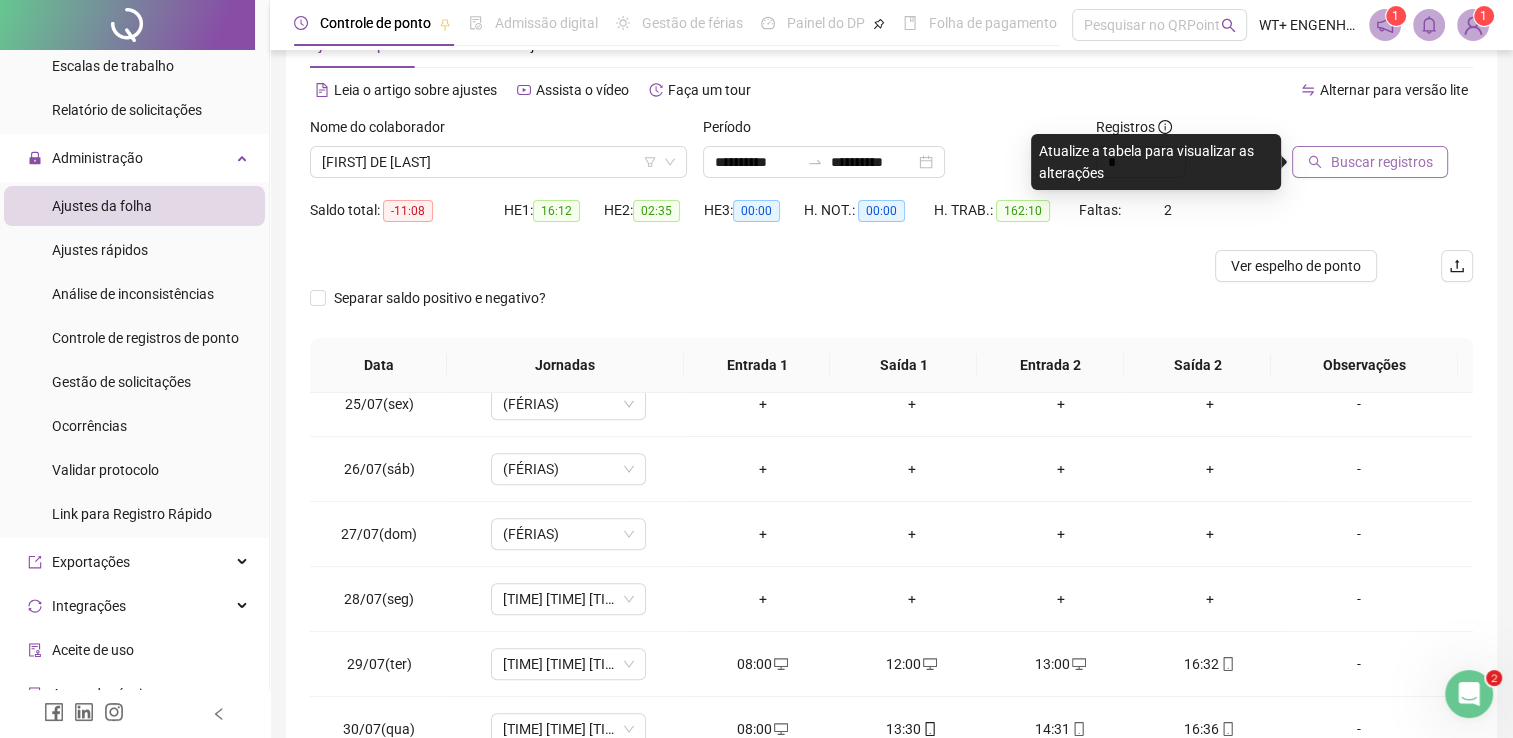 click 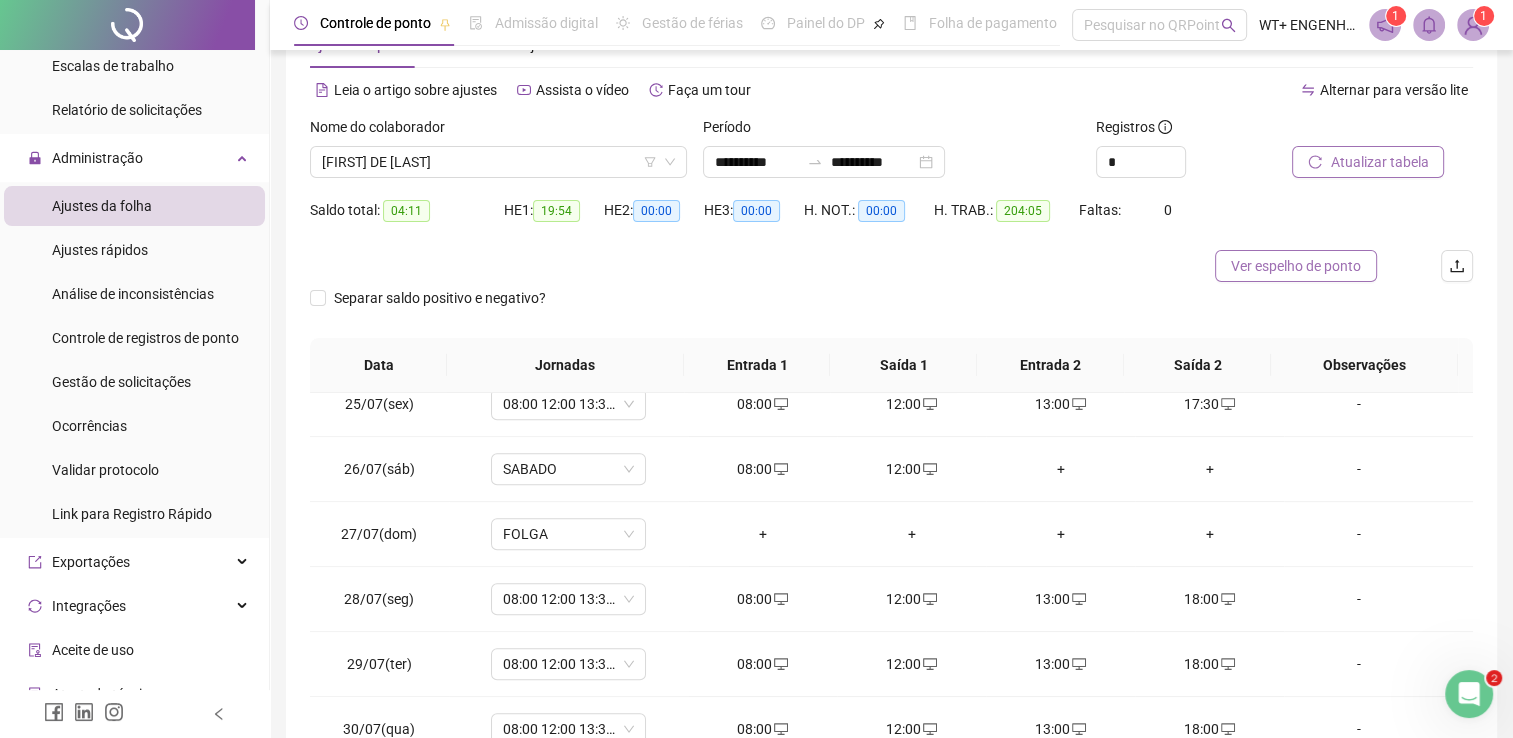 click on "Ver espelho de ponto" at bounding box center [1296, 266] 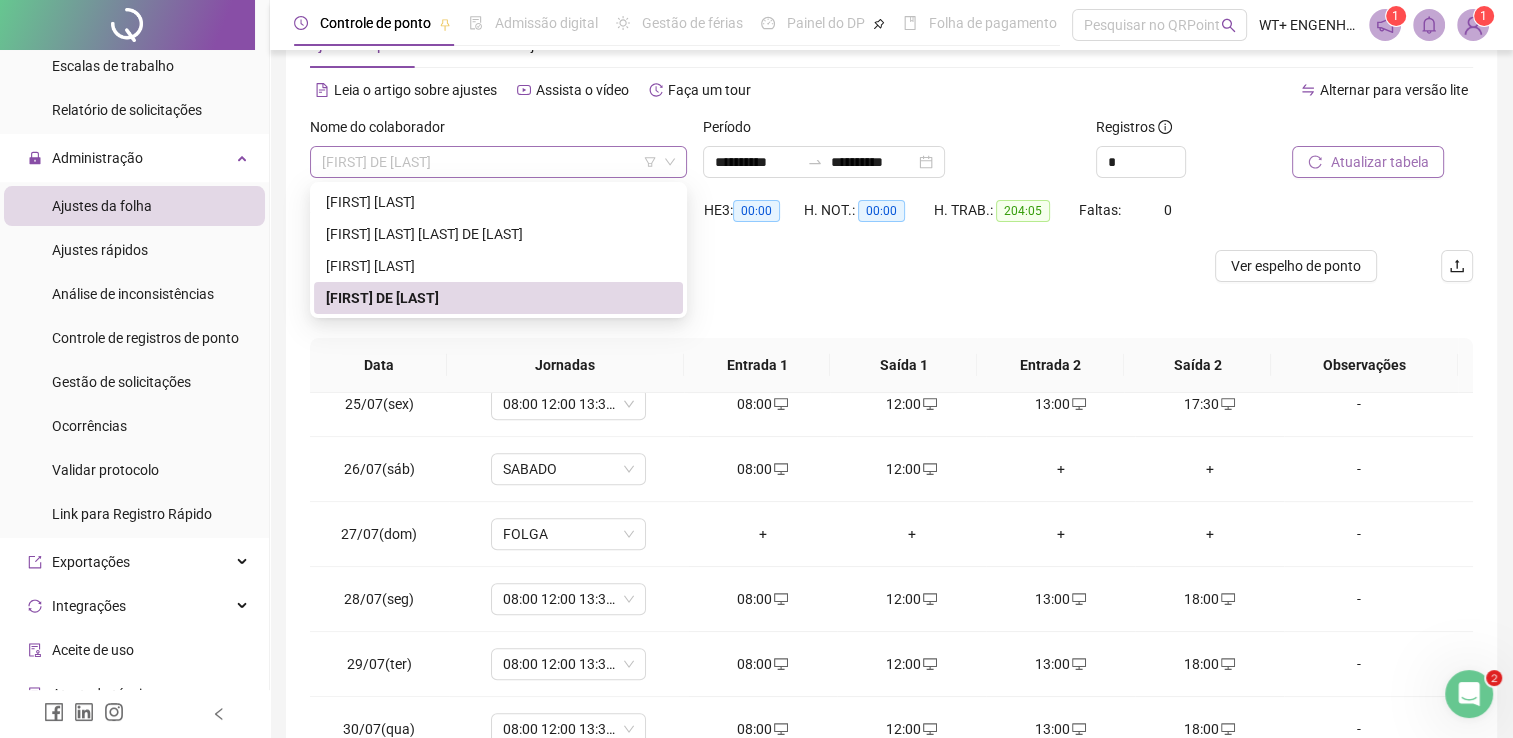 click on "[FIRST] DE [LAST]" at bounding box center (498, 162) 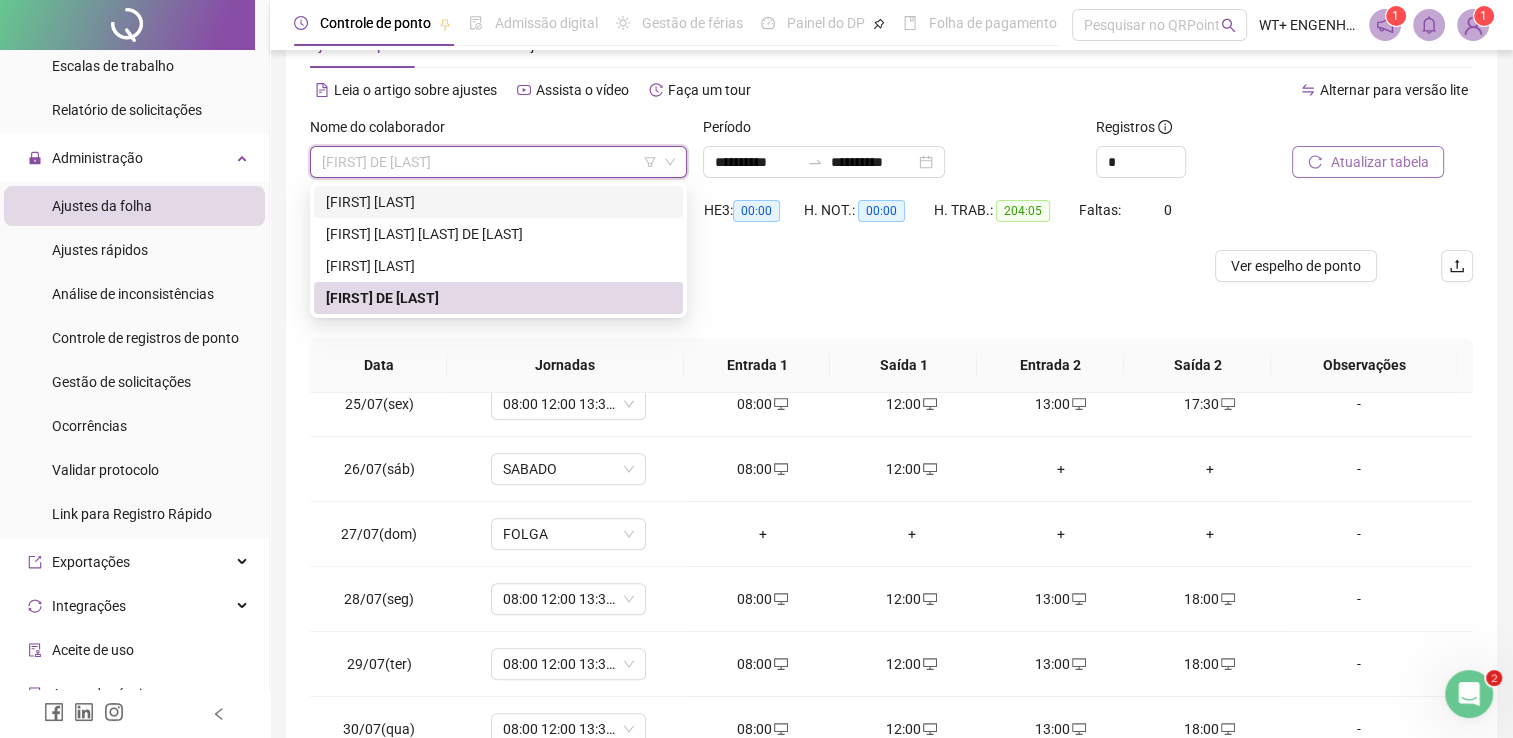 click on "[FIRST] [LAST]" at bounding box center (498, 202) 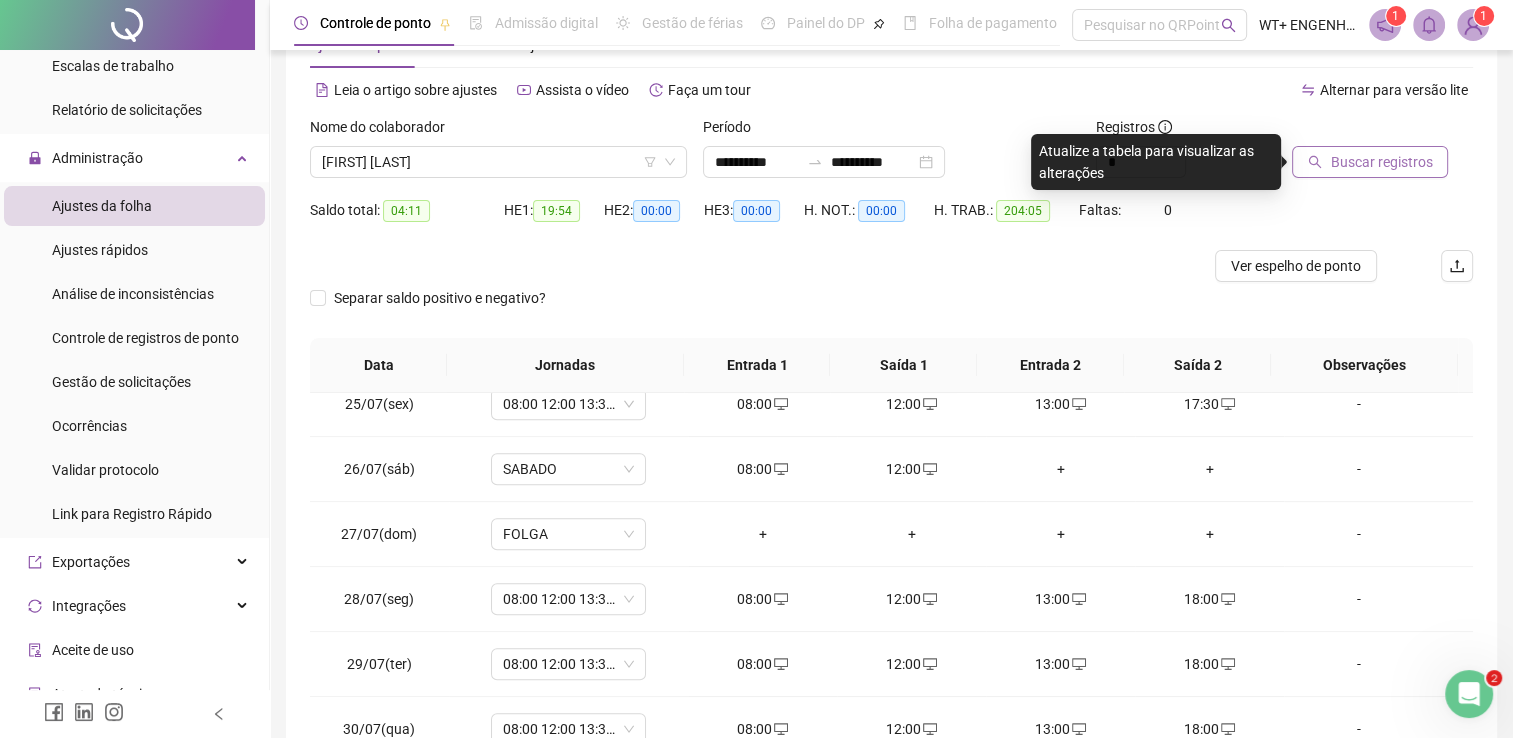 click on "Buscar registros" at bounding box center (1381, 162) 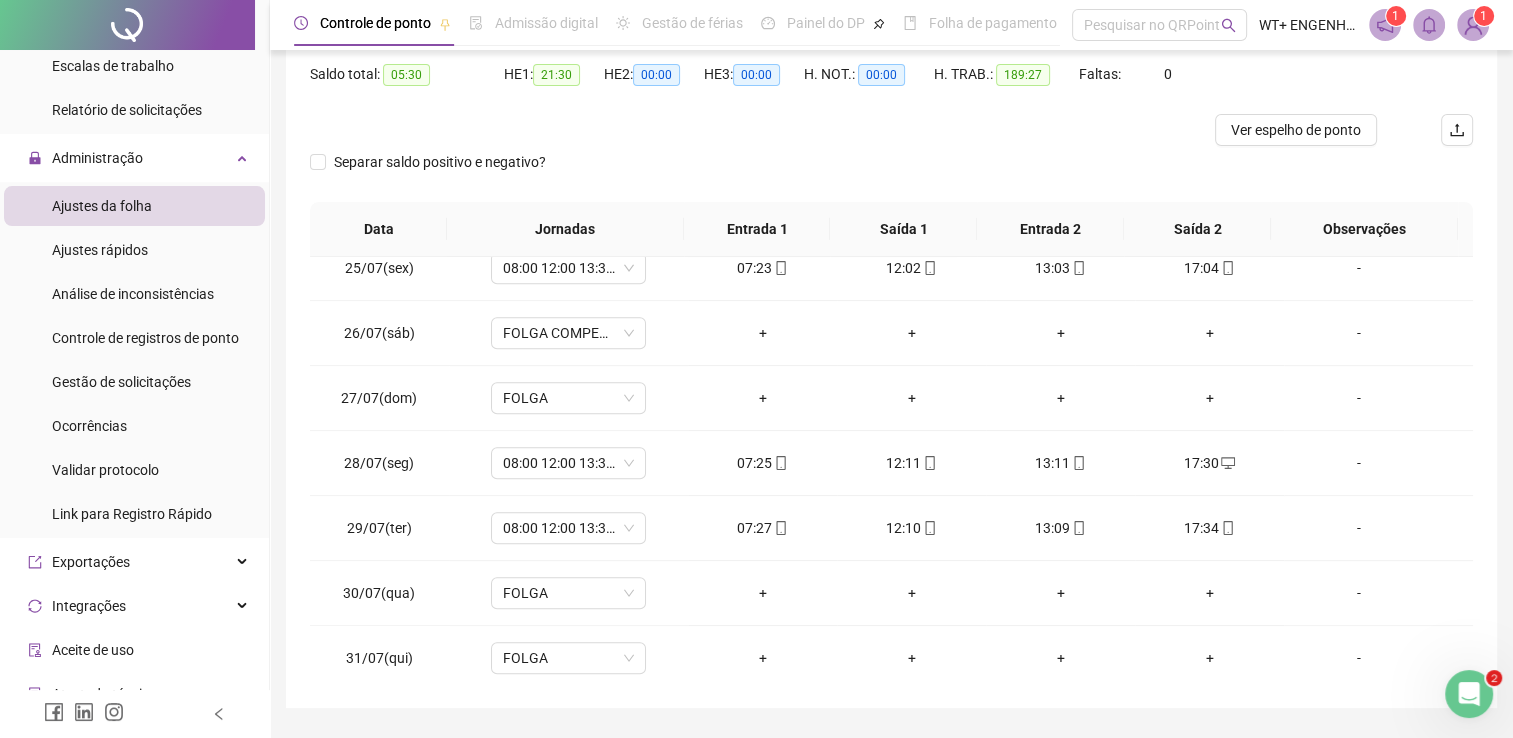 scroll, scrollTop: 259, scrollLeft: 0, axis: vertical 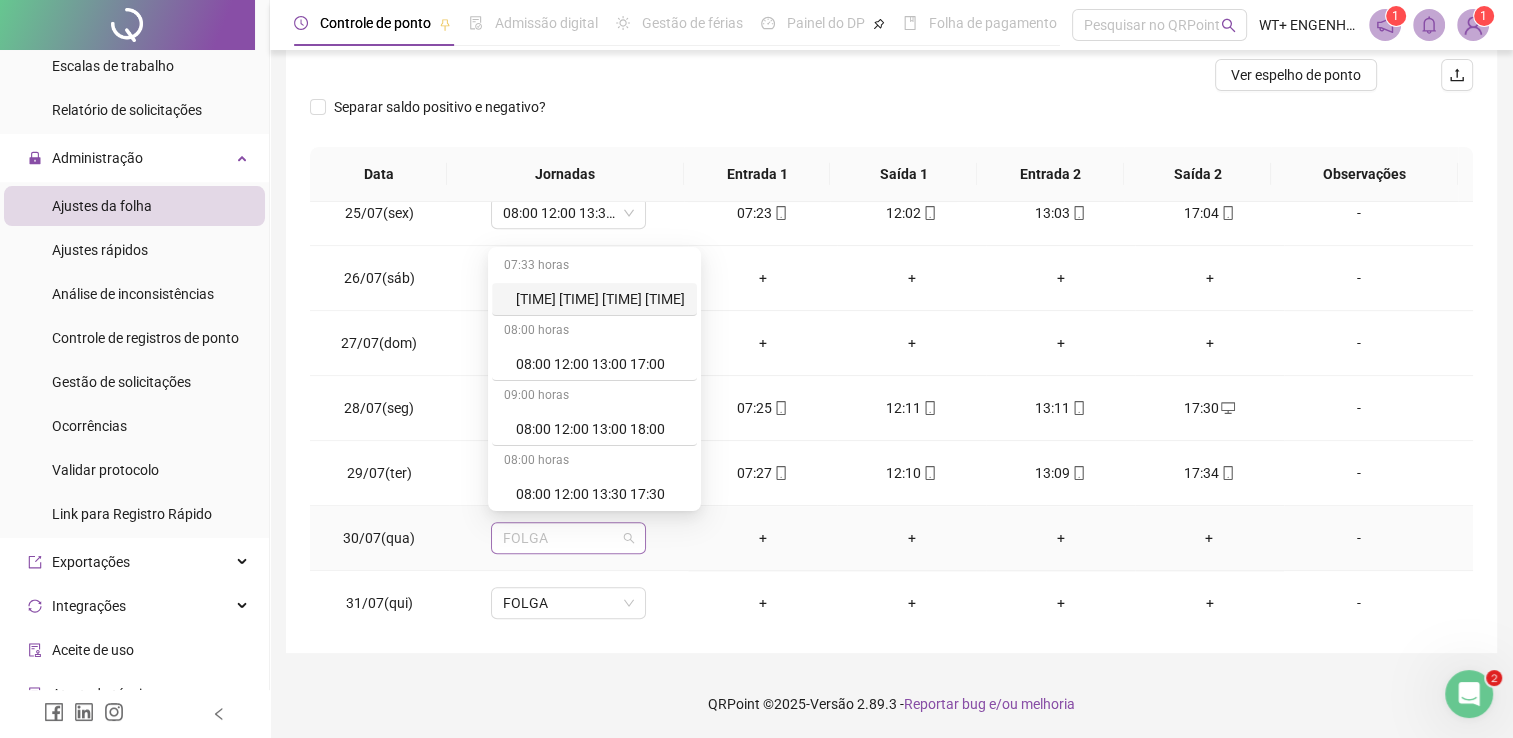 click on "FOLGA" at bounding box center [568, 538] 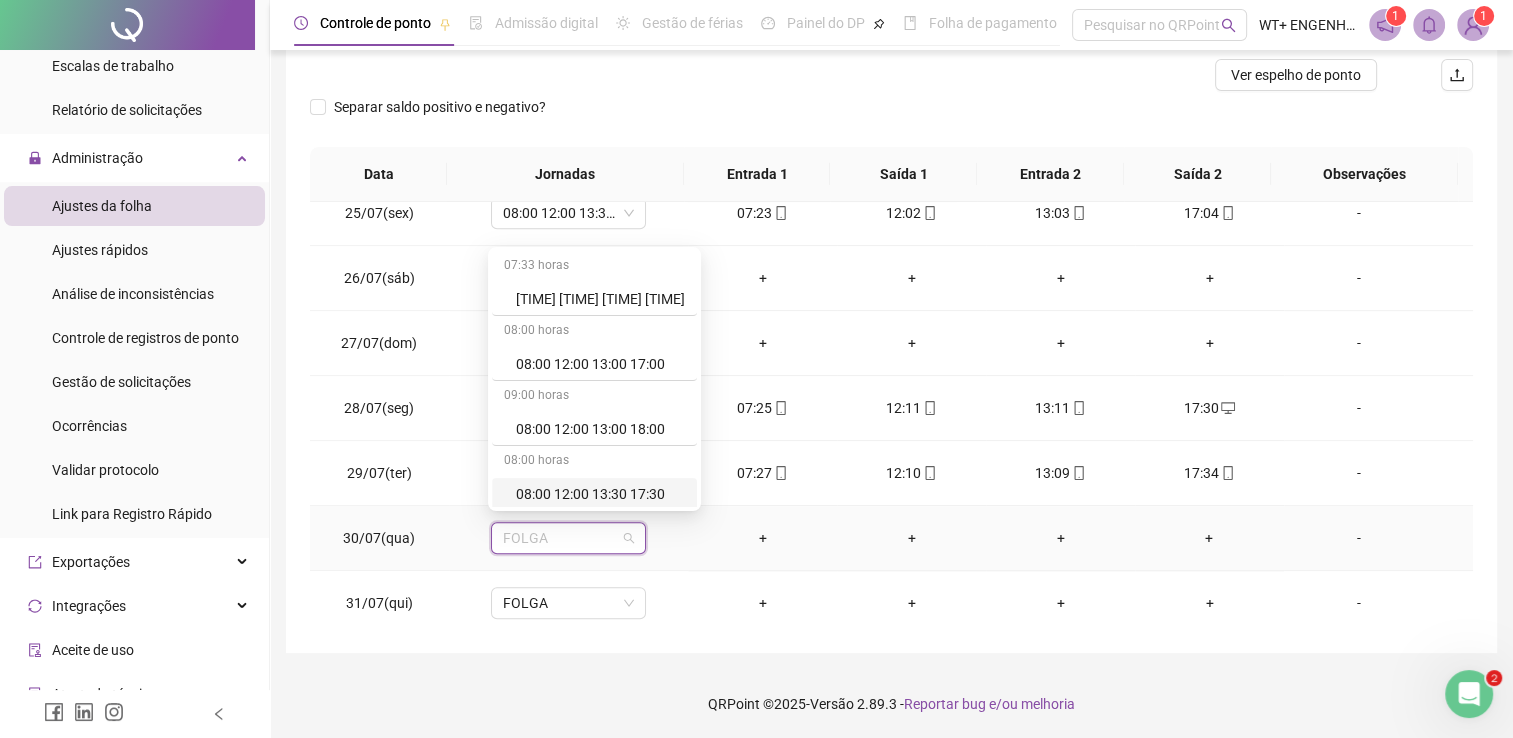 click on "08:00 12:00 13:30 17:30" at bounding box center [600, 494] 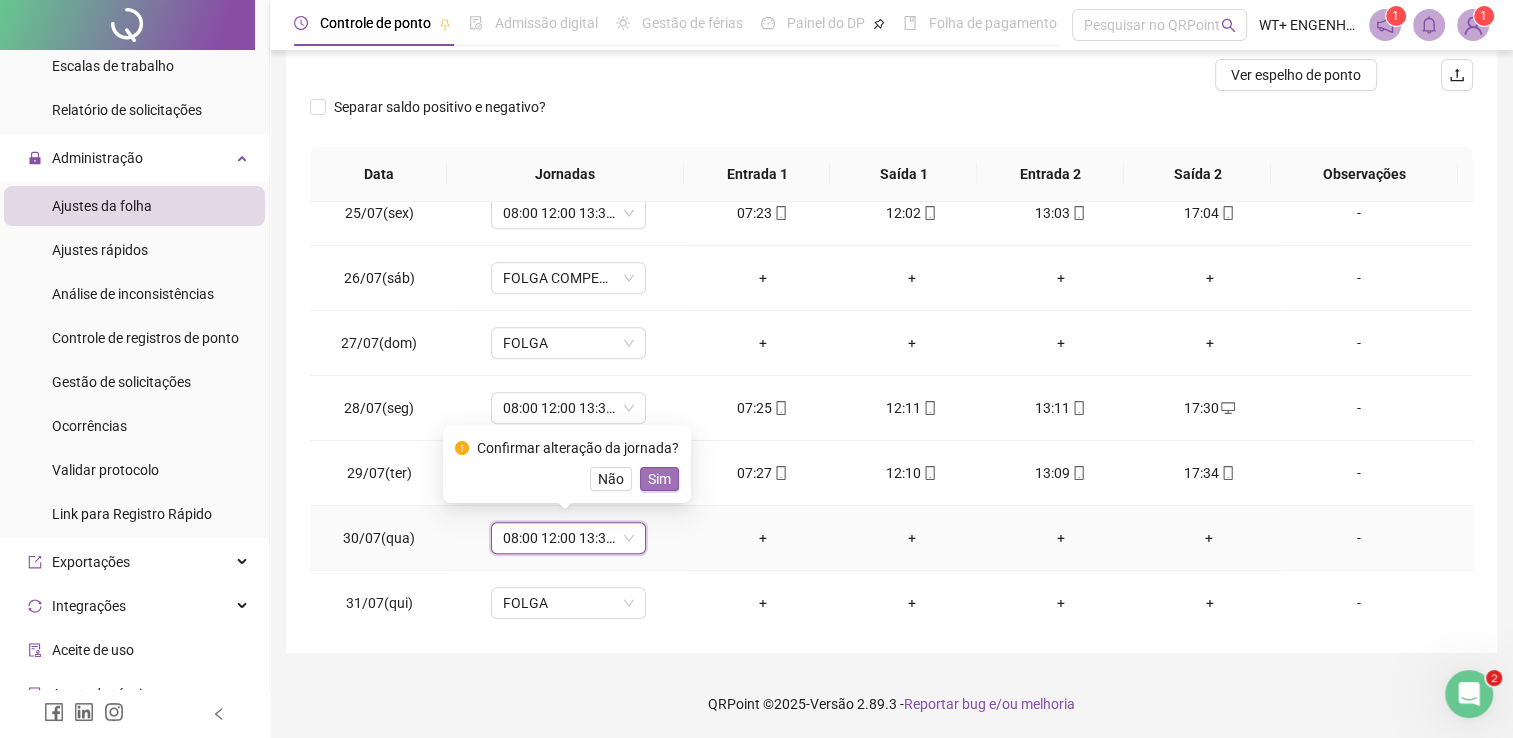 click on "Sim" at bounding box center [659, 479] 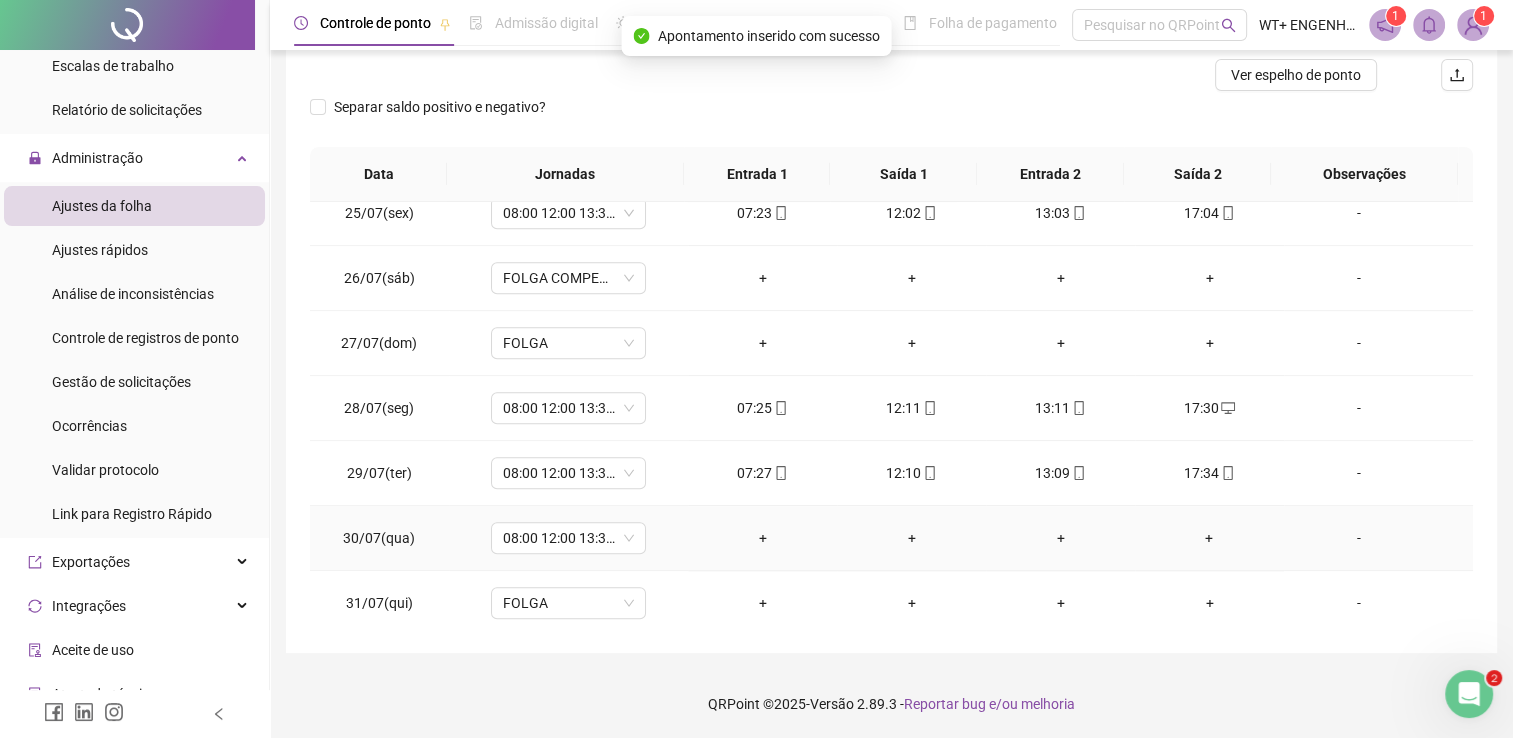 click on "+" at bounding box center (762, 538) 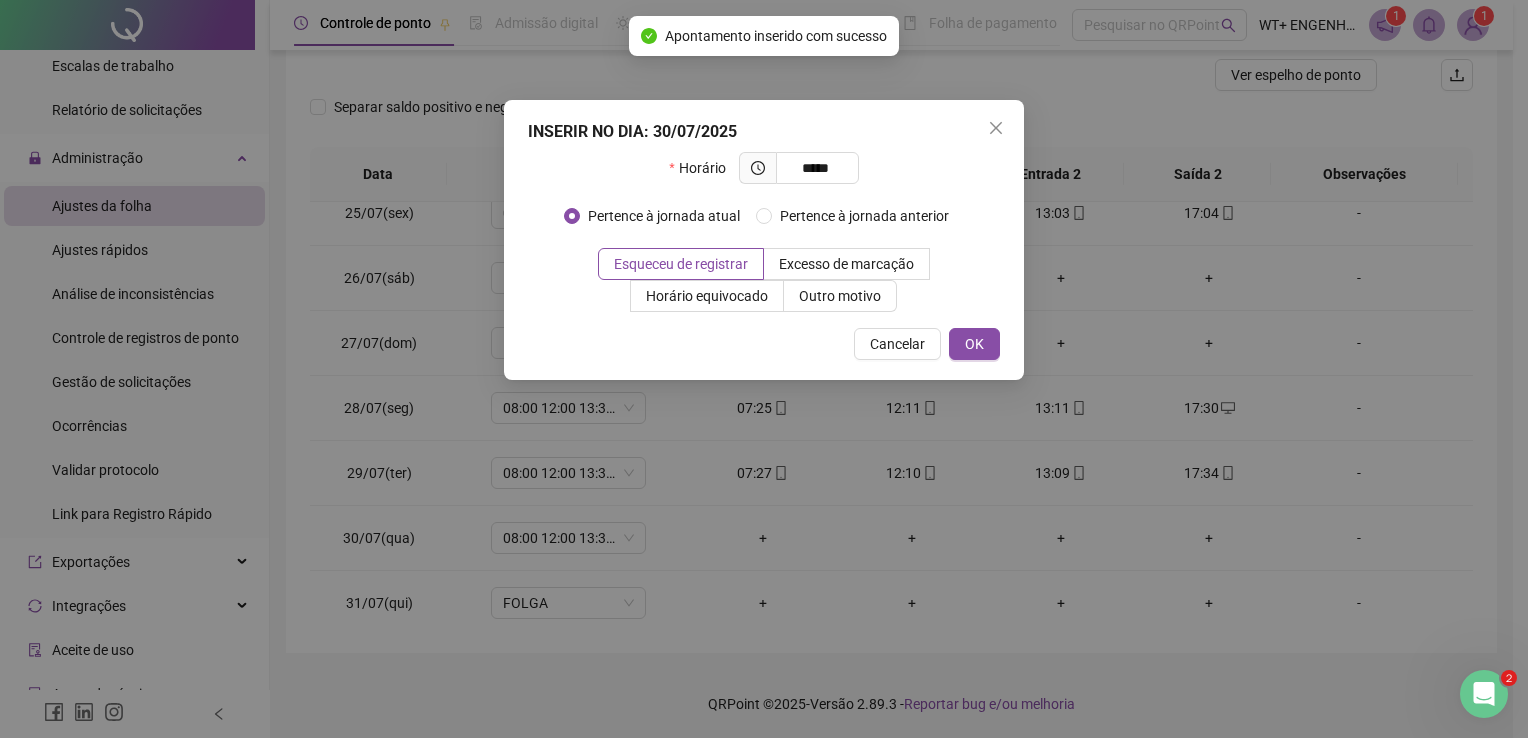 type on "*****" 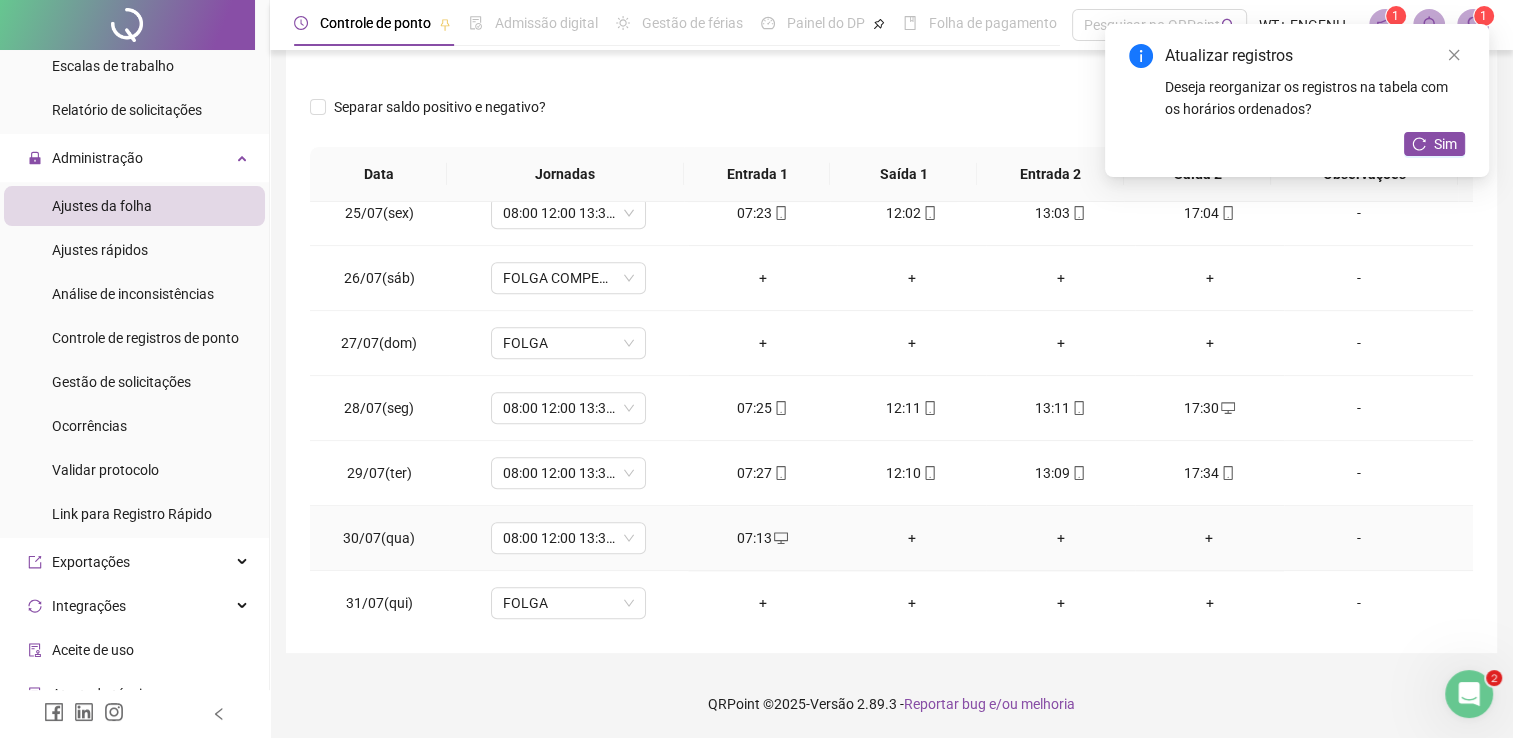 click on "+" at bounding box center (911, 538) 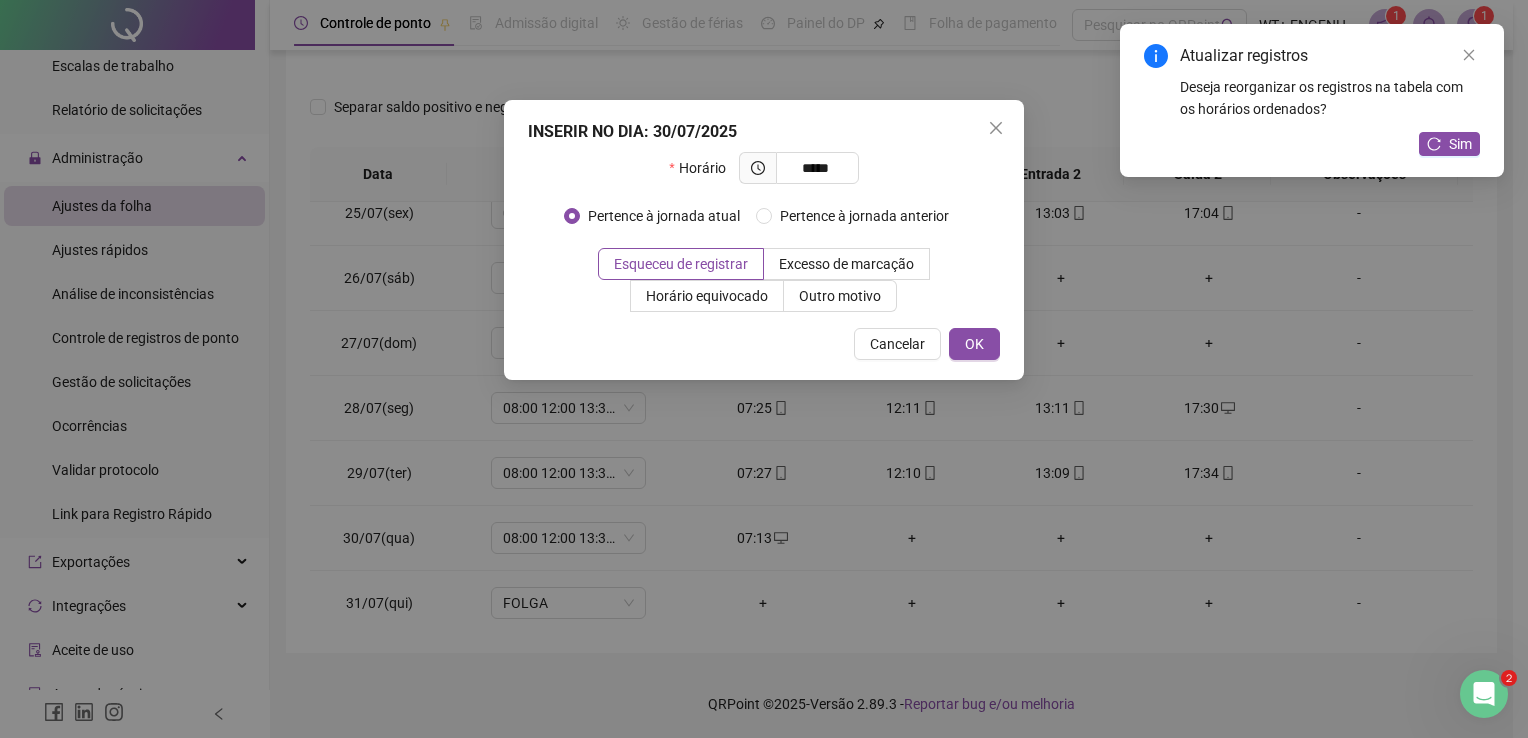 type on "*****" 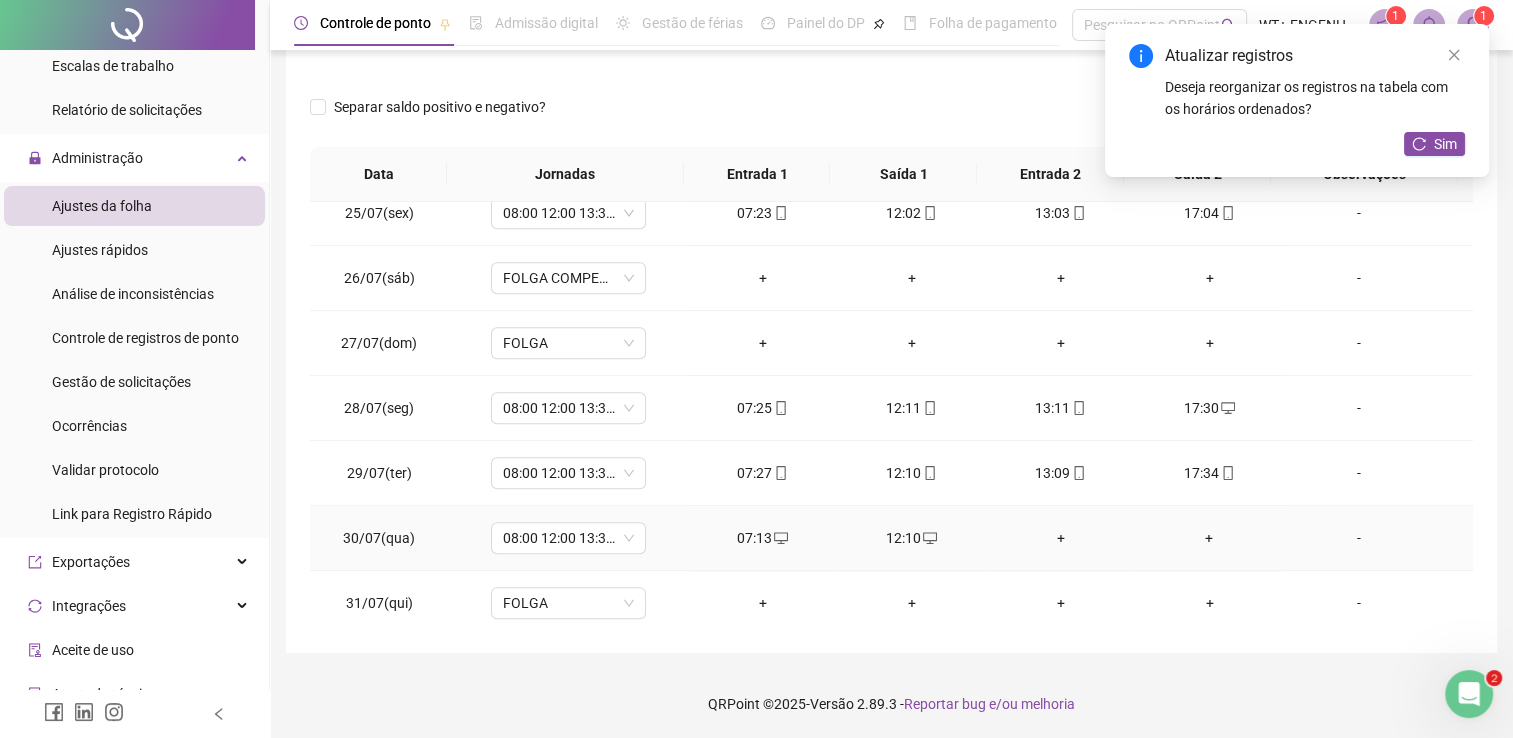 click on "+" at bounding box center (1060, 538) 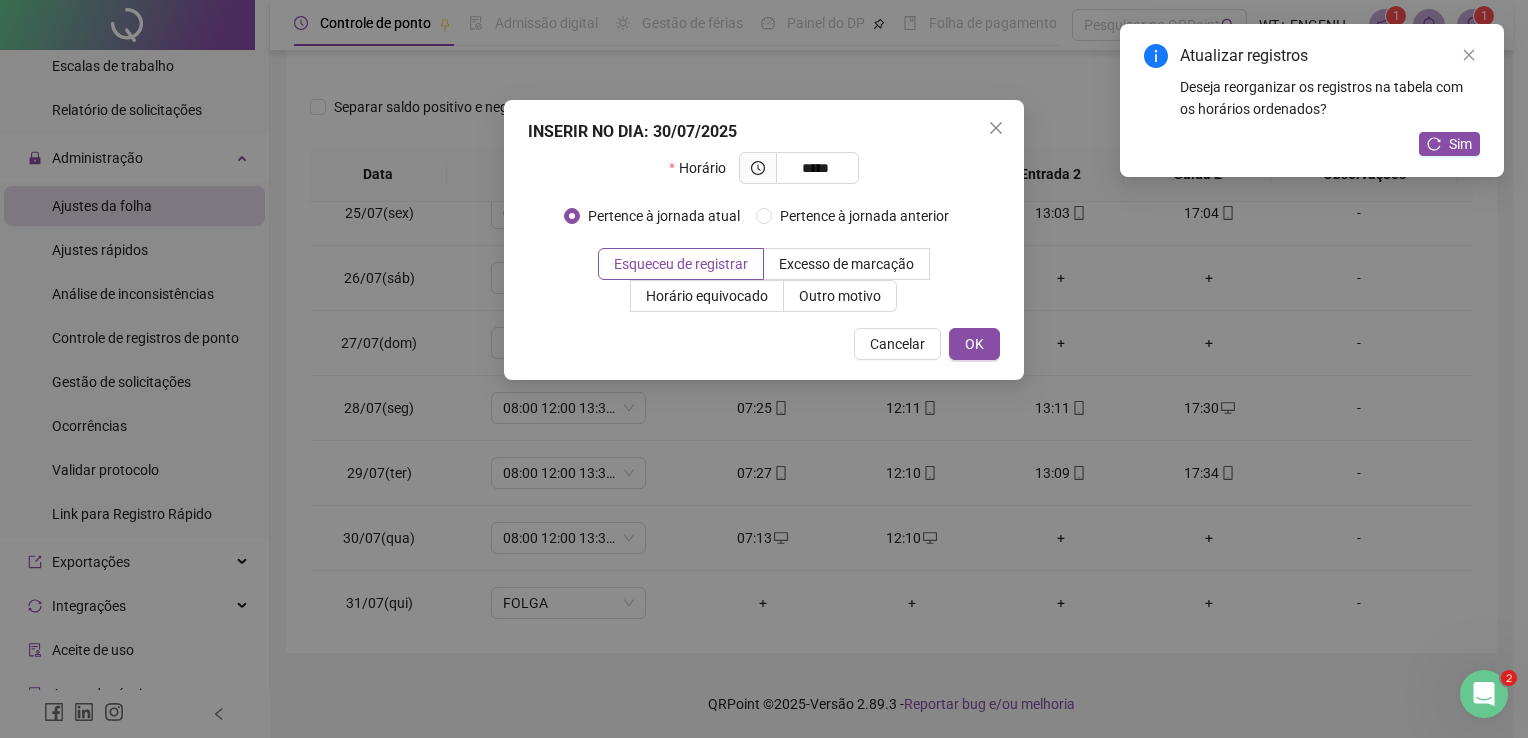type on "*****" 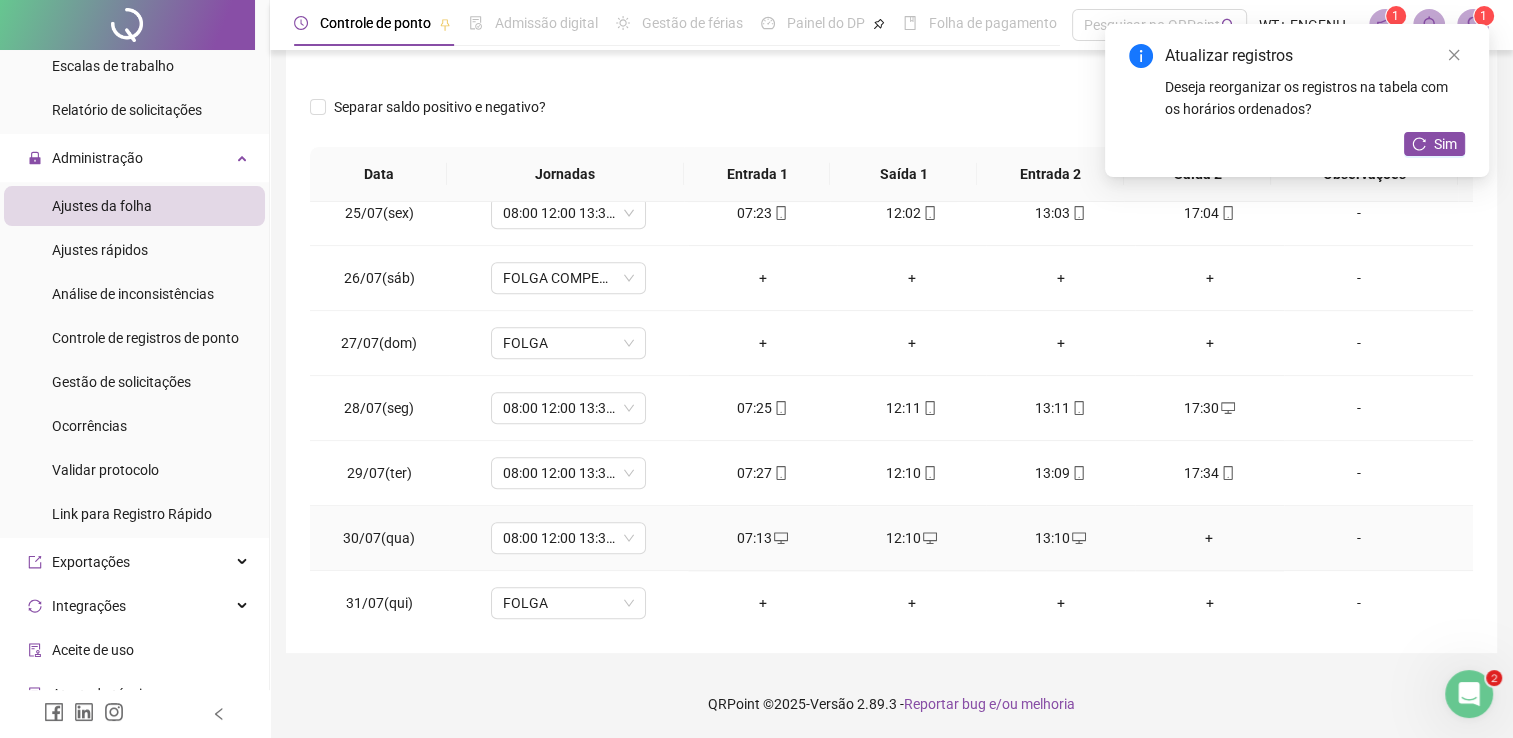 click on "+" at bounding box center [1209, 538] 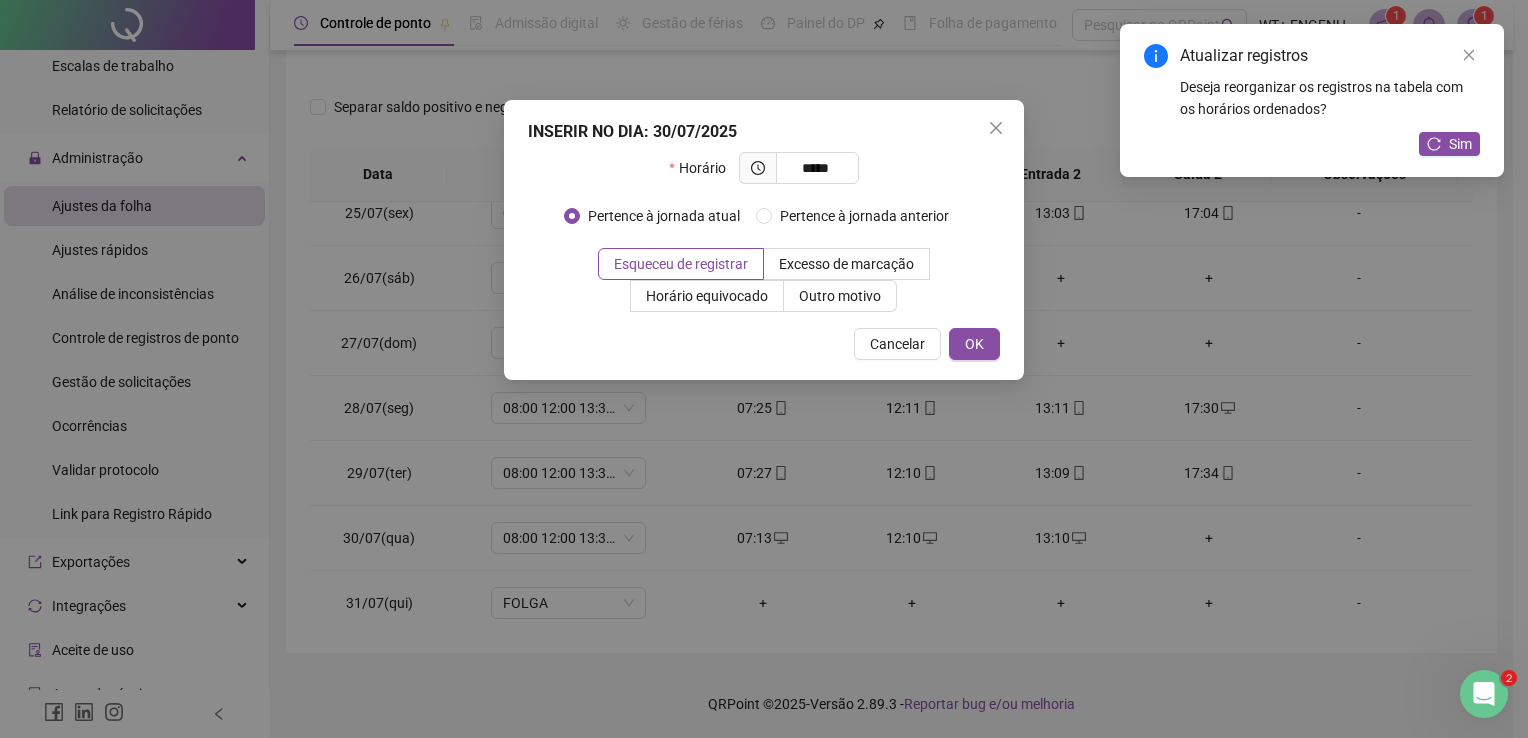 type on "*****" 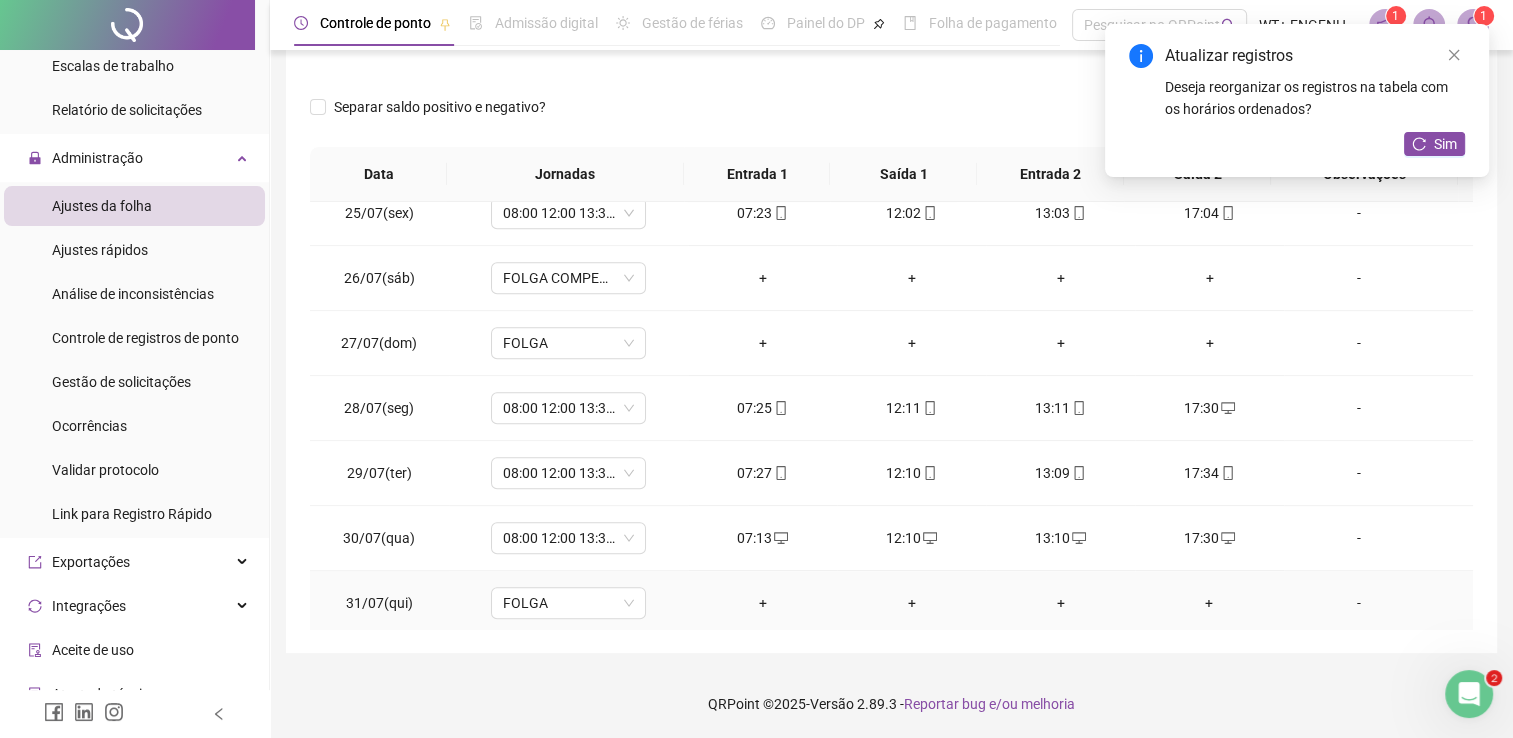 click on "+" at bounding box center [762, 603] 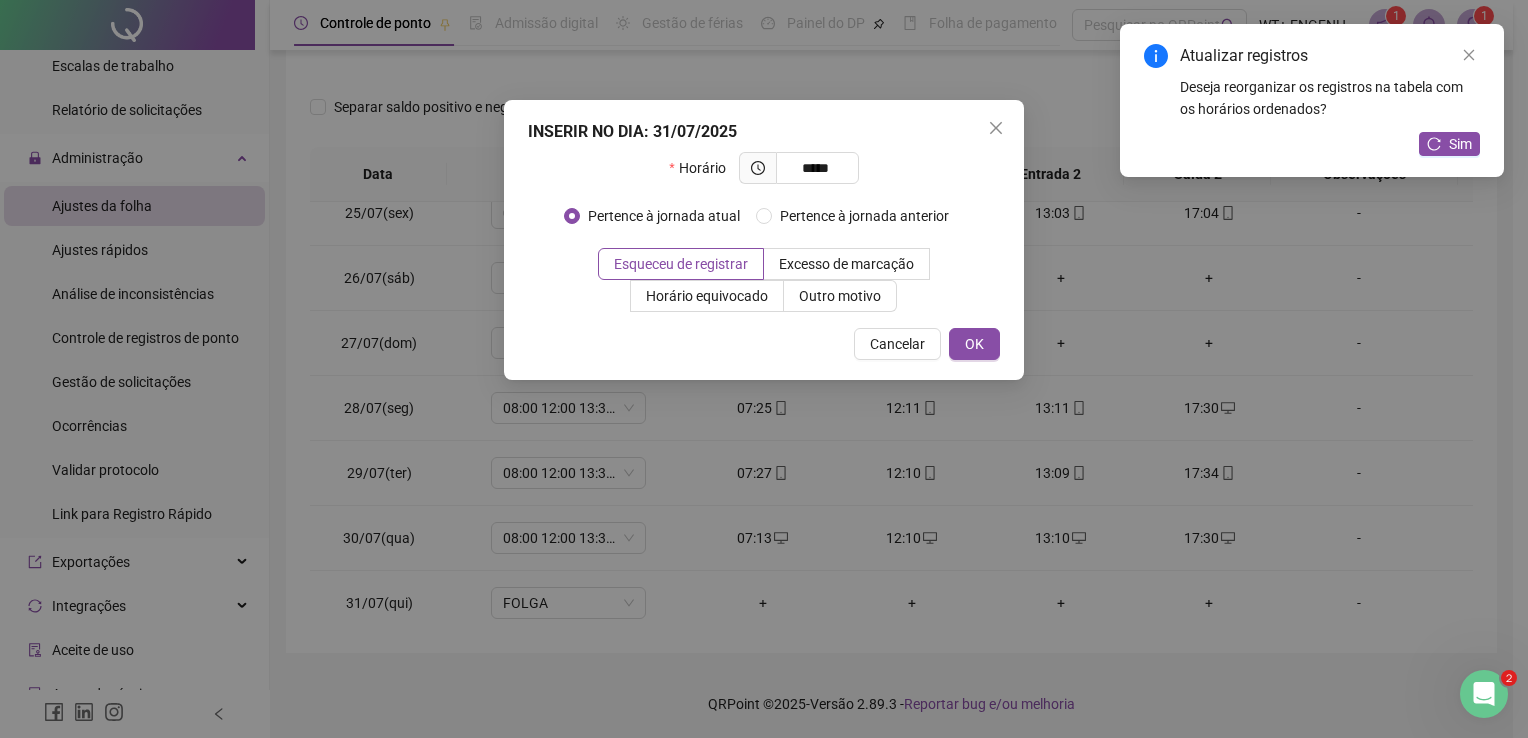 type on "*****" 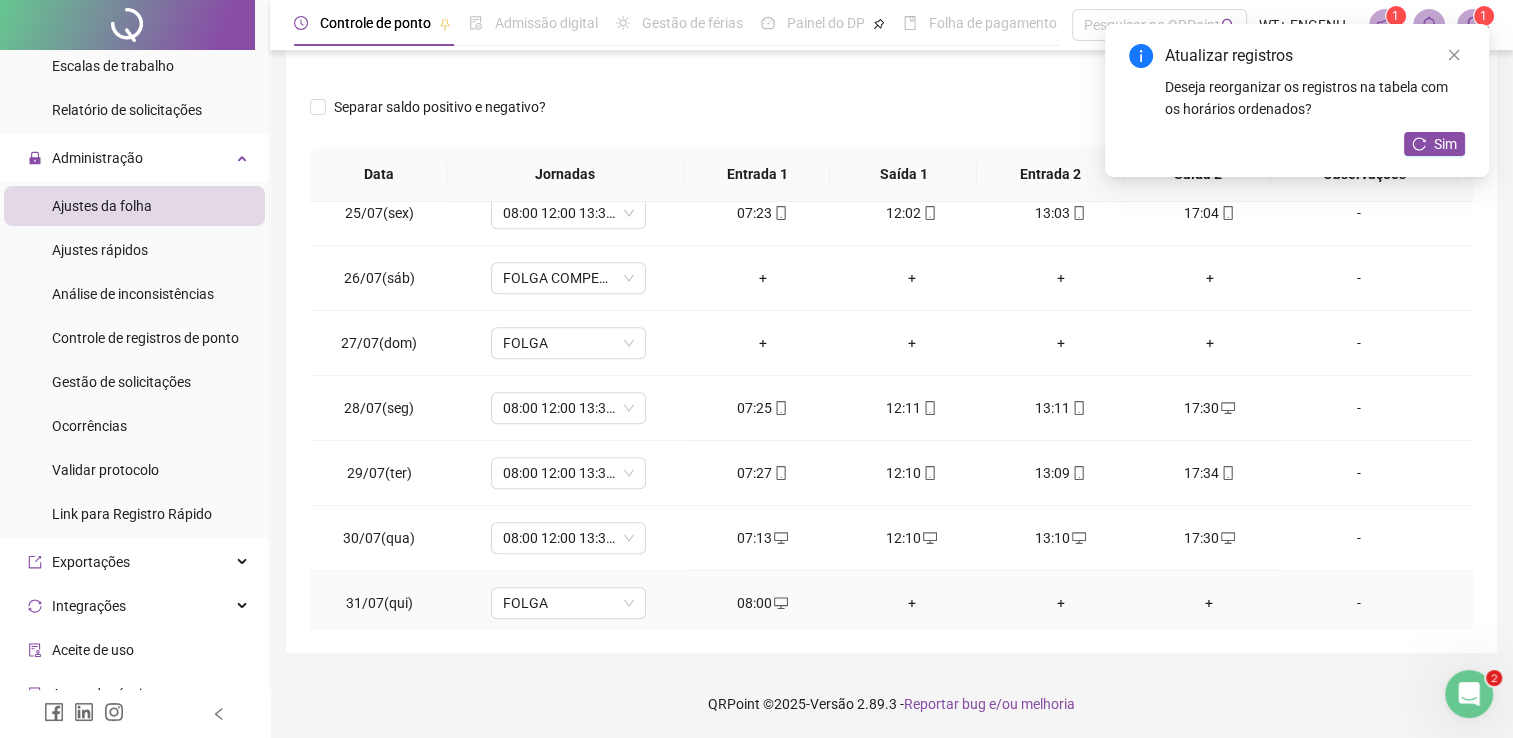 click on "+" at bounding box center (911, 603) 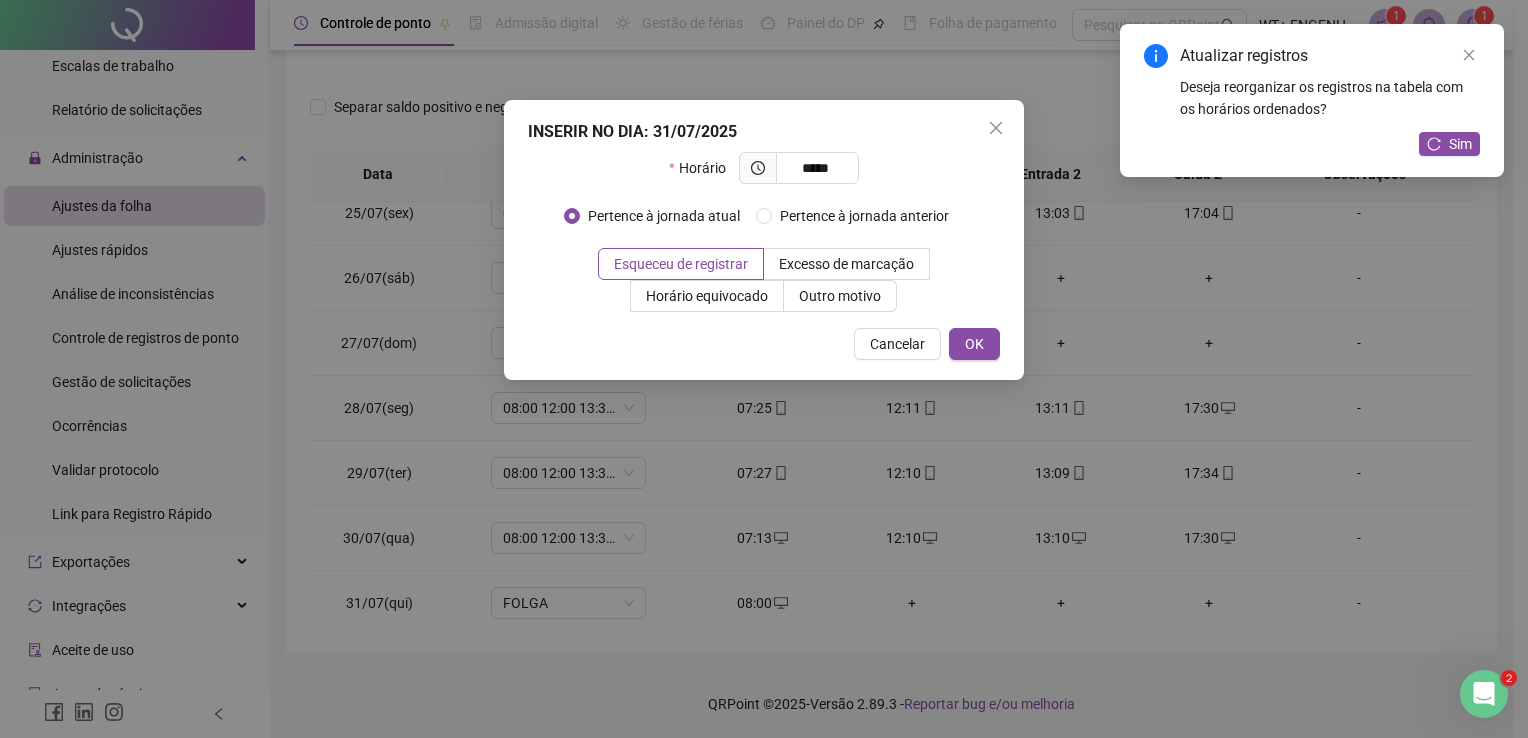 type on "*****" 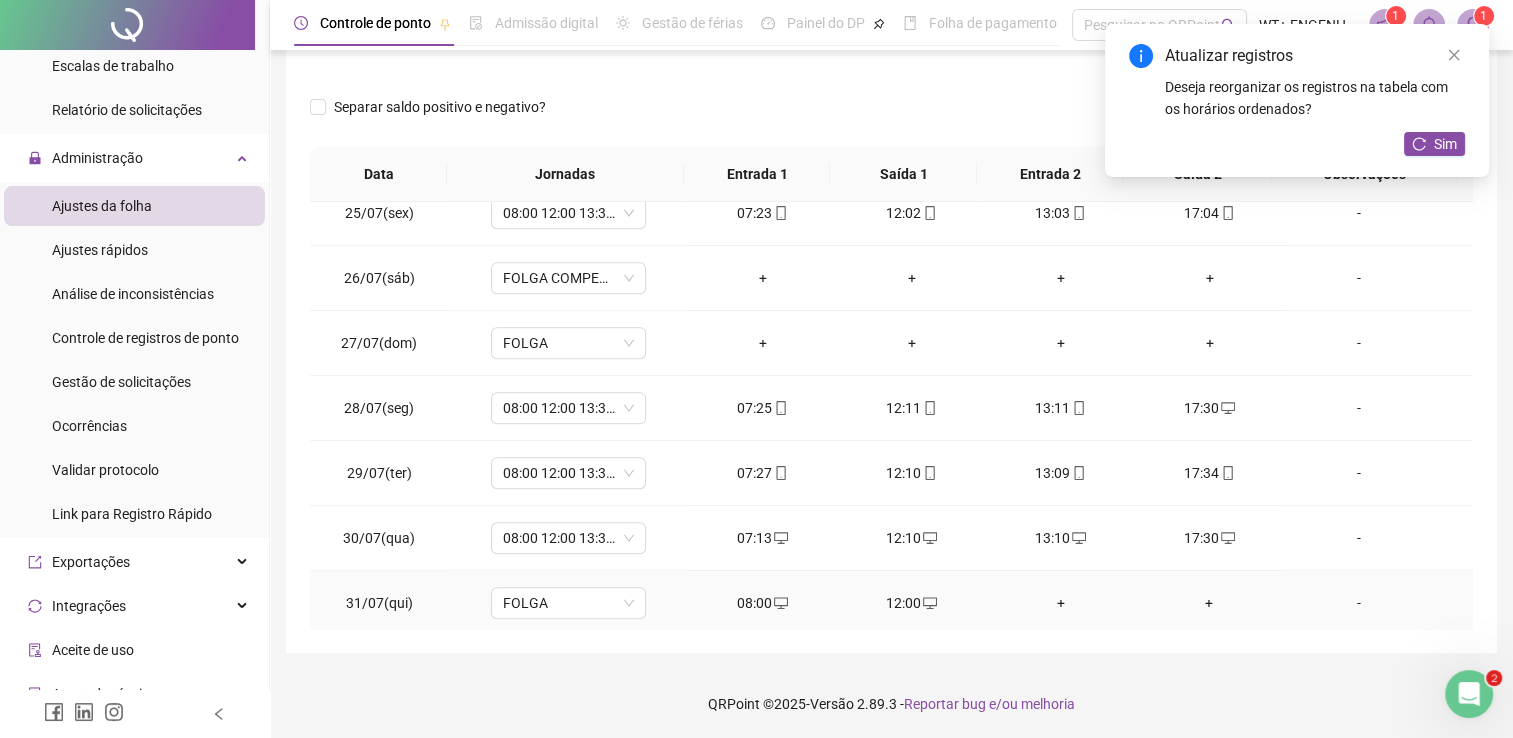 click on "+" at bounding box center [1060, 603] 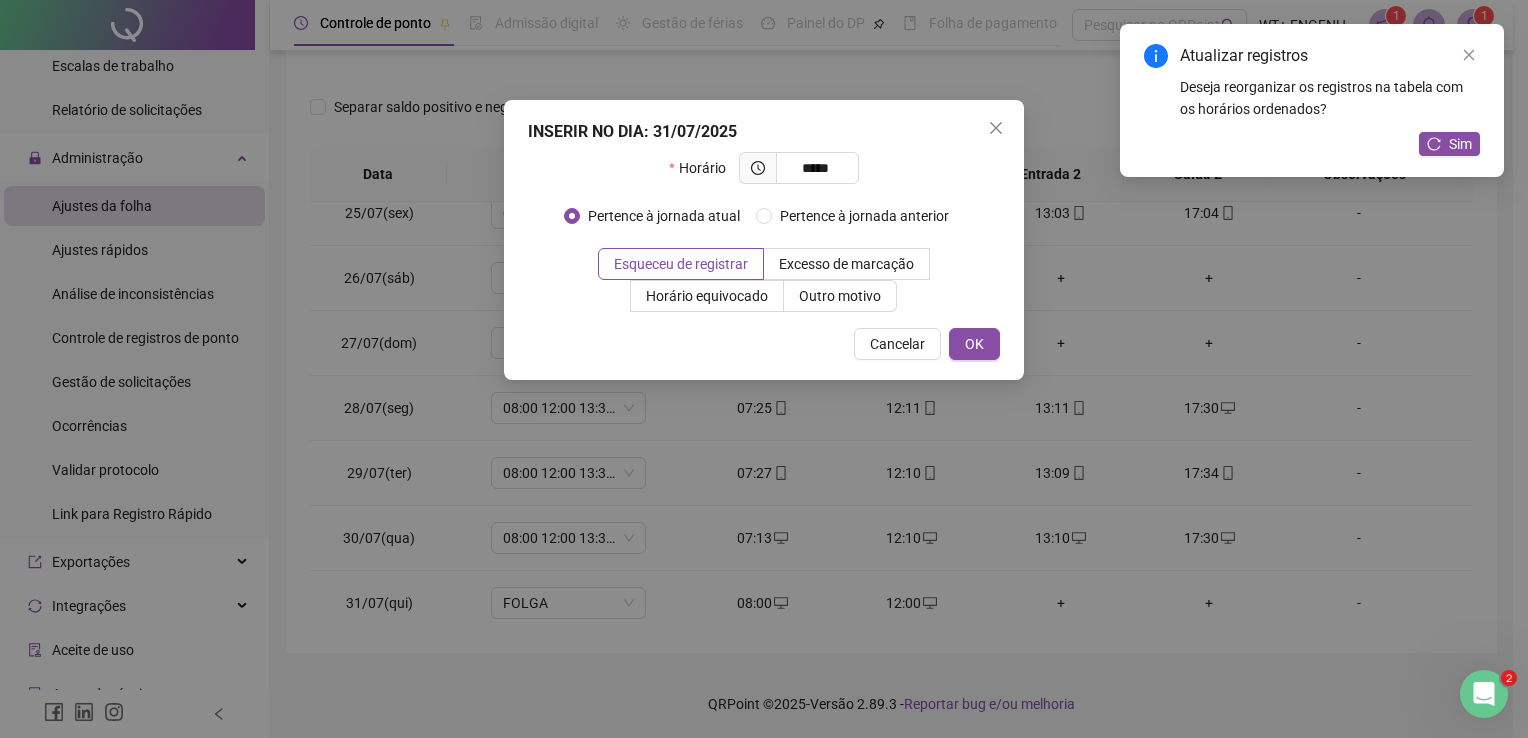 type on "*****" 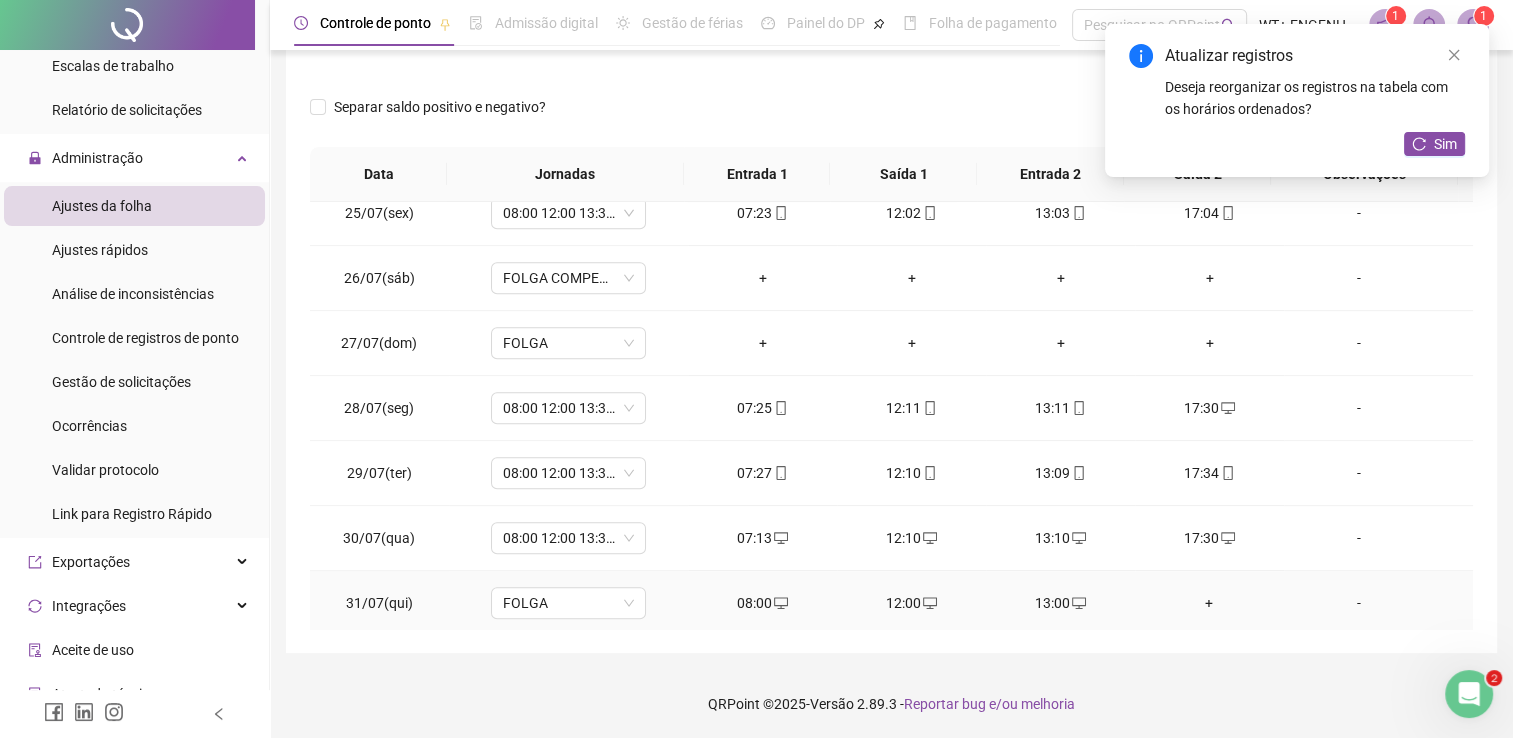 click on "+" at bounding box center [1209, 603] 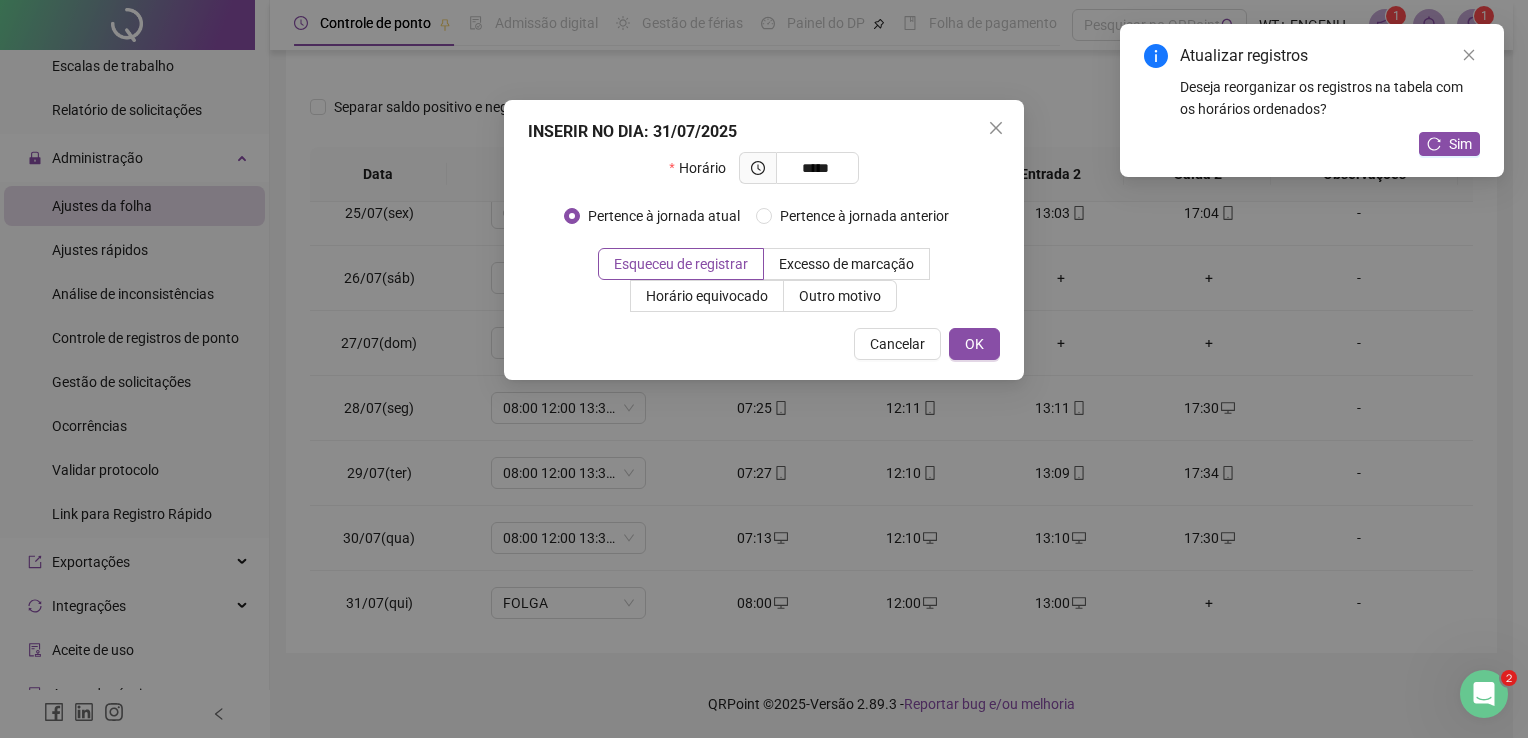 type on "*****" 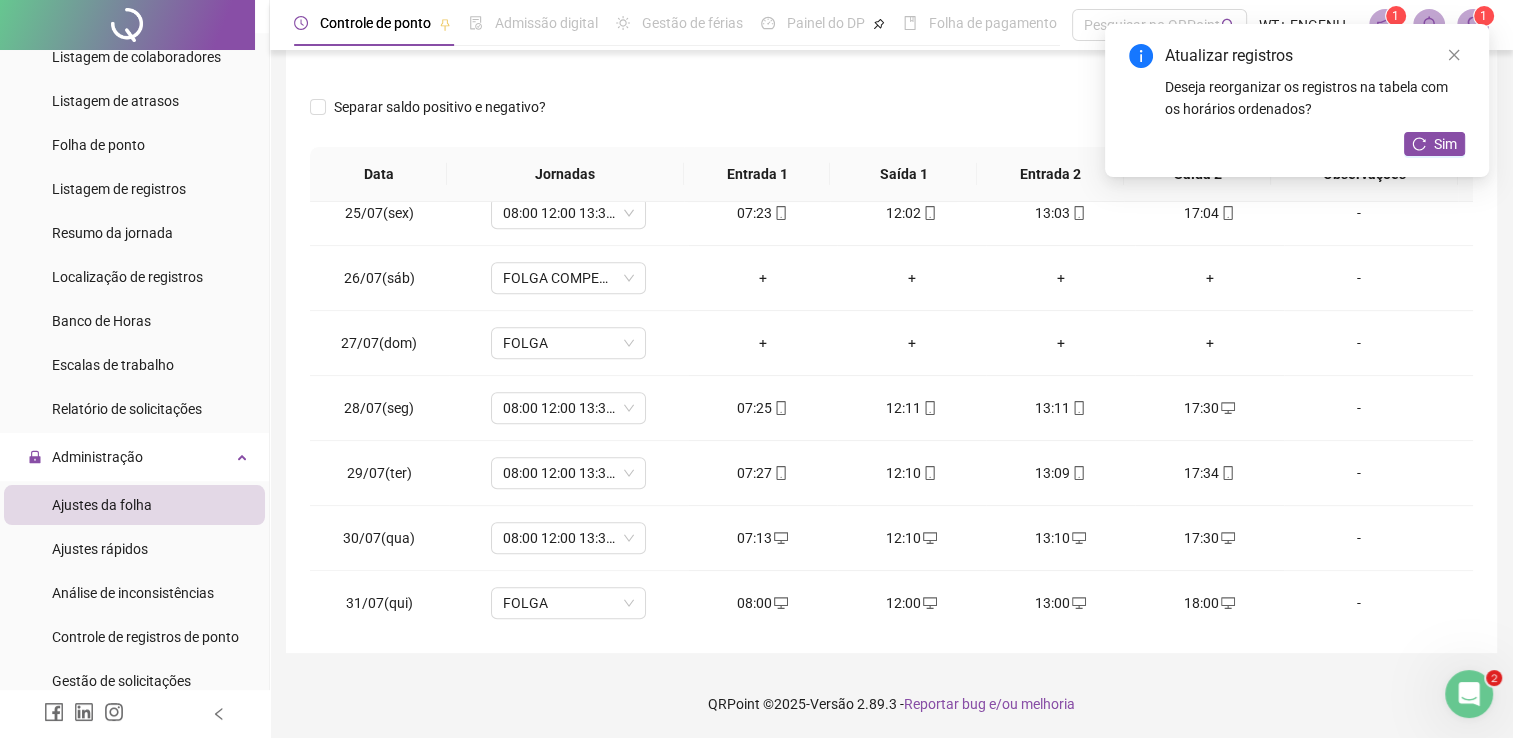 scroll, scrollTop: 152, scrollLeft: 0, axis: vertical 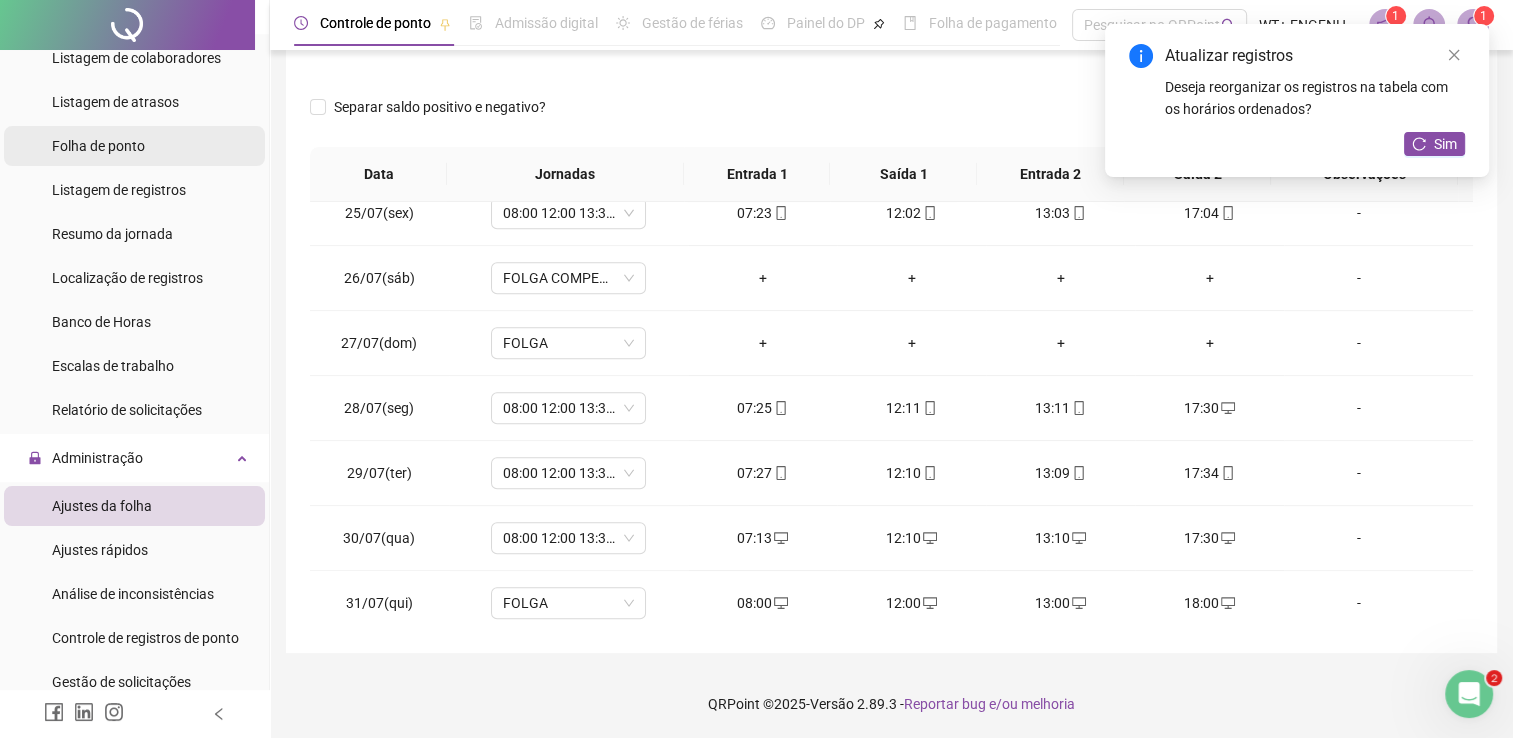 click on "Folha de ponto" at bounding box center (98, 146) 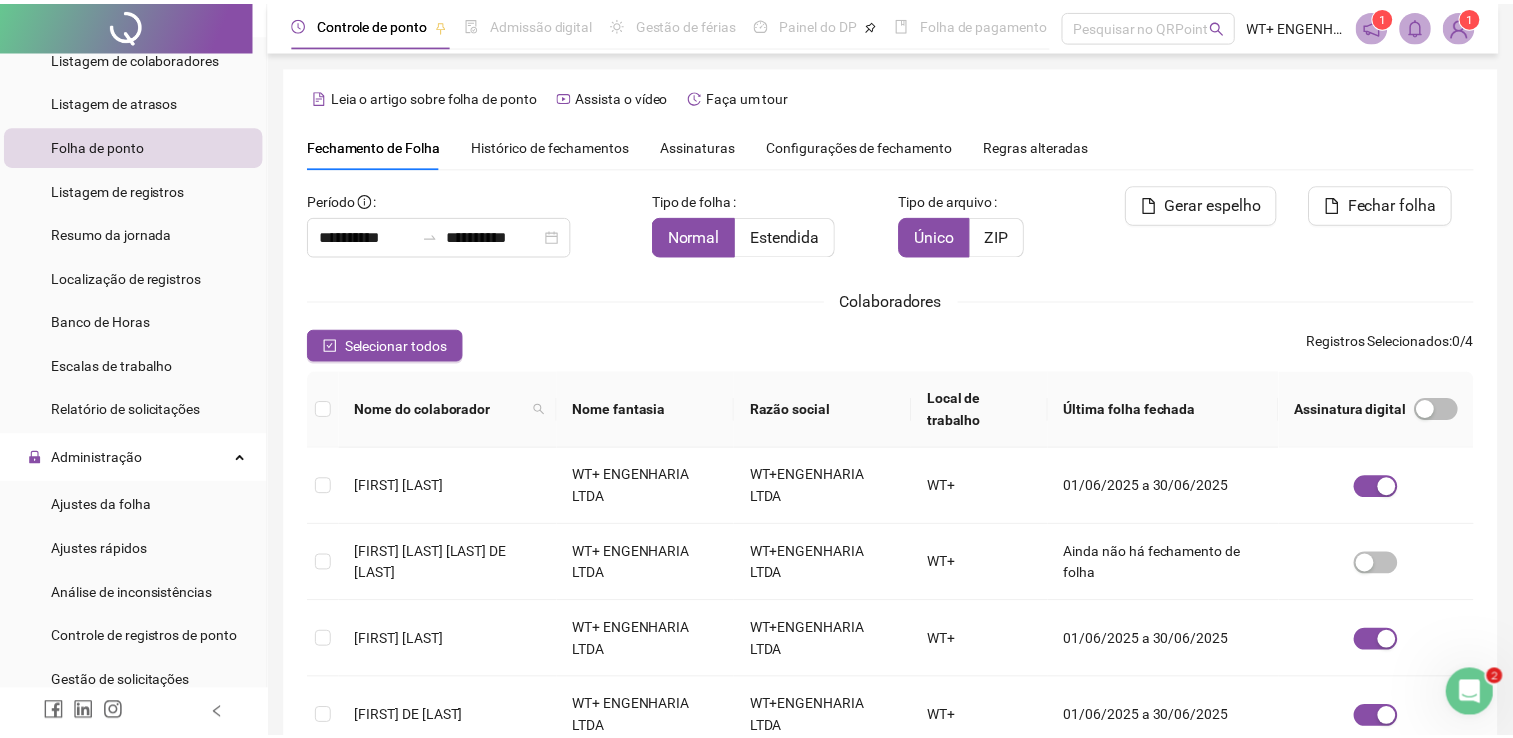 scroll, scrollTop: 40, scrollLeft: 0, axis: vertical 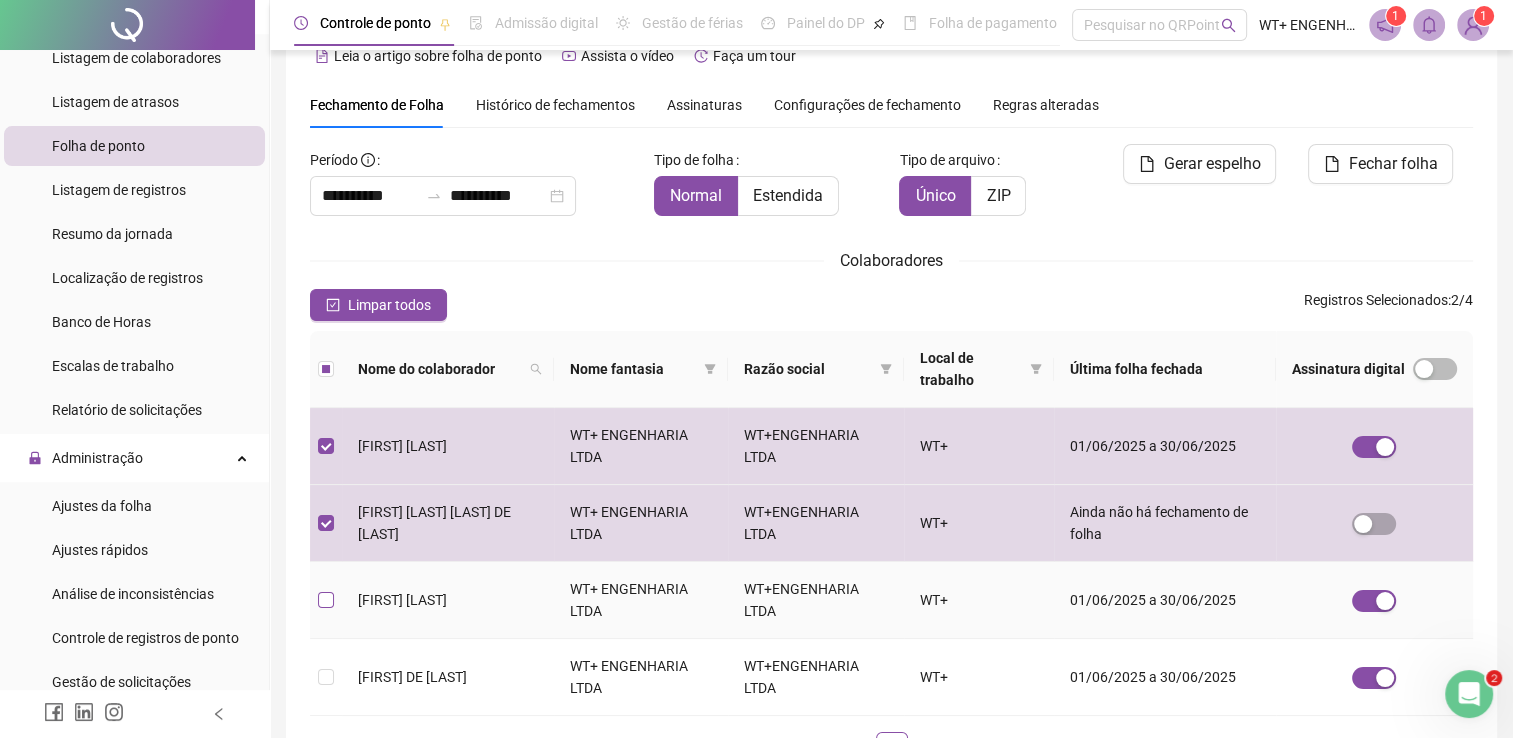 click at bounding box center (326, 600) 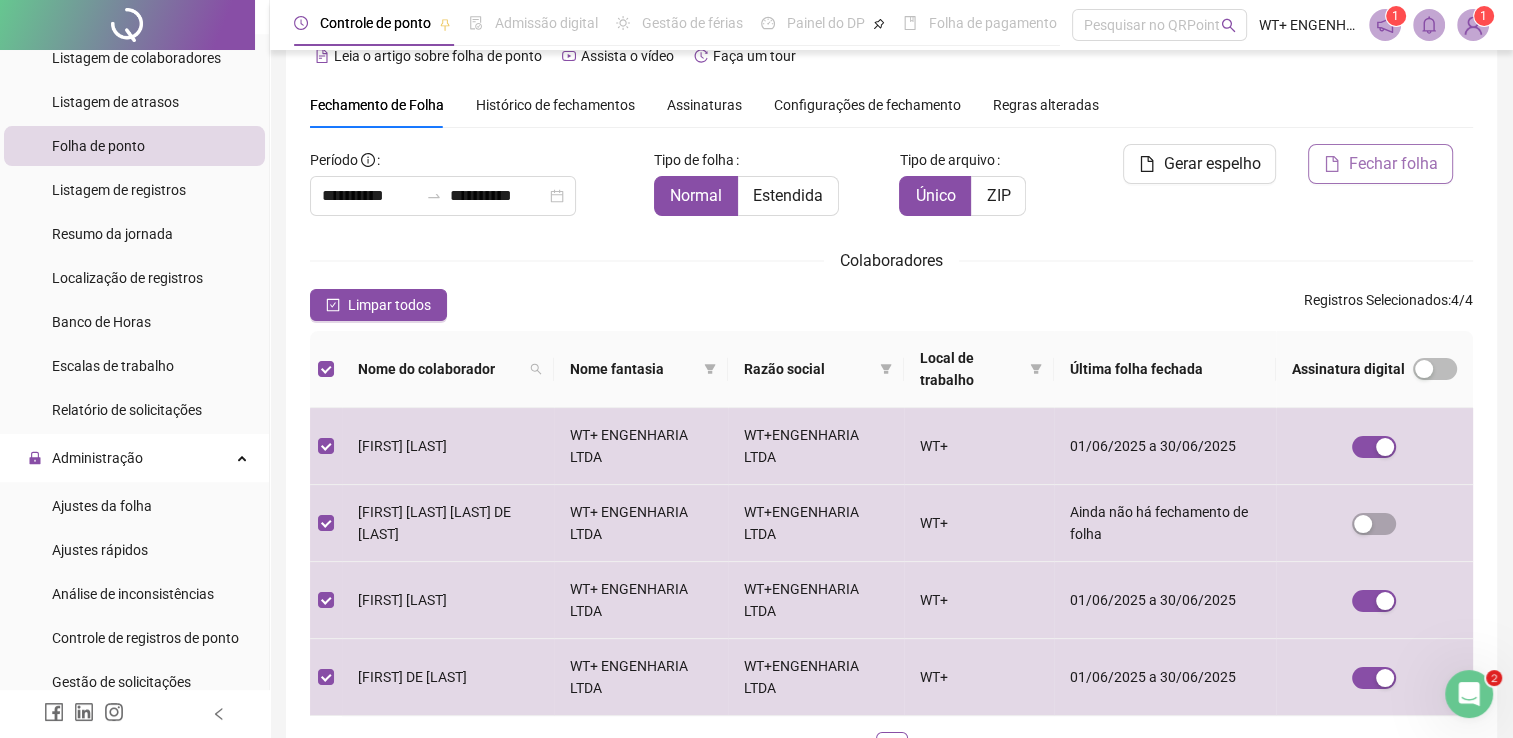click on "Fechar folha" at bounding box center [1380, 164] 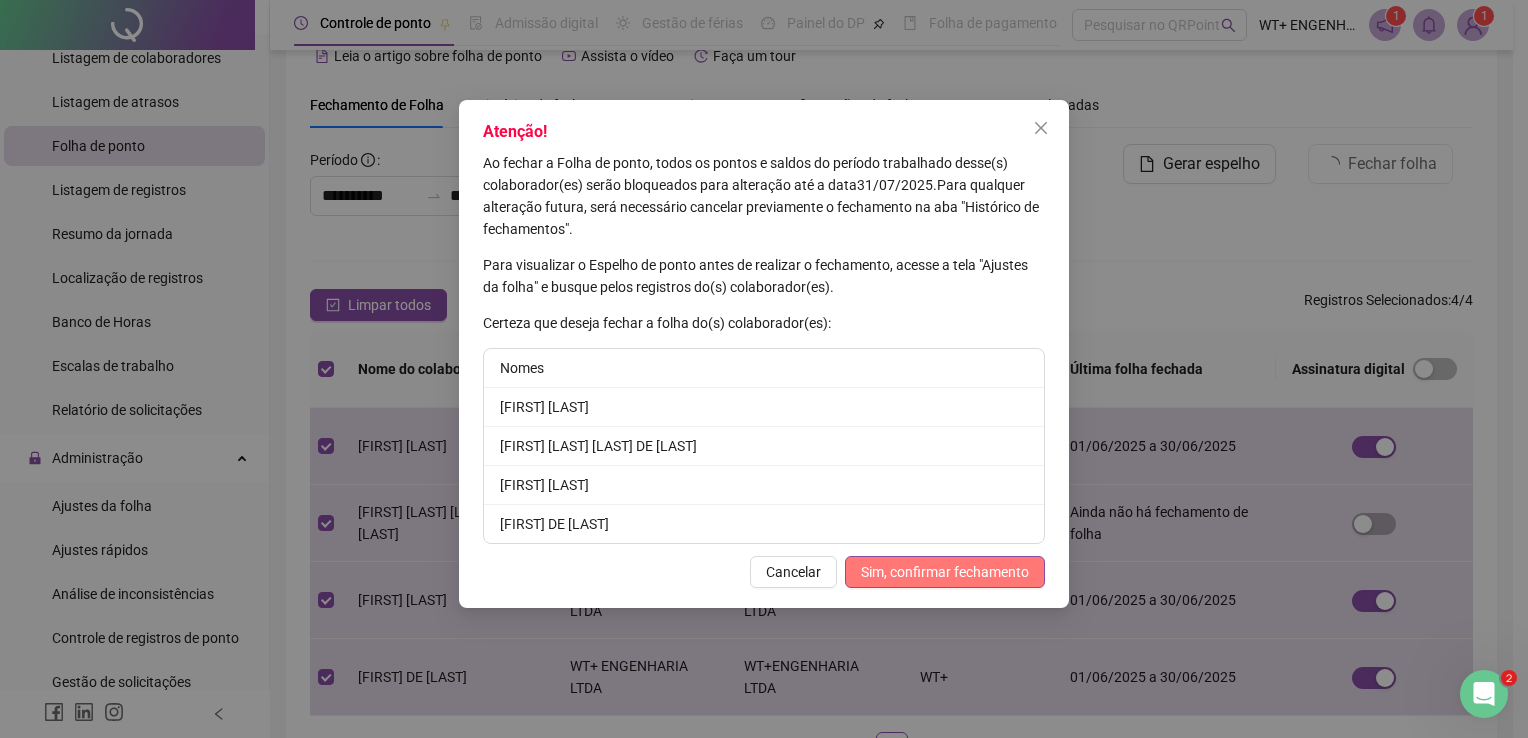 click on "Sim, confirmar fechamento" at bounding box center [945, 572] 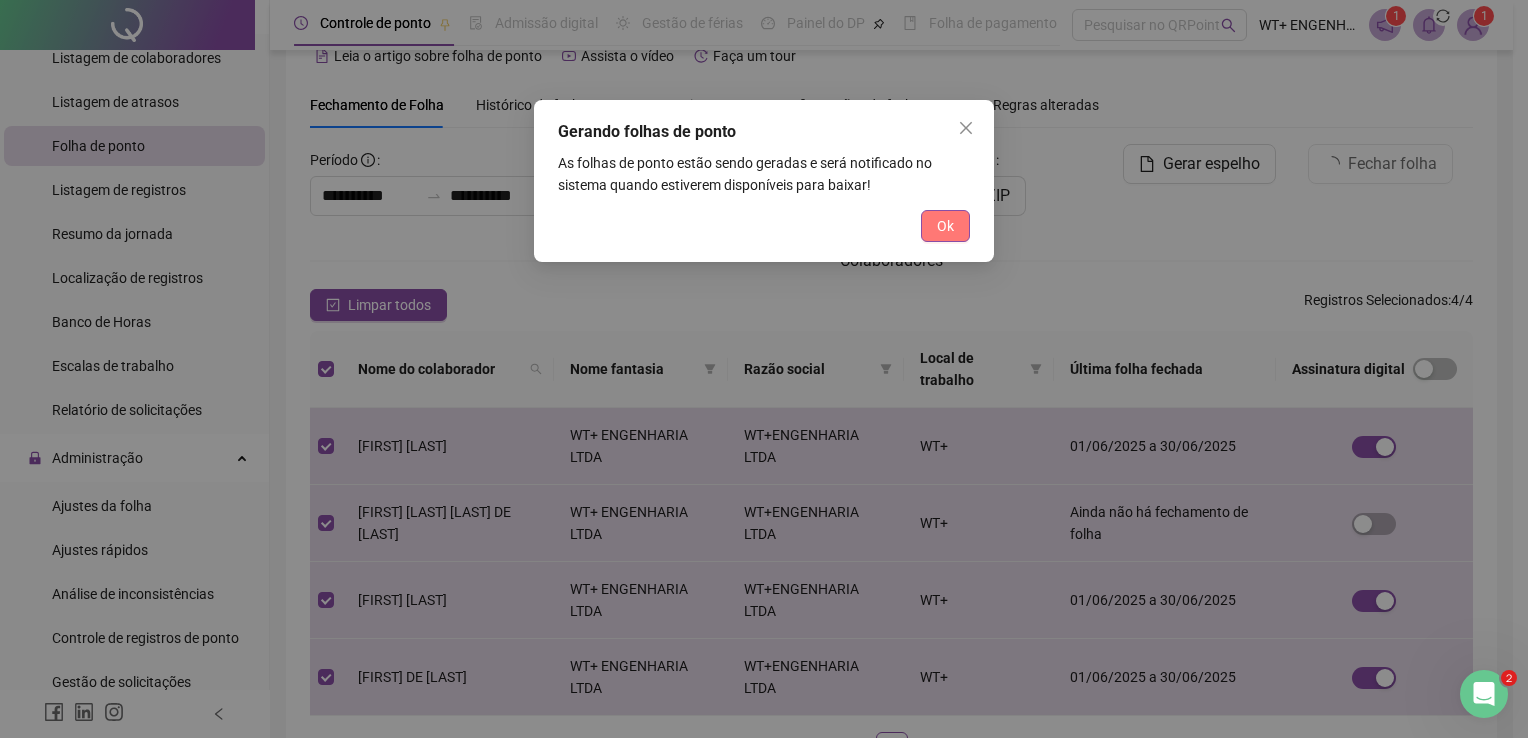 click on "Ok" at bounding box center [945, 226] 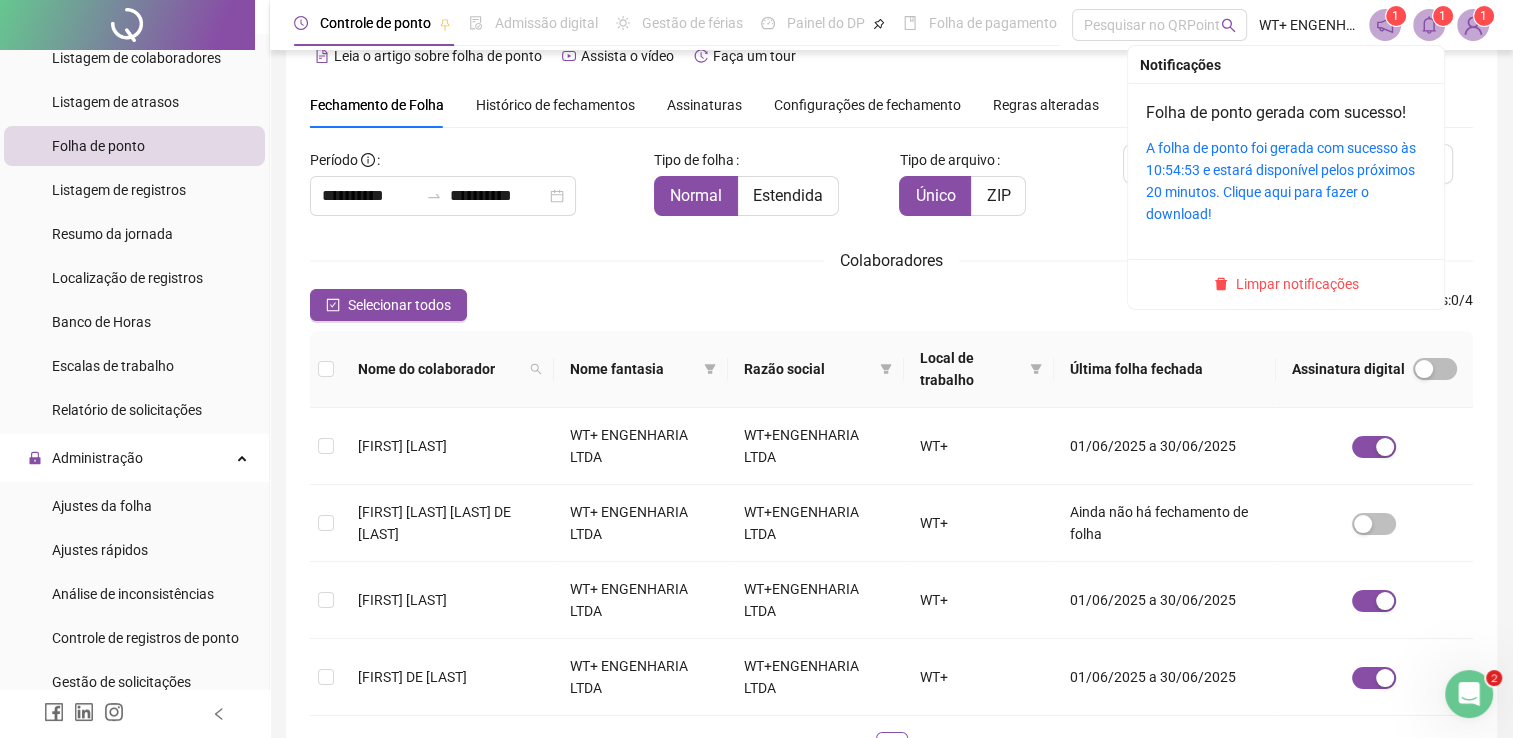 click 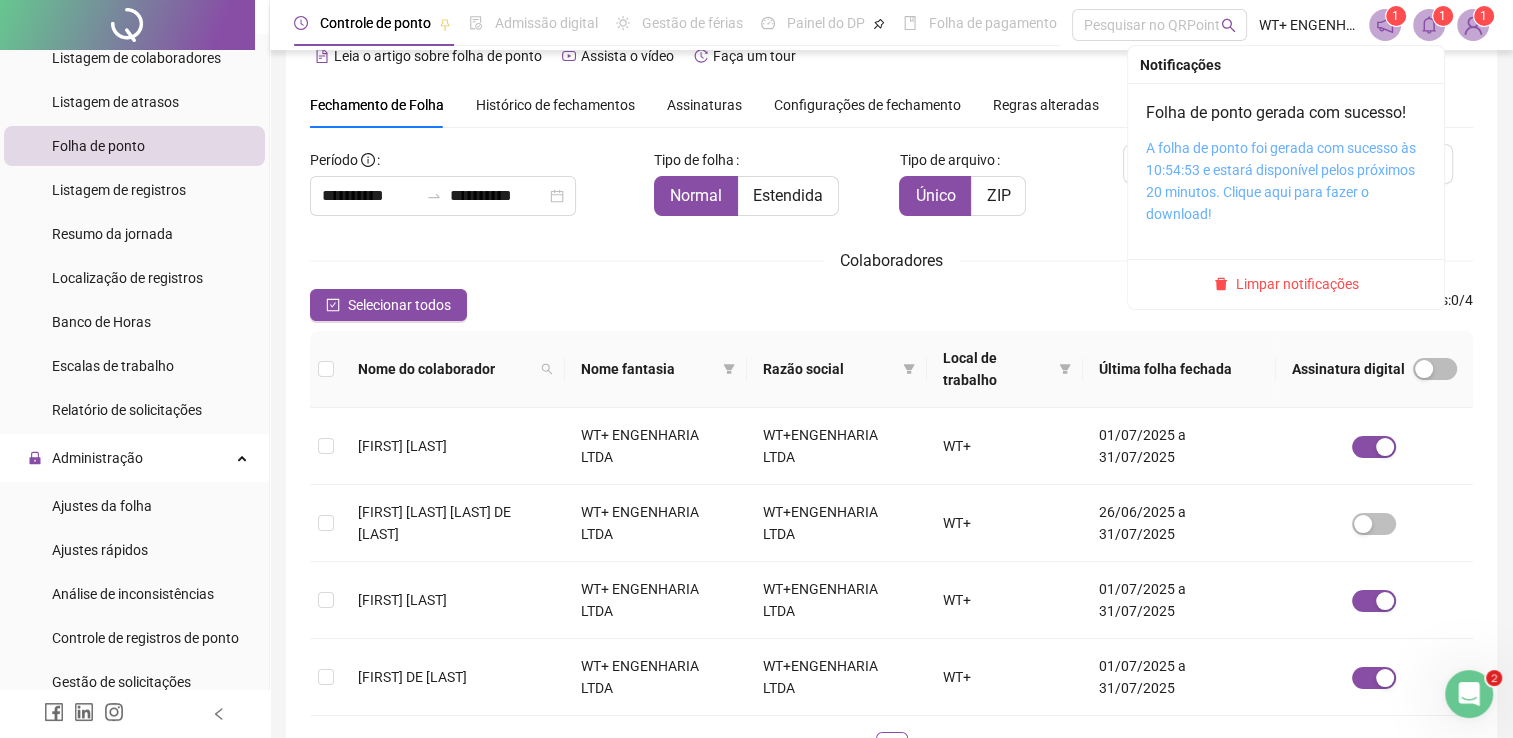 click on "A folha de ponto foi gerada com sucesso às 10:54:53 e estará disponível pelos próximos 20 minutos.
Clique aqui para fazer o download!" at bounding box center [1281, 181] 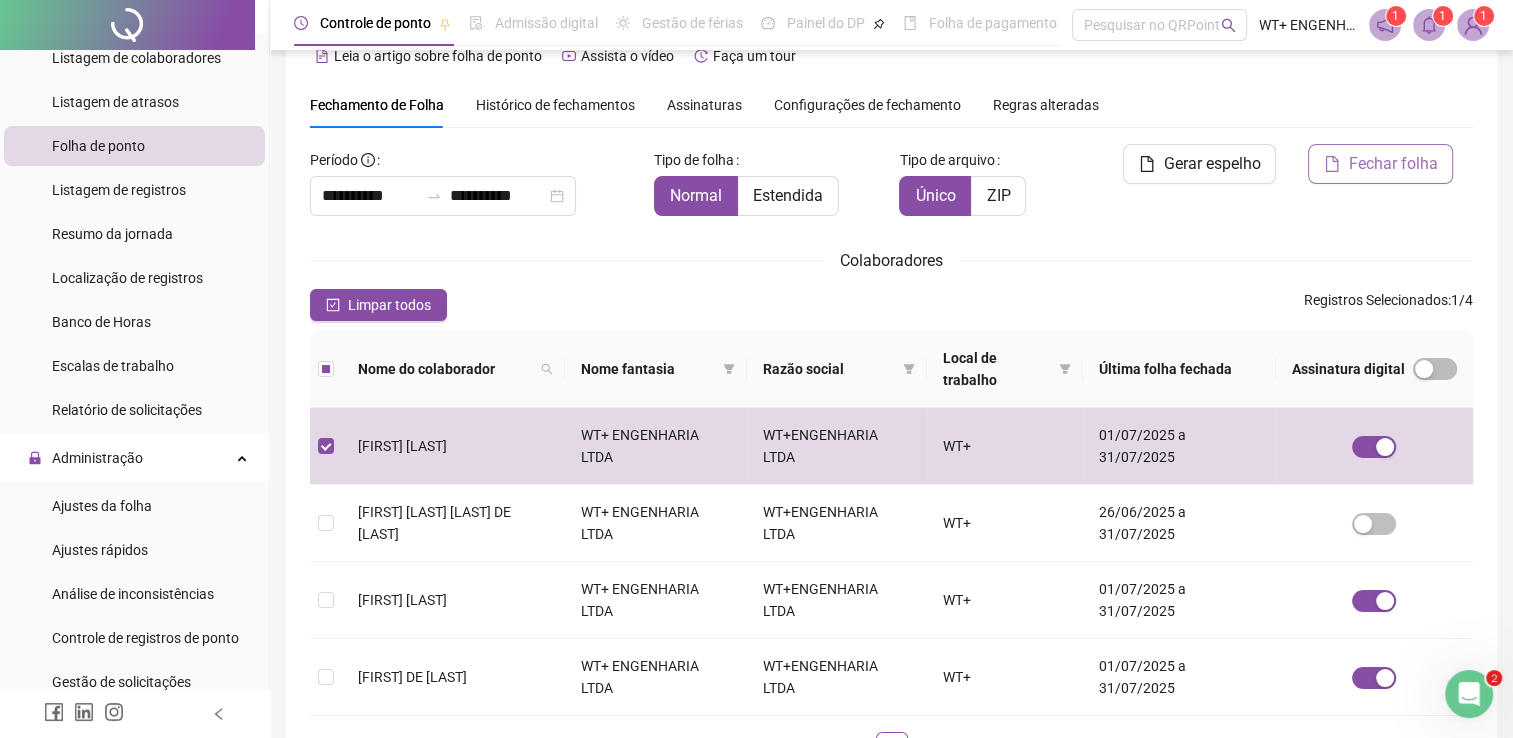 click on "Fechar folha" at bounding box center (1380, 164) 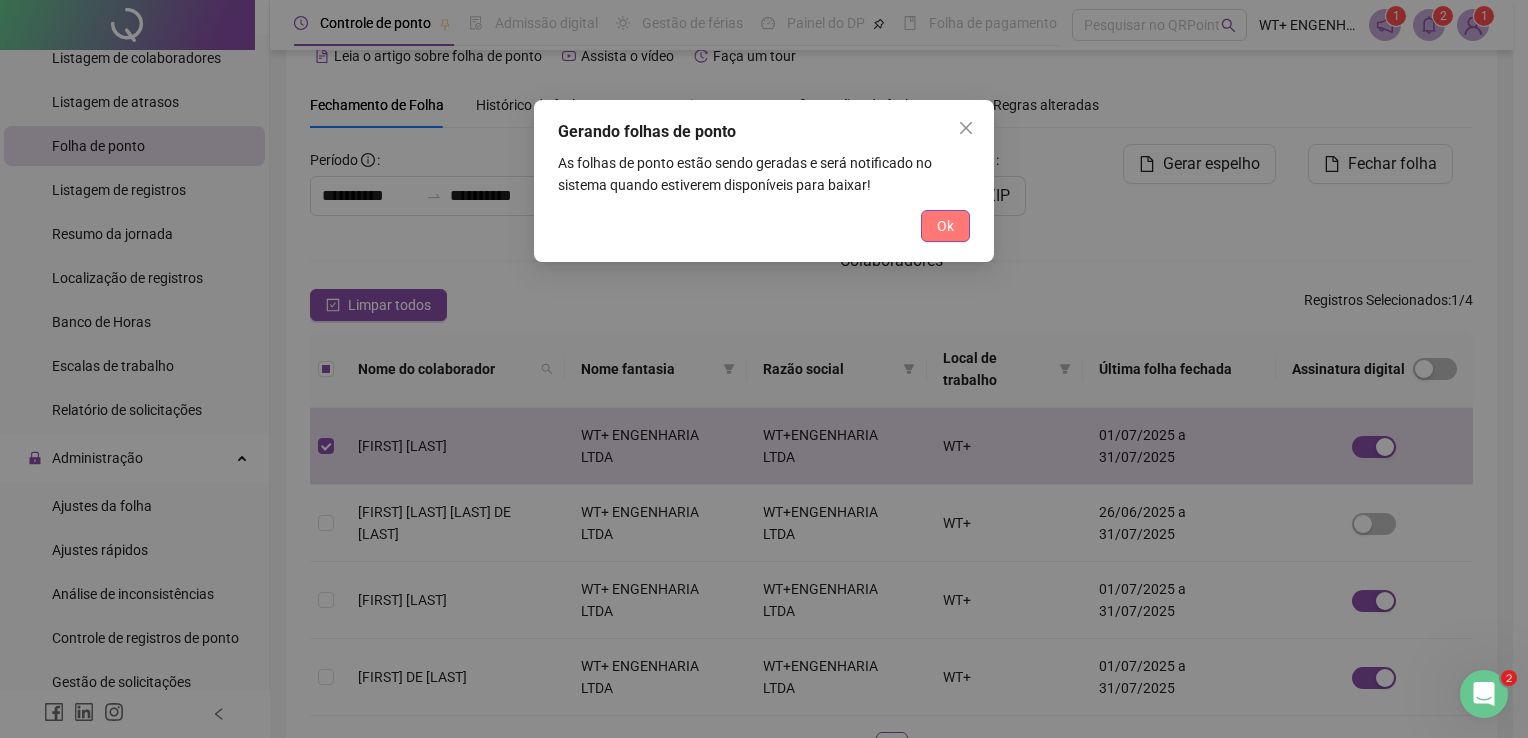 click on "Ok" at bounding box center [945, 226] 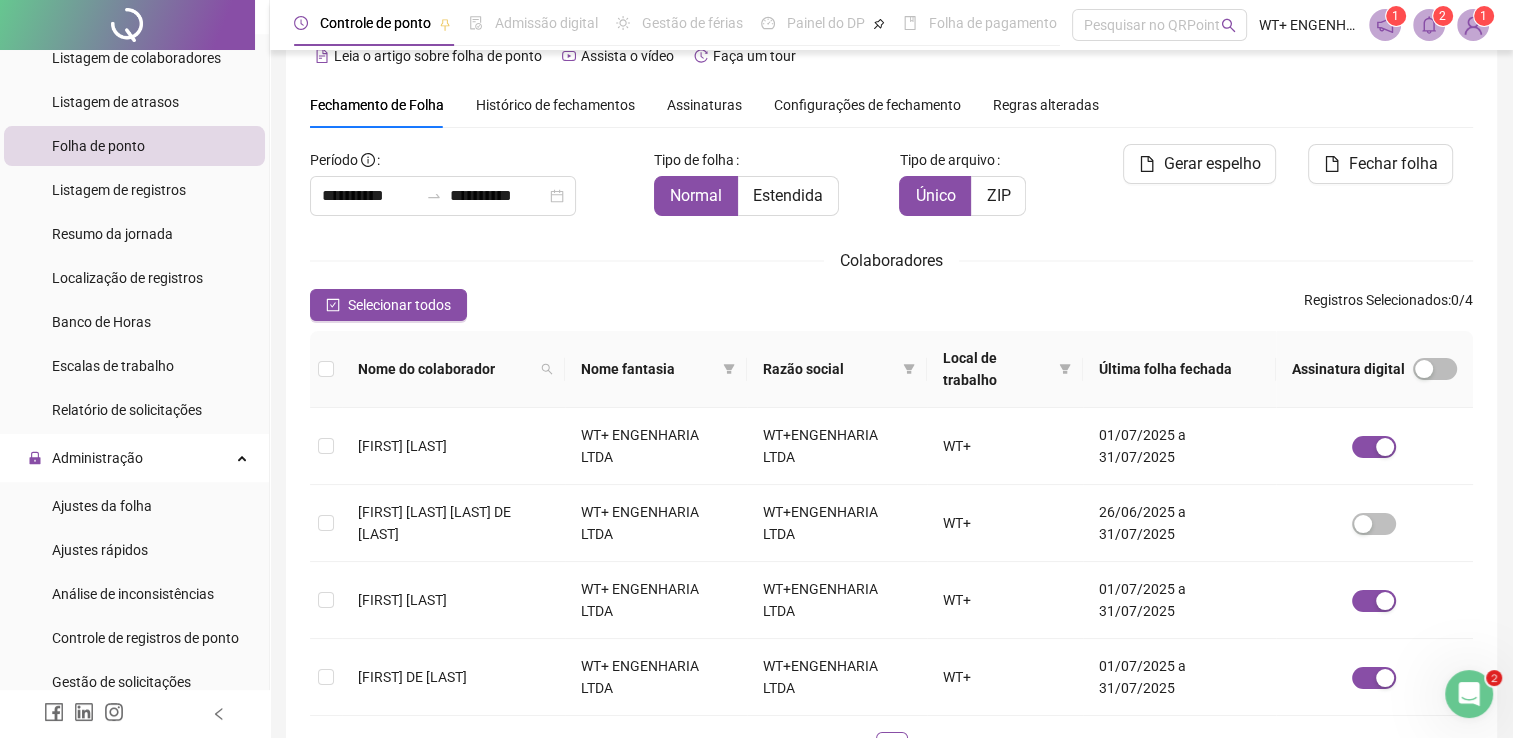 click on "2" at bounding box center [1443, 16] 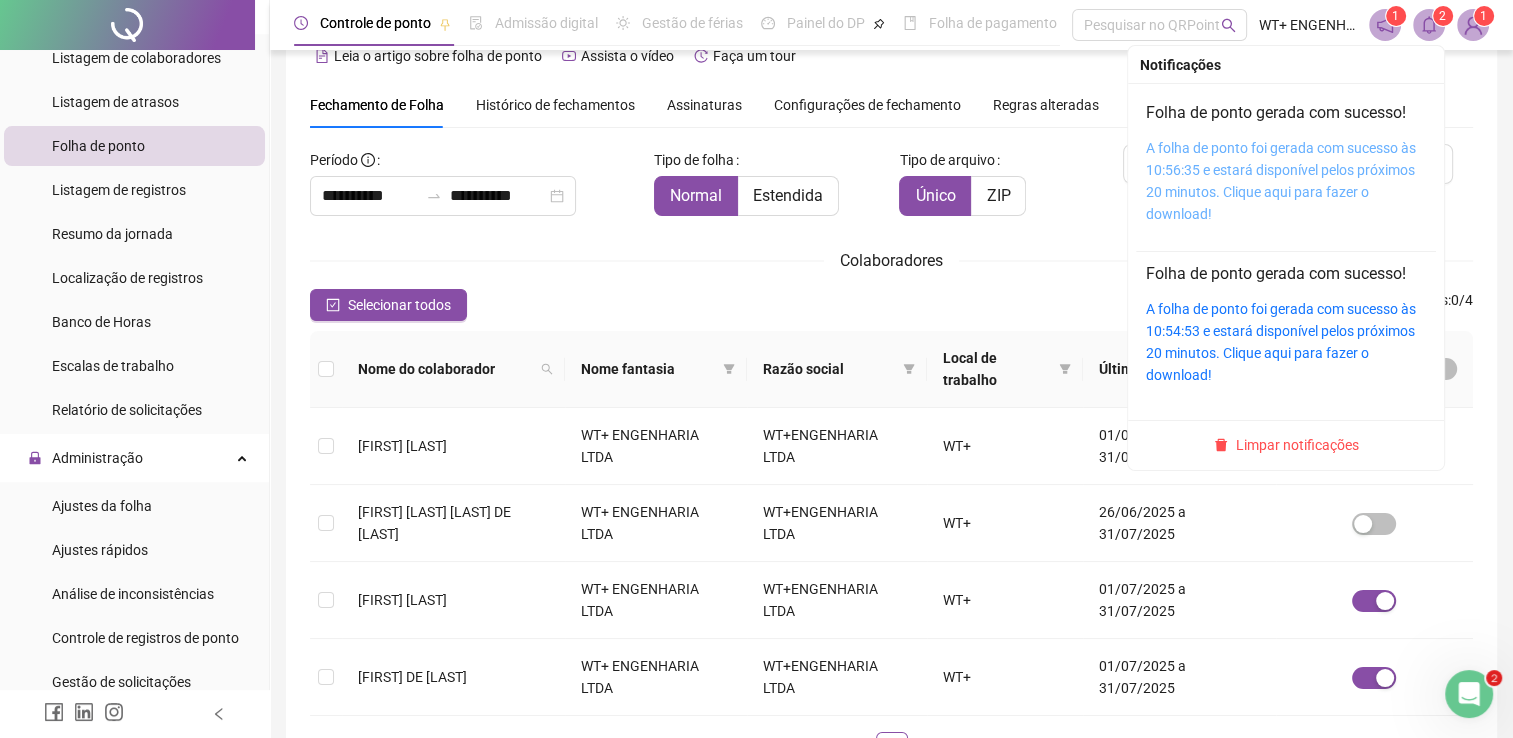 click on "A folha de ponto foi gerada com sucesso às 10:56:35 e estará disponível pelos próximos 20 minutos.
Clique aqui para fazer o download!" at bounding box center (1281, 181) 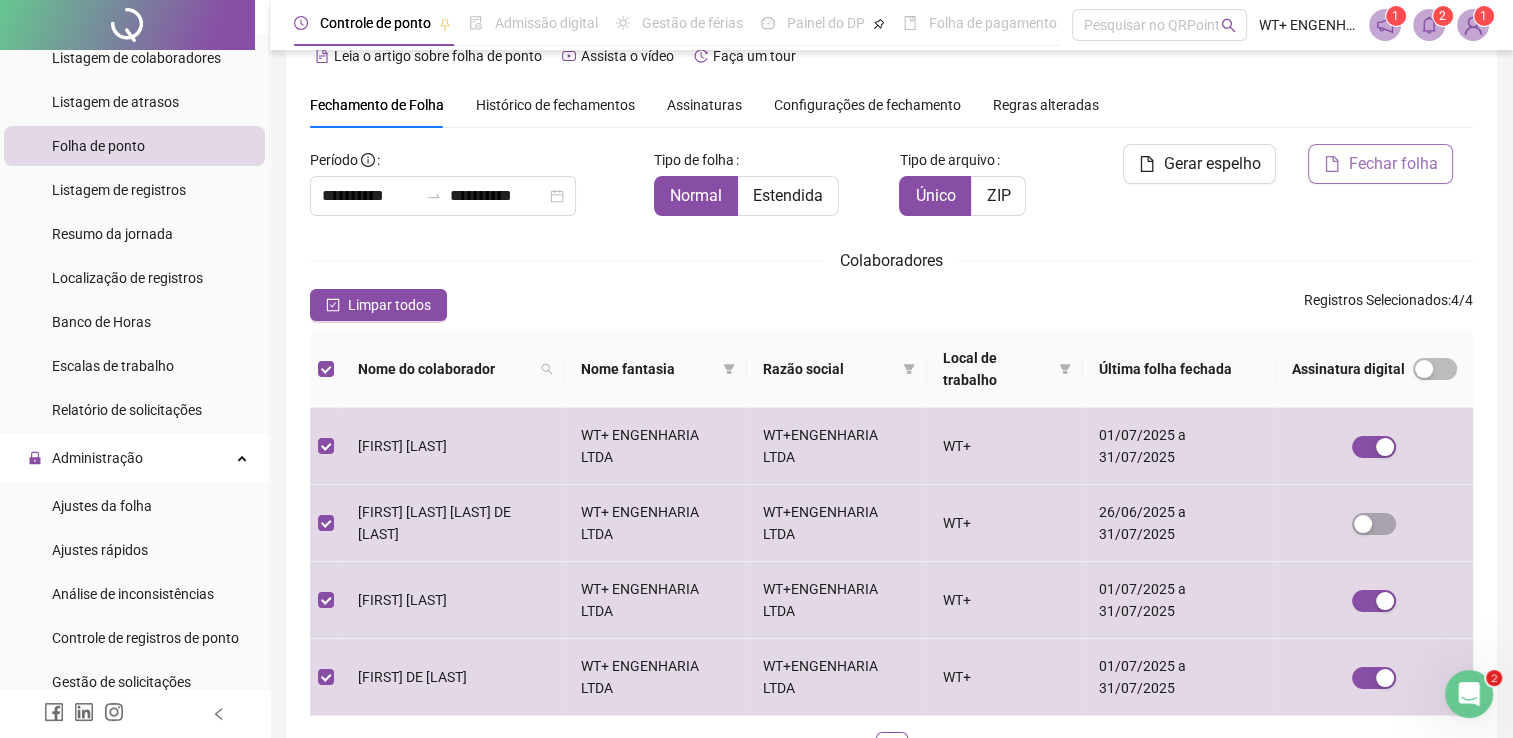 click 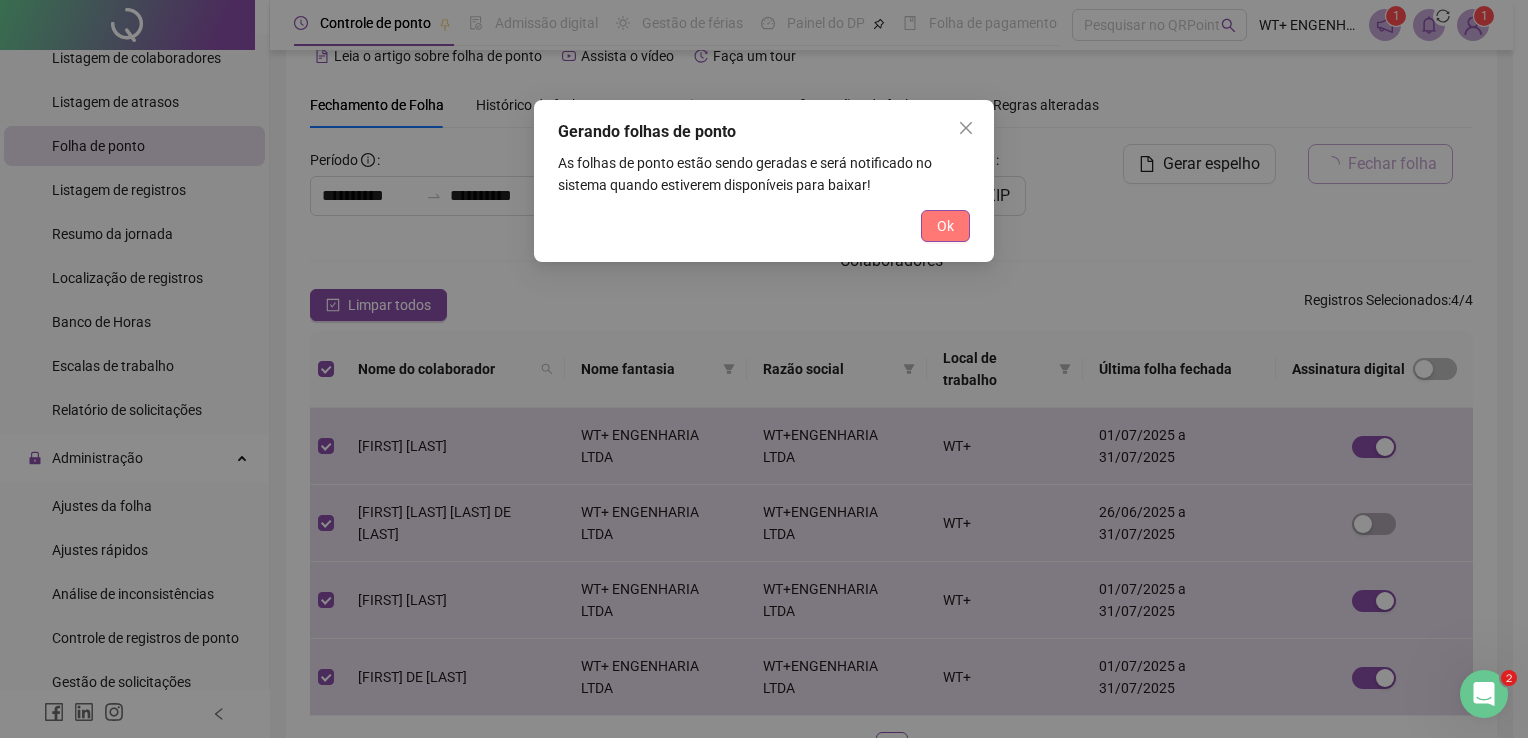 click on "Ok" at bounding box center (945, 226) 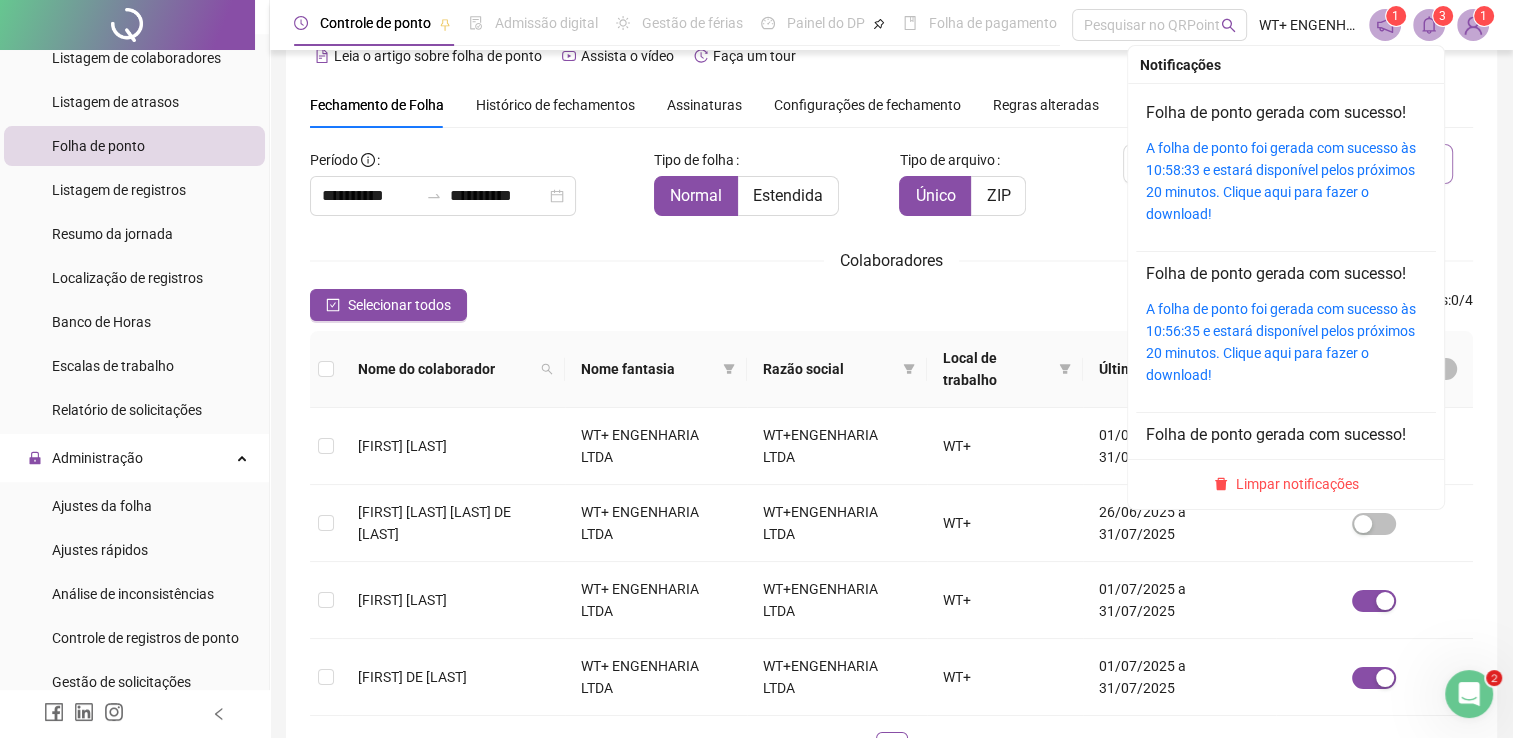 click 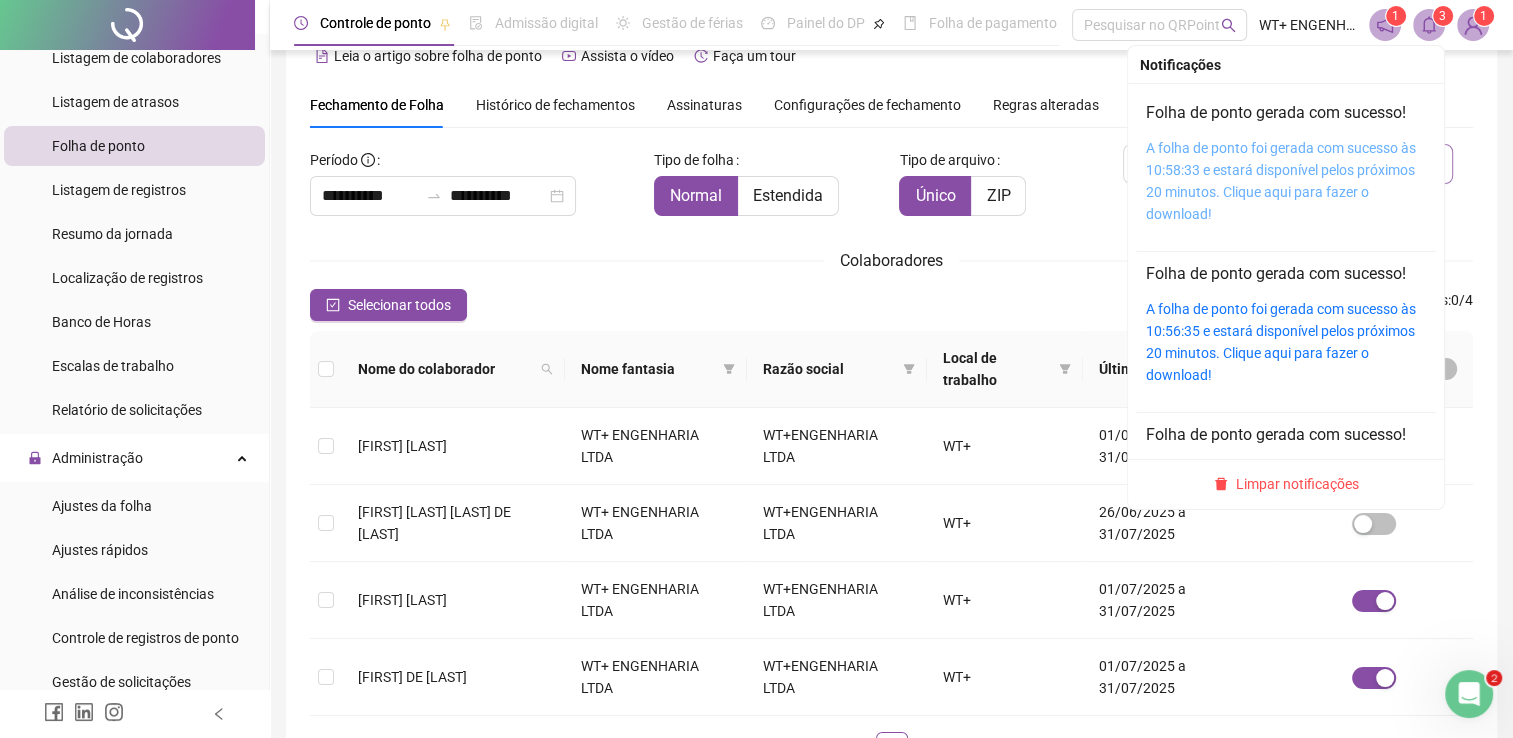 click on "A folha de ponto foi gerada com sucesso às 10:58:33 e estará disponível pelos próximos 20 minutos.
Clique aqui para fazer o download!" at bounding box center (1281, 181) 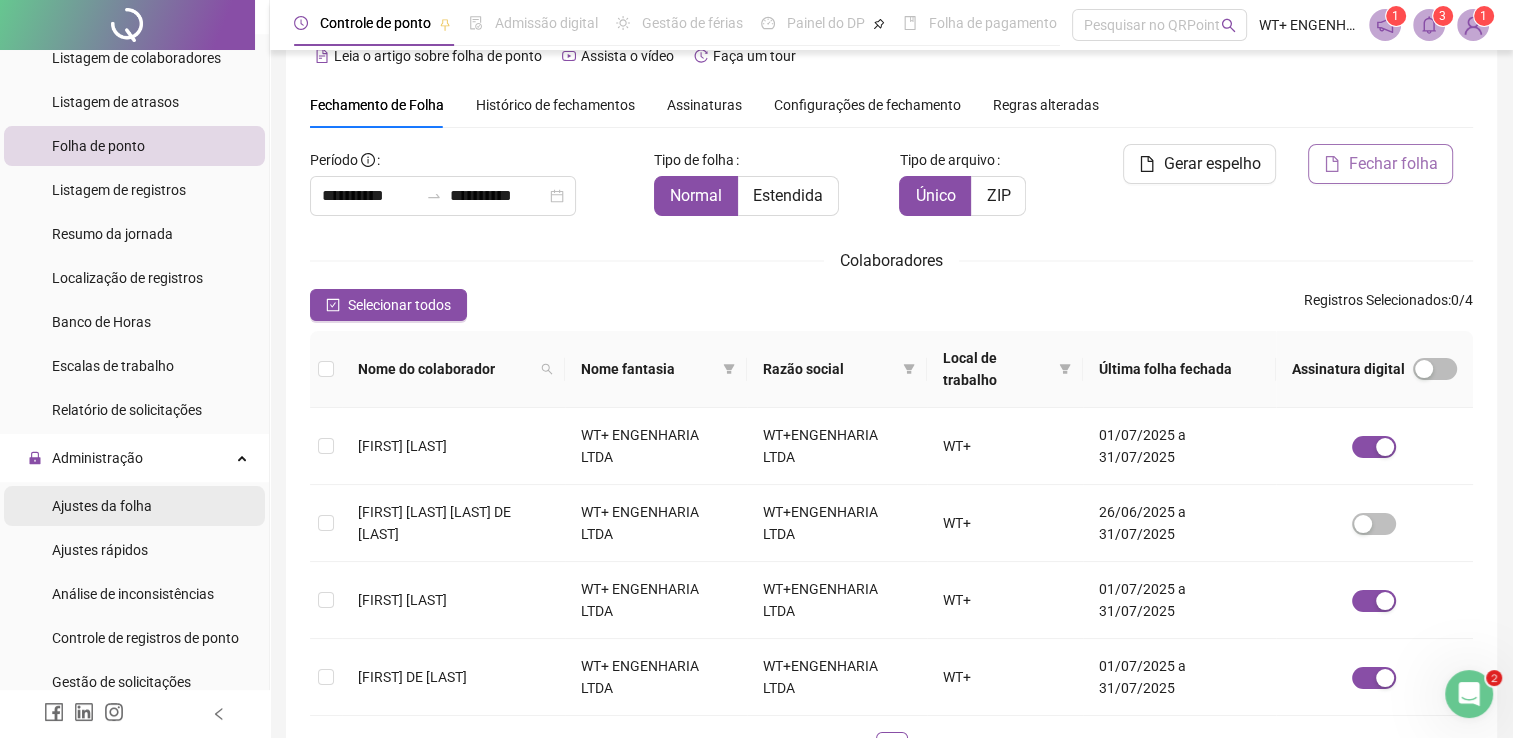 click on "Ajustes da folha" at bounding box center [102, 506] 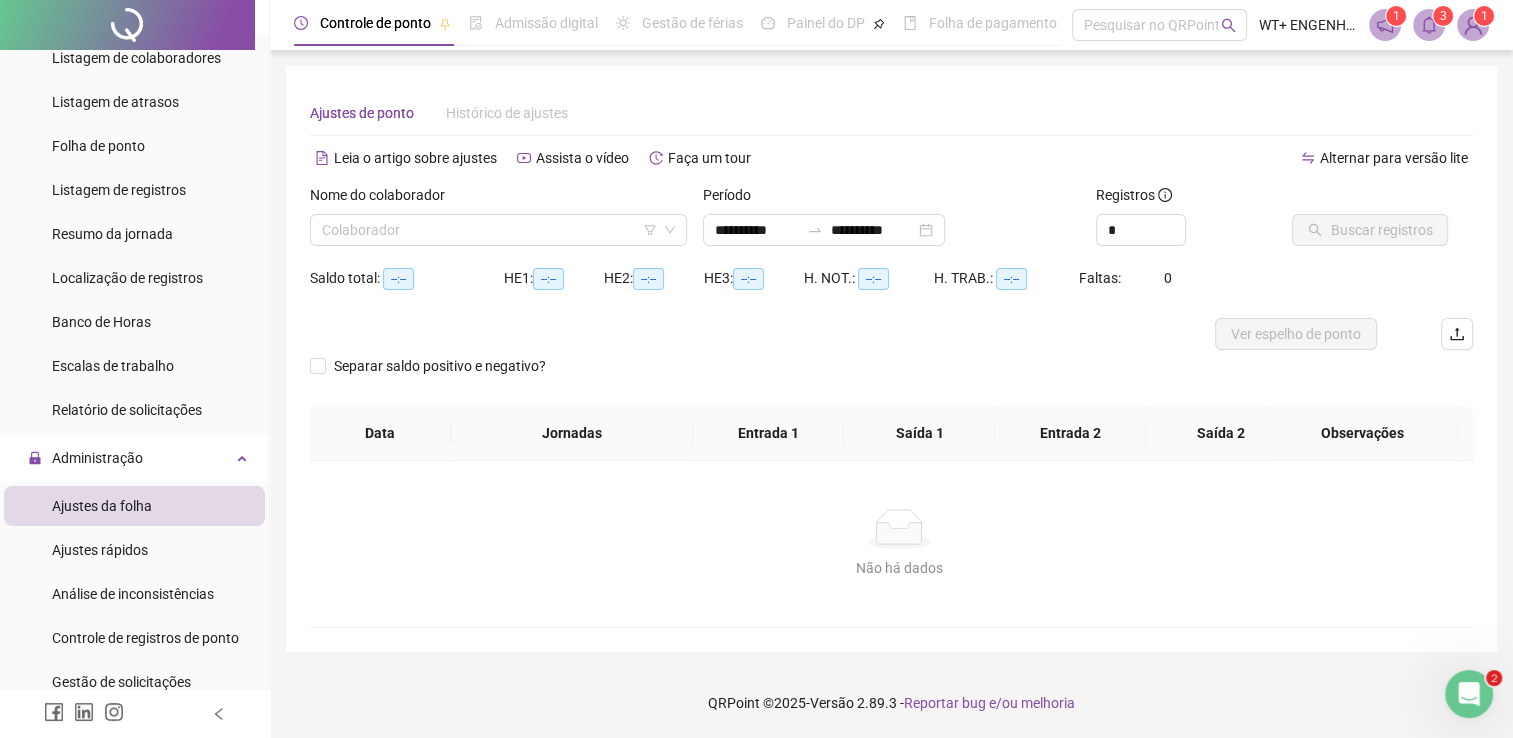 scroll, scrollTop: 0, scrollLeft: 0, axis: both 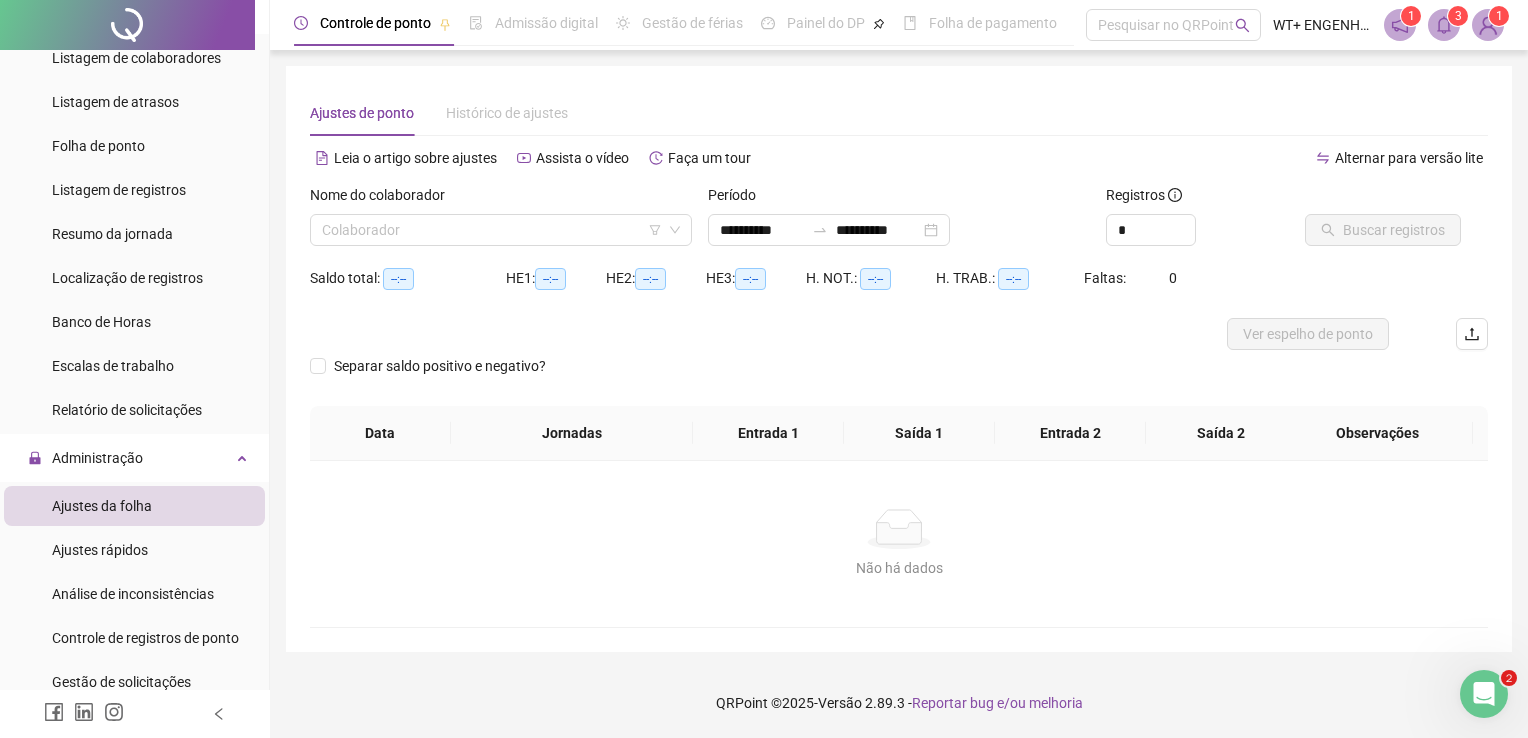 click on "Nome do colaborador Colaborador" at bounding box center (501, 223) 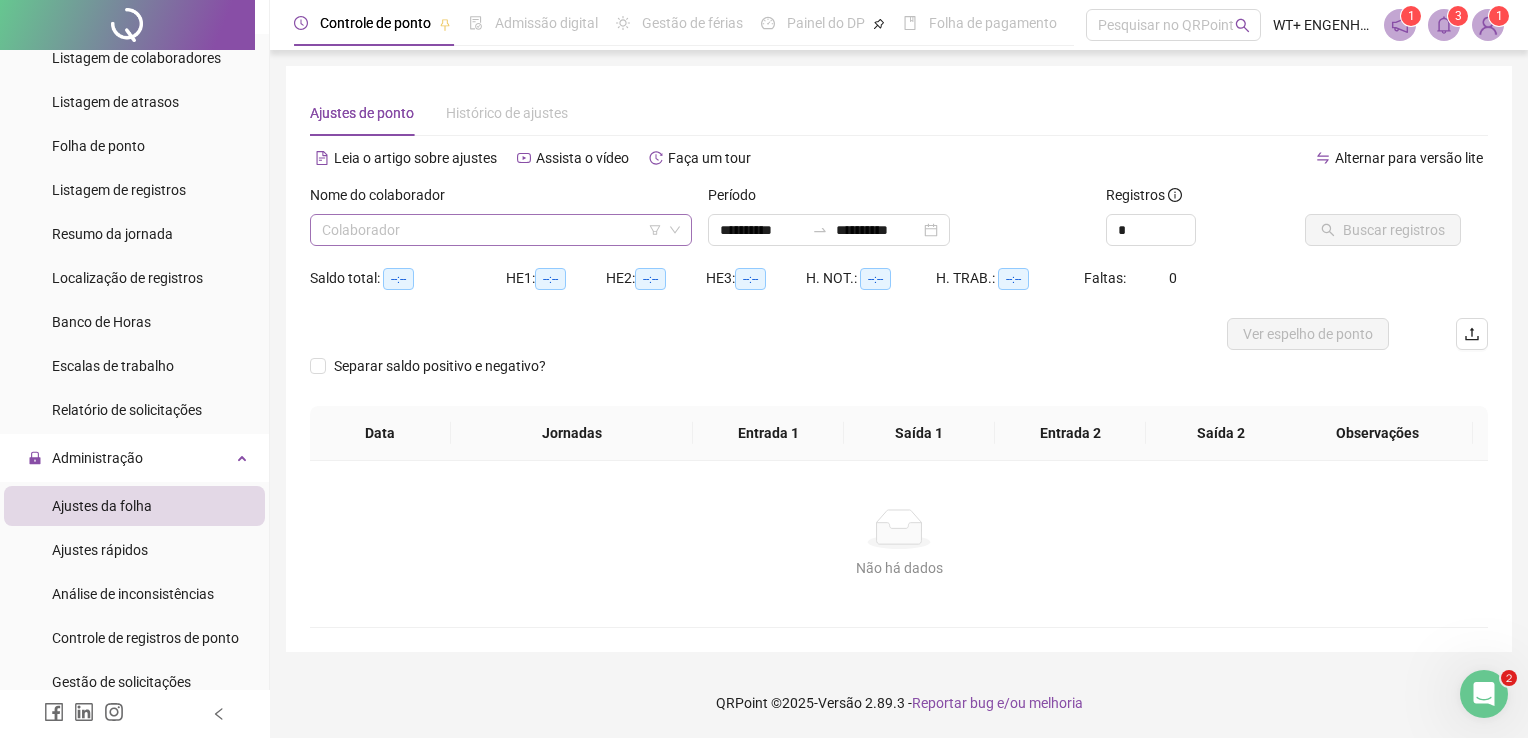 click at bounding box center [492, 230] 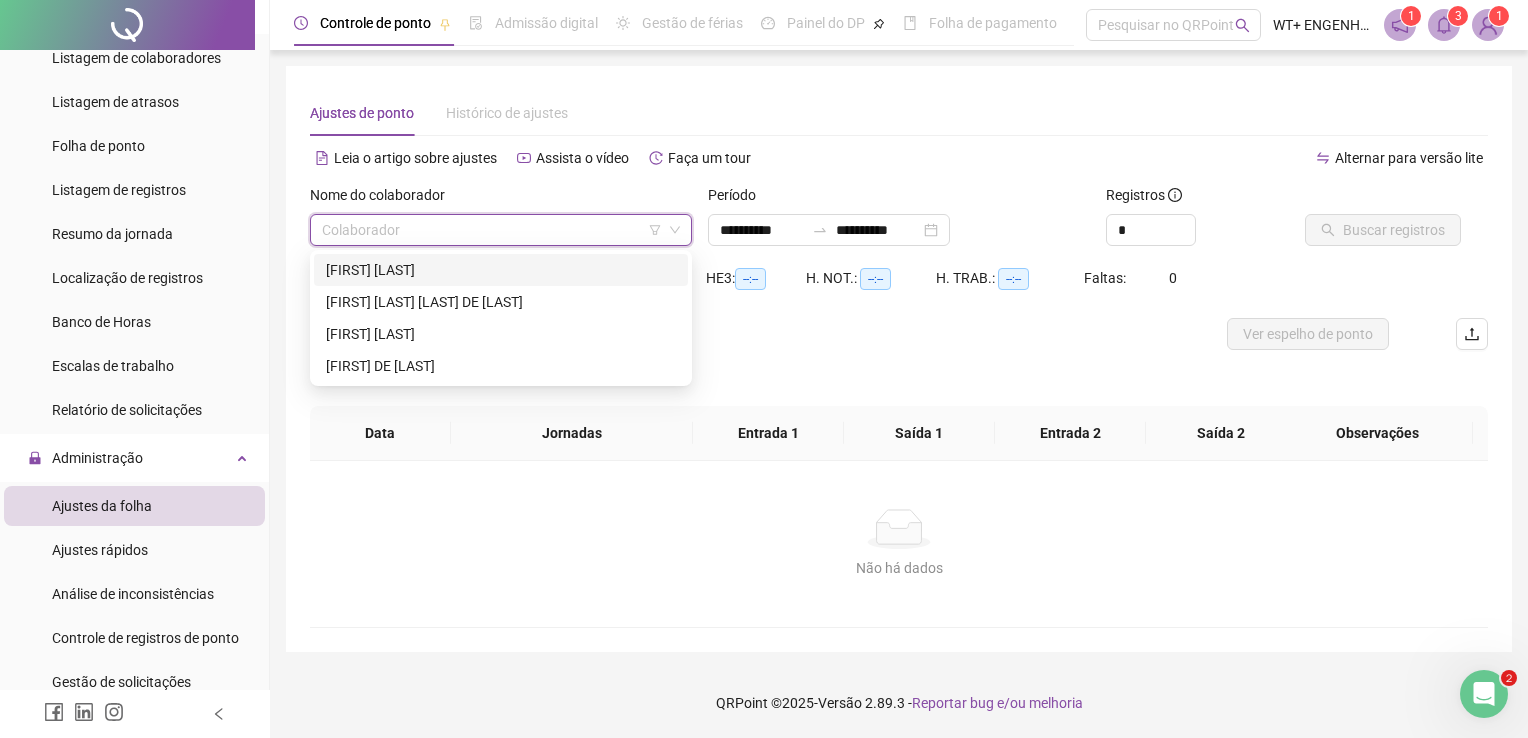 click on "[FIRST] [LAST]" at bounding box center [501, 270] 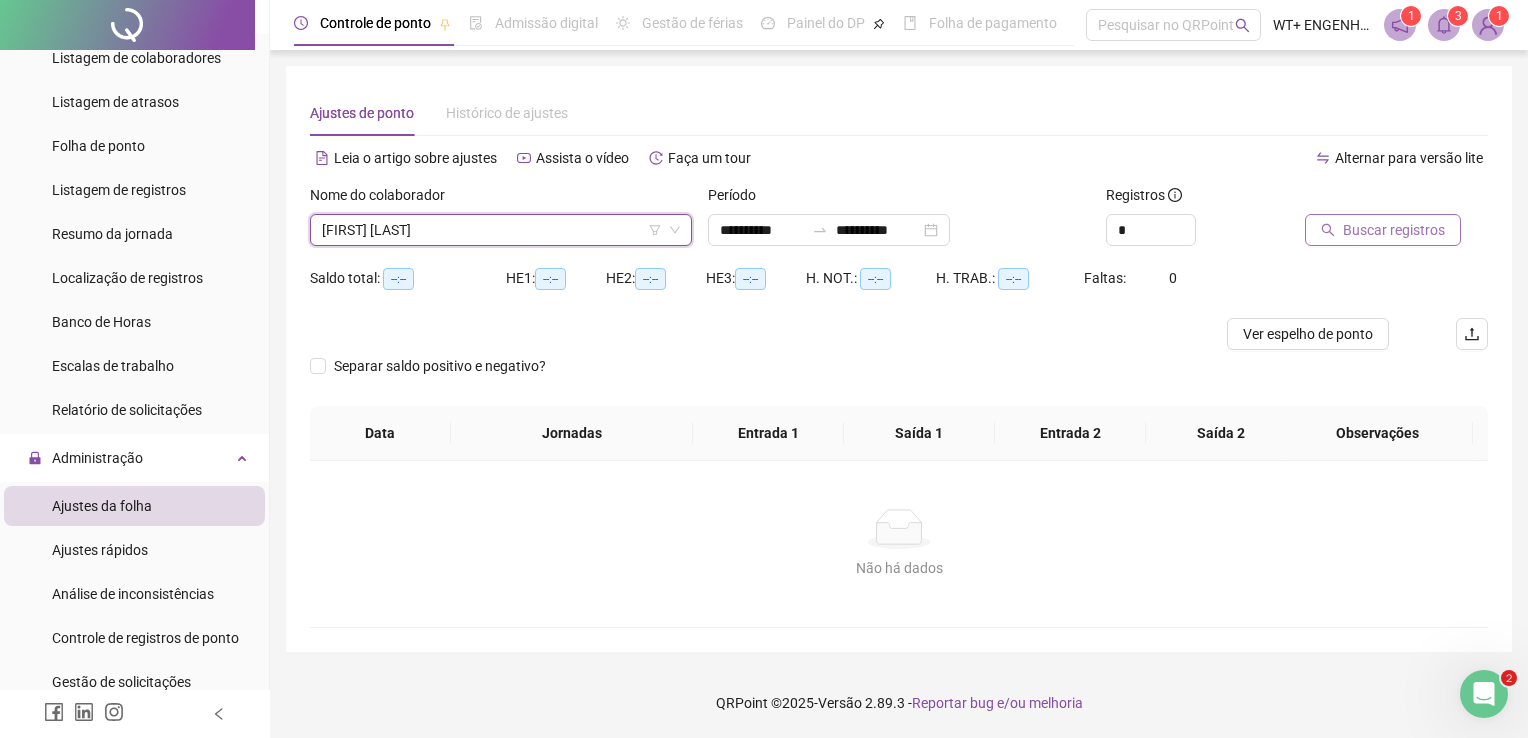 click on "Buscar registros" at bounding box center (1394, 230) 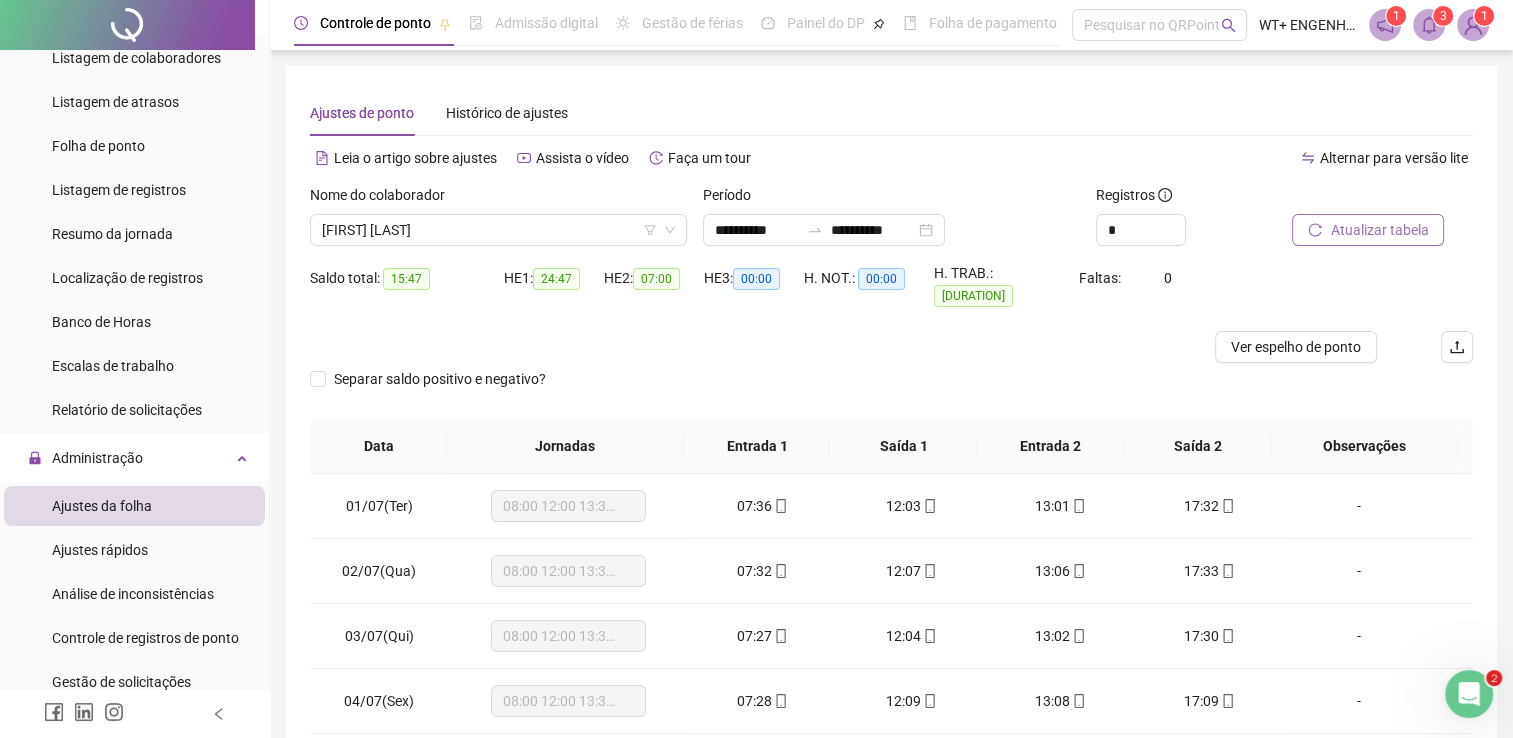 scroll, scrollTop: 259, scrollLeft: 0, axis: vertical 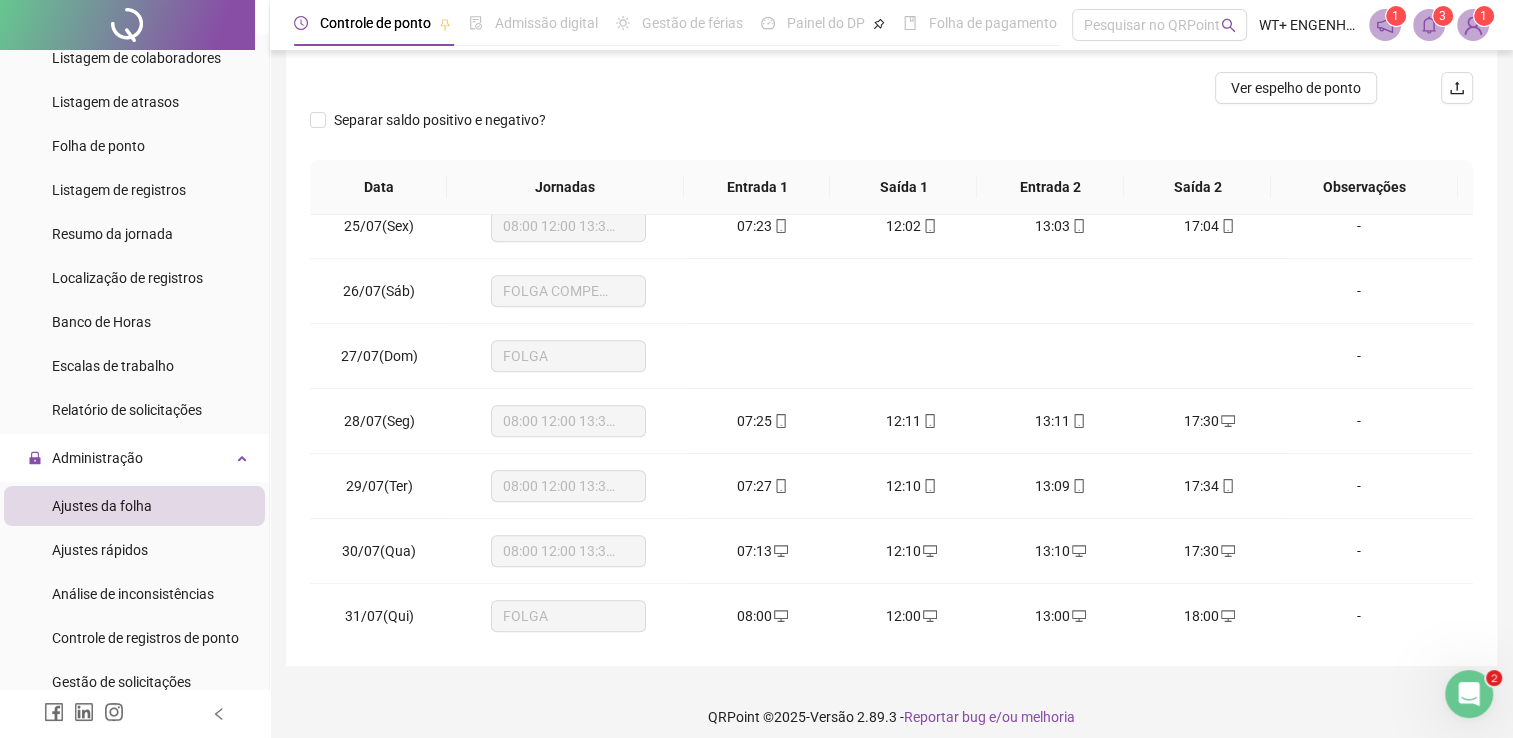 drag, startPoint x: 1460, startPoint y: 295, endPoint x: 36, endPoint y: 10, distance: 1452.24 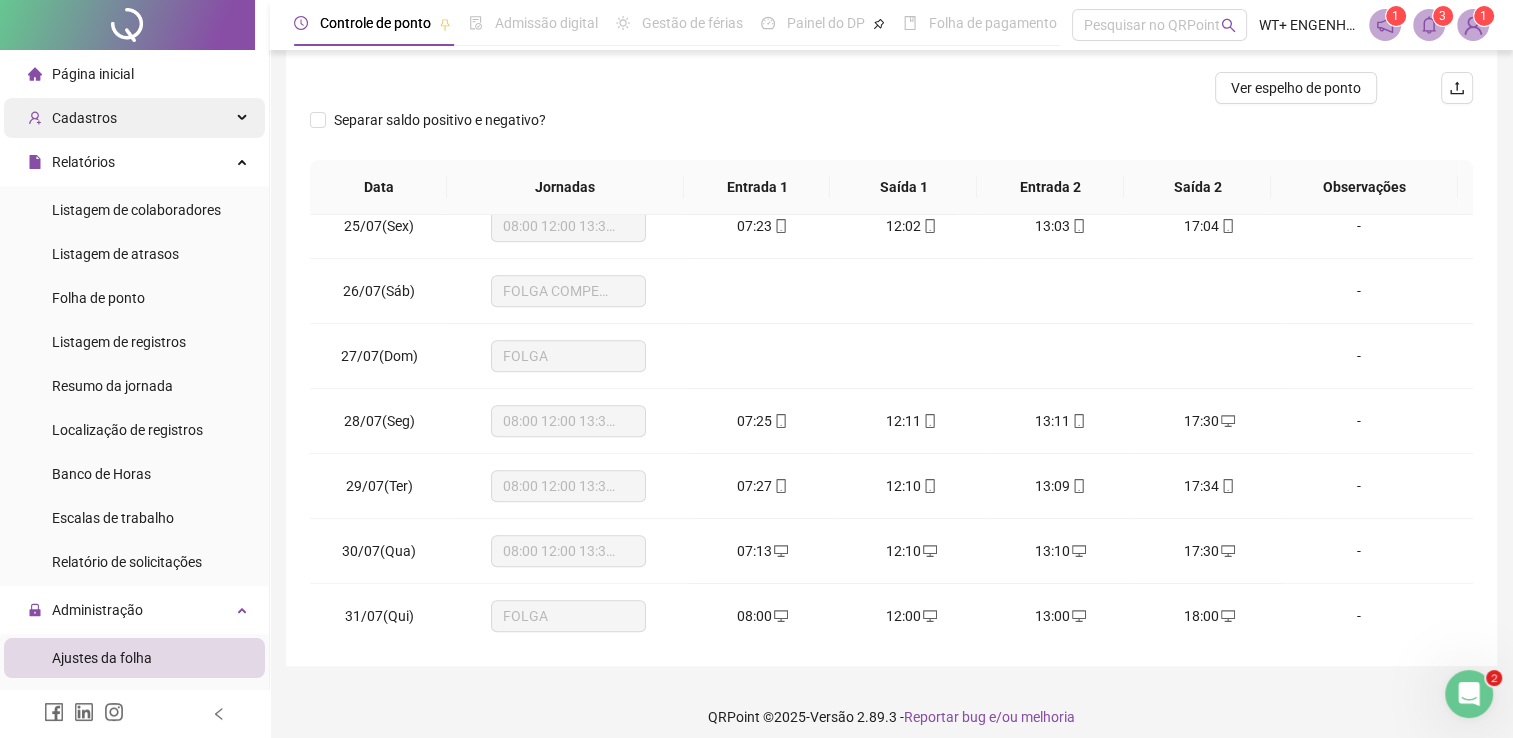 click on "Cadastros" at bounding box center [84, 118] 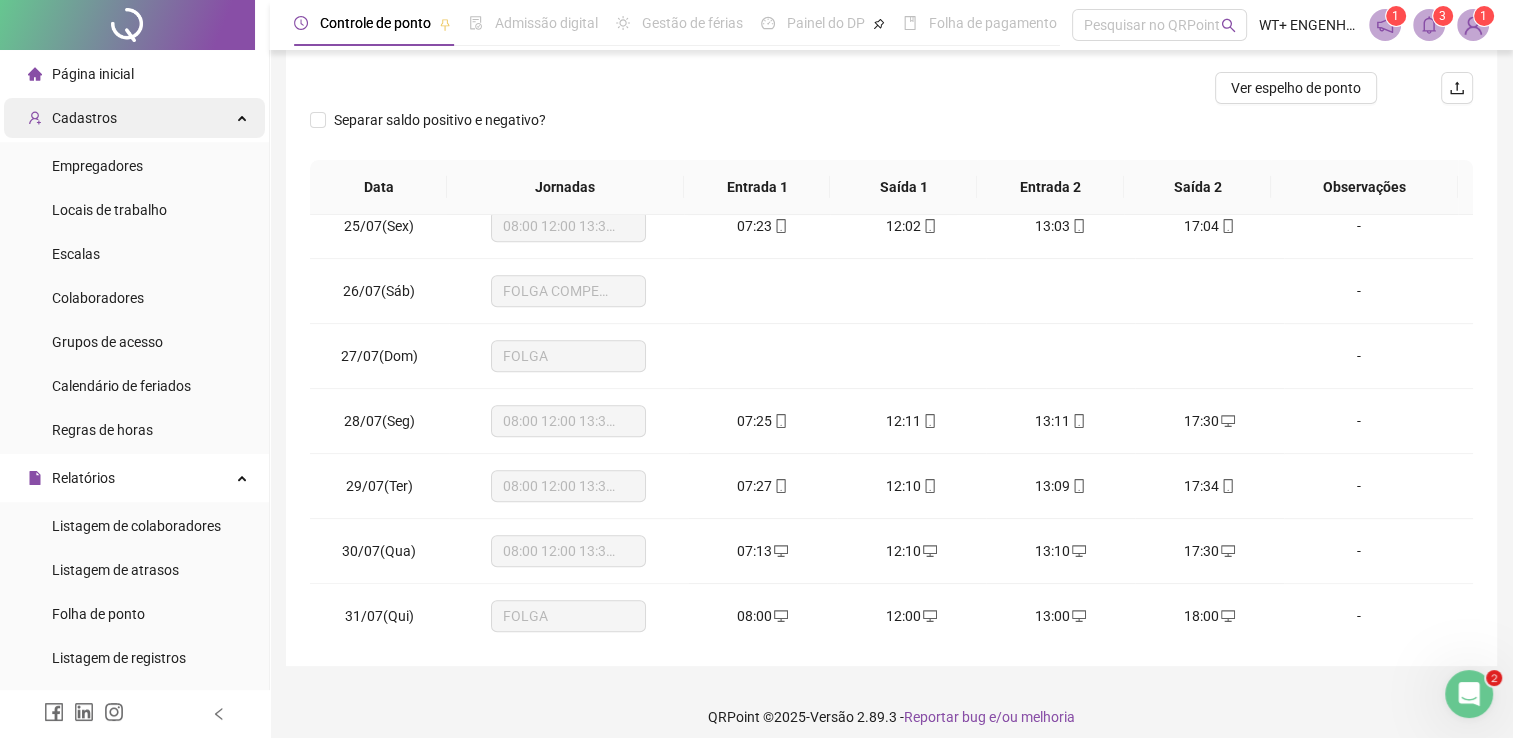 click on "Cadastros" at bounding box center [84, 118] 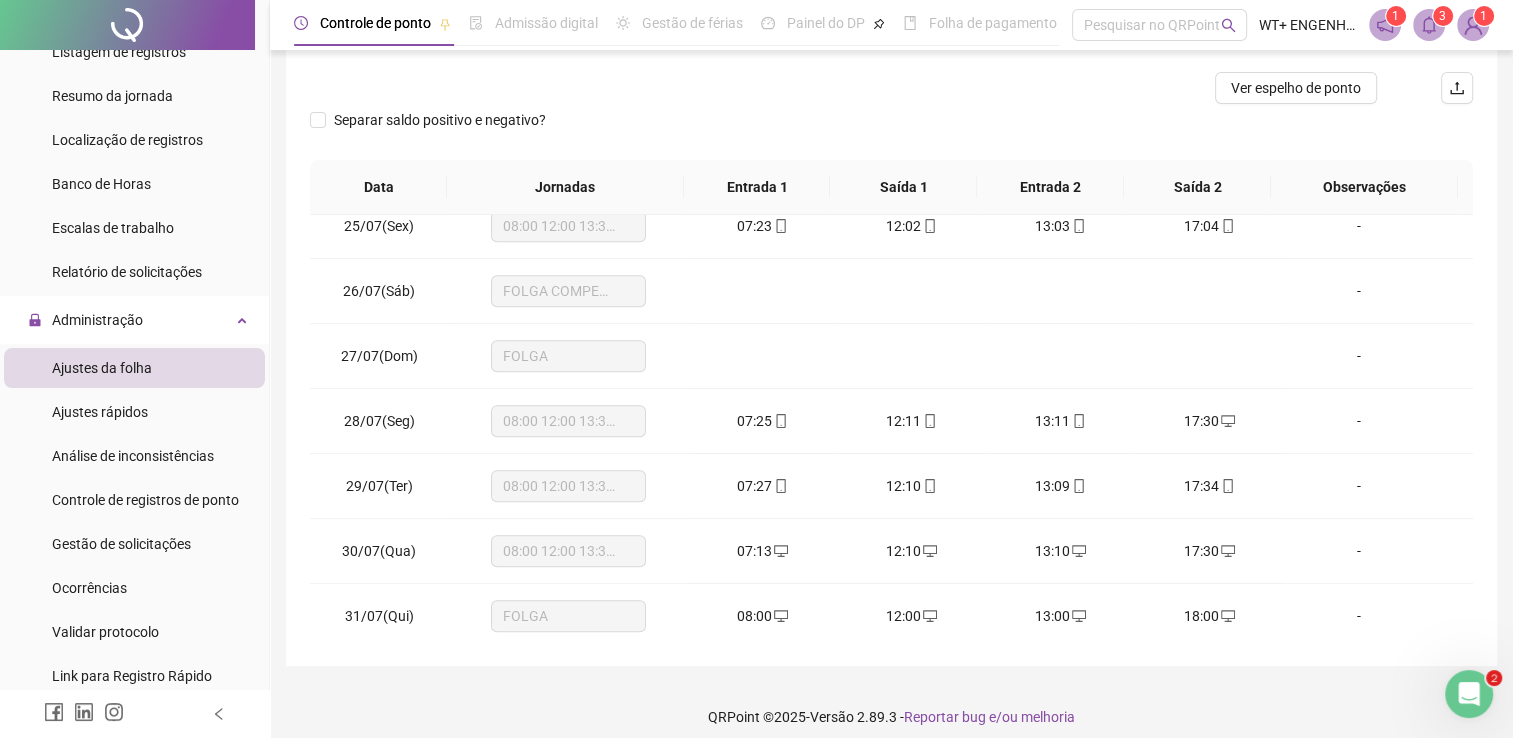 scroll, scrollTop: 297, scrollLeft: 0, axis: vertical 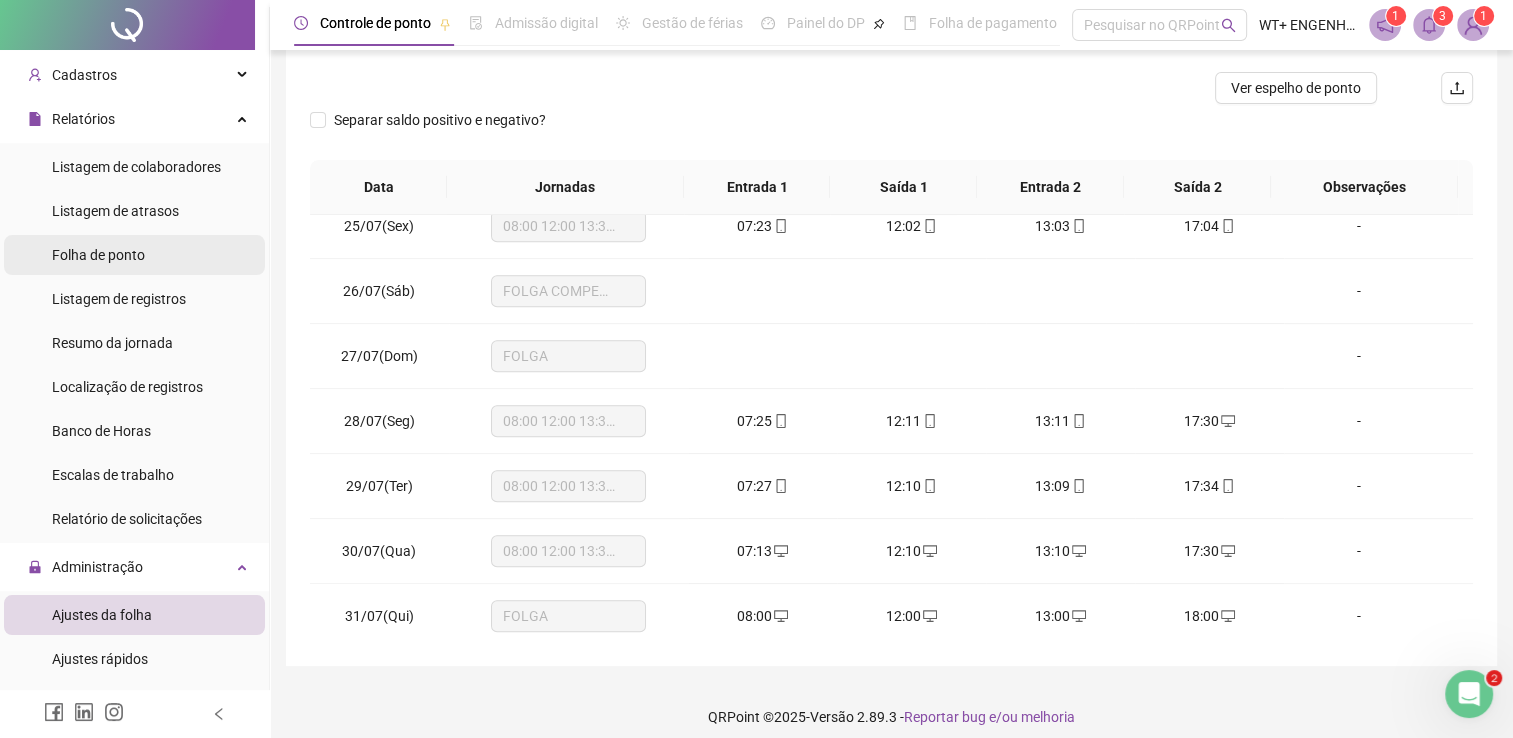 click on "Folha de ponto" at bounding box center [98, 255] 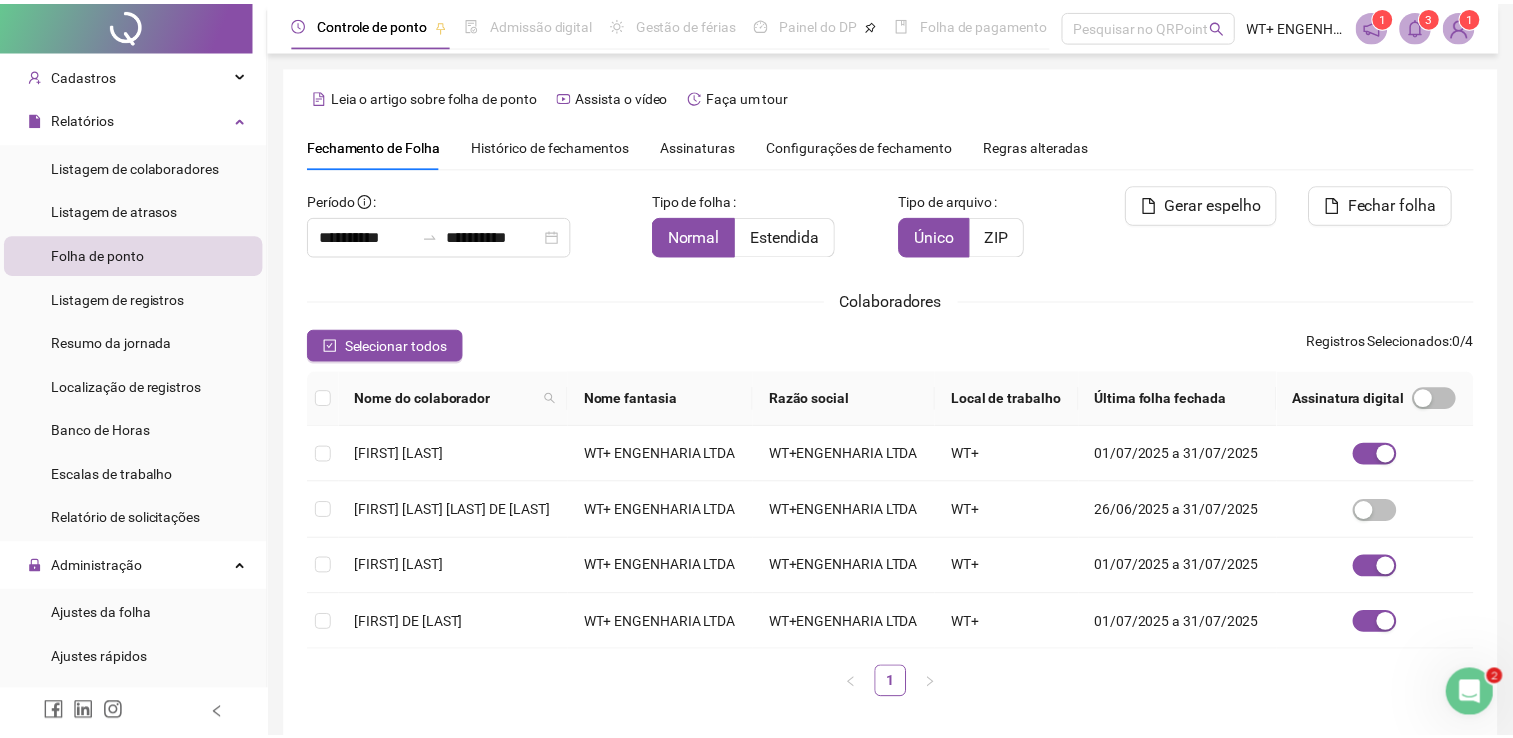 scroll, scrollTop: 40, scrollLeft: 0, axis: vertical 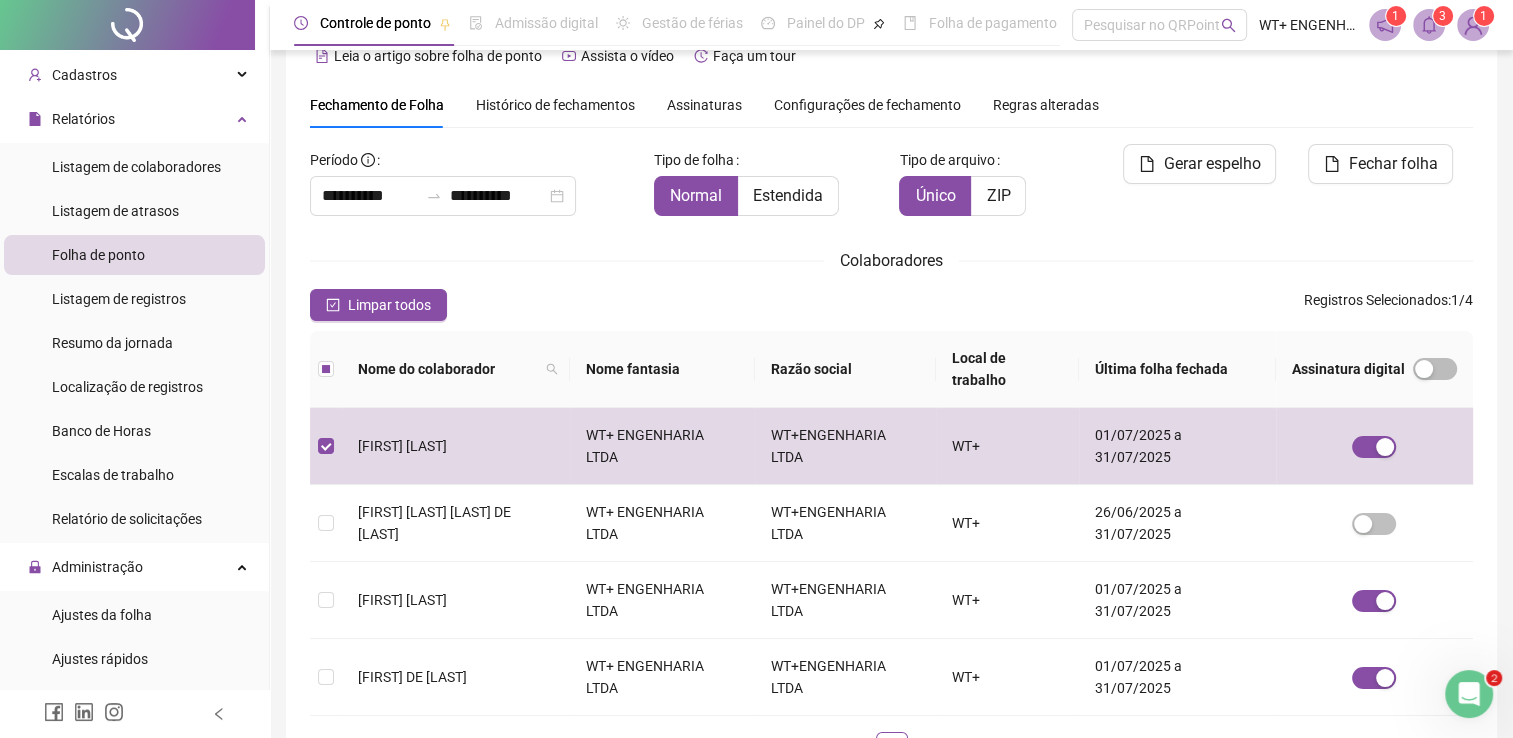 click on "Histórico de fechamentos" at bounding box center (555, 105) 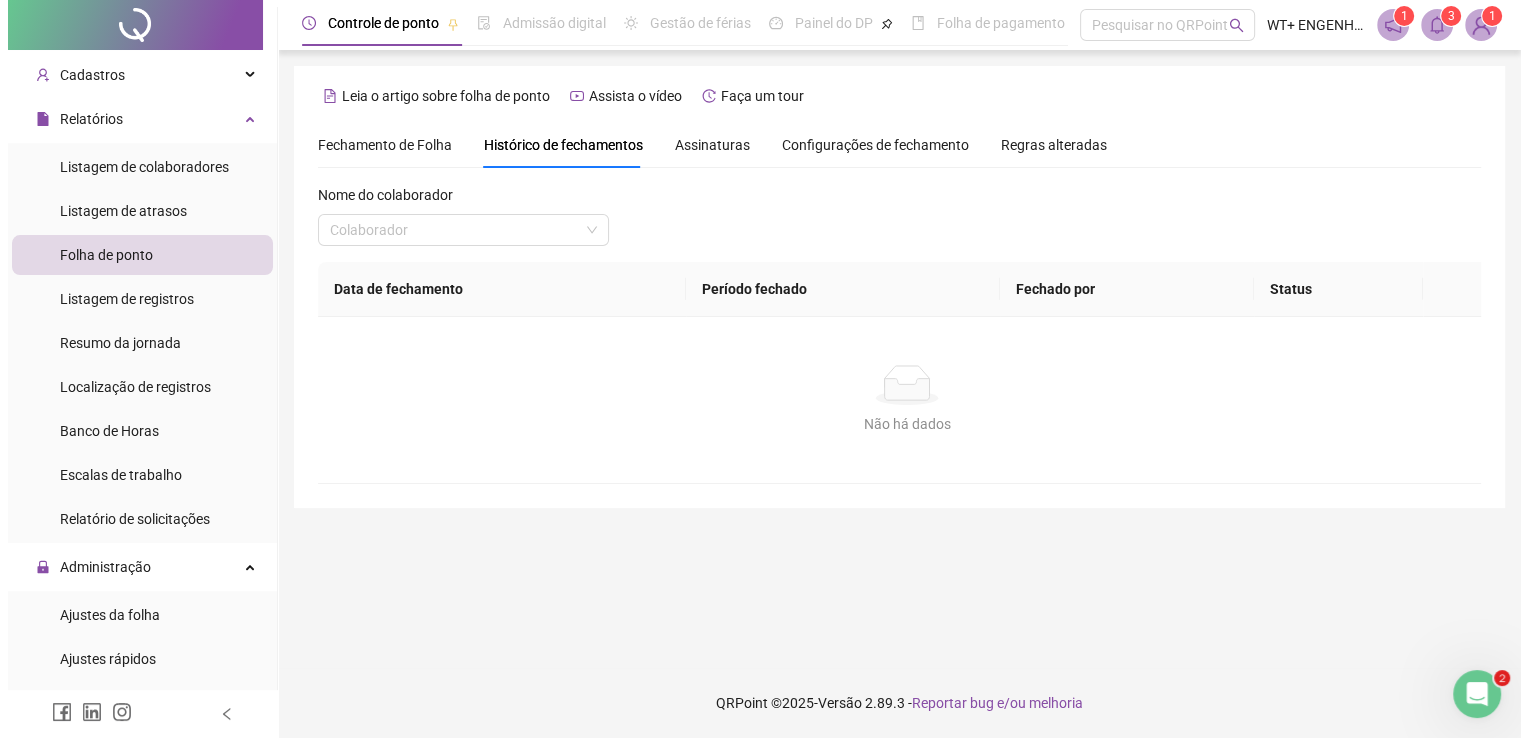 scroll, scrollTop: 0, scrollLeft: 0, axis: both 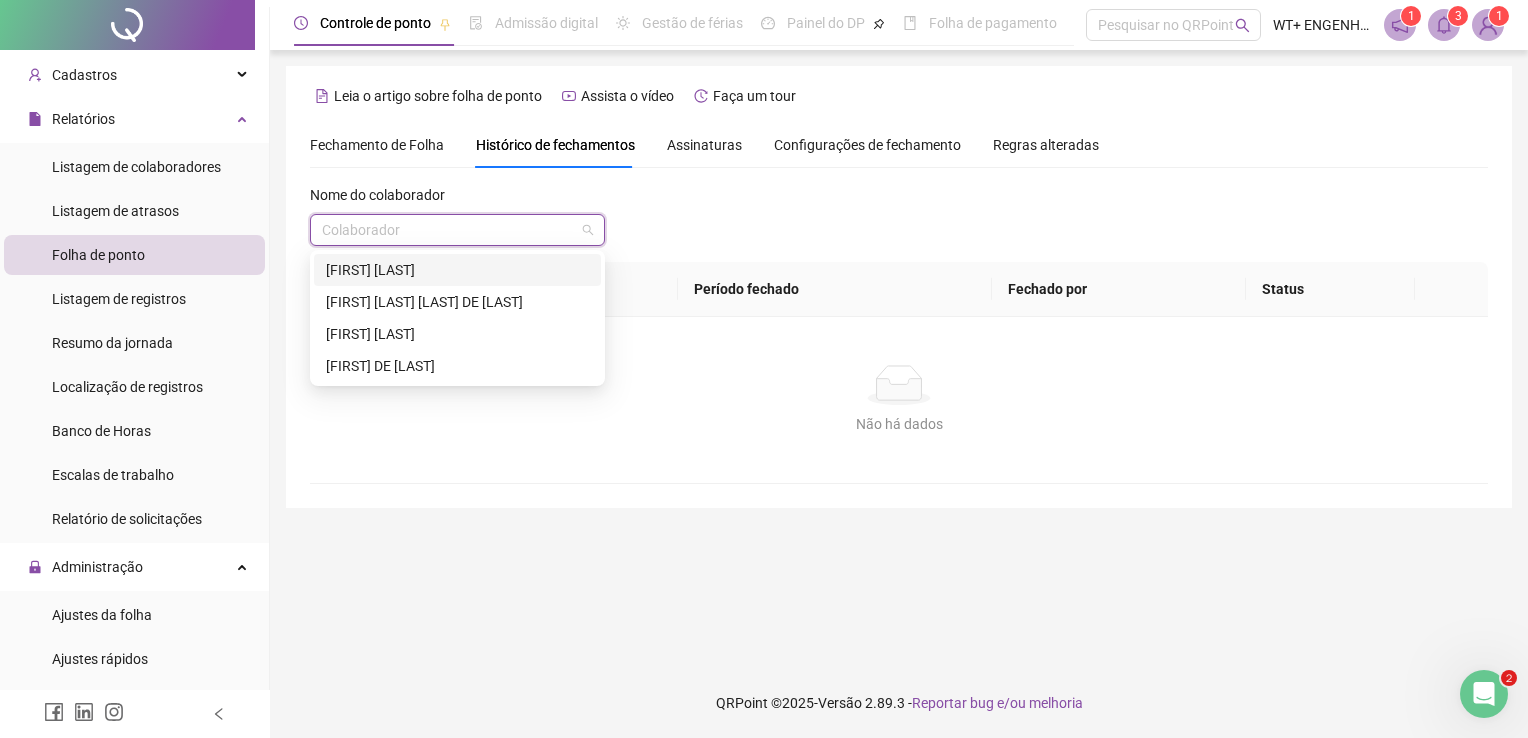 click at bounding box center [448, 230] 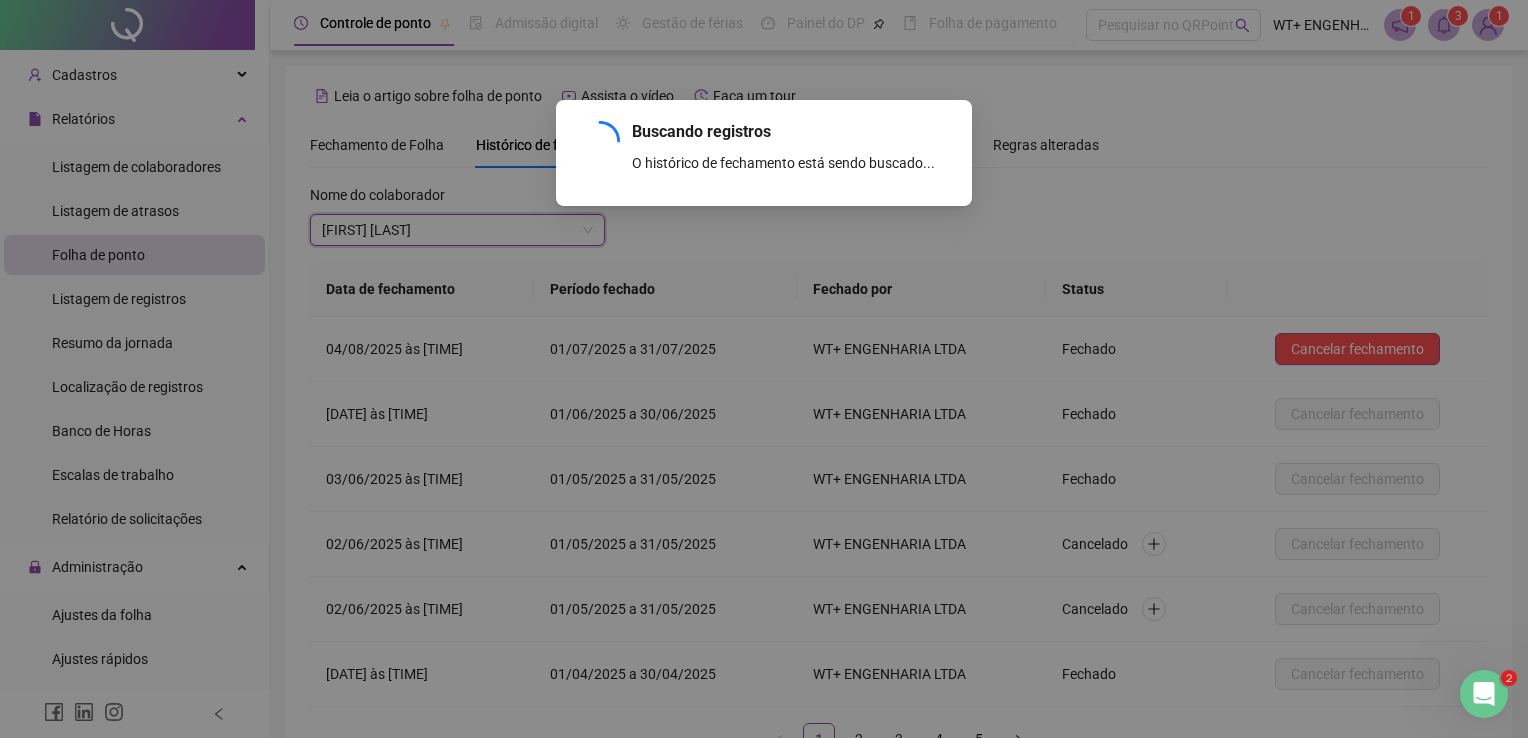 scroll, scrollTop: 141, scrollLeft: 0, axis: vertical 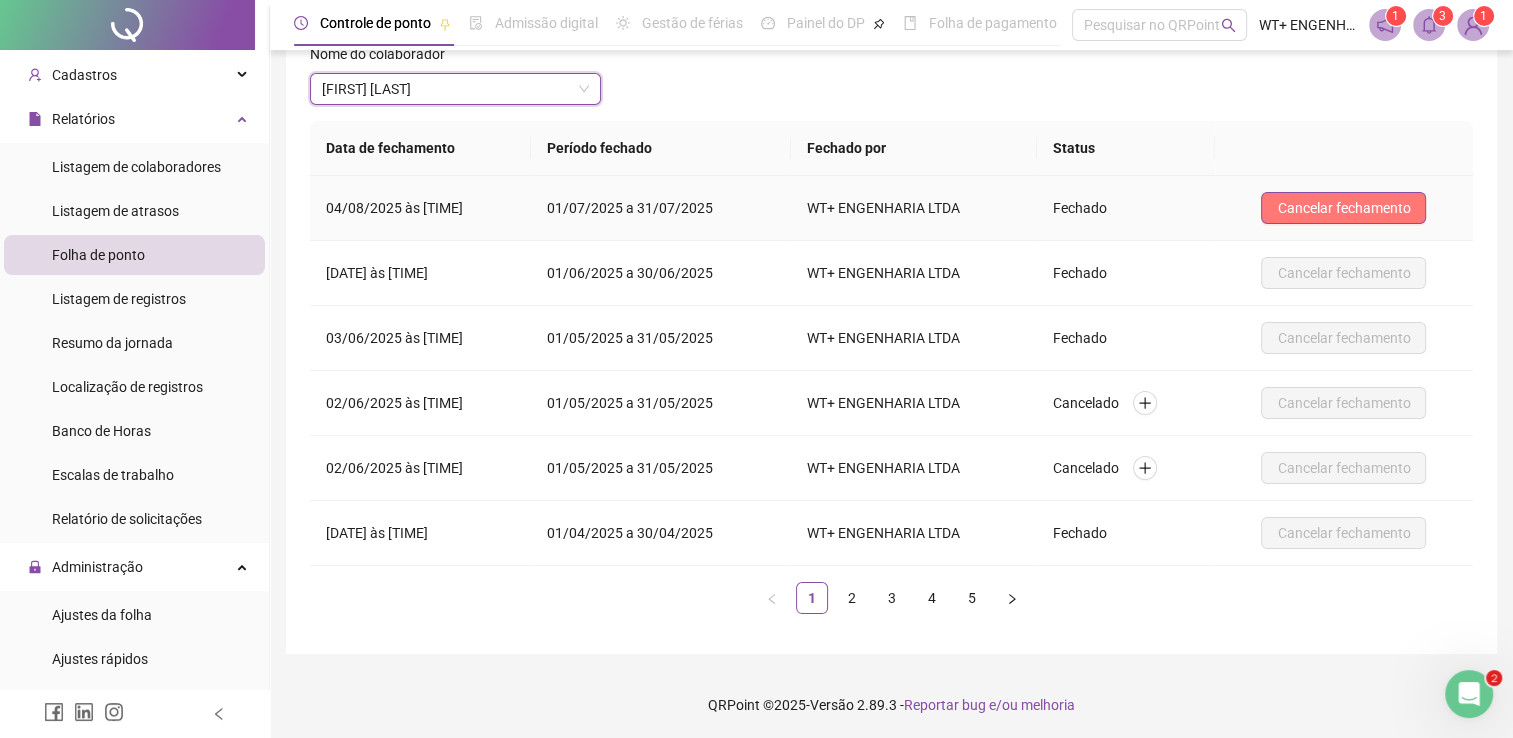 click on "Cancelar fechamento" at bounding box center [1343, 208] 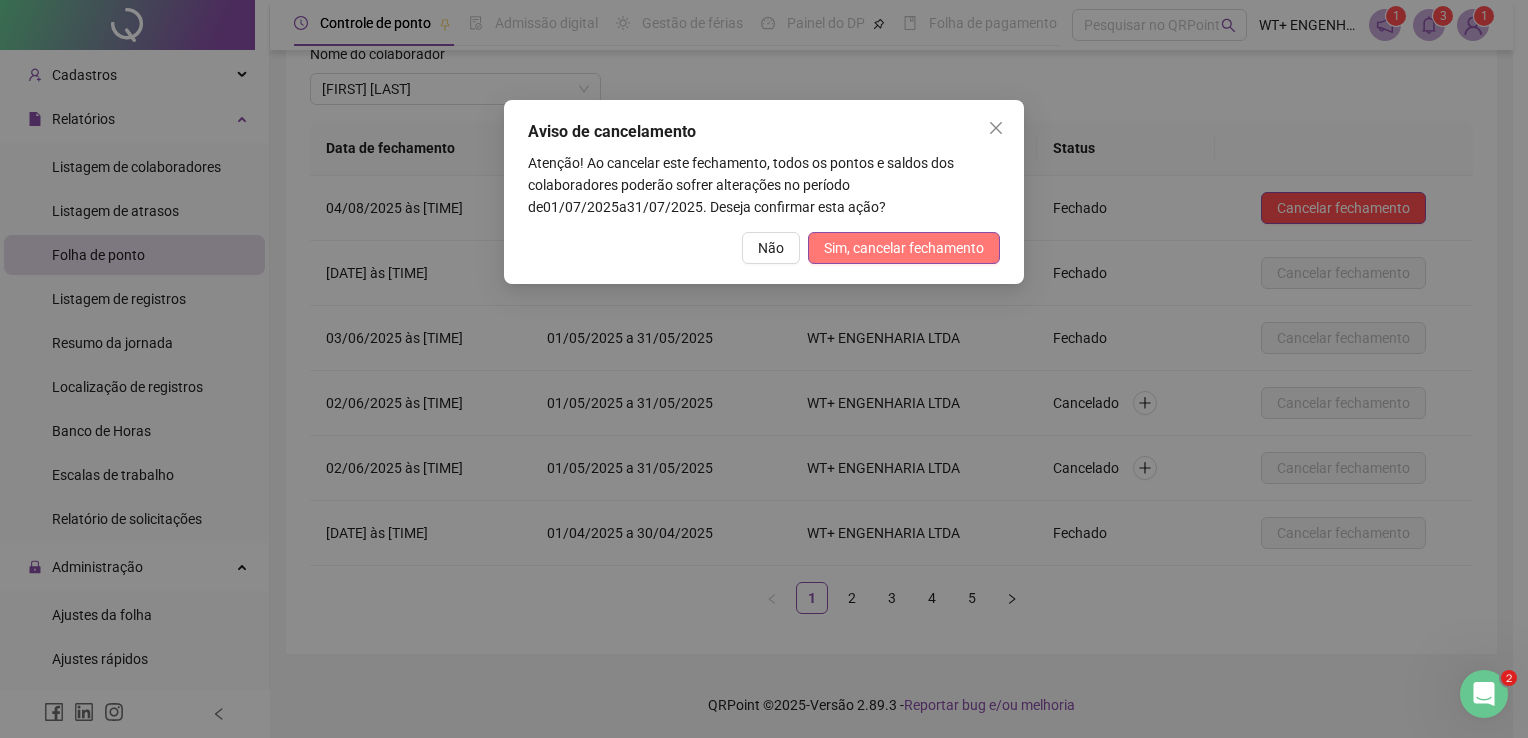 click on "Sim, cancelar fechamento" at bounding box center [904, 248] 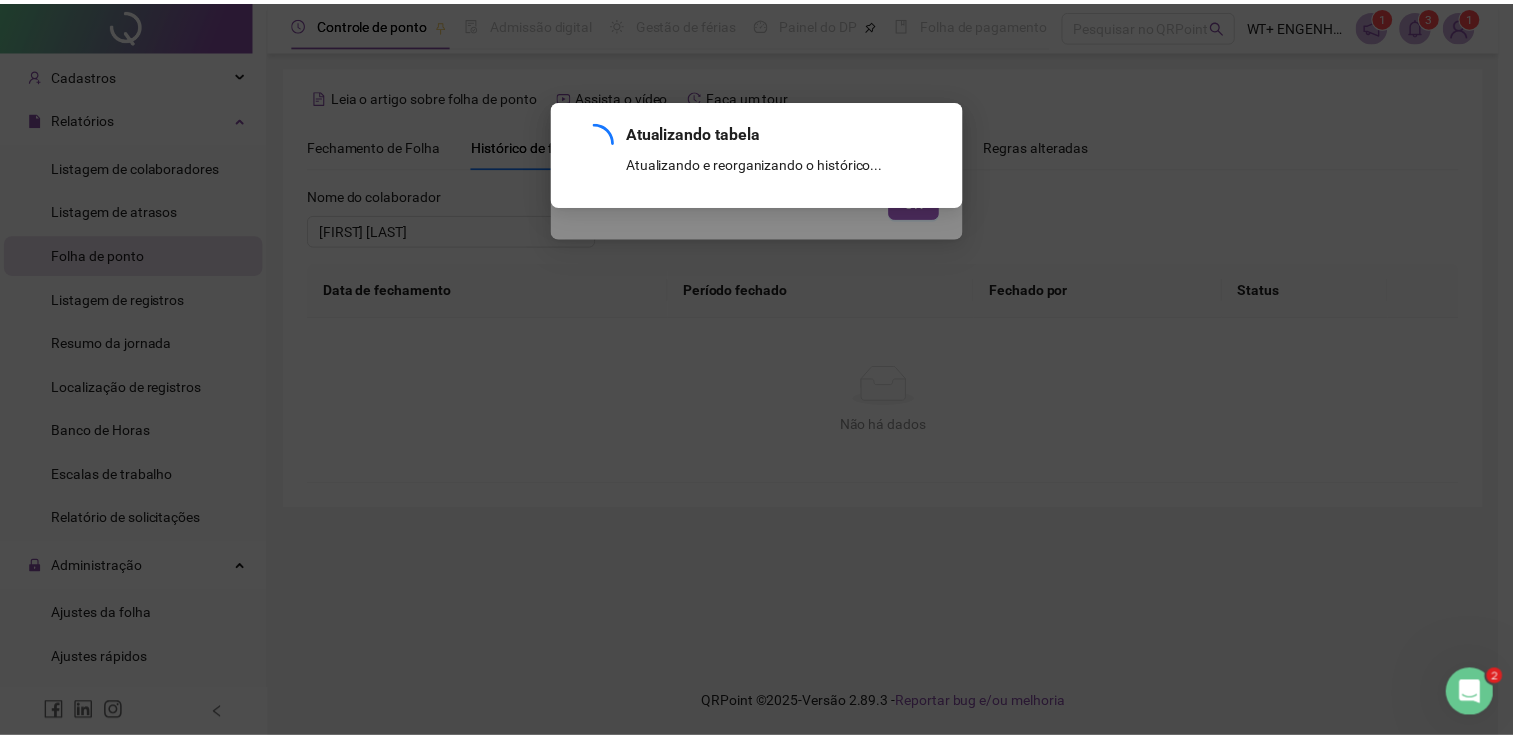scroll, scrollTop: 141, scrollLeft: 0, axis: vertical 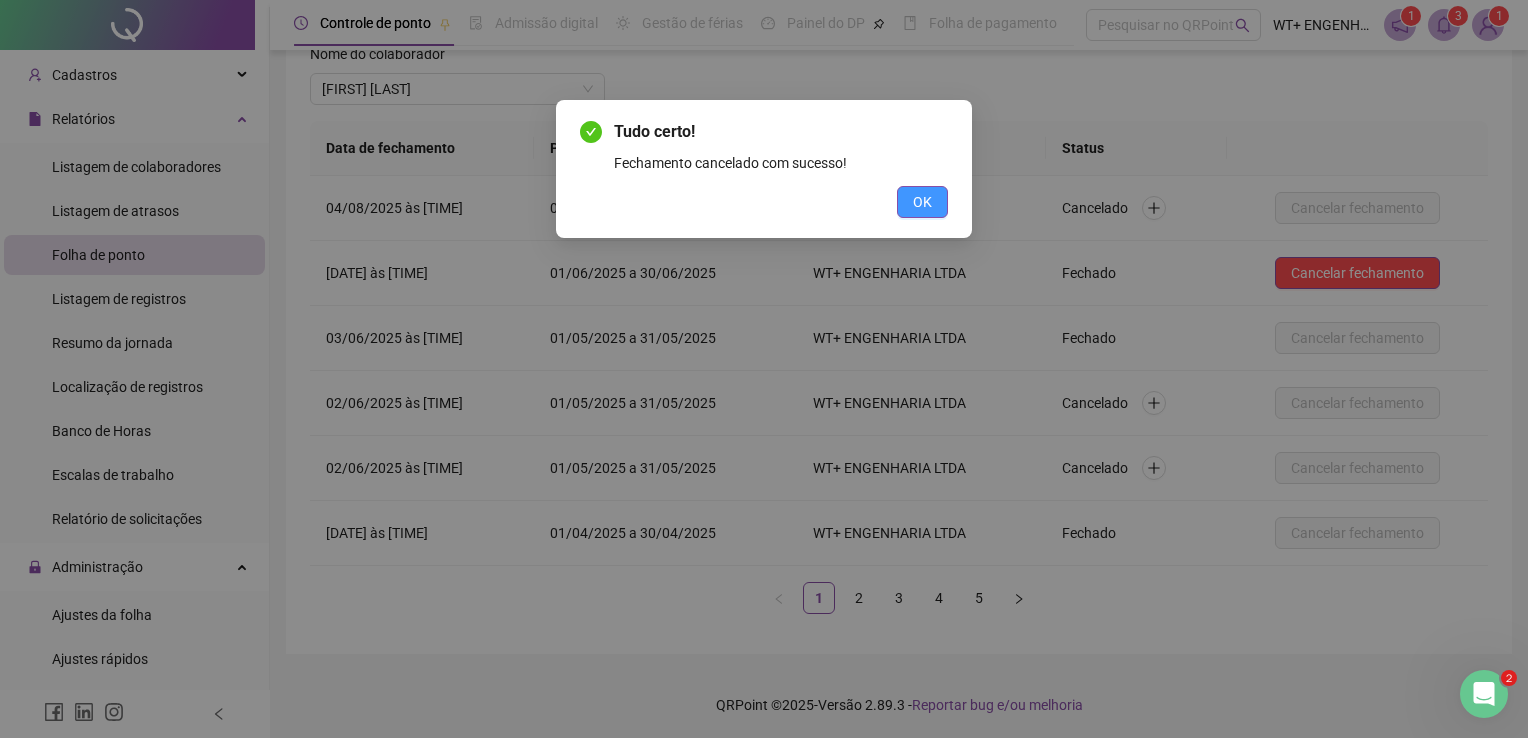 click on "OK" at bounding box center [922, 202] 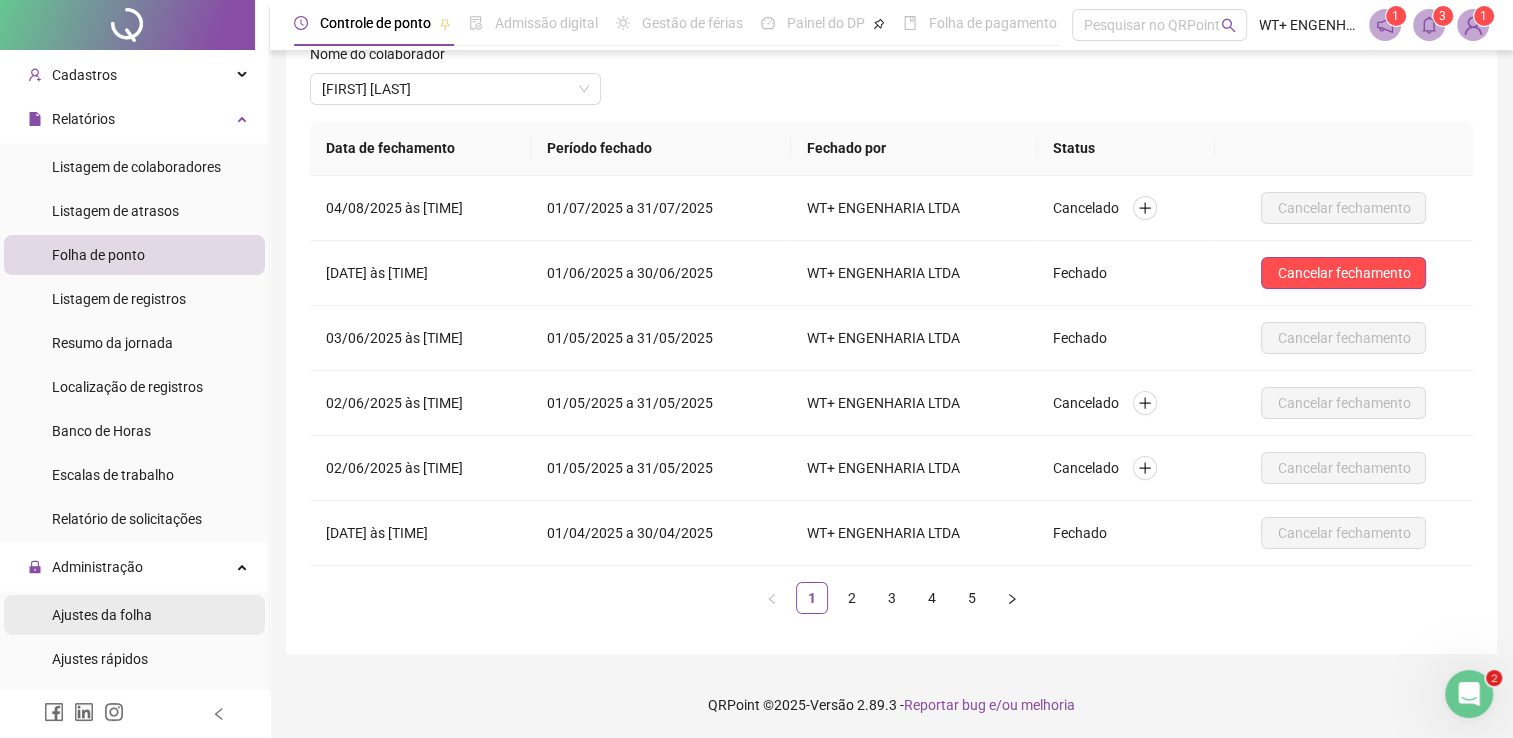 click on "Ajustes da folha" at bounding box center (134, 615) 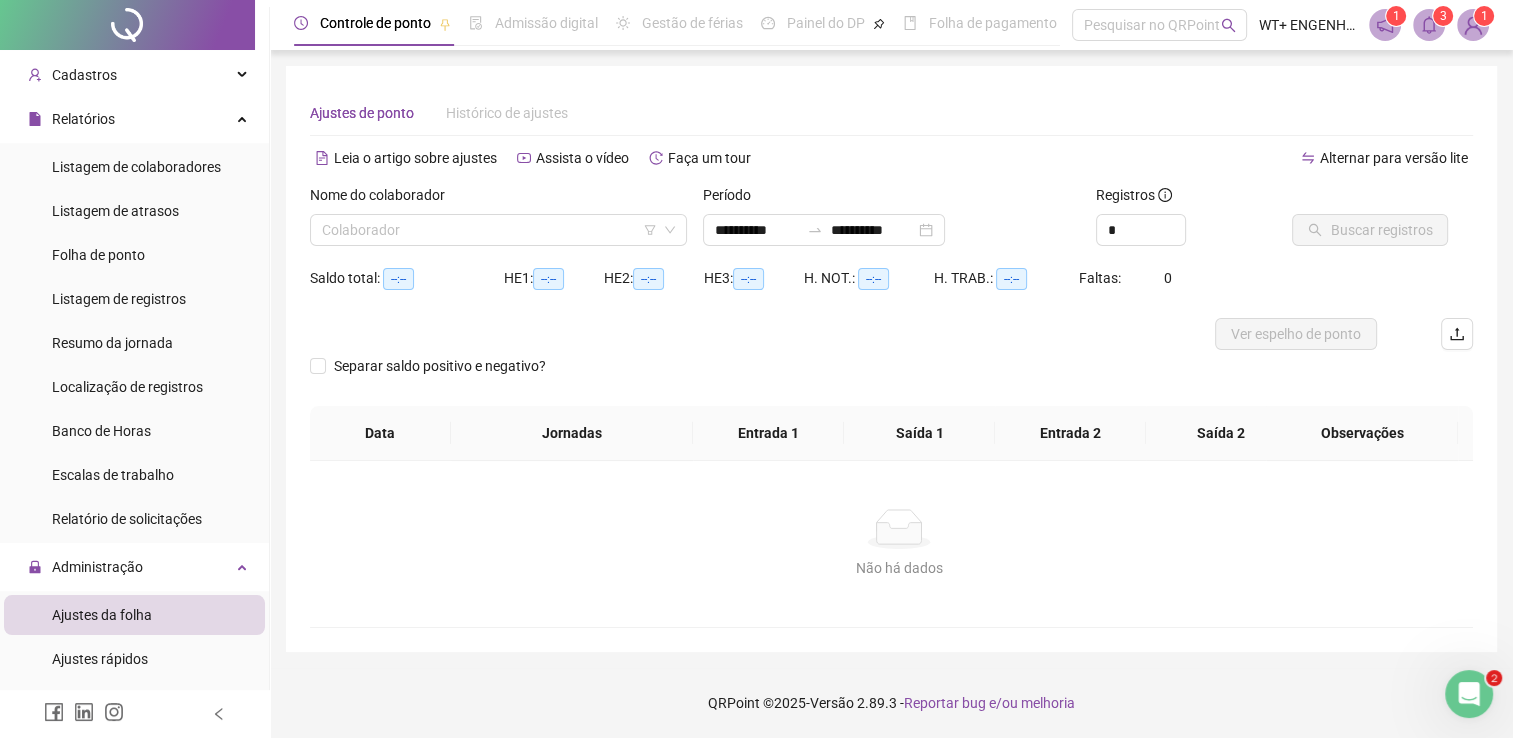 scroll, scrollTop: 0, scrollLeft: 0, axis: both 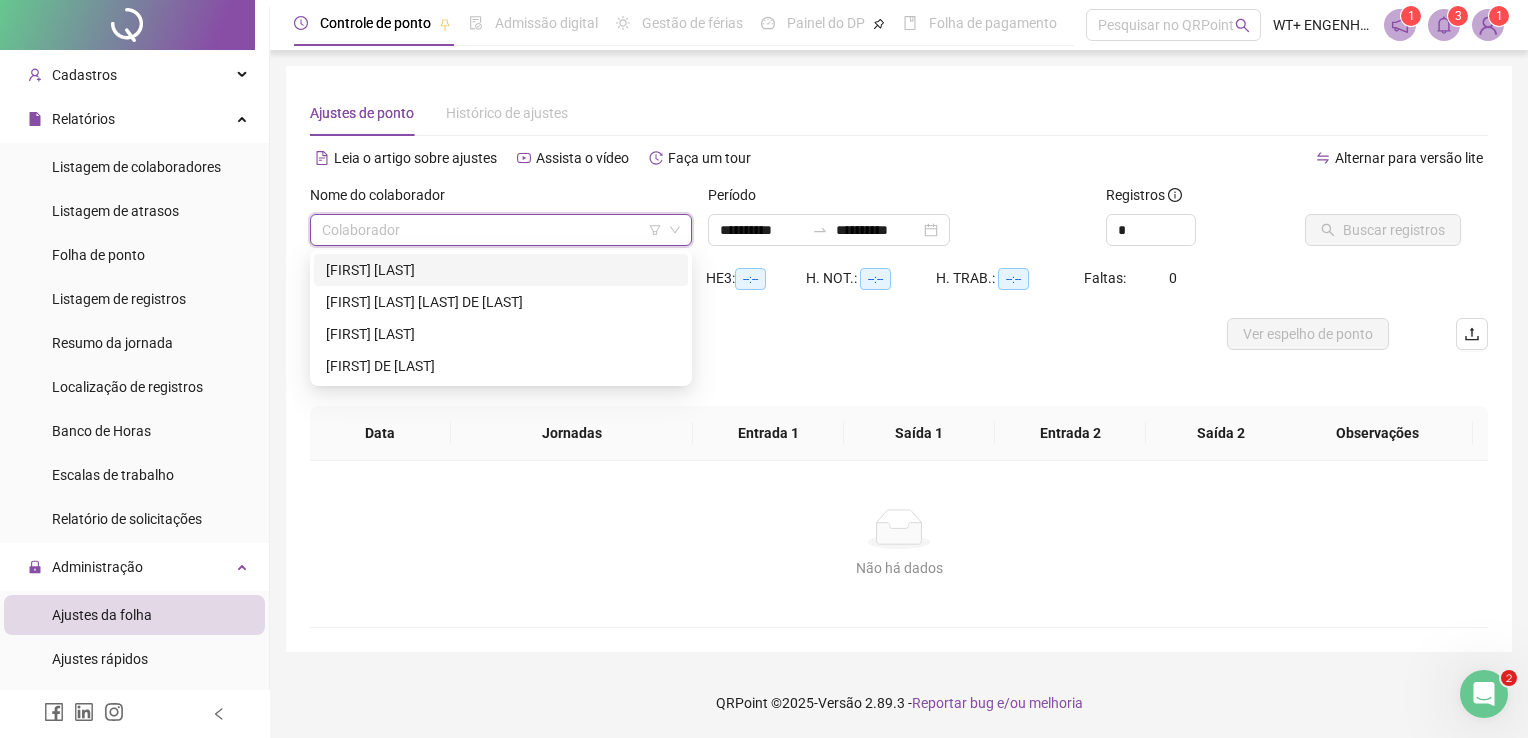 click at bounding box center (492, 230) 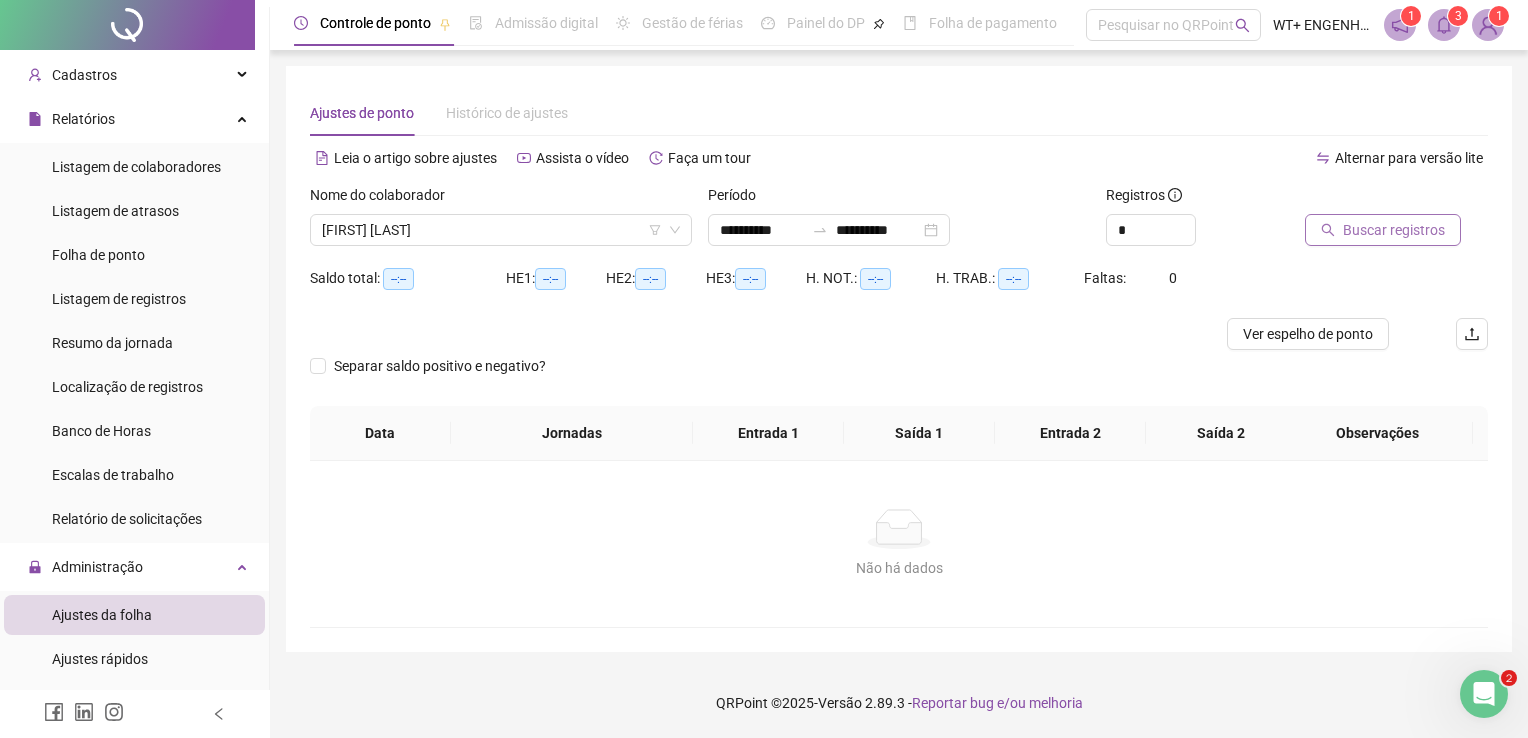 click on "Buscar registros" at bounding box center (1394, 230) 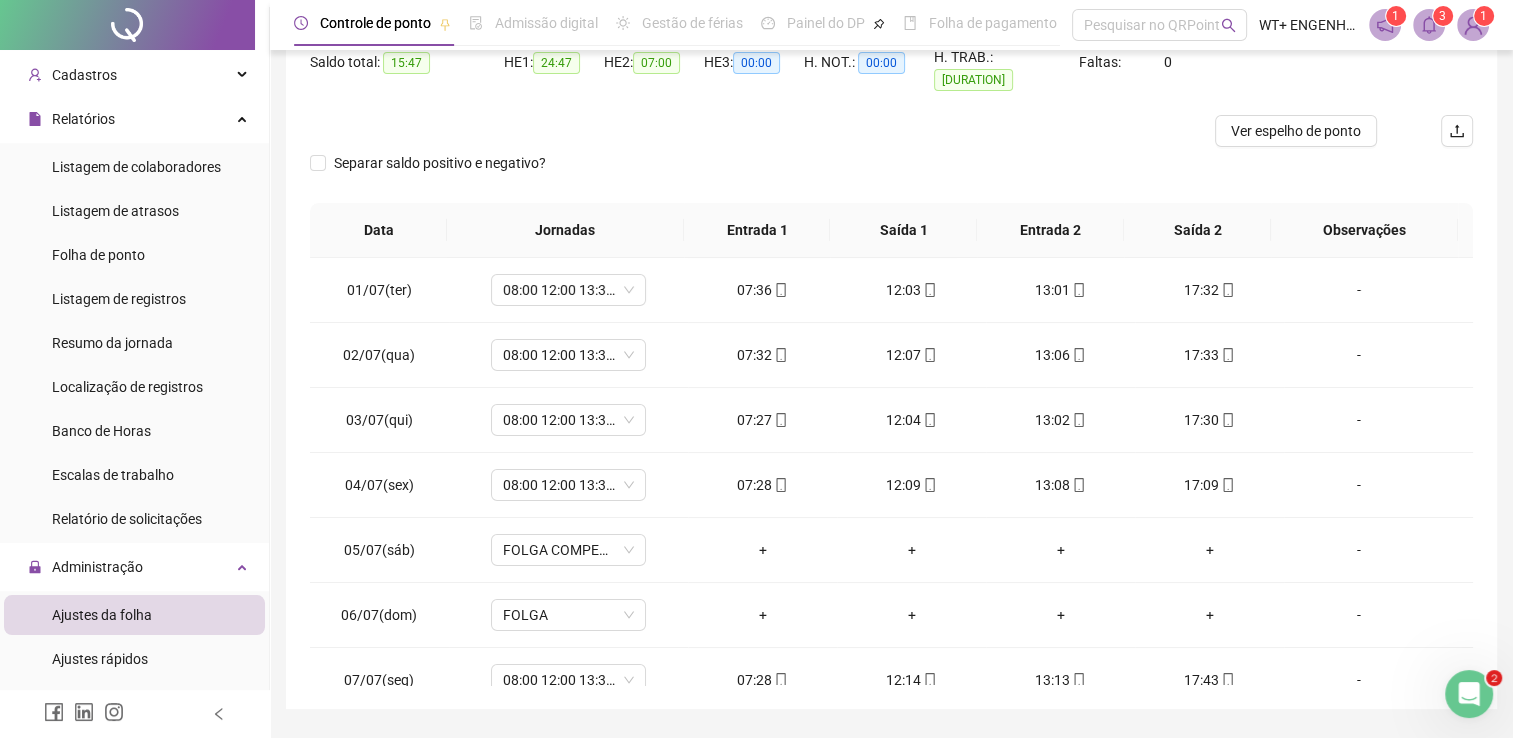 scroll, scrollTop: 259, scrollLeft: 0, axis: vertical 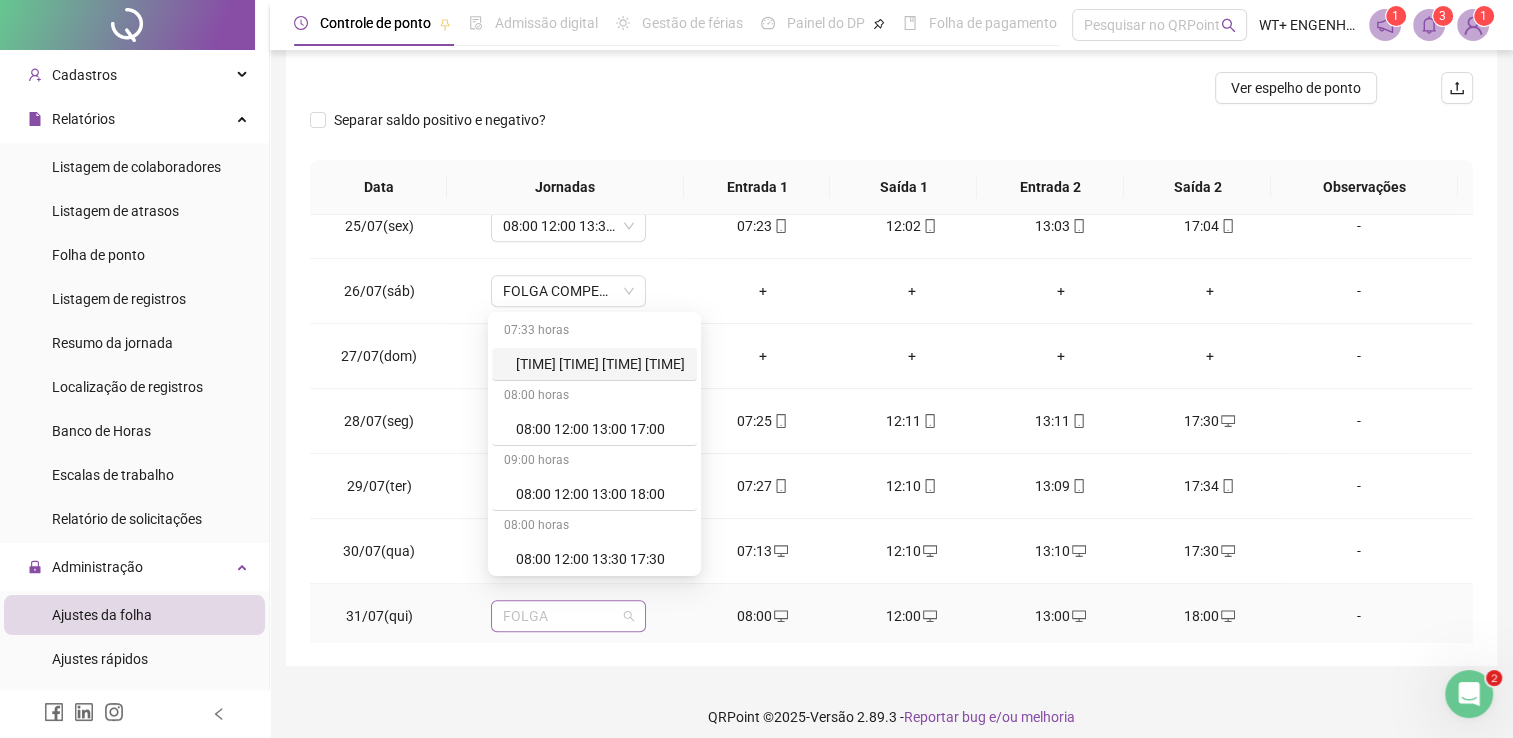 click on "FOLGA" at bounding box center [568, 616] 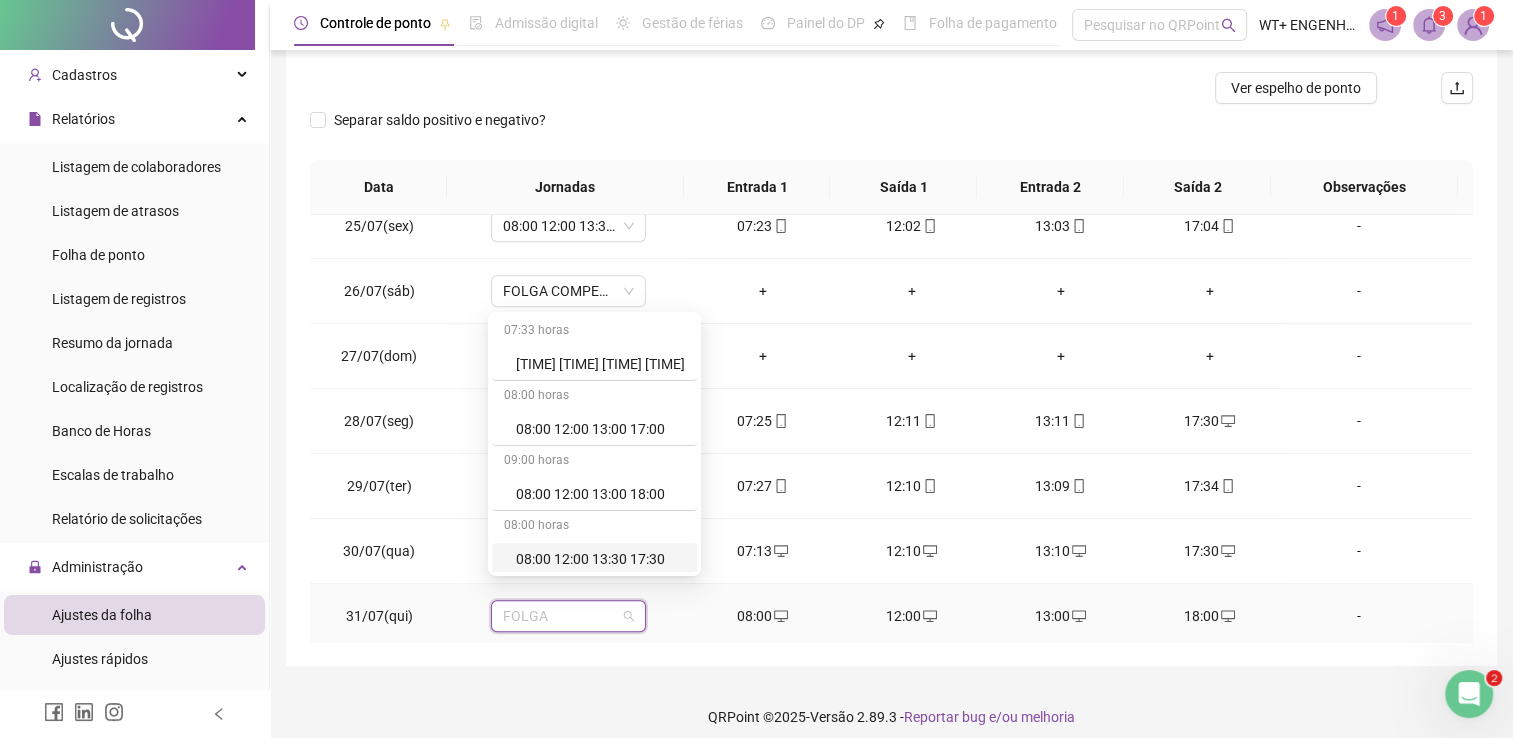 click on "08:00 12:00 13:30 17:30" at bounding box center [600, 559] 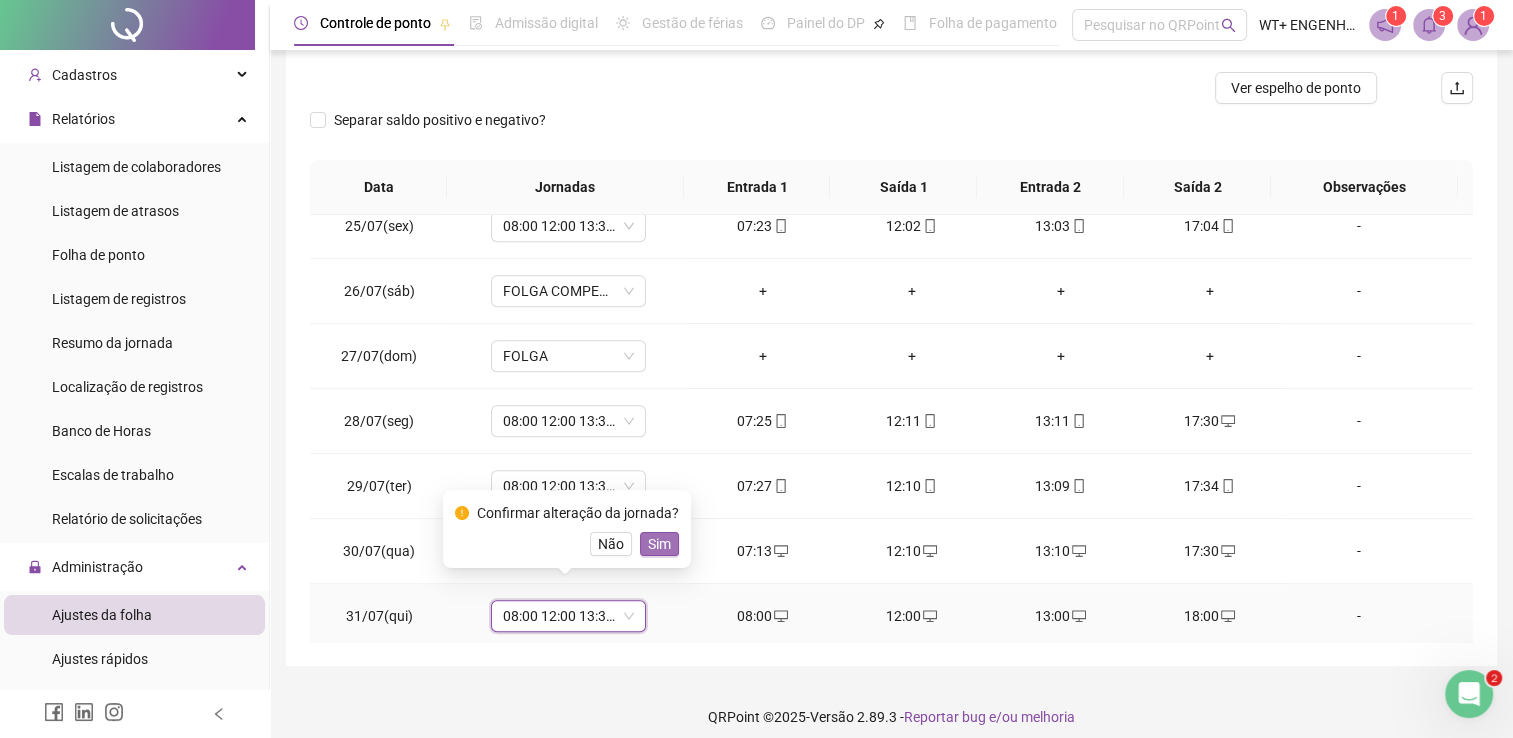 click on "Sim" at bounding box center (659, 544) 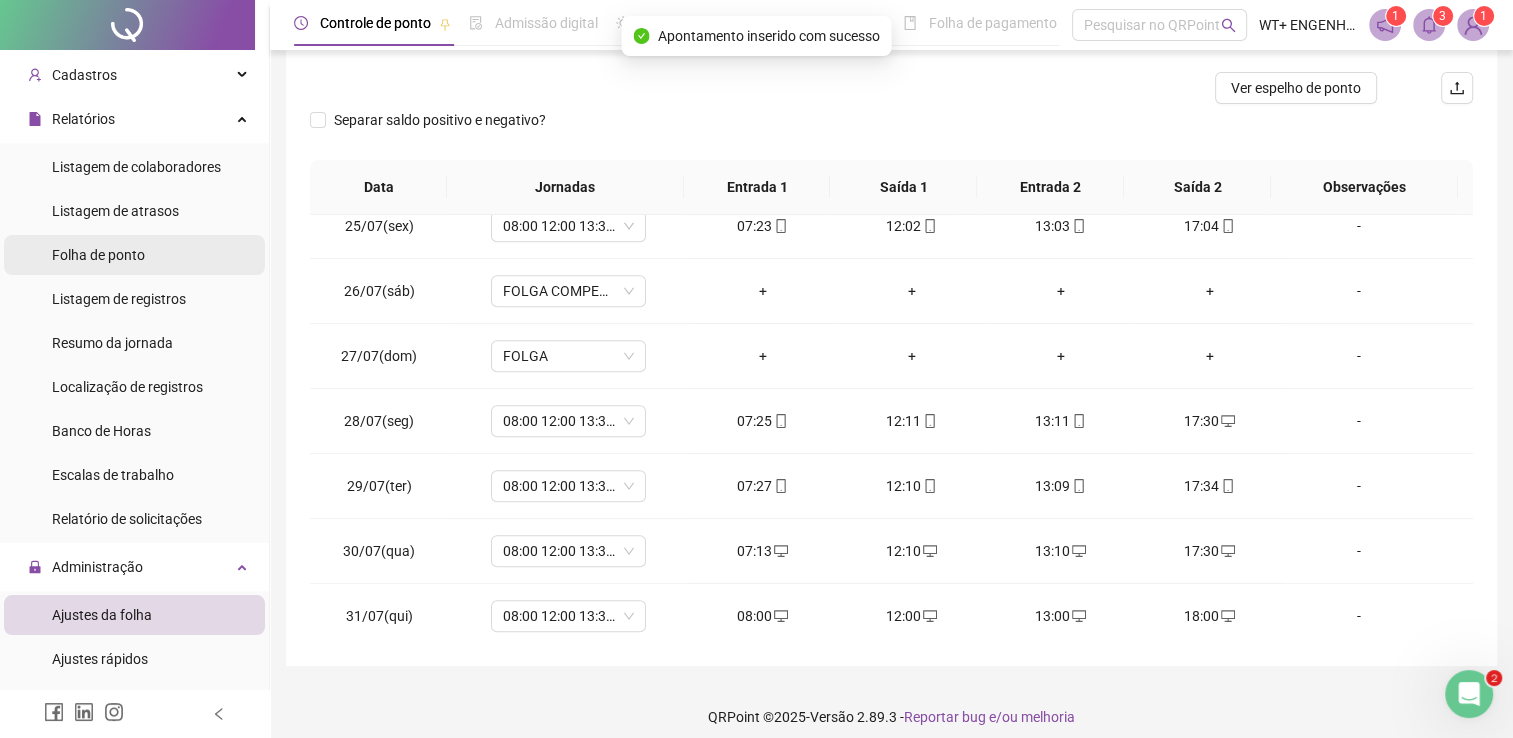 click on "Folha de ponto" at bounding box center (98, 255) 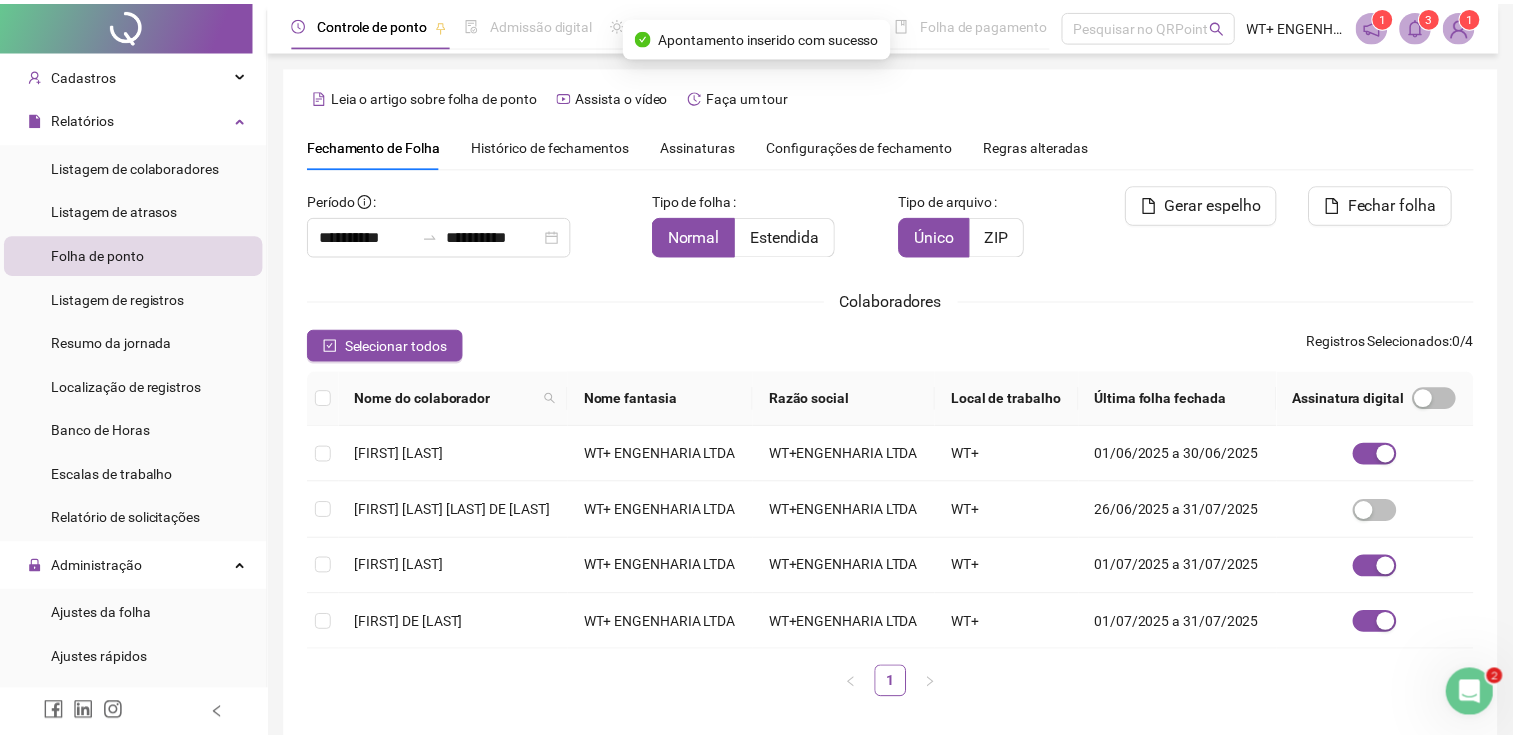 scroll, scrollTop: 40, scrollLeft: 0, axis: vertical 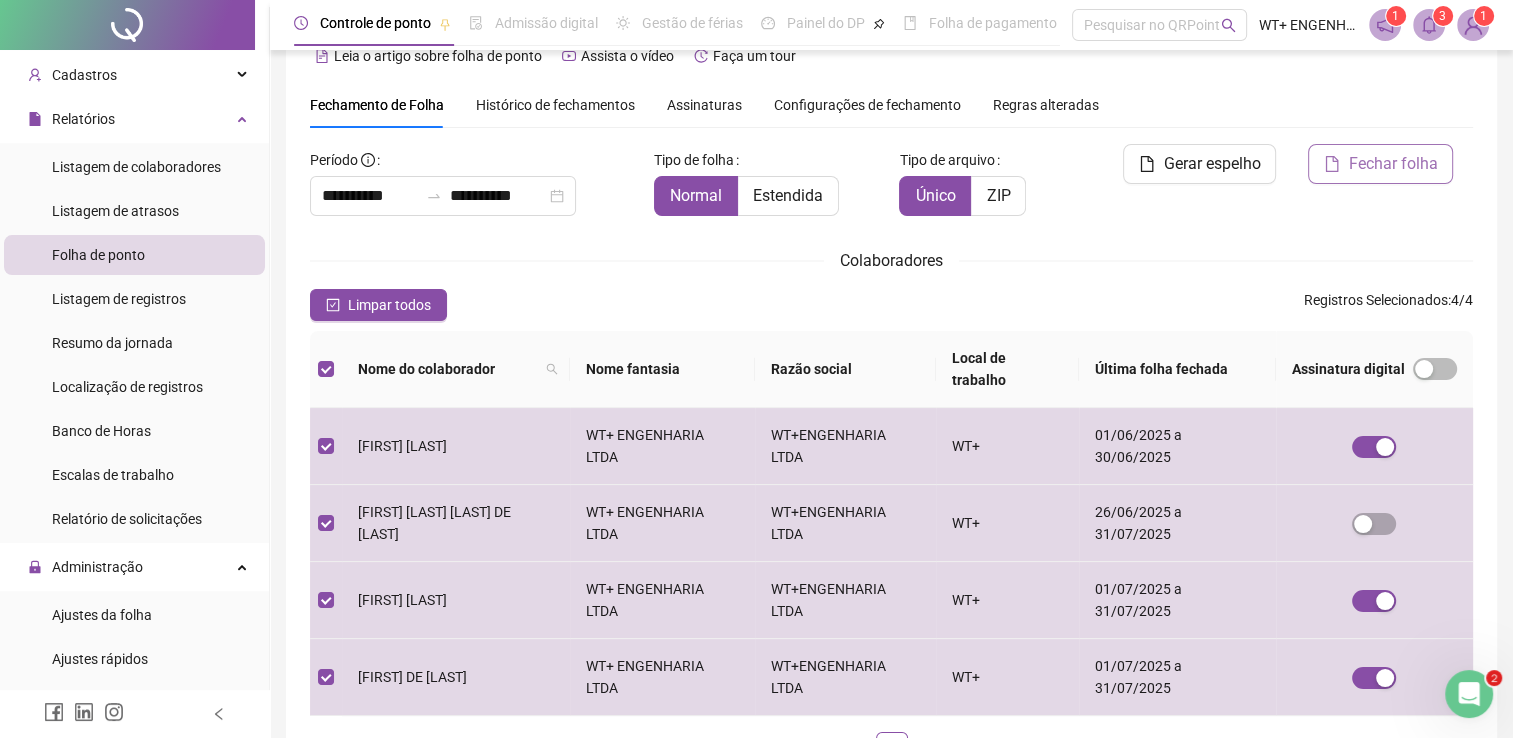 click on "Fechar folha" at bounding box center [1392, 164] 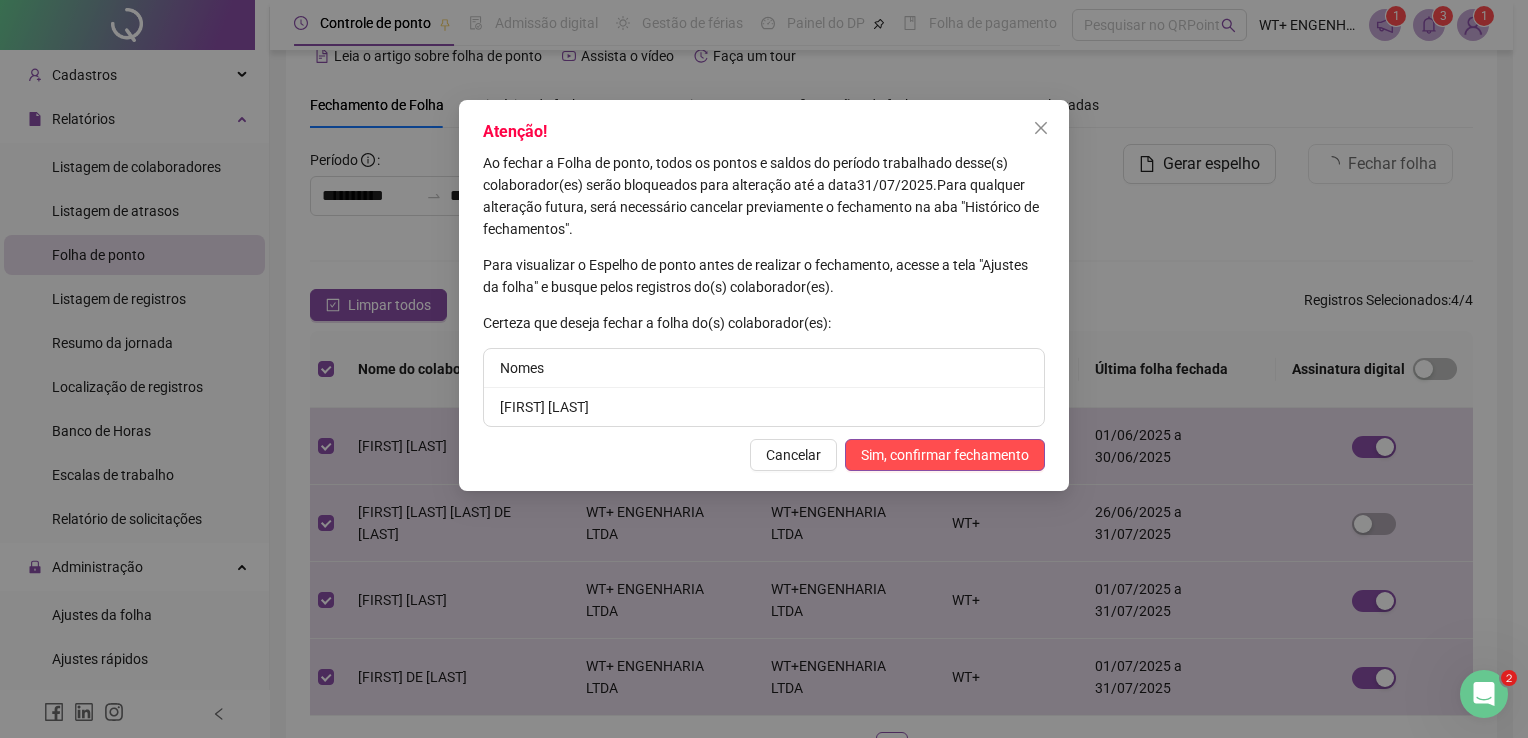 click on "Atenção! Ao fechar a Folha de ponto, todos os pontos e saldos do período trabalhado desse(s)
colaborador(es) serão bloqueados para alteração até a data  31/07/2025 .  Para qualquer alteração futura, será necessário cancelar previamente o fechamento na aba
"Histórico de fechamentos". Para visualizar o Espelho de ponto antes de realizar o fechamento, acesse a tela "Ajustes da
folha" e busque pelos registros do(s) colaborador(es). Certeza que deseja fechar a folha do(s) colaborador(es): Nomes [FIRST] [LAST] [LAST] Cancelar Sim, confirmar fechamento" at bounding box center [764, 295] 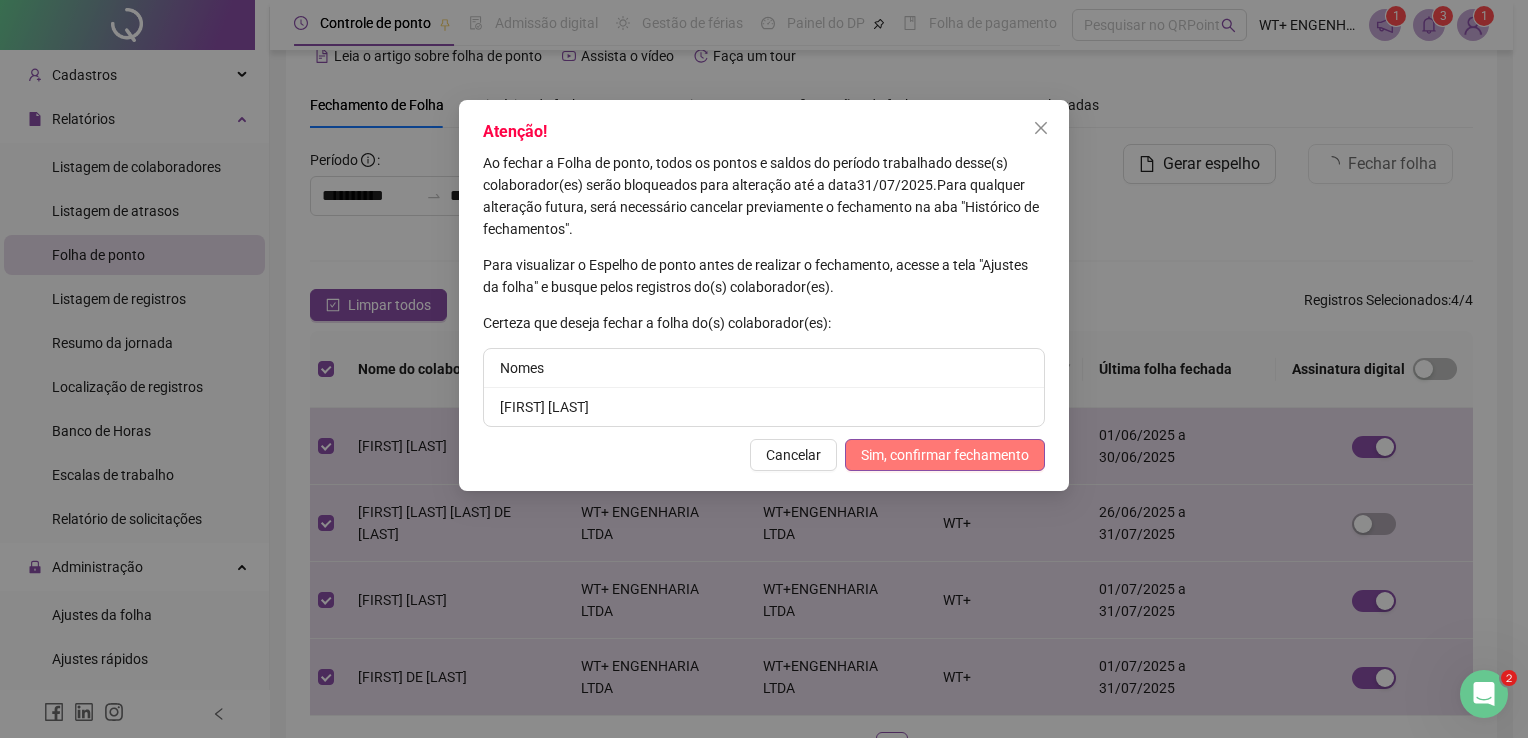 click on "Sim, confirmar fechamento" at bounding box center [945, 455] 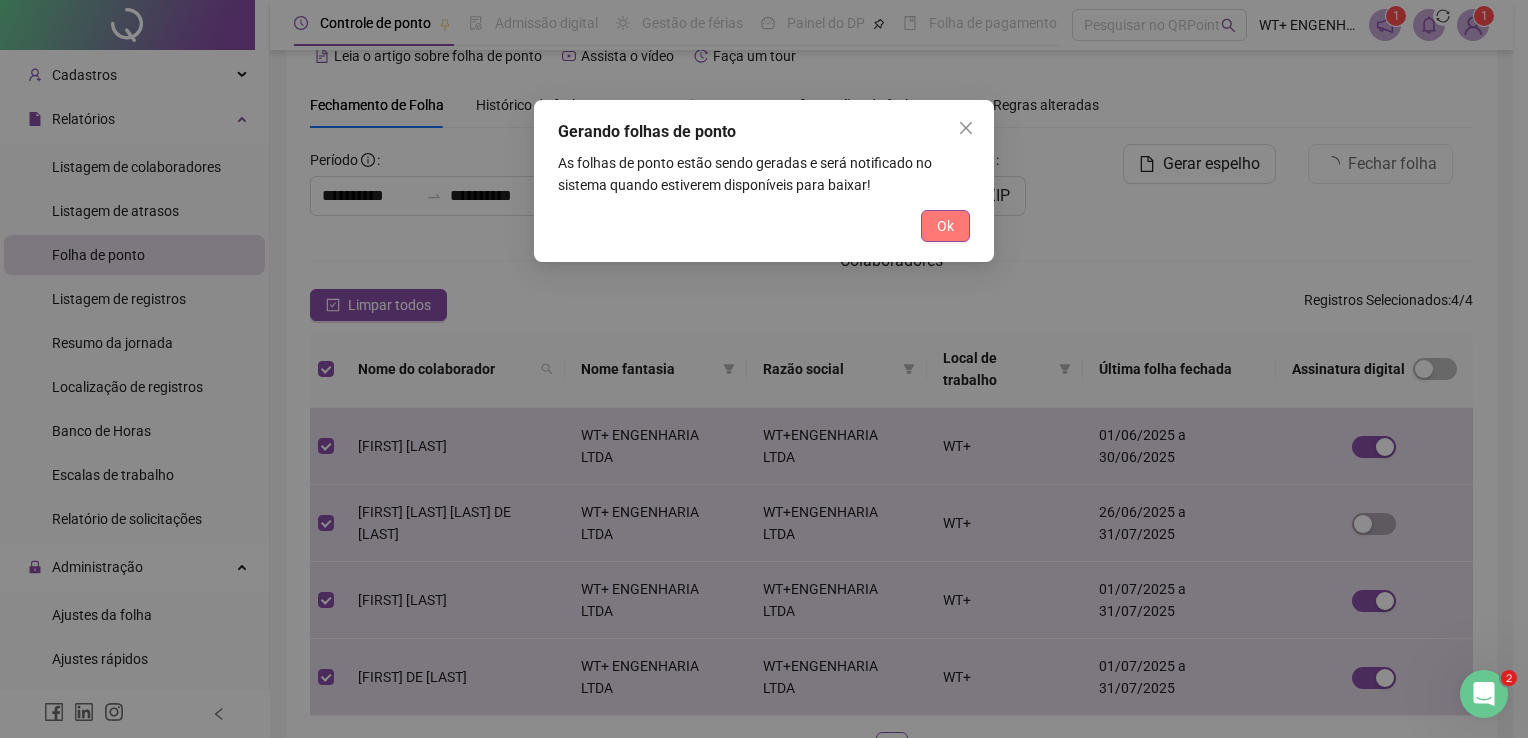 click on "Ok" at bounding box center [945, 226] 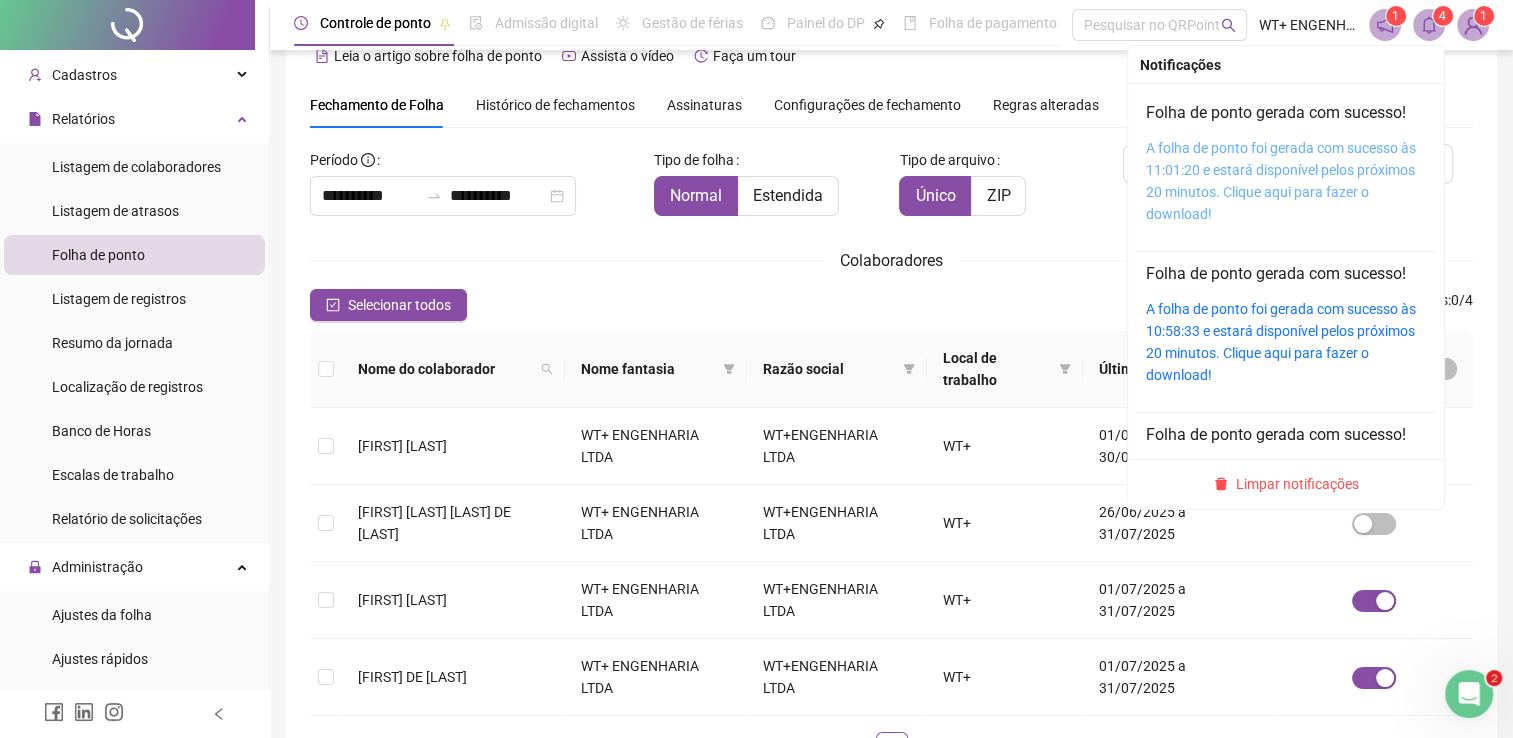 click on "A folha de ponto foi gerada com sucesso às 11:01:20 e estará disponível pelos próximos 20 minutos.
Clique aqui para fazer o download!" at bounding box center [1281, 181] 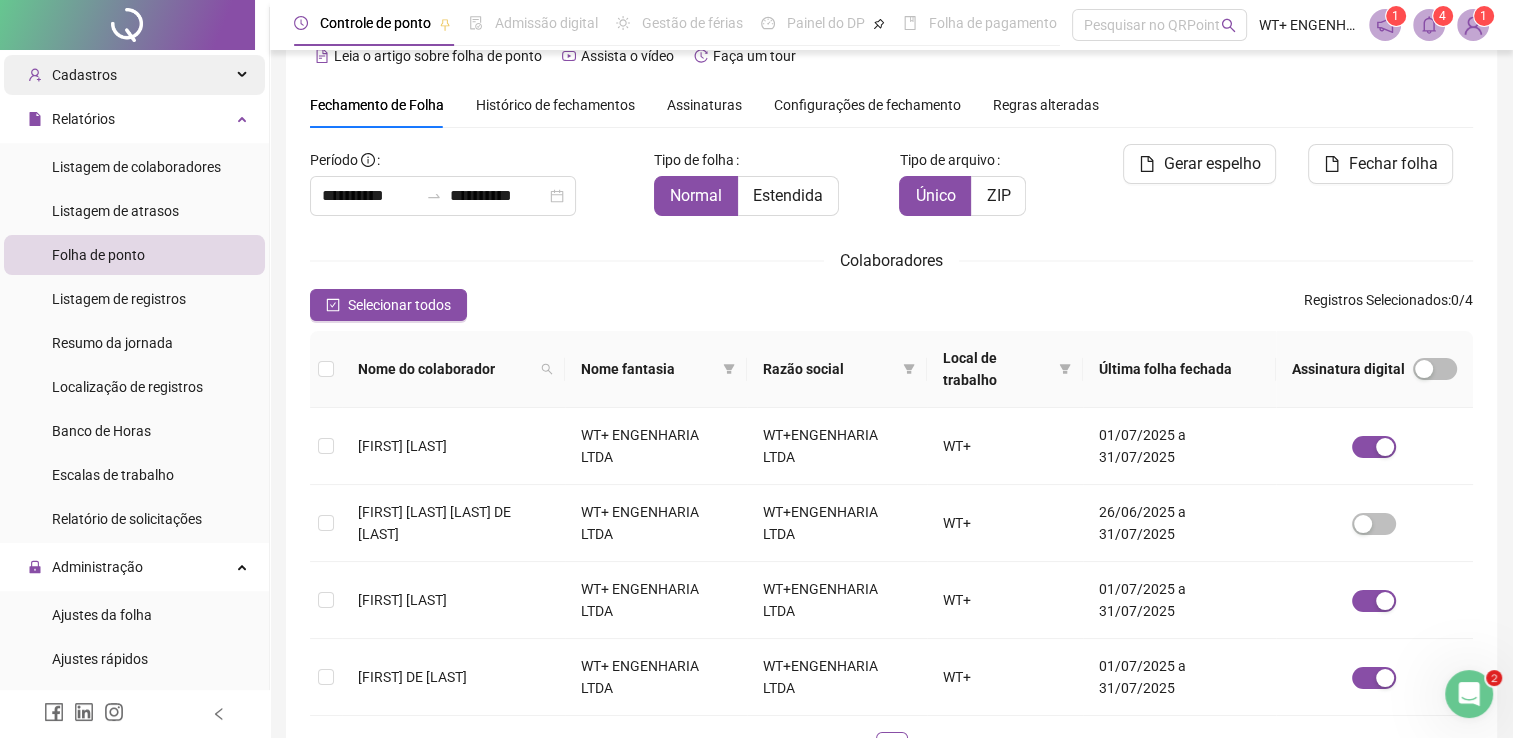 click on "Cadastros" at bounding box center (134, 75) 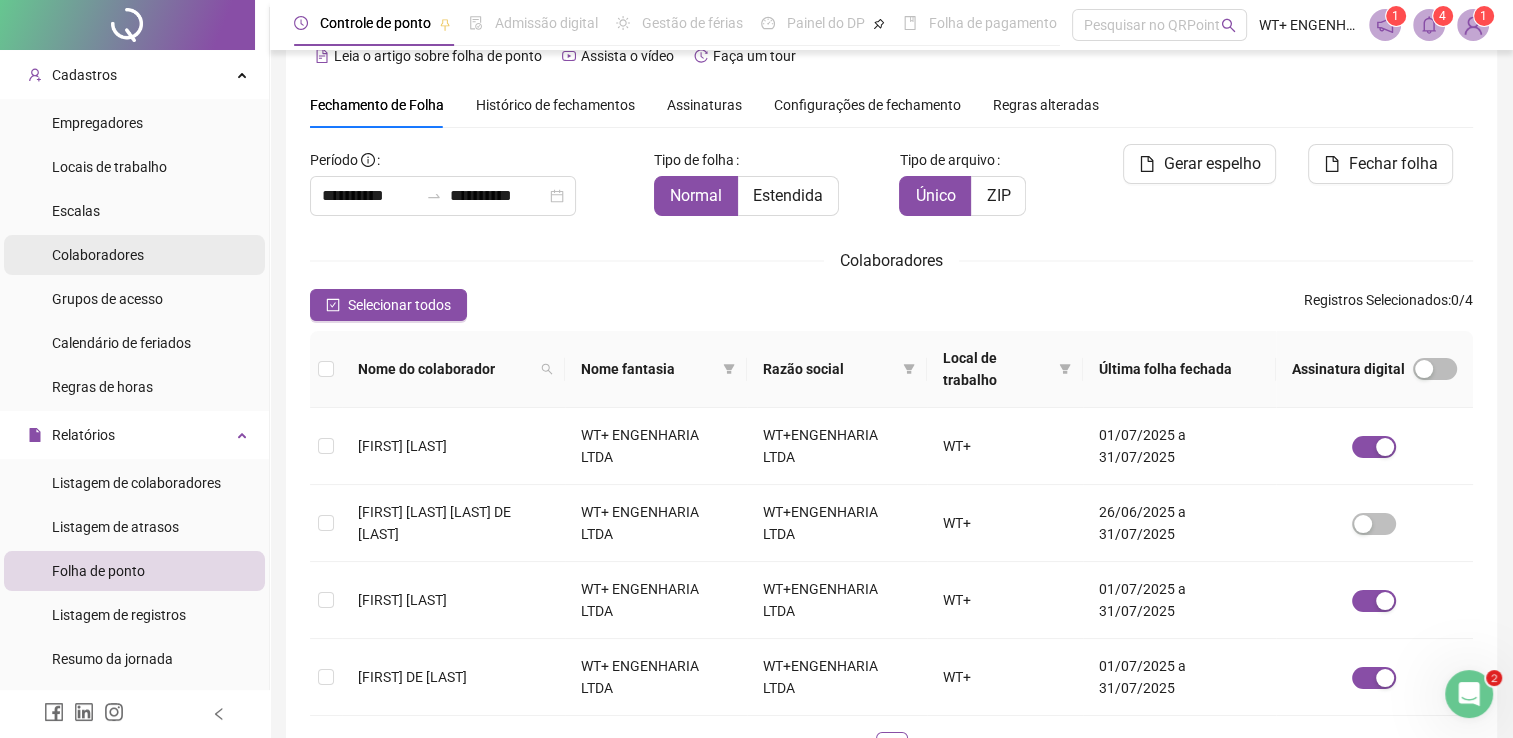 click on "Colaboradores" at bounding box center (98, 255) 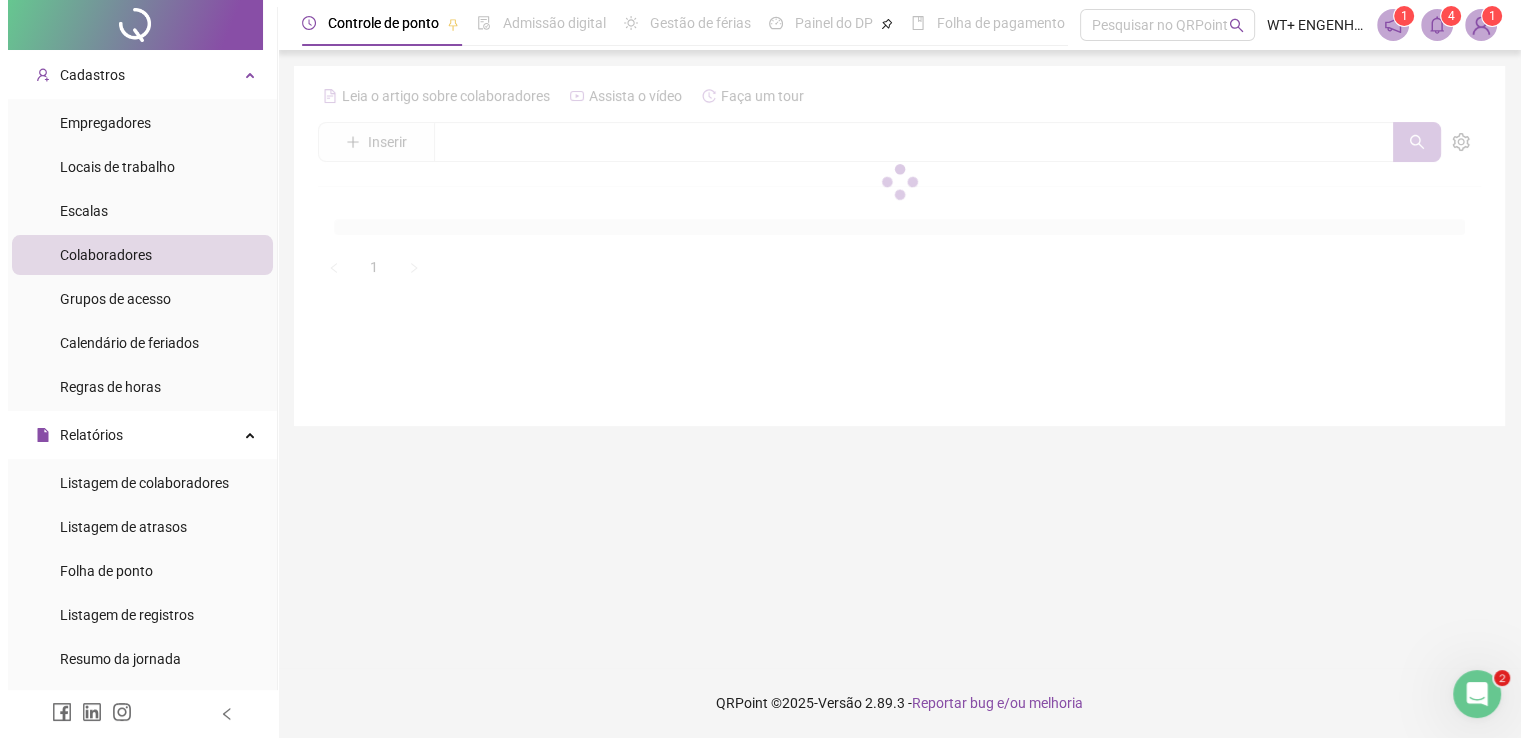 scroll, scrollTop: 0, scrollLeft: 0, axis: both 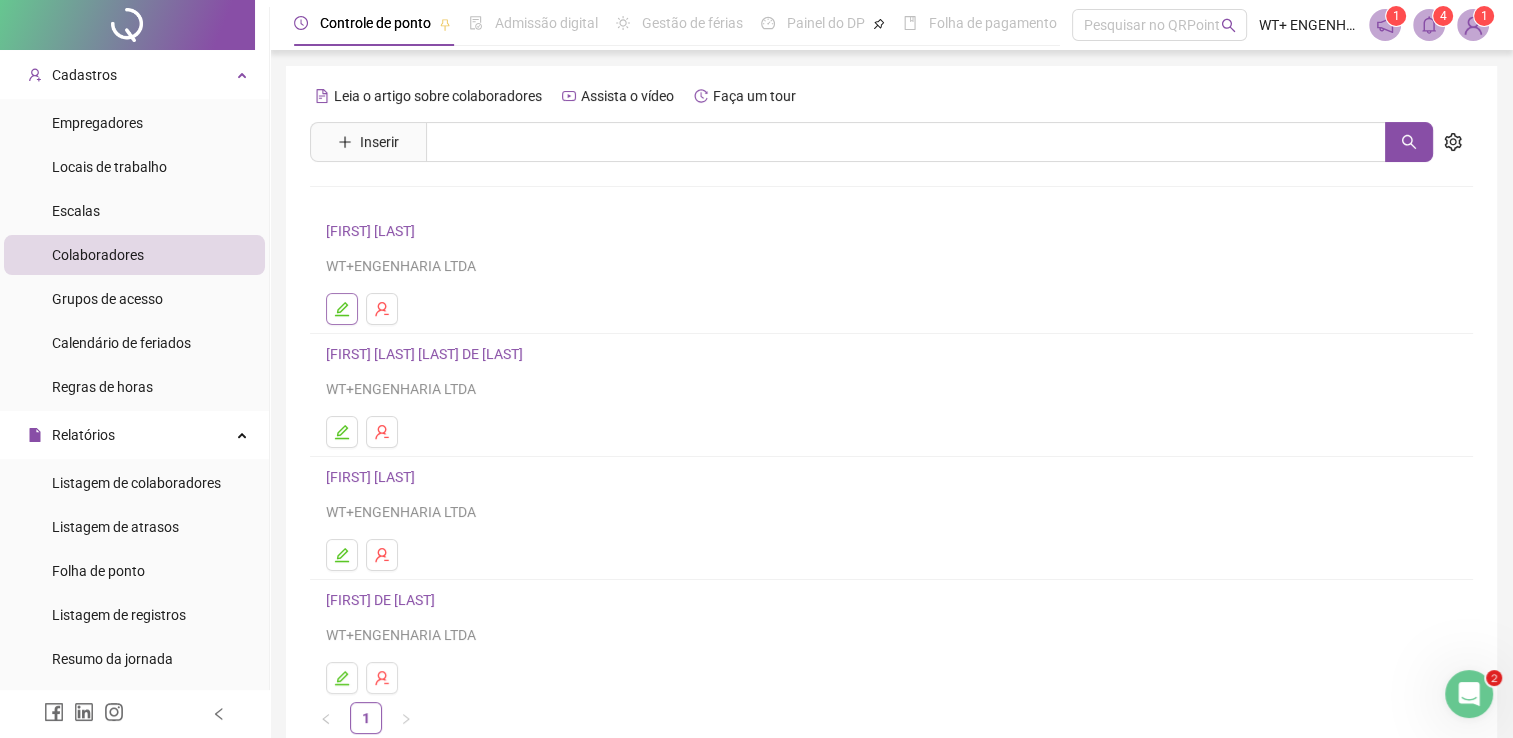 click at bounding box center [342, 309] 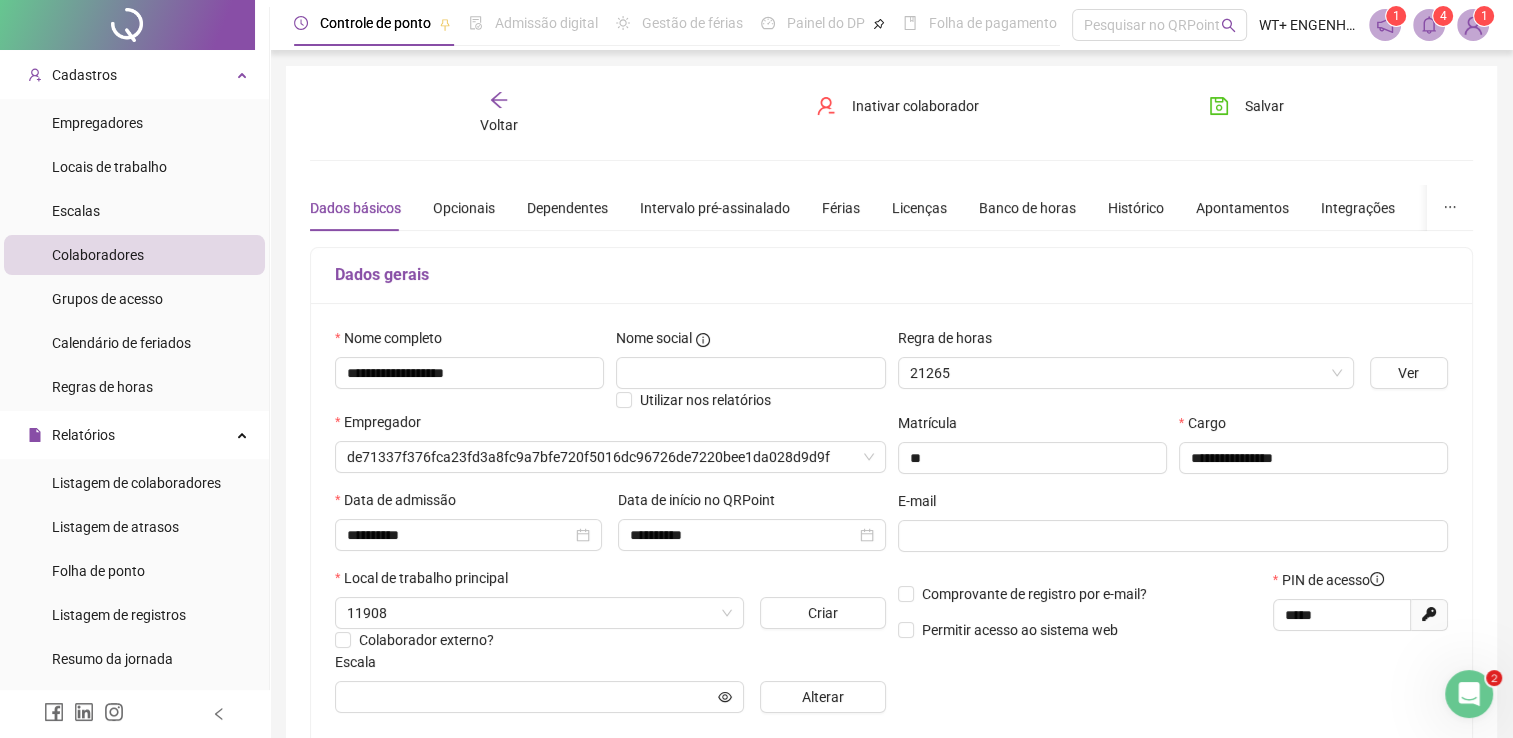 click at bounding box center (1173, 560) 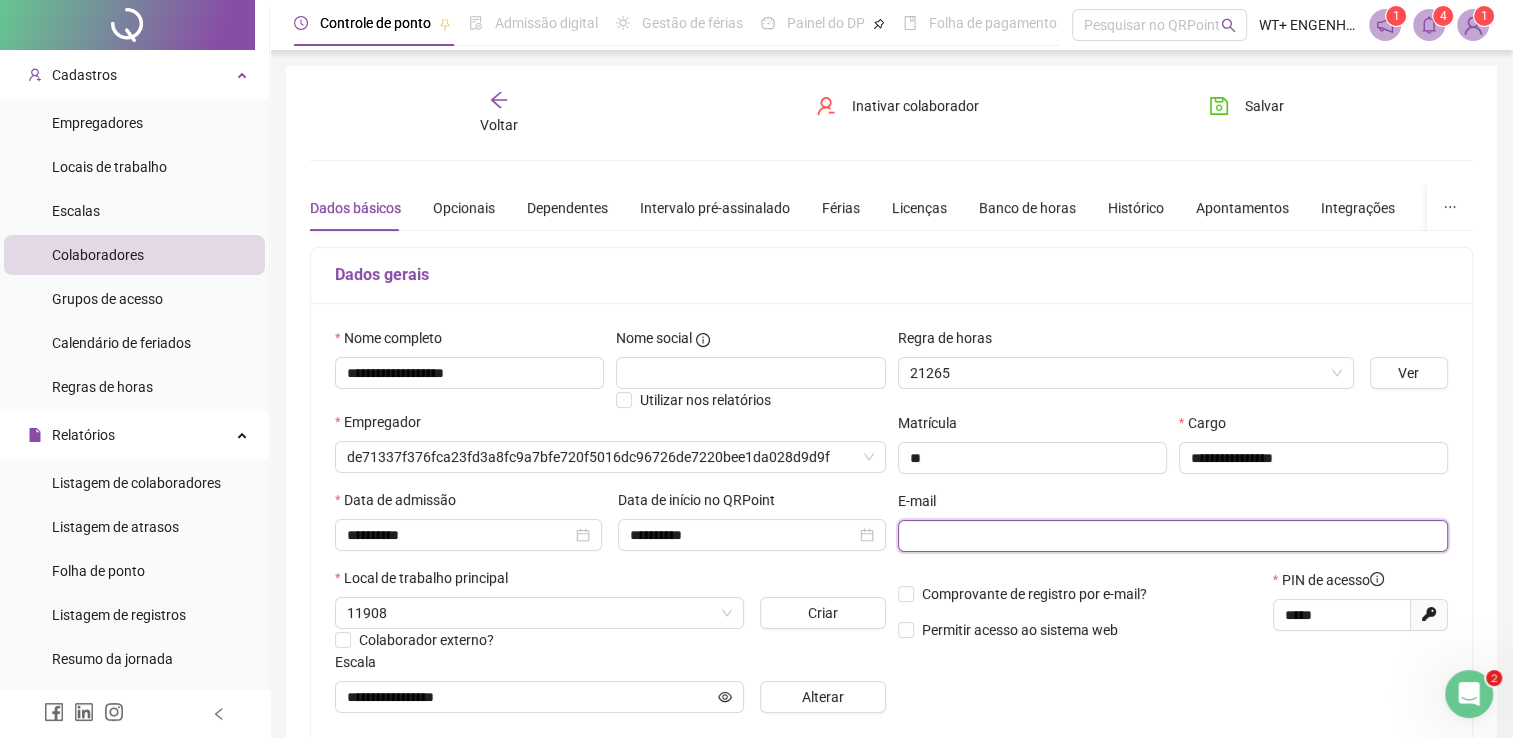 click at bounding box center (1171, 536) 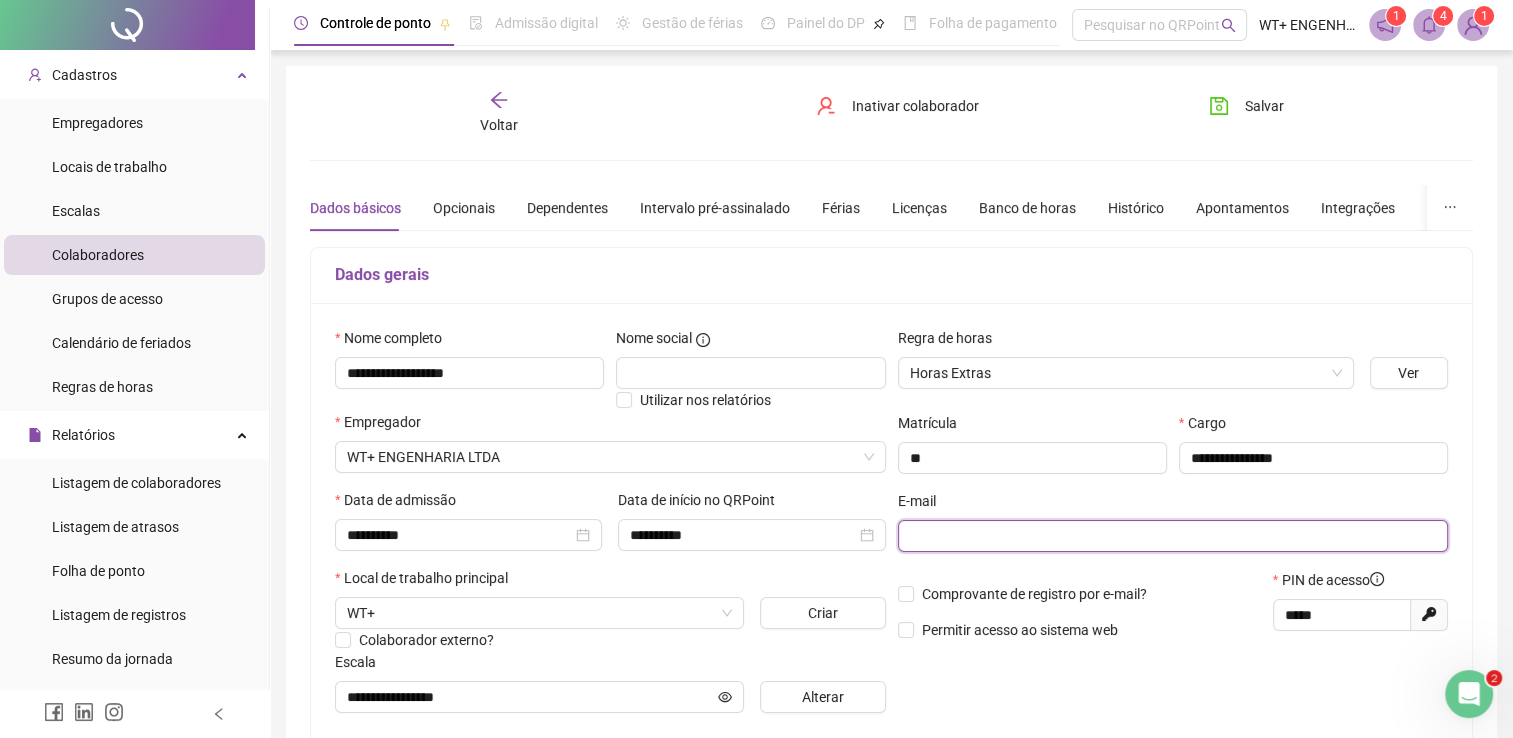 paste on "**********" 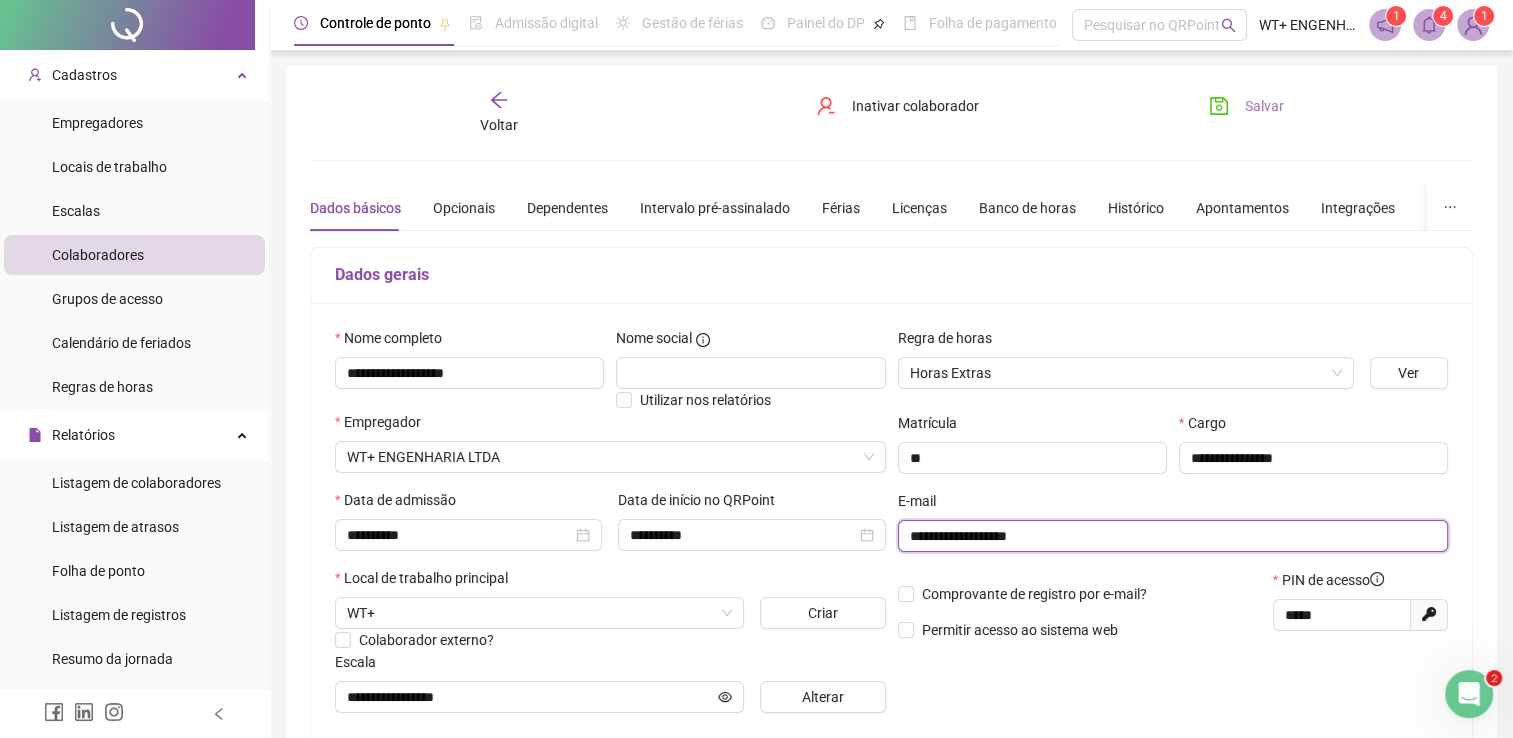 type on "**********" 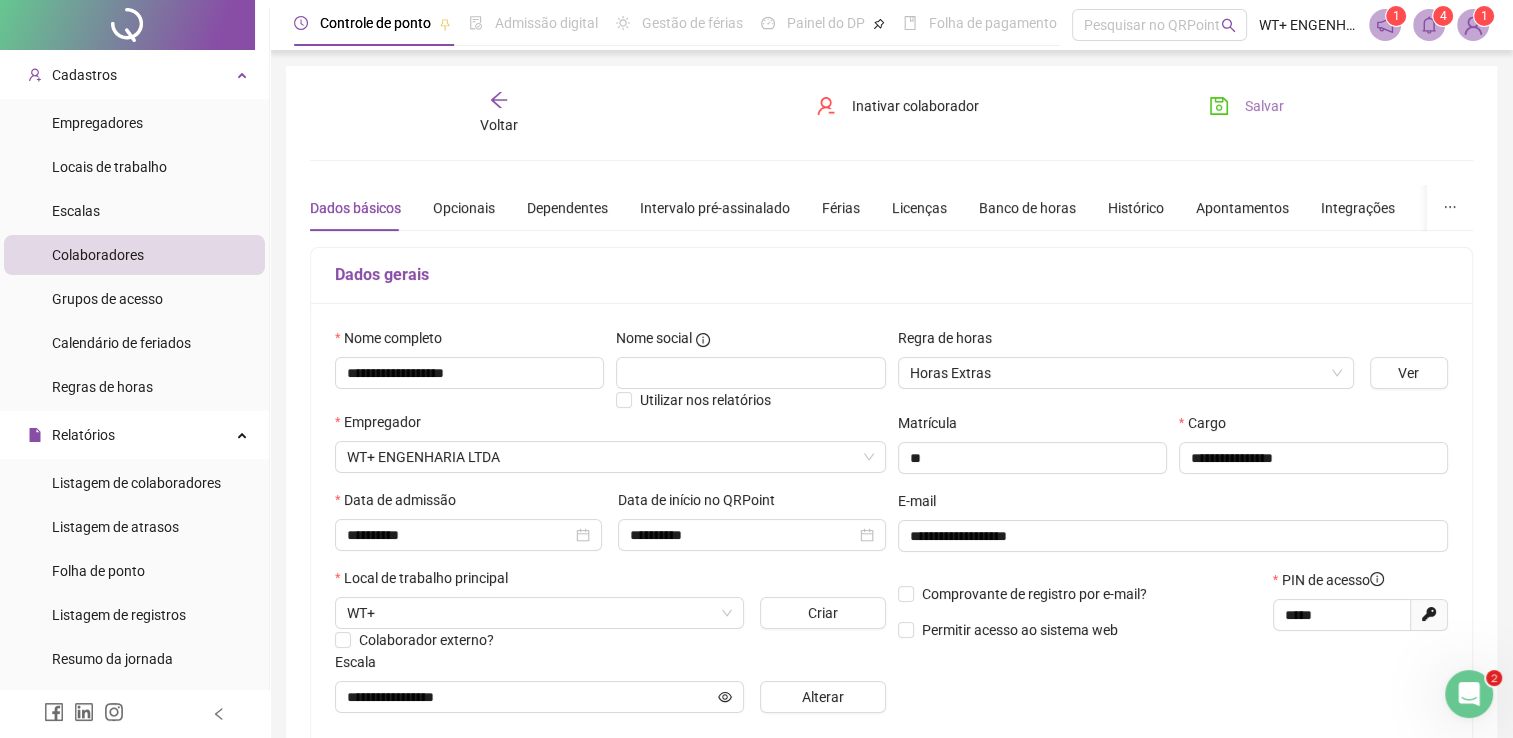 click on "Salvar" at bounding box center (1246, 106) 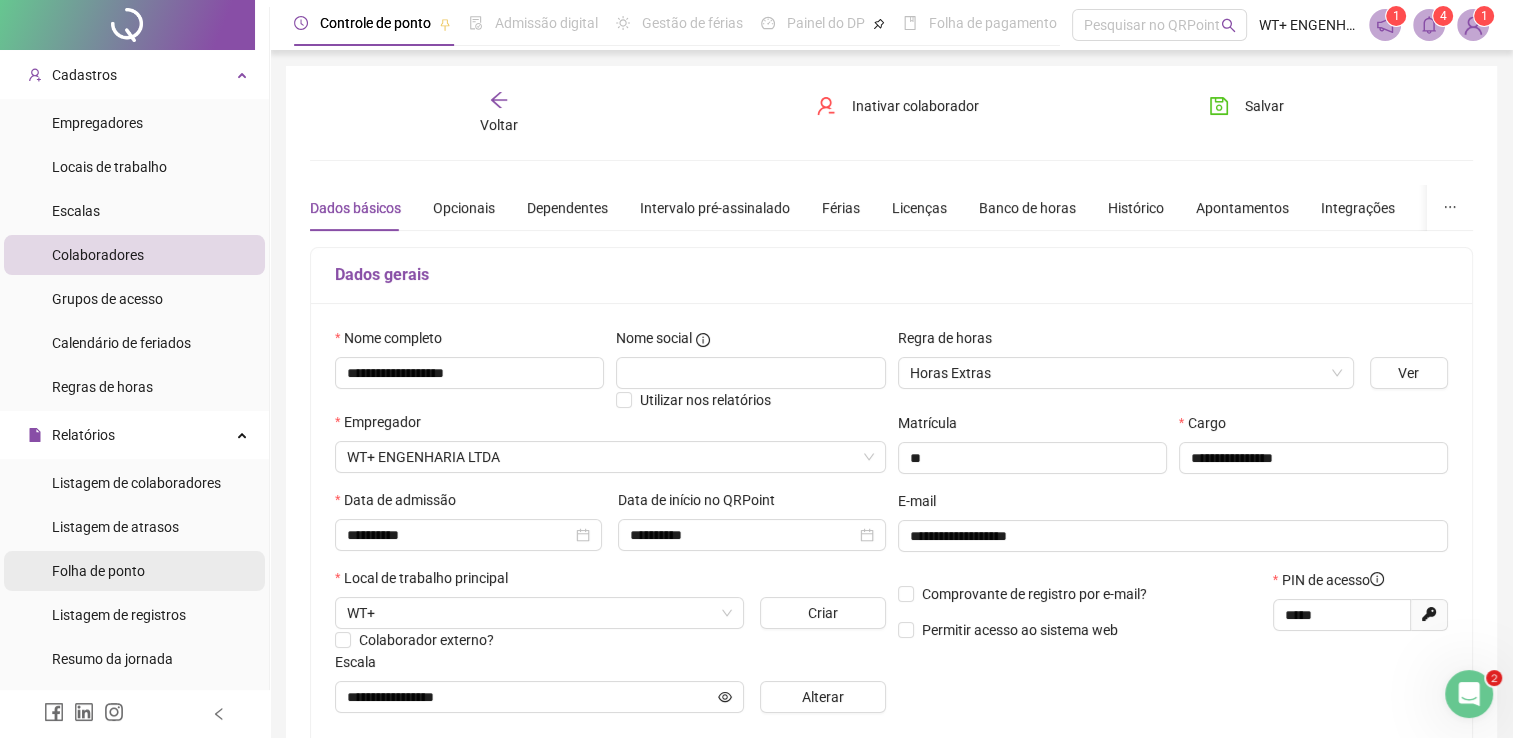 click on "Folha de ponto" at bounding box center (98, 571) 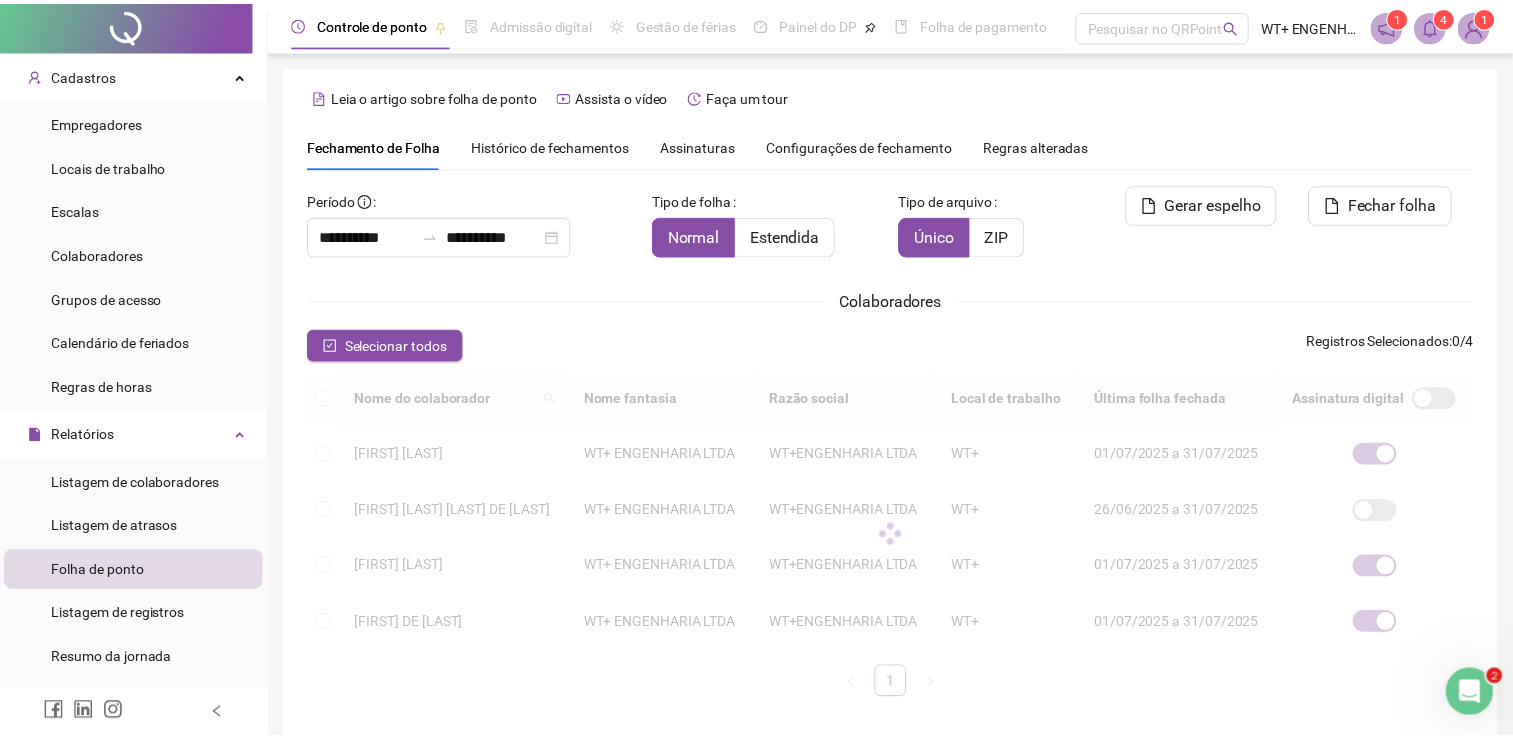 scroll, scrollTop: 40, scrollLeft: 0, axis: vertical 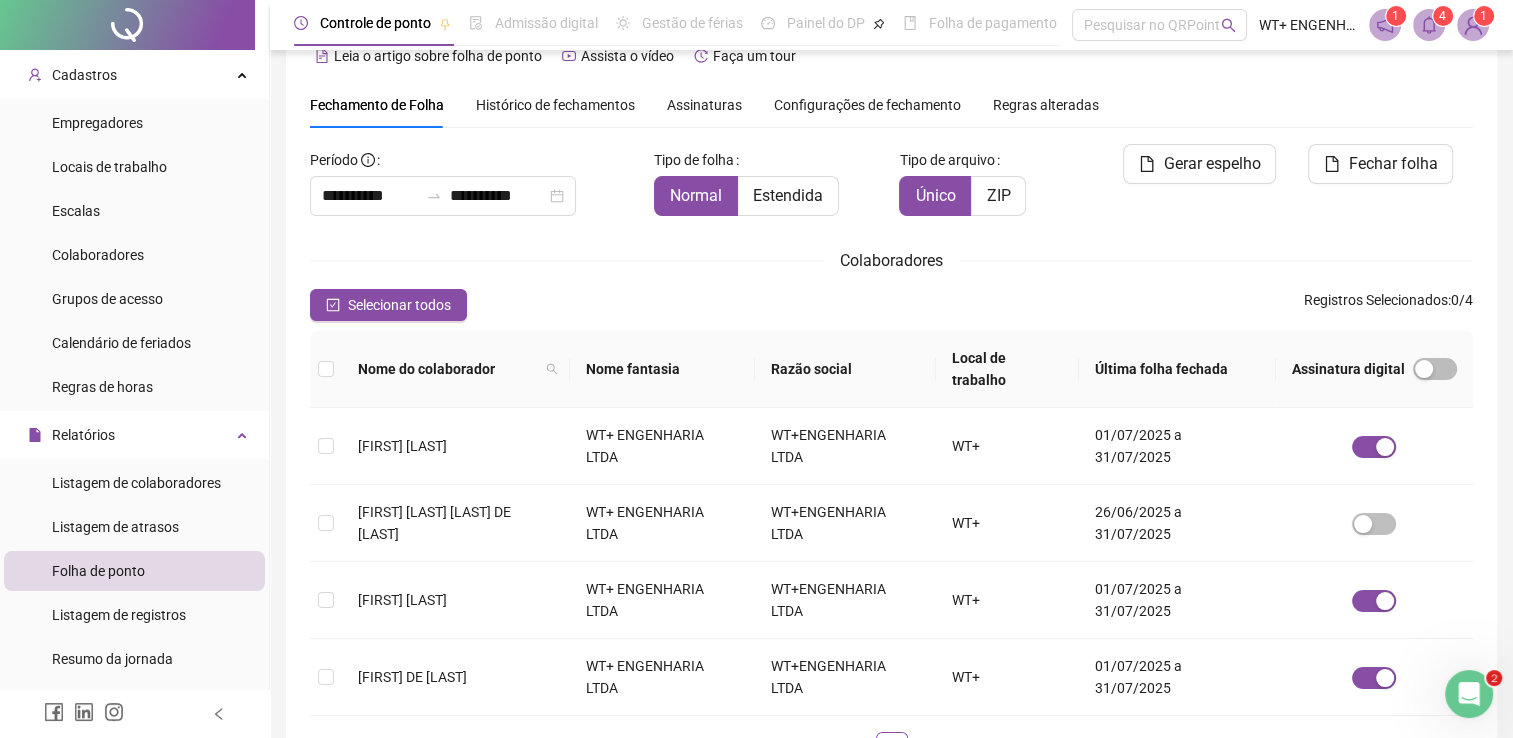 click on "Assinaturas" at bounding box center (704, 105) 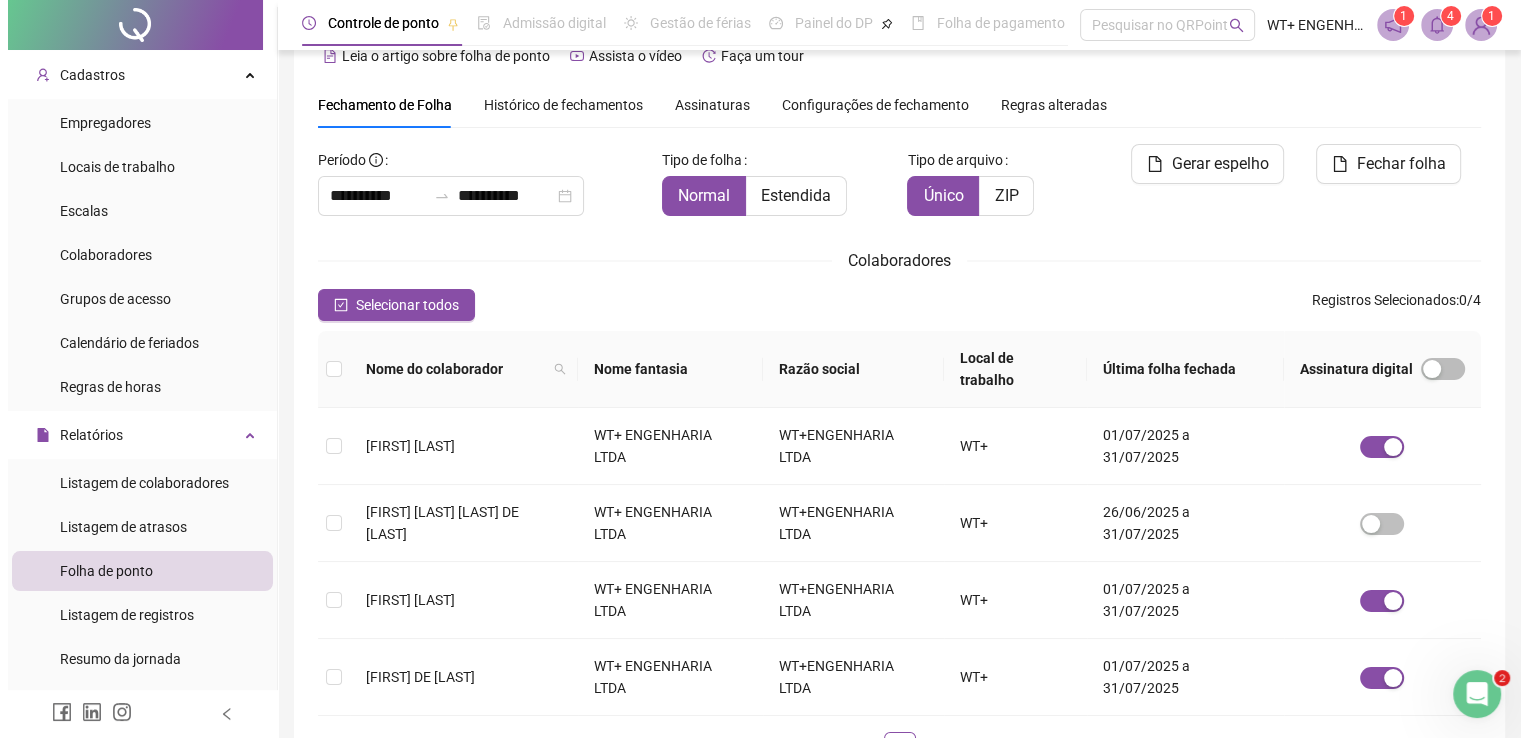 scroll, scrollTop: 0, scrollLeft: 0, axis: both 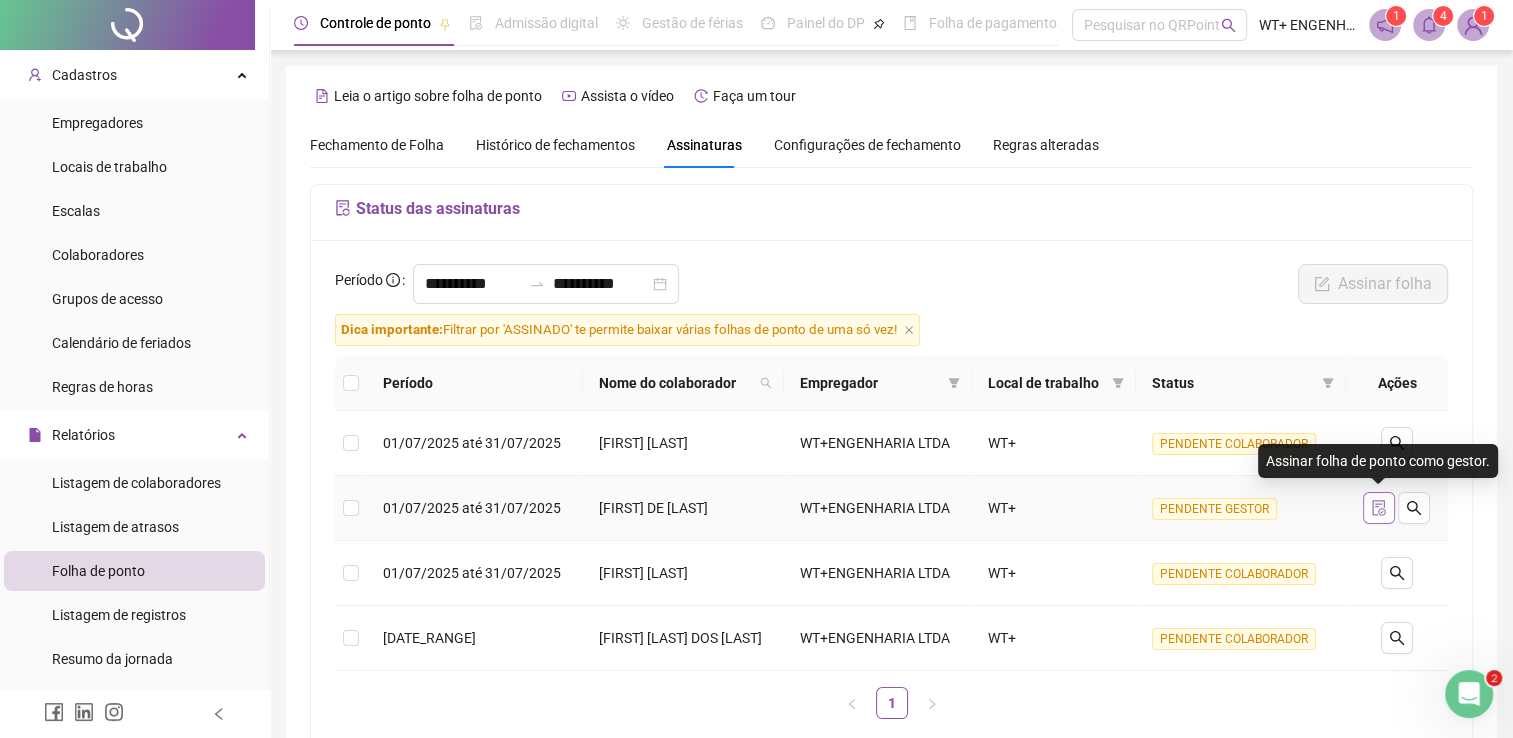 click 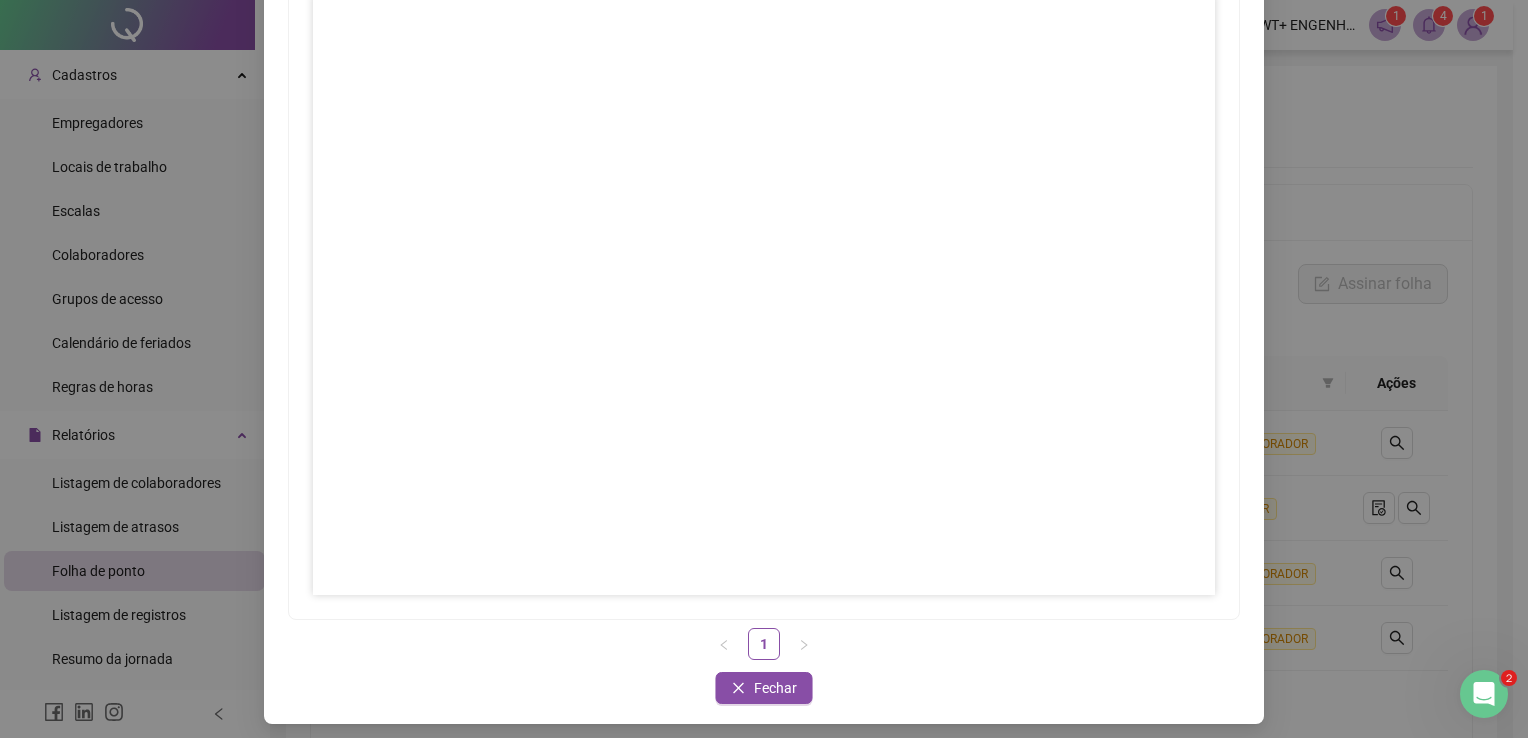 scroll, scrollTop: 191, scrollLeft: 0, axis: vertical 